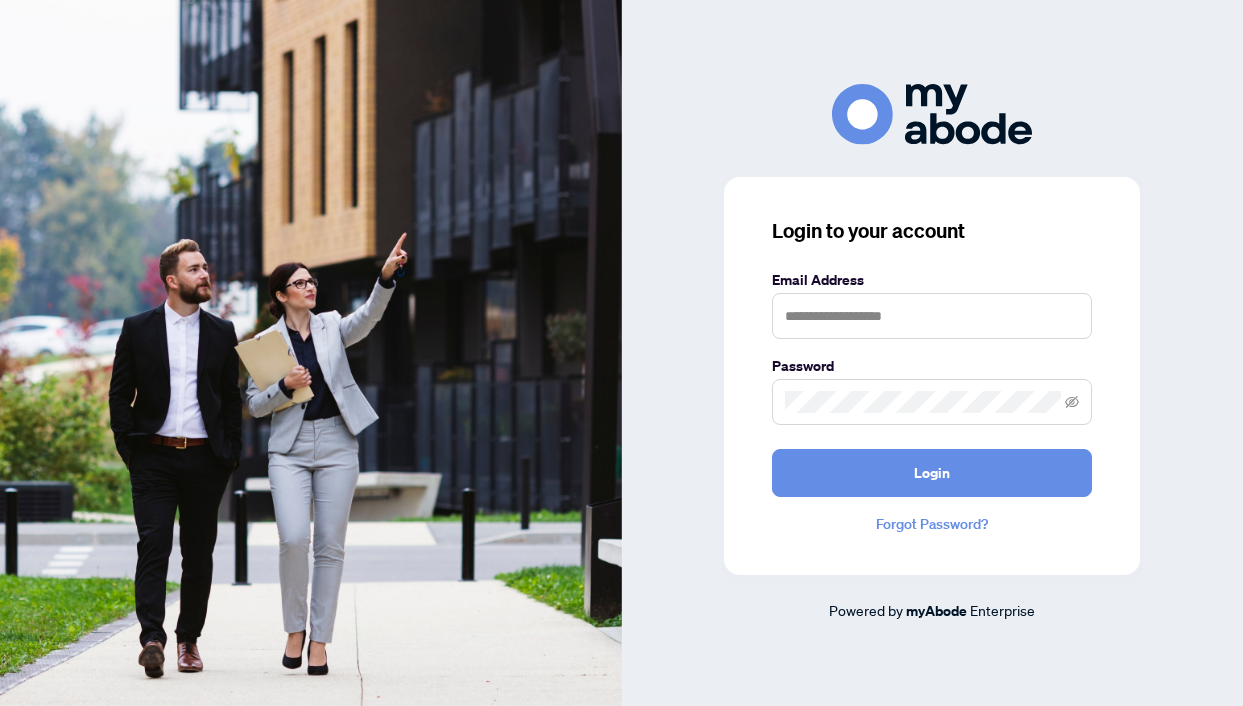 scroll, scrollTop: 0, scrollLeft: 0, axis: both 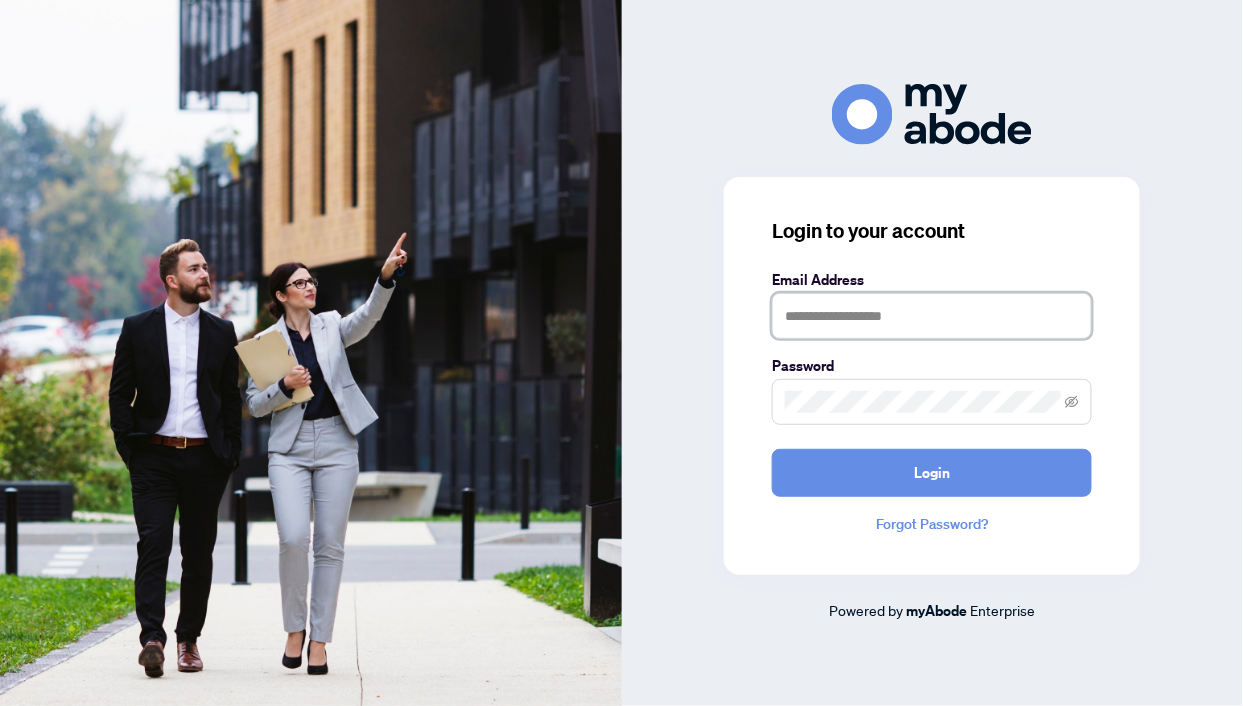 click at bounding box center (932, 316) 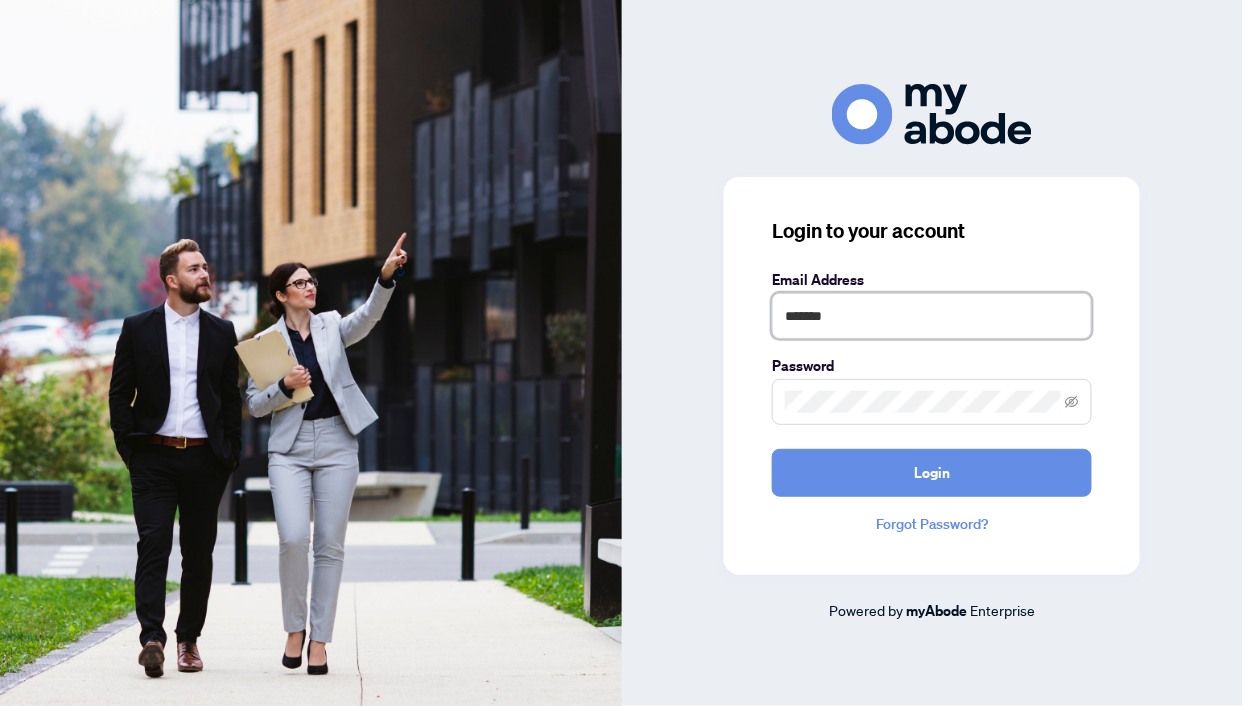 type on "**********" 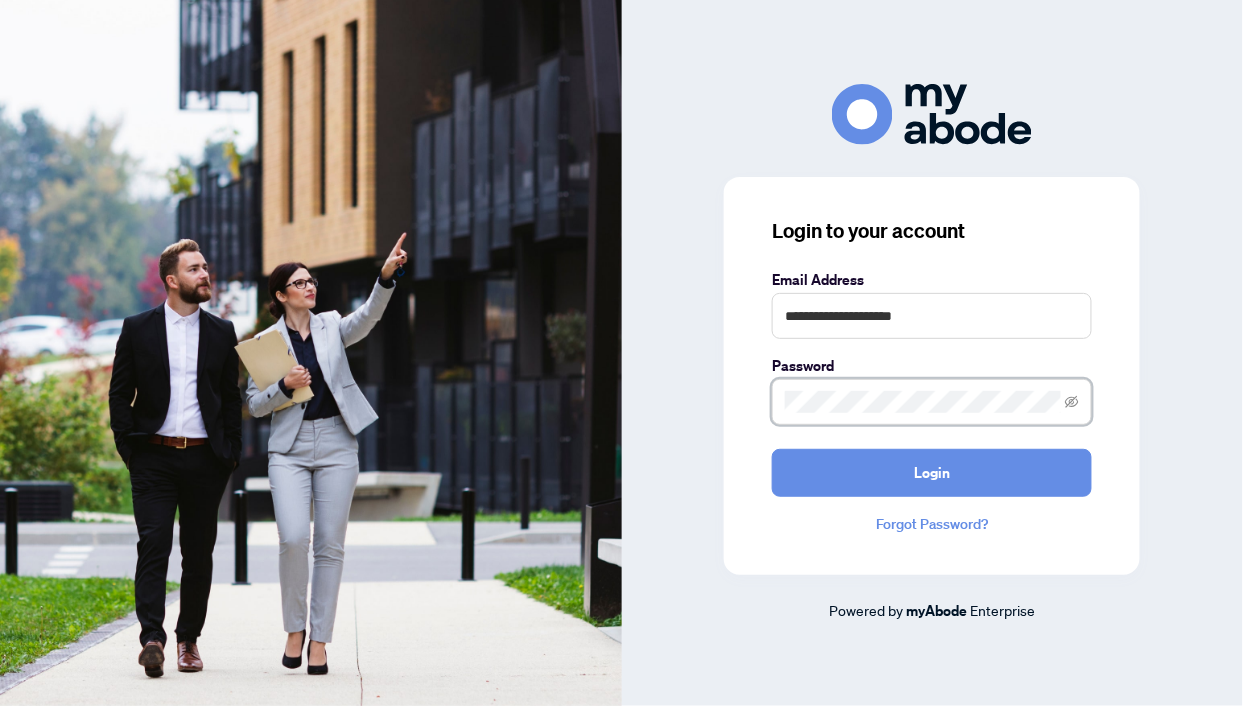 click on "Login" at bounding box center (932, 473) 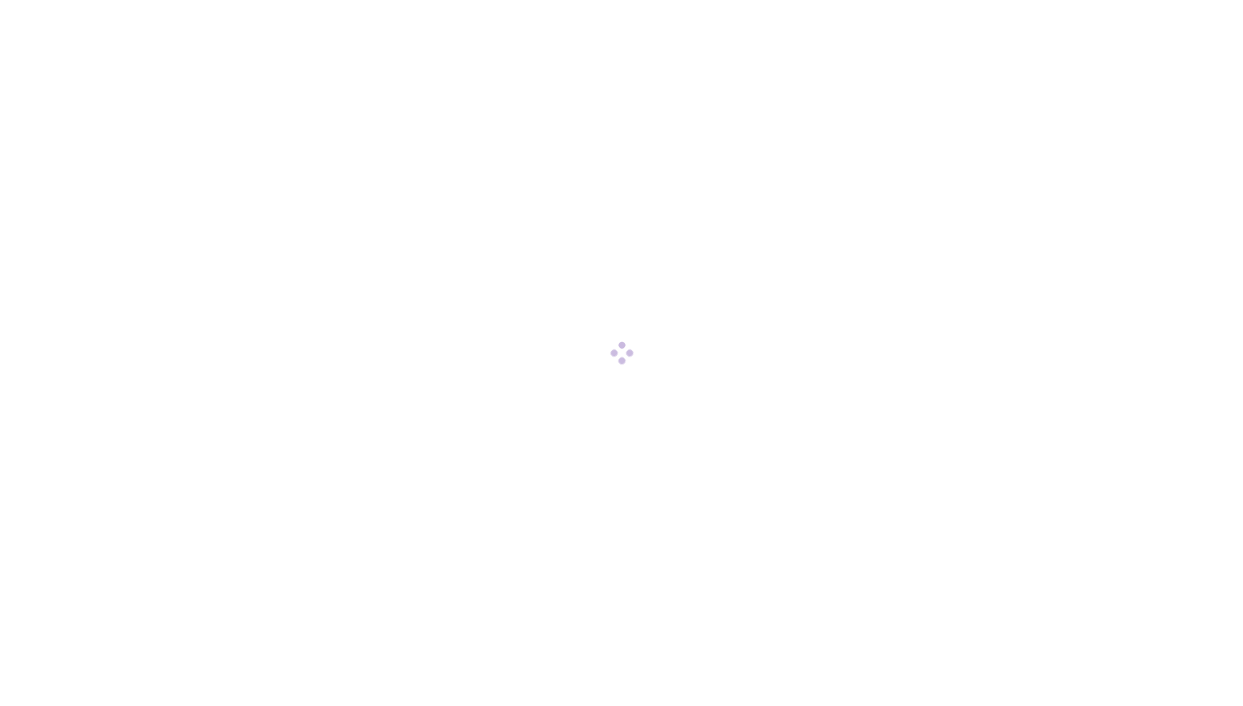 scroll, scrollTop: 0, scrollLeft: 0, axis: both 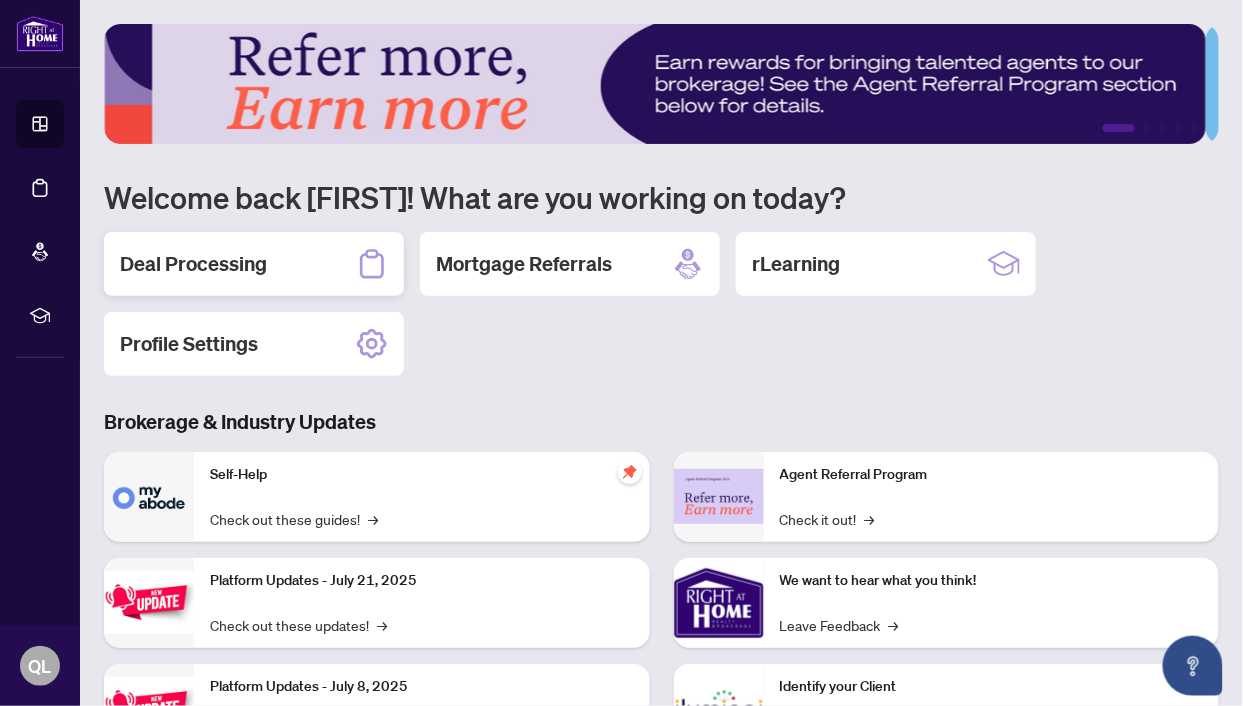 click on "Deal Processing" at bounding box center [193, 264] 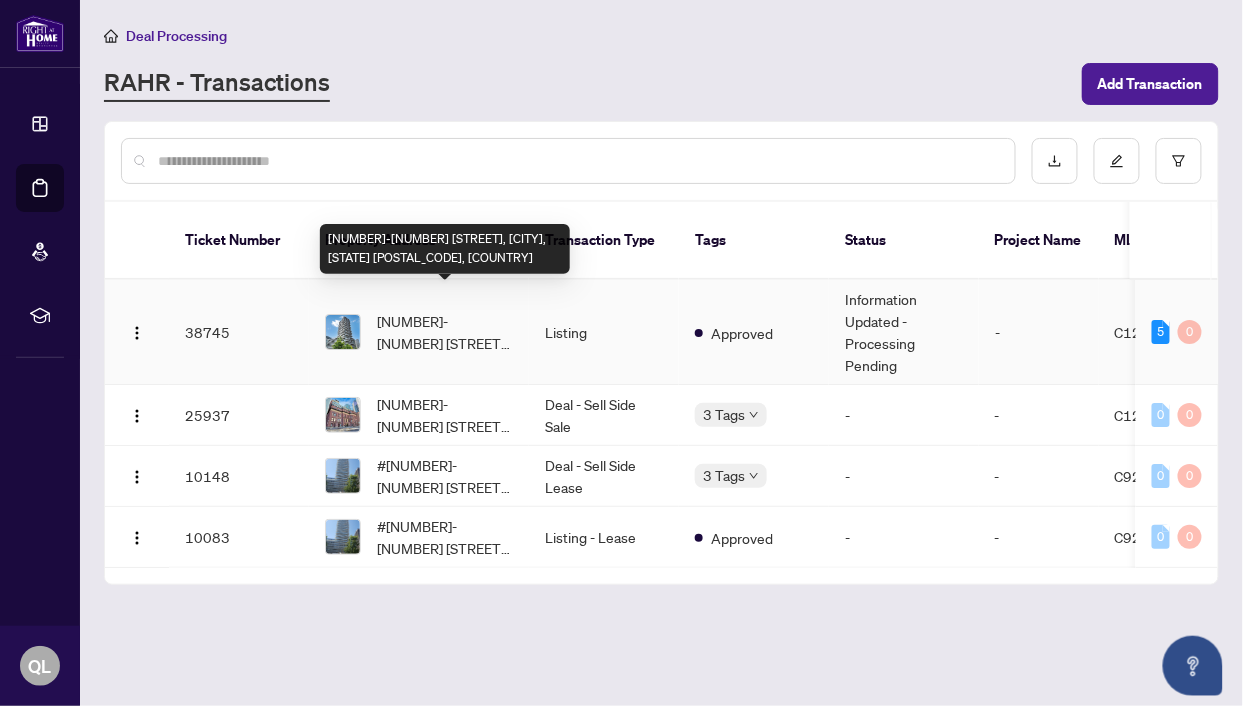 click on "[NUMBER]-[NUMBER] [STREET], [CITY], [STATE] [POSTAL_CODE], [COUNTRY]" at bounding box center (445, 332) 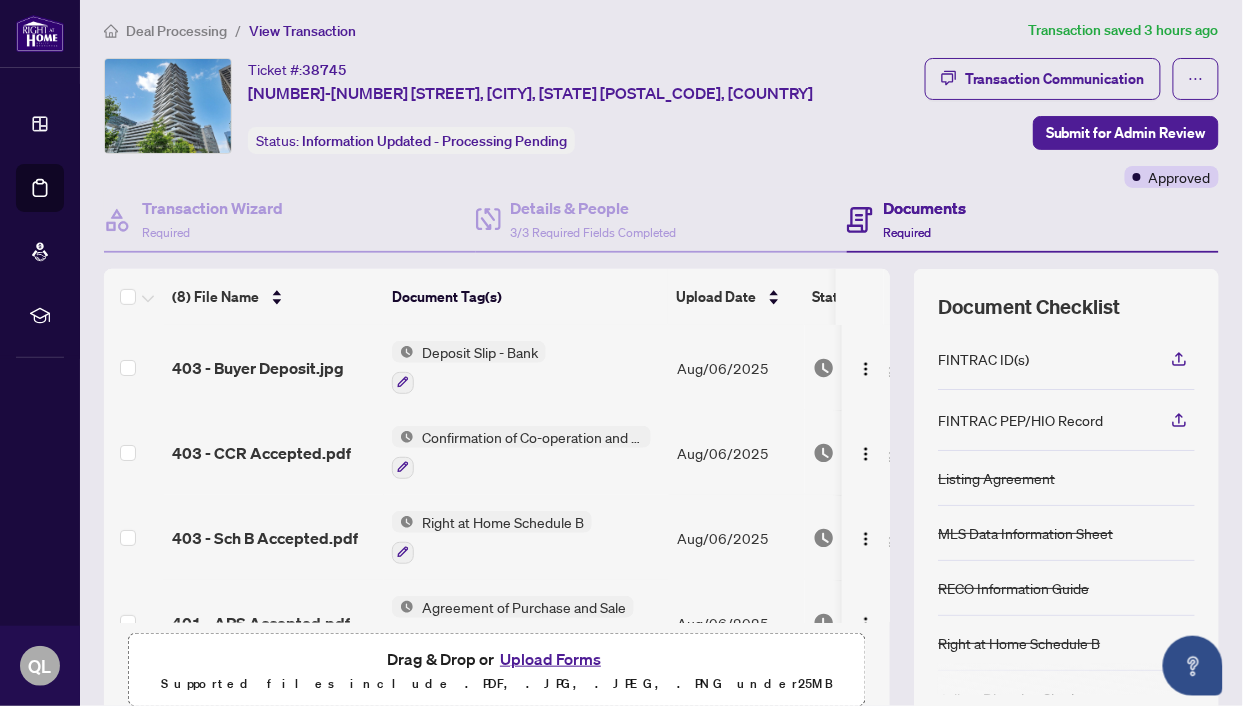 scroll, scrollTop: 0, scrollLeft: 0, axis: both 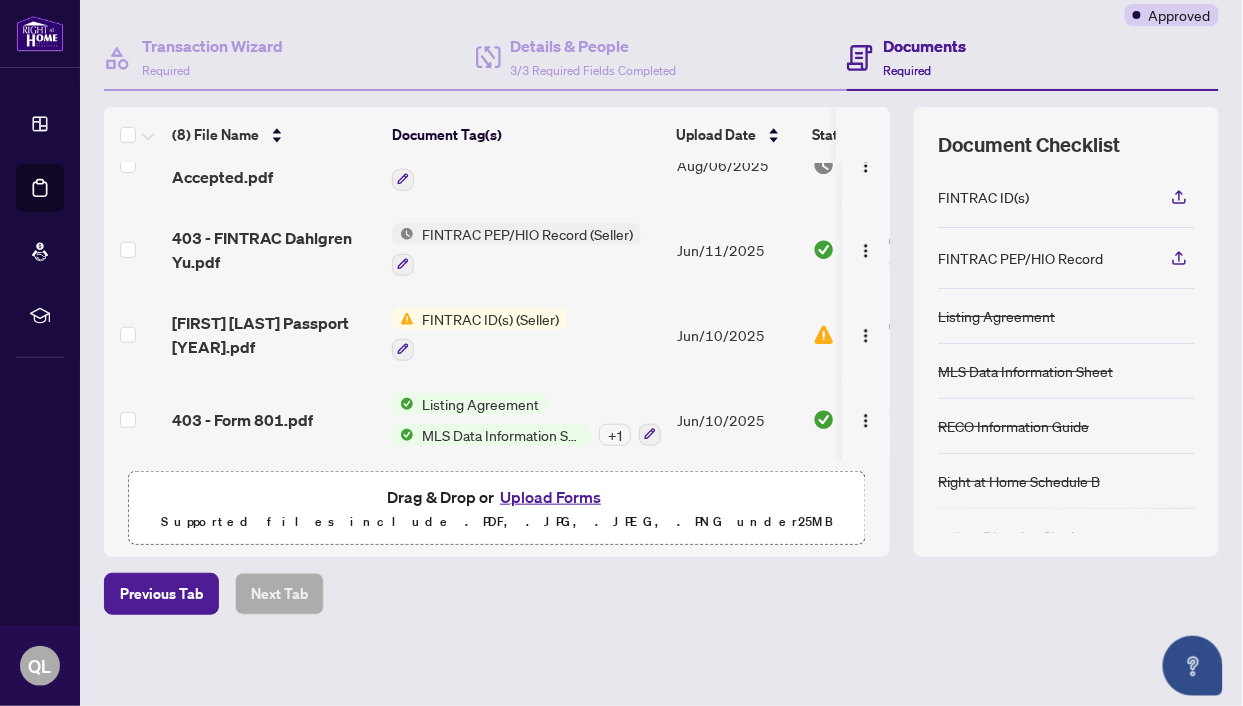 drag, startPoint x: 673, startPoint y: 452, endPoint x: 847, endPoint y: 458, distance: 174.10342 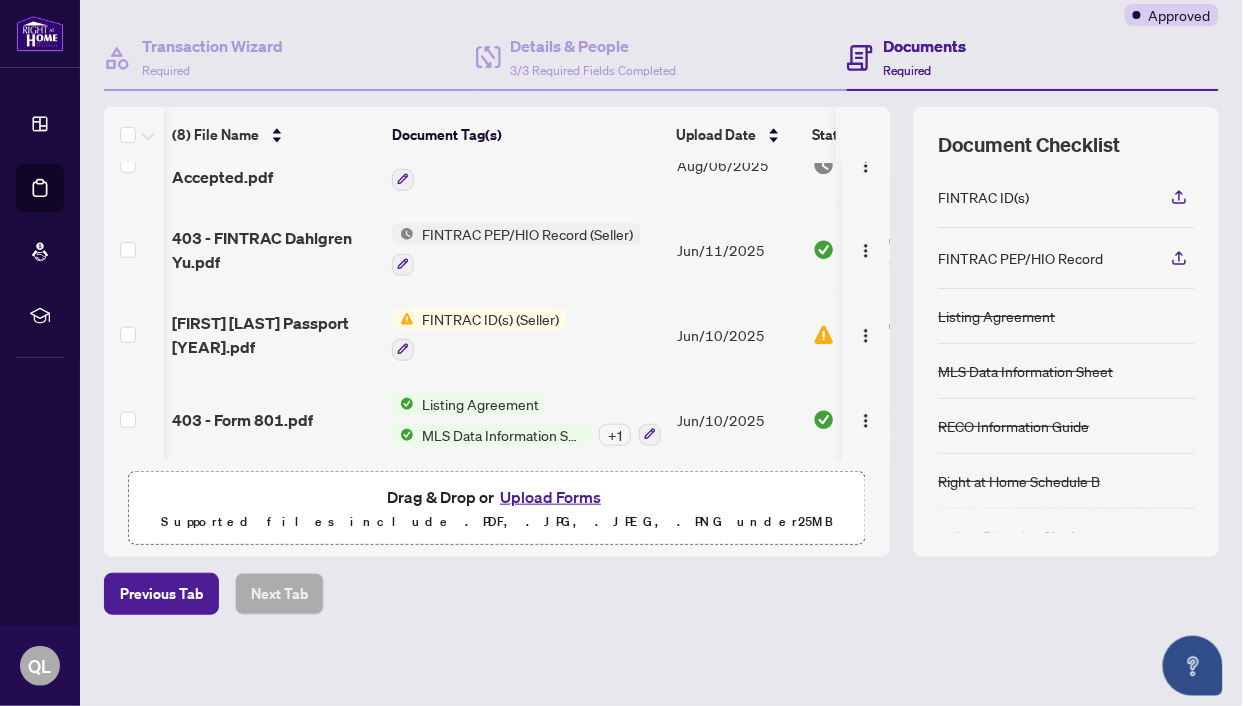 scroll, scrollTop: 381, scrollLeft: 150, axis: both 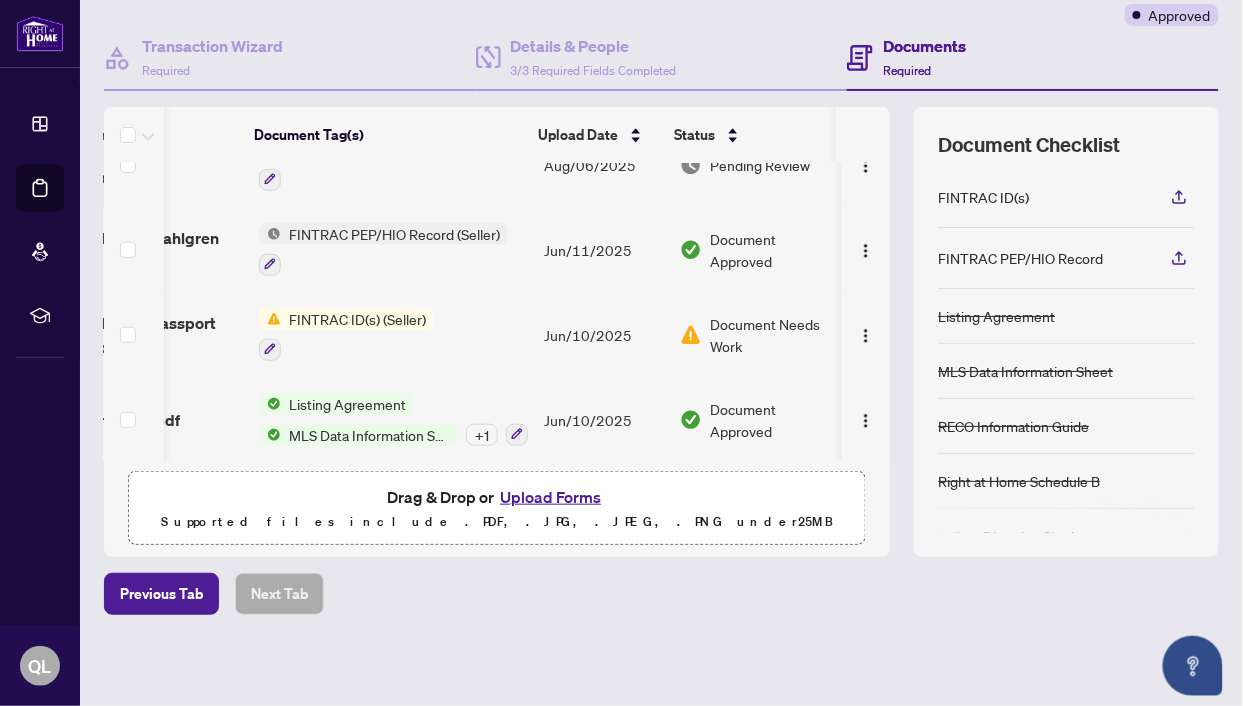 click on "Document Approved" at bounding box center (757, 419) 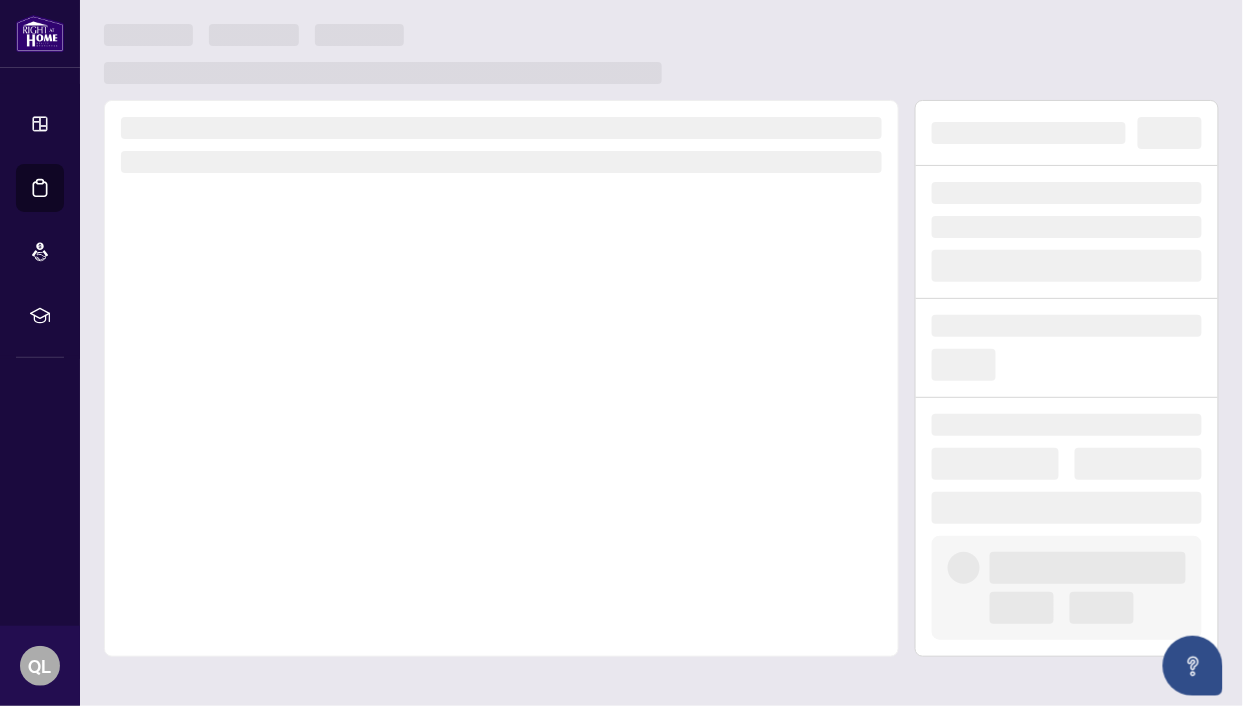 scroll, scrollTop: 0, scrollLeft: 0, axis: both 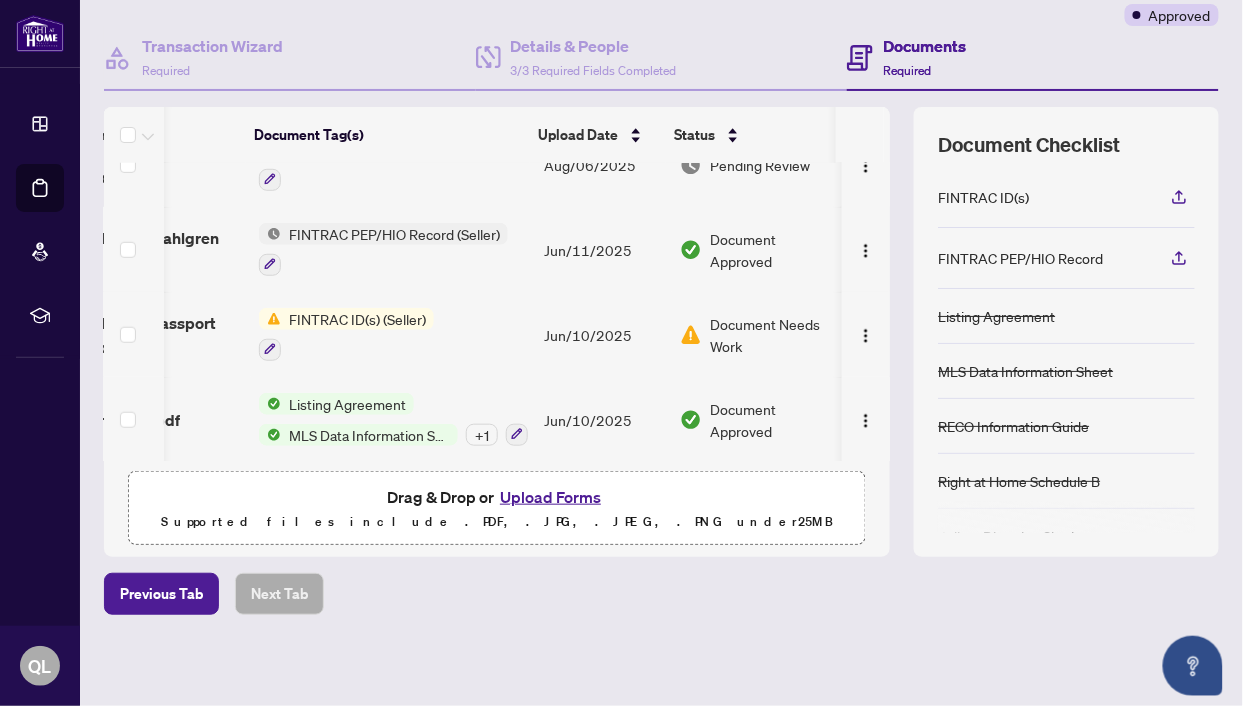 drag, startPoint x: 723, startPoint y: 453, endPoint x: 882, endPoint y: 464, distance: 159.38005 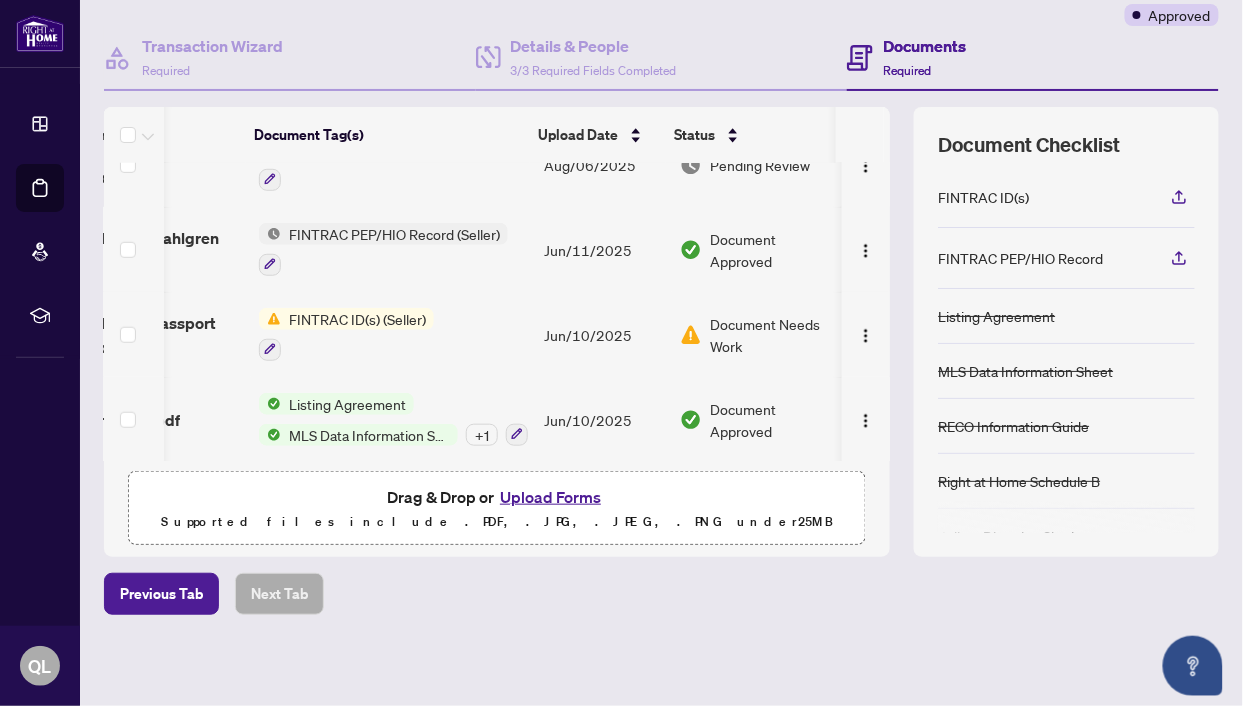 click at bounding box center [866, 419] 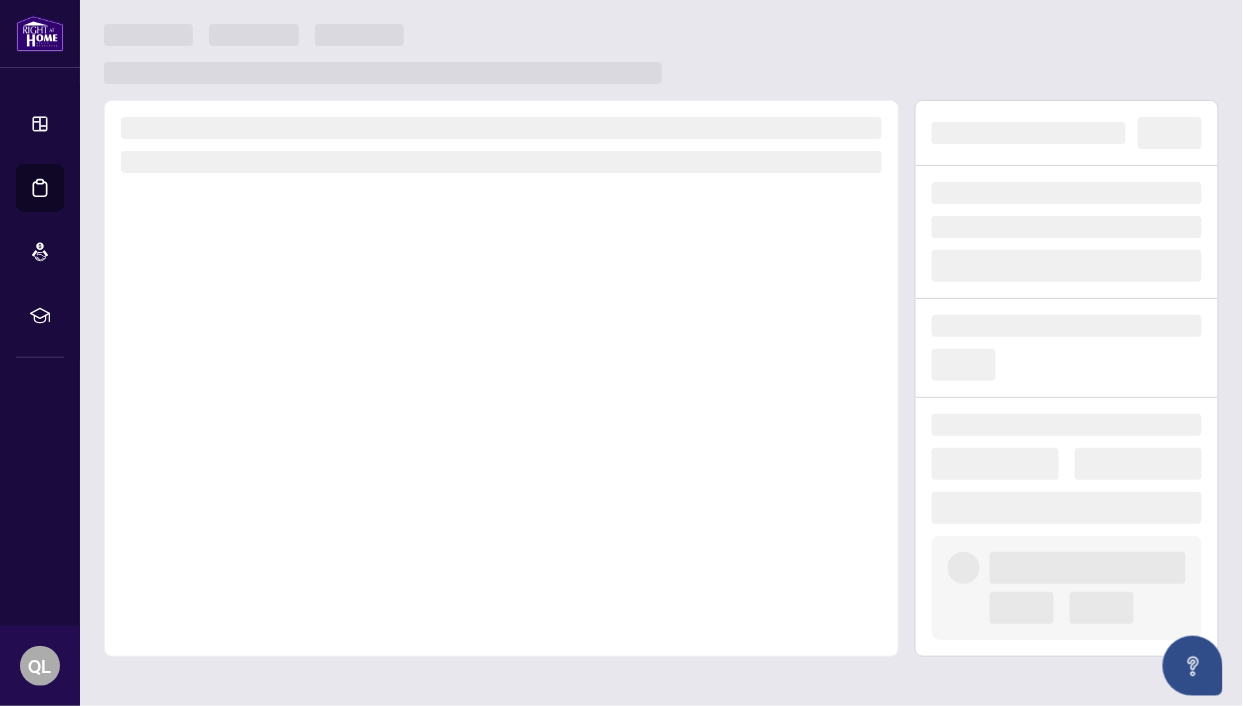scroll, scrollTop: 0, scrollLeft: 0, axis: both 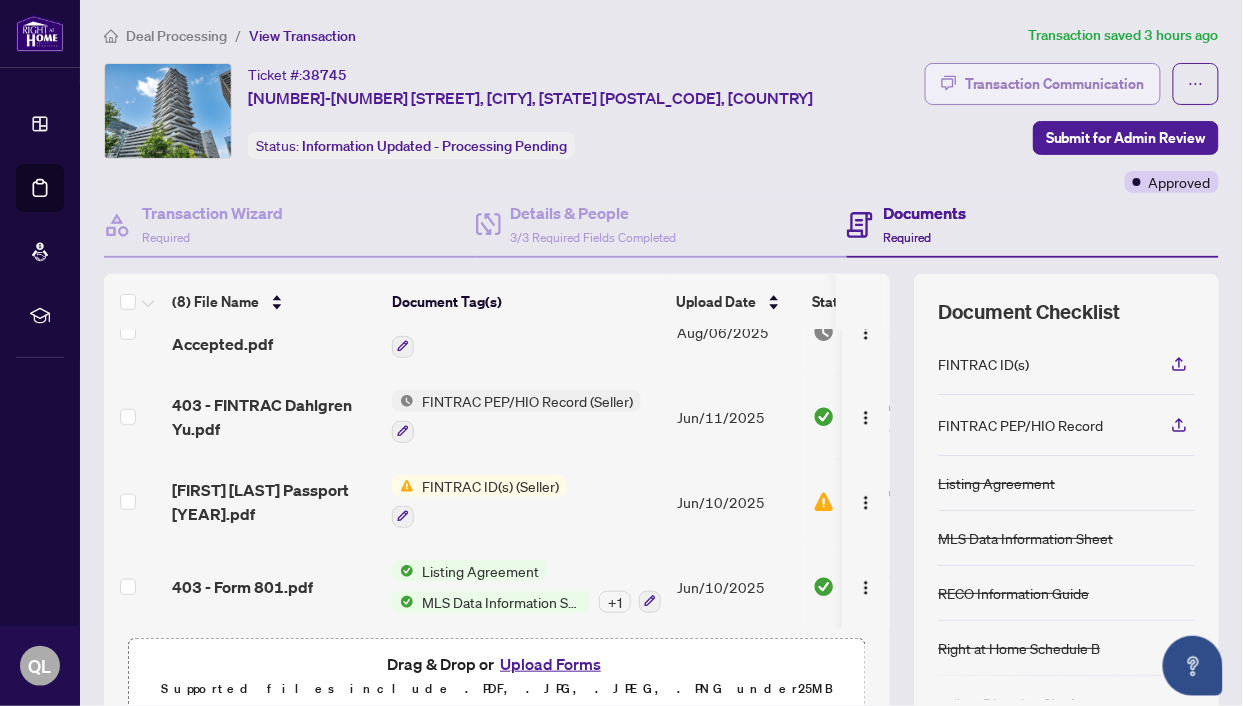 click on "Transaction Communication" at bounding box center [1055, 84] 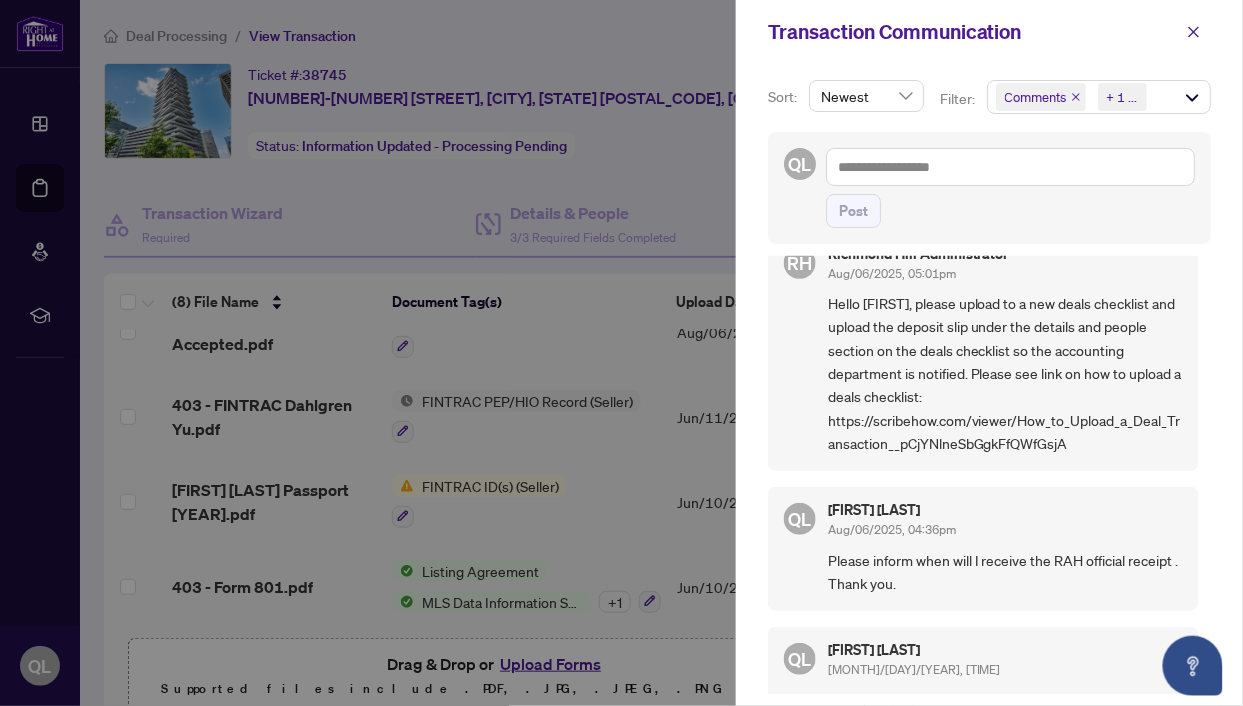 scroll, scrollTop: 0, scrollLeft: 0, axis: both 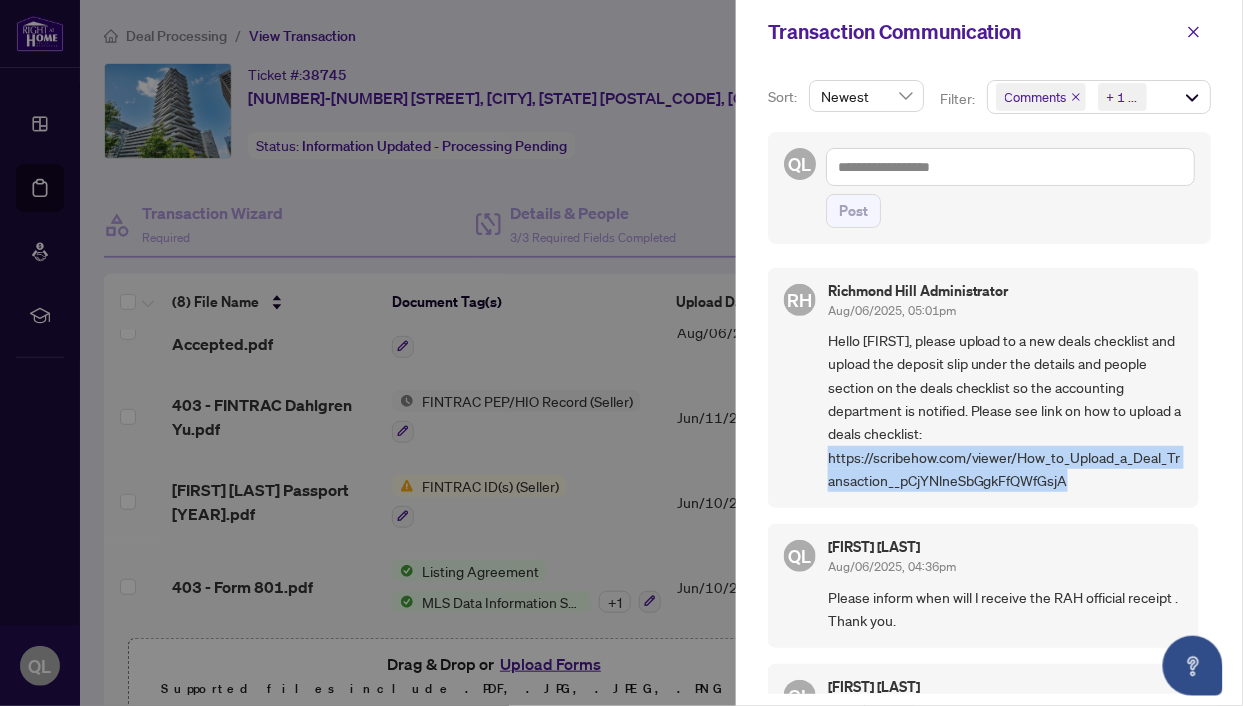 drag, startPoint x: 829, startPoint y: 458, endPoint x: 1105, endPoint y: 500, distance: 279.17737 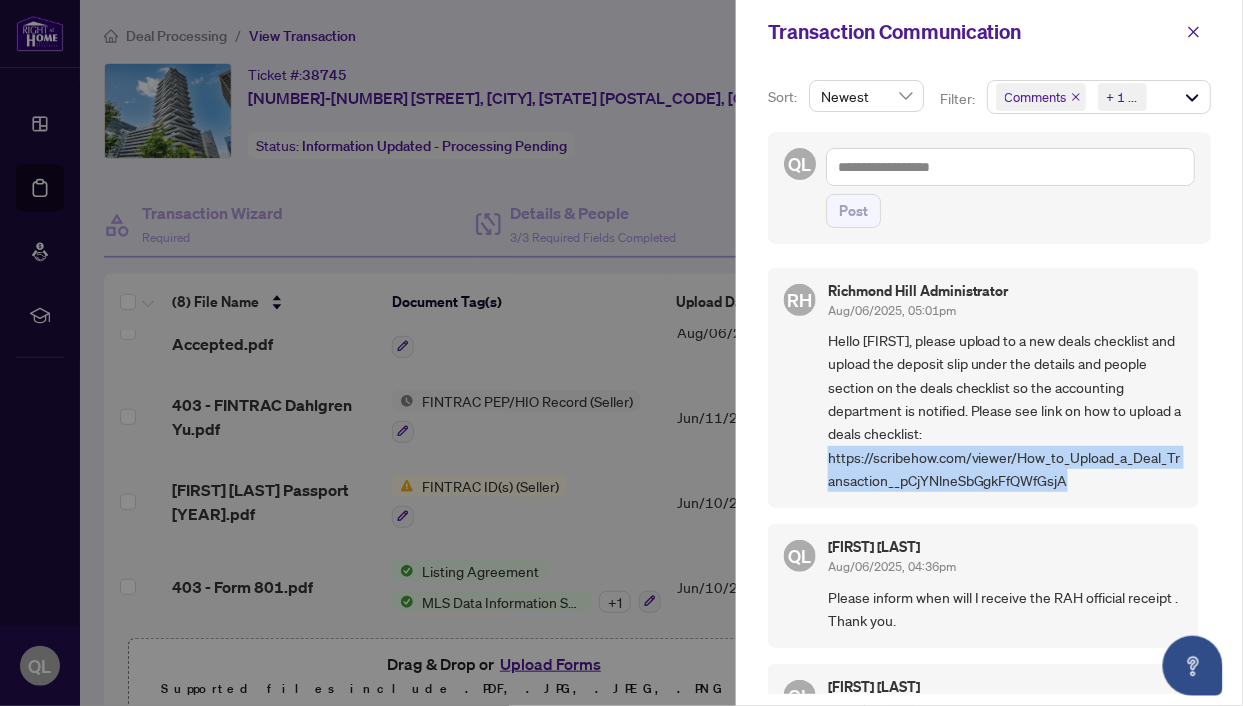 copy on "https://scribehow.com/viewer/How_to_Upload_a_Deal_Transaction__pCjYNlneSbGgkFfQWfGsjA" 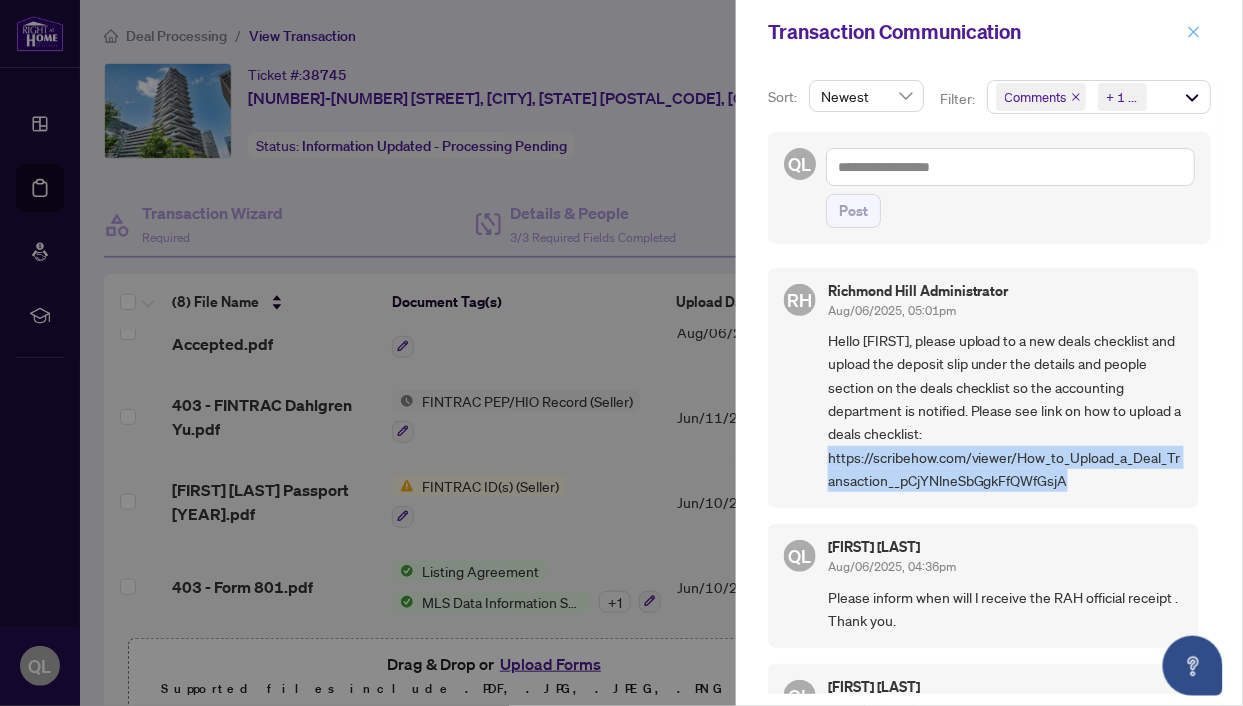 click 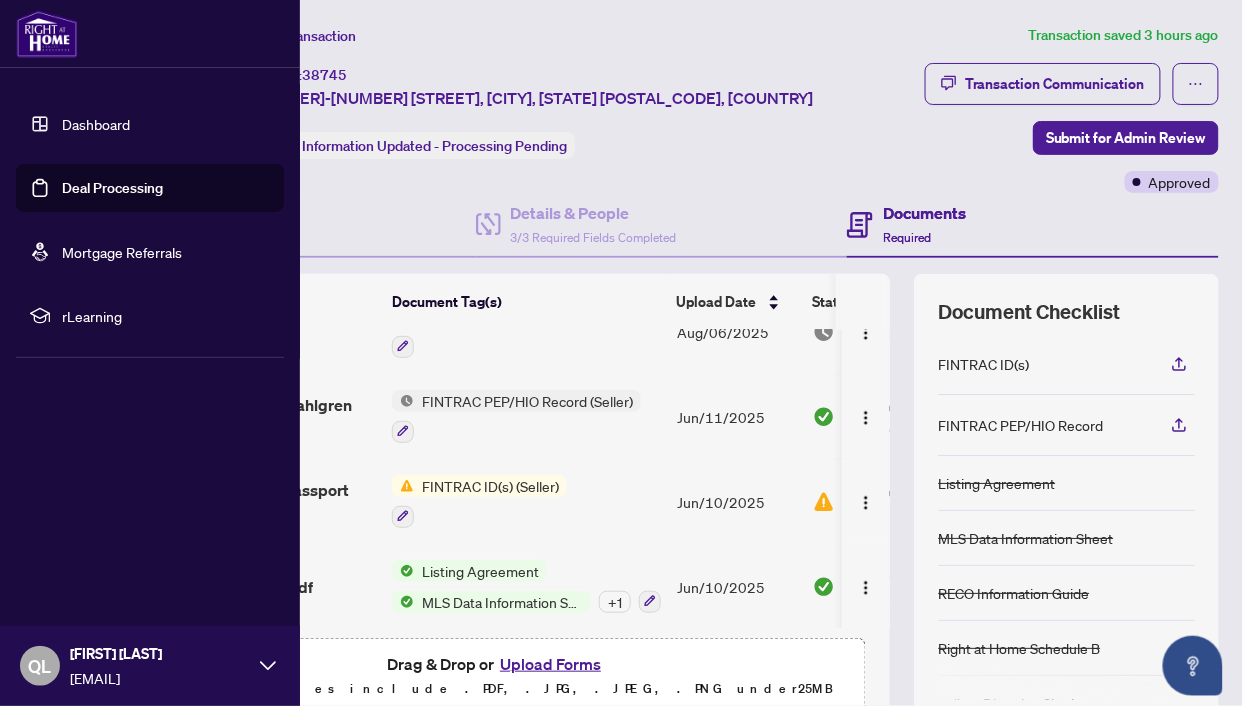 click at bounding box center [47, 34] 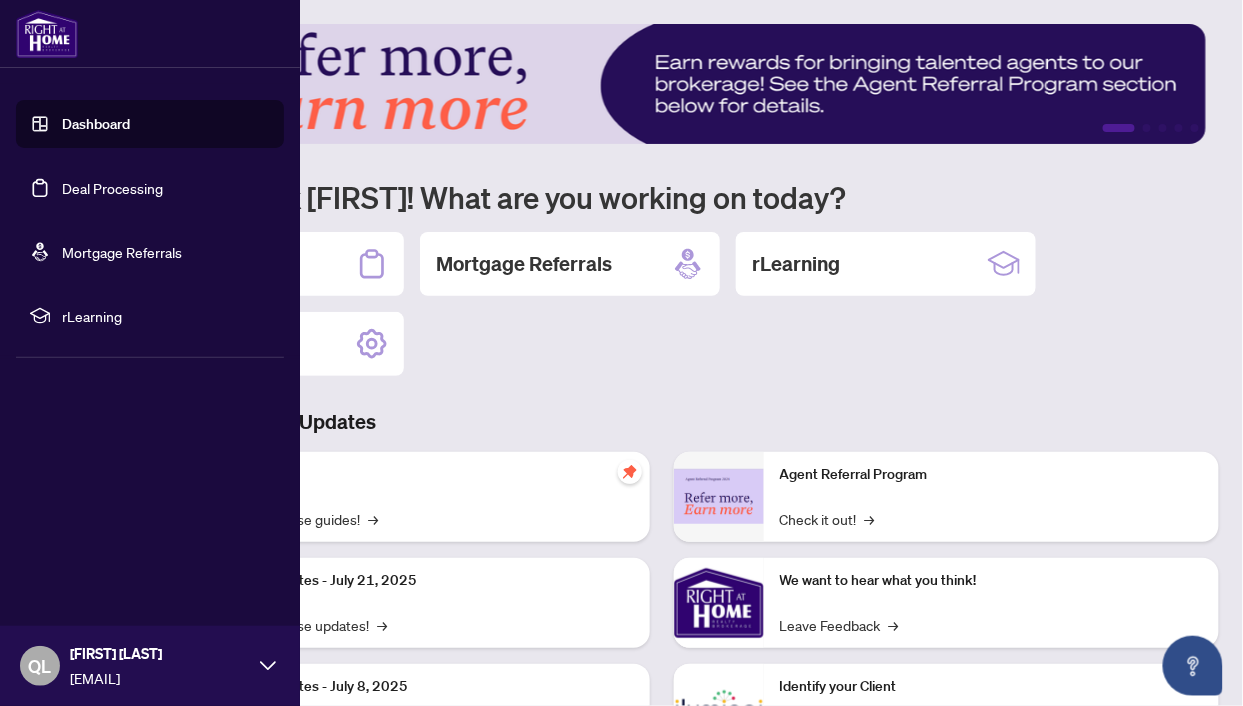 click on "Dashboard" at bounding box center [96, 124] 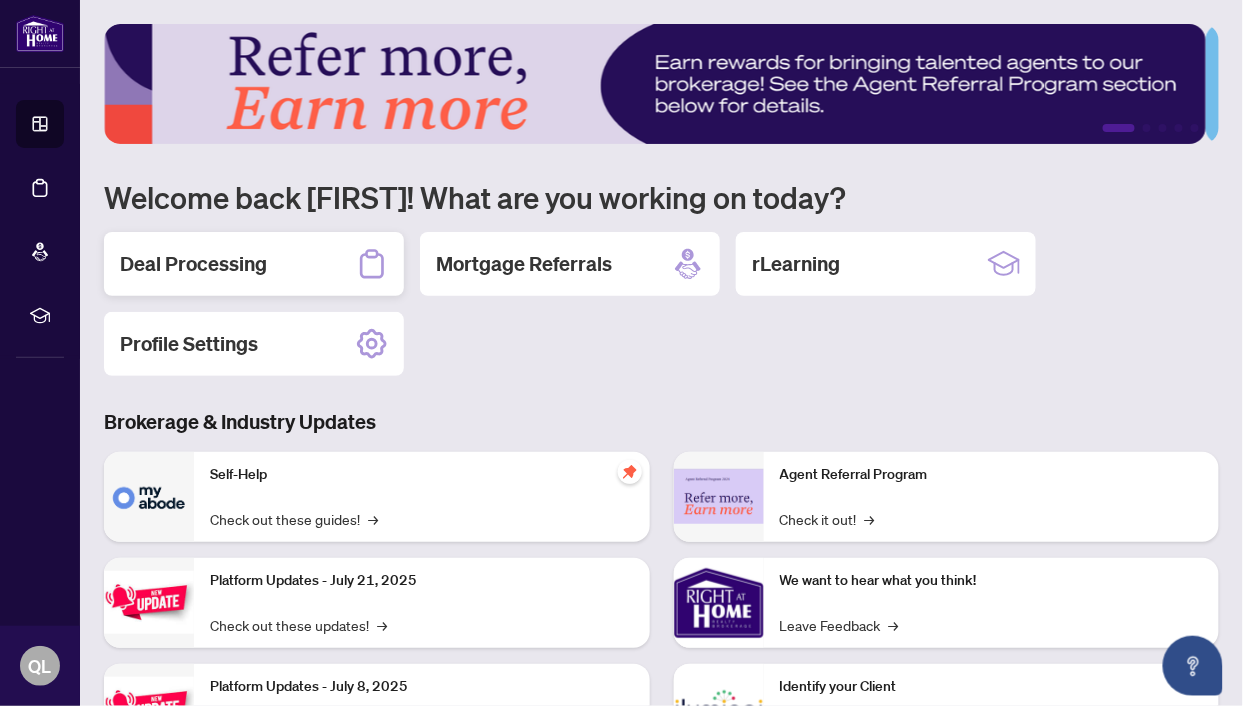 click on "Deal Processing" at bounding box center (193, 264) 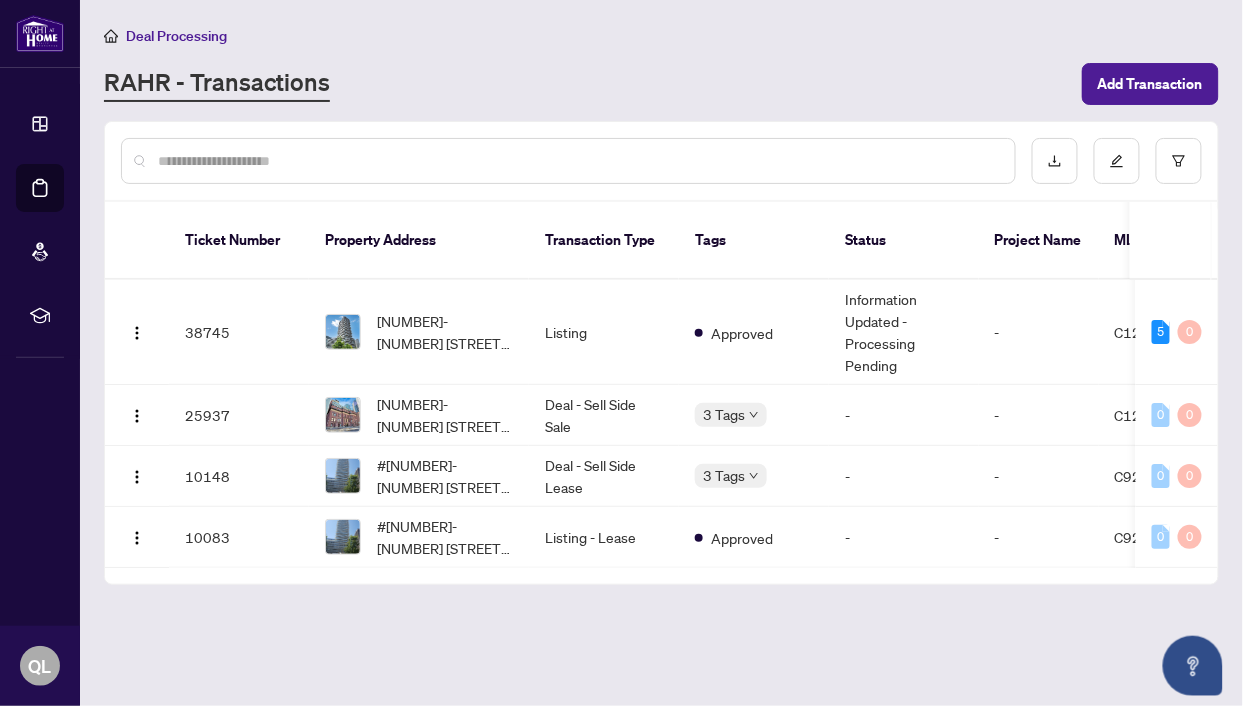 click at bounding box center [578, 161] 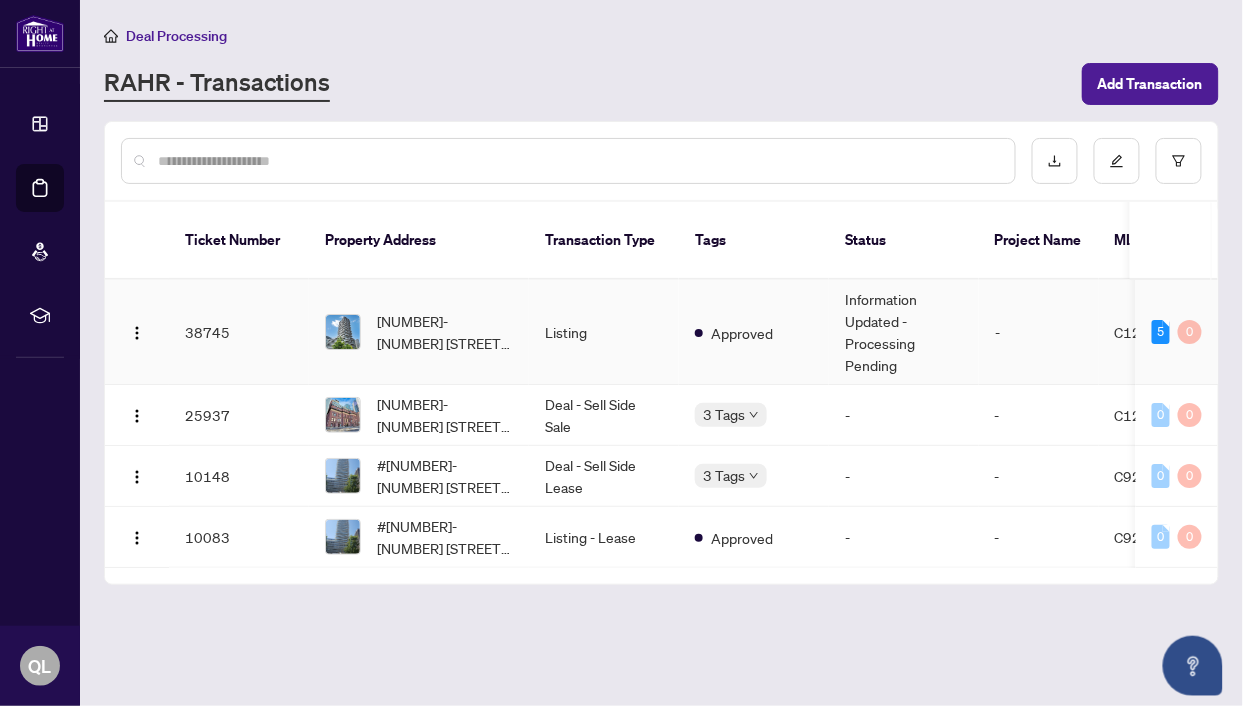 click on "38745" at bounding box center (239, 332) 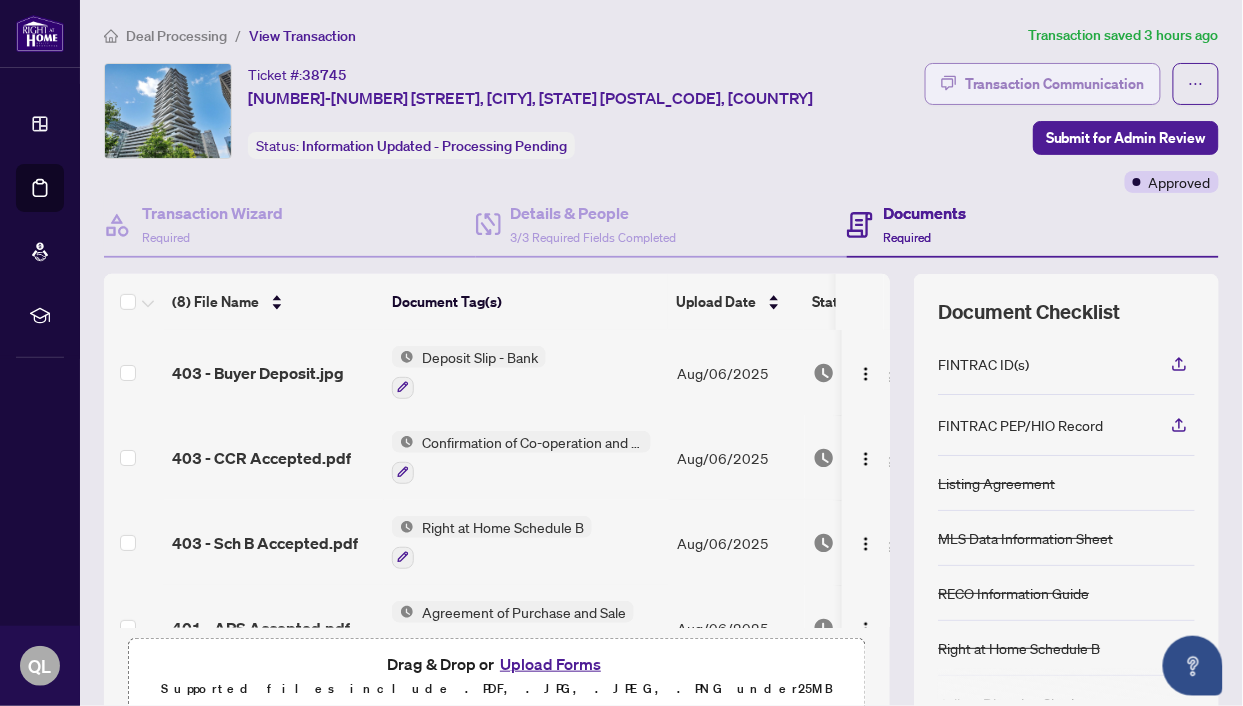click on "Transaction Communication" at bounding box center [1055, 84] 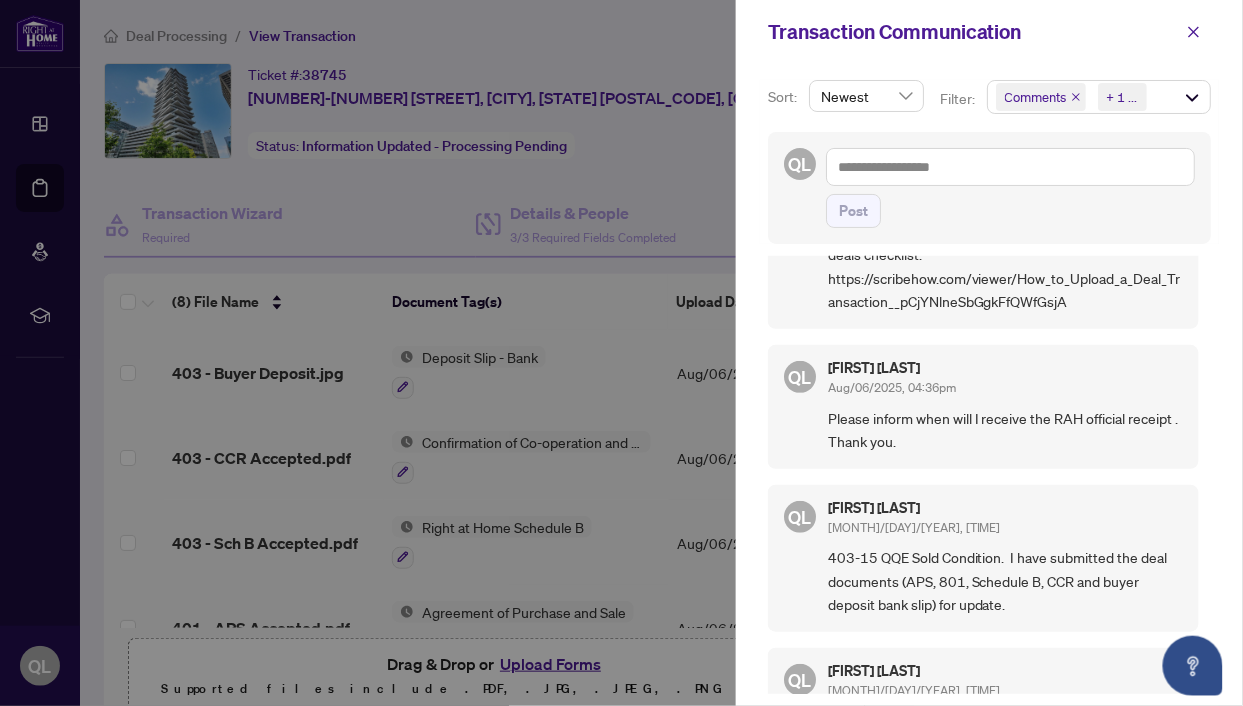 scroll, scrollTop: 204, scrollLeft: 0, axis: vertical 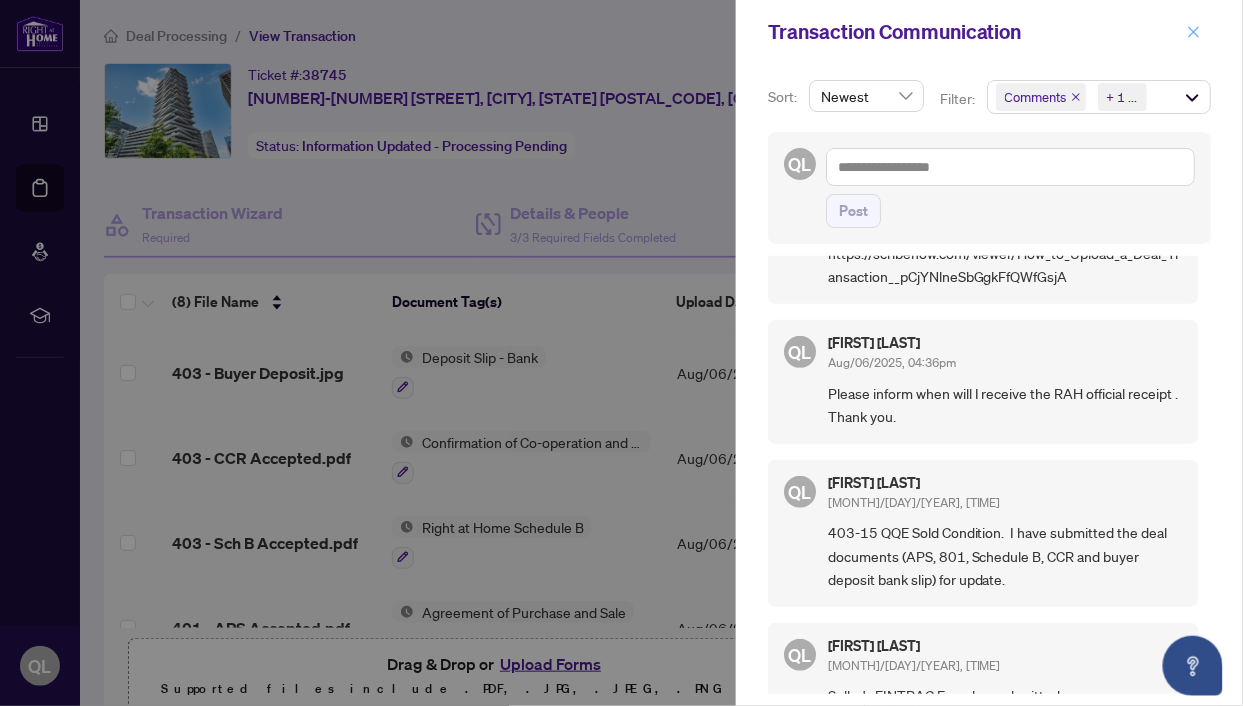 click 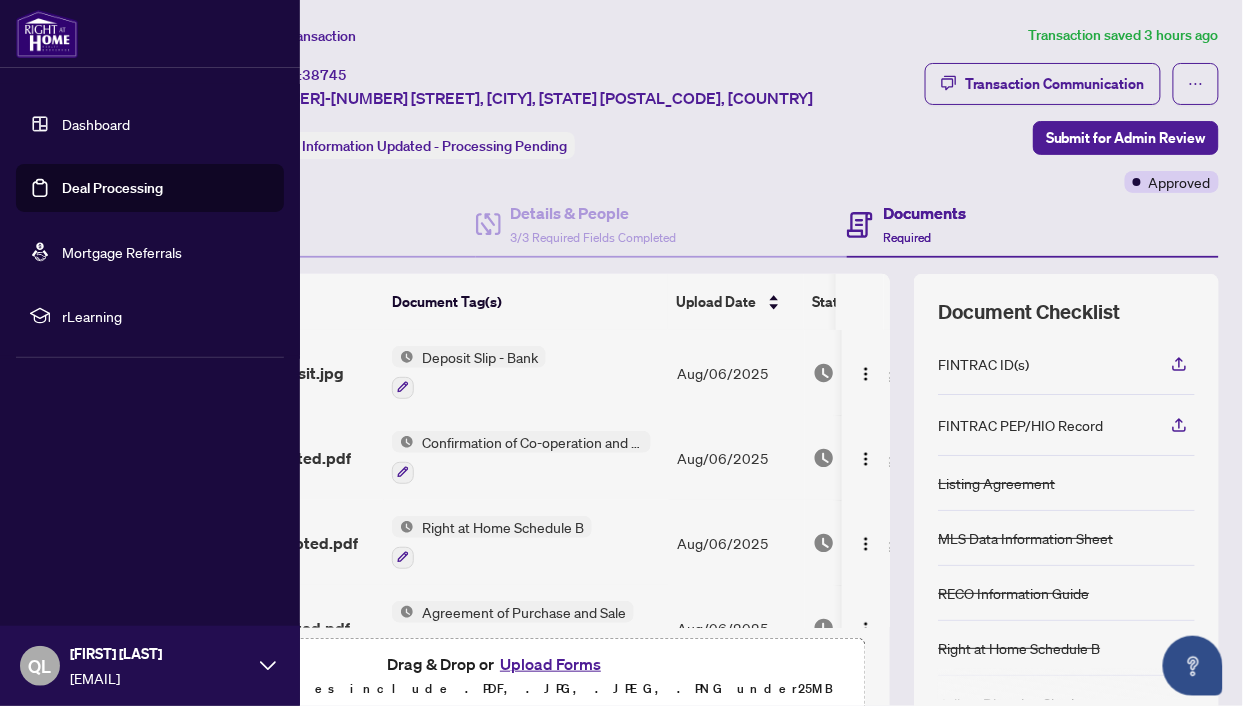 click on "Deal Processing" at bounding box center [112, 188] 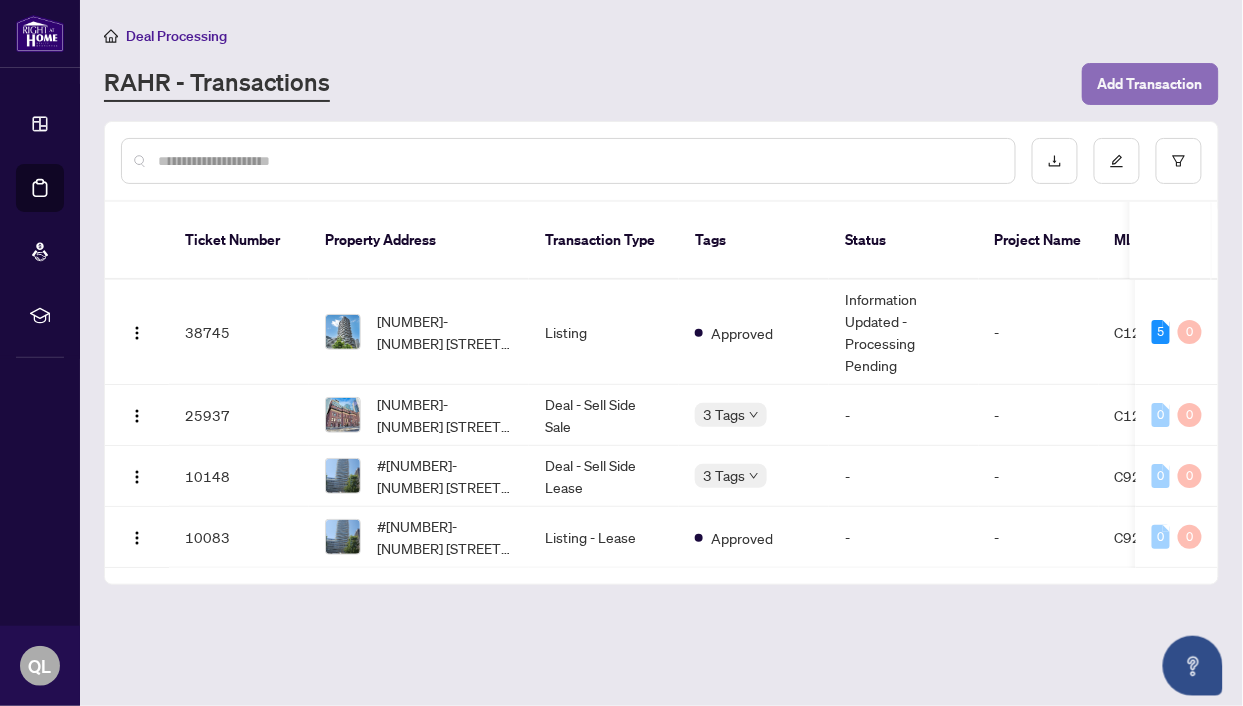 click on "Add Transaction" at bounding box center [1150, 84] 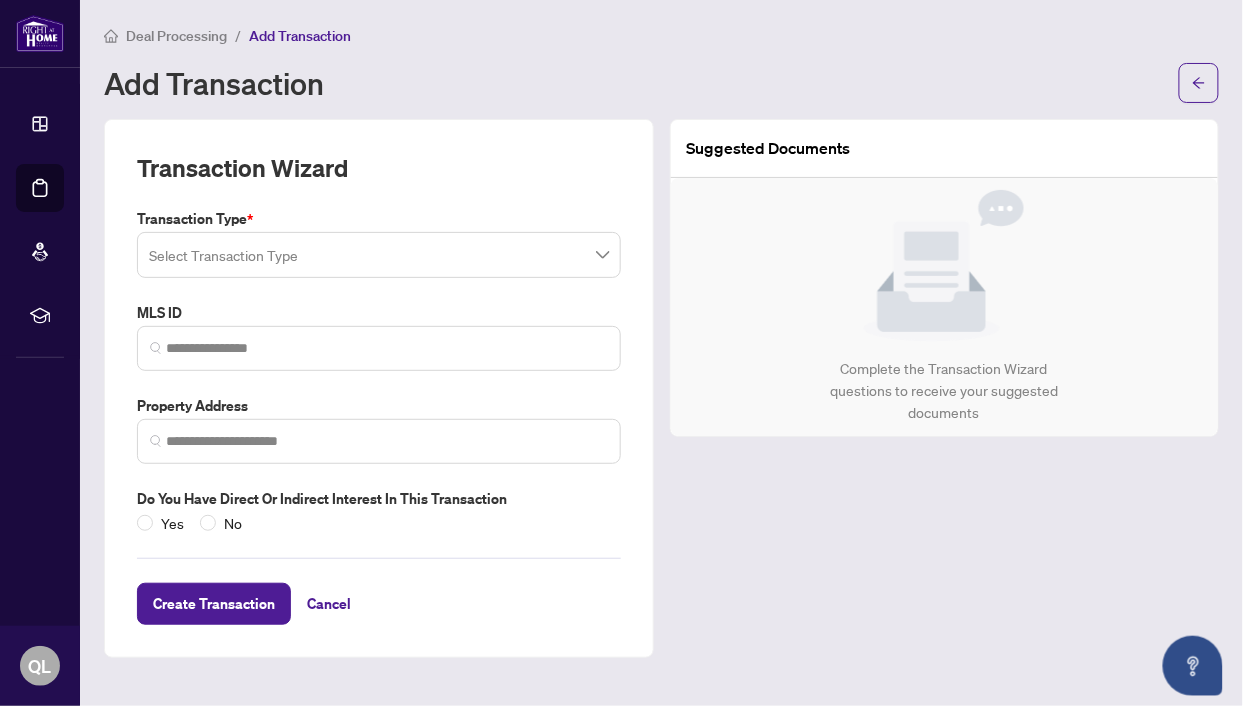 click at bounding box center [379, 255] 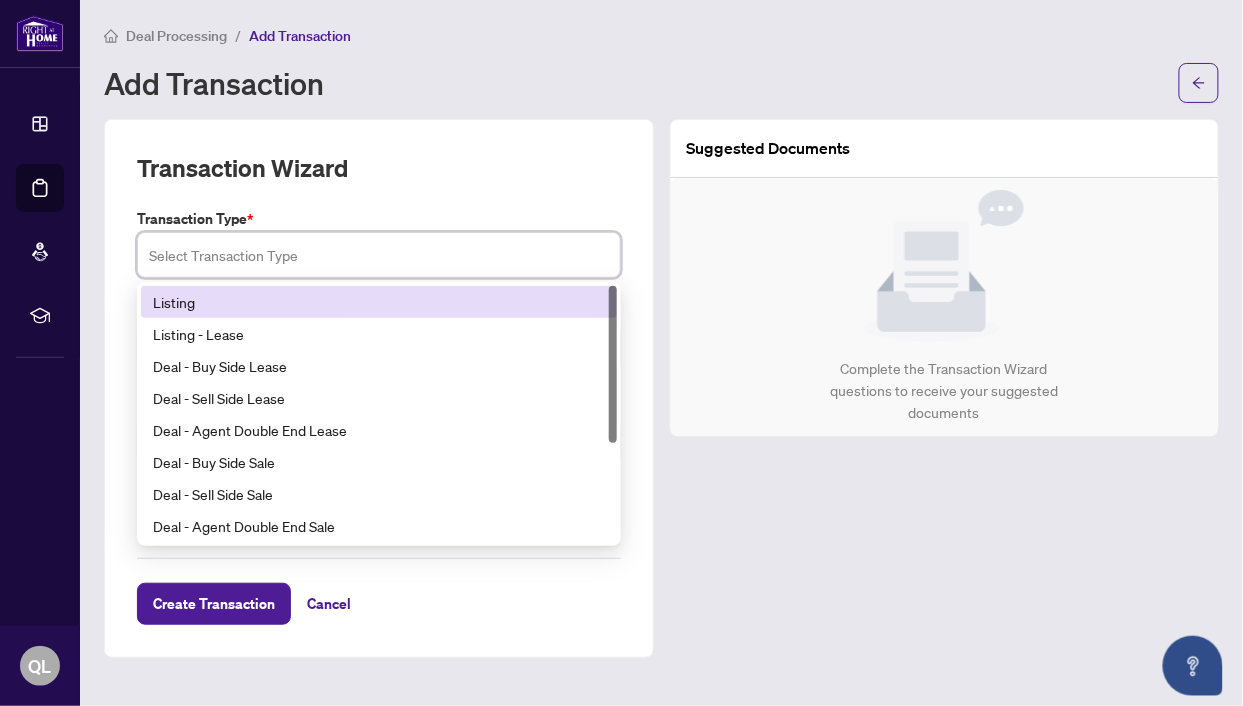 click on "Listing" at bounding box center (379, 302) 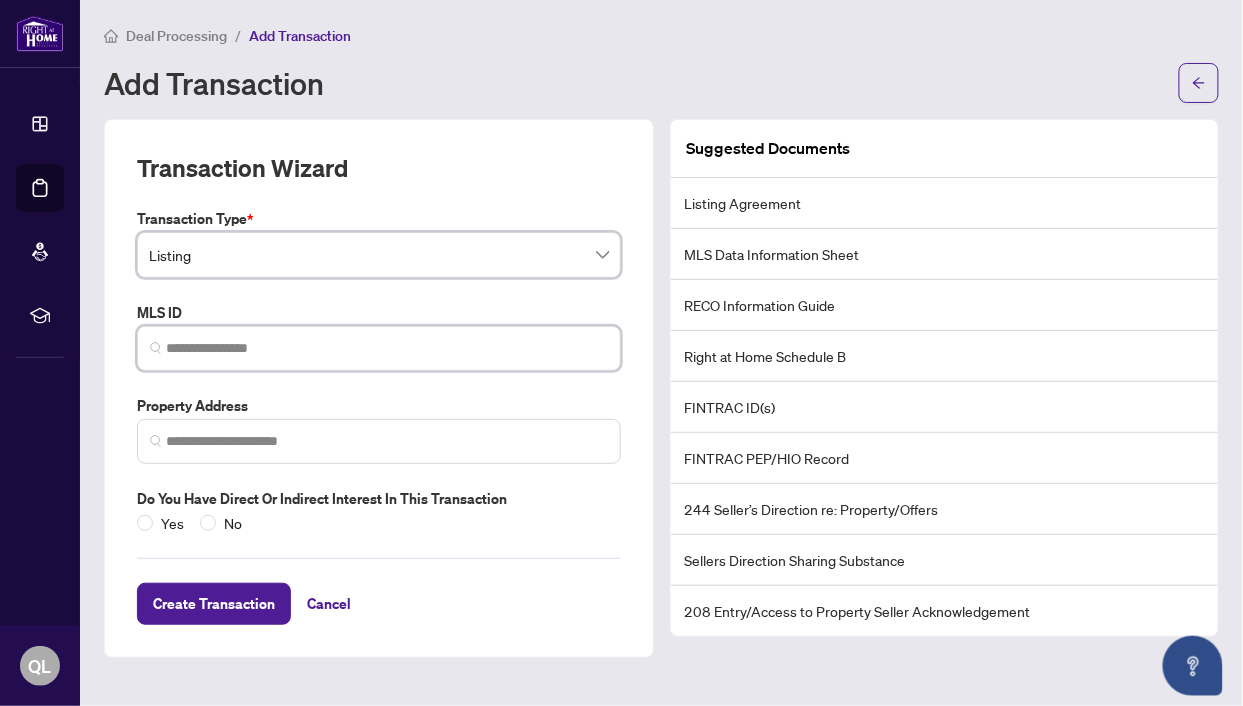 click at bounding box center [387, 348] 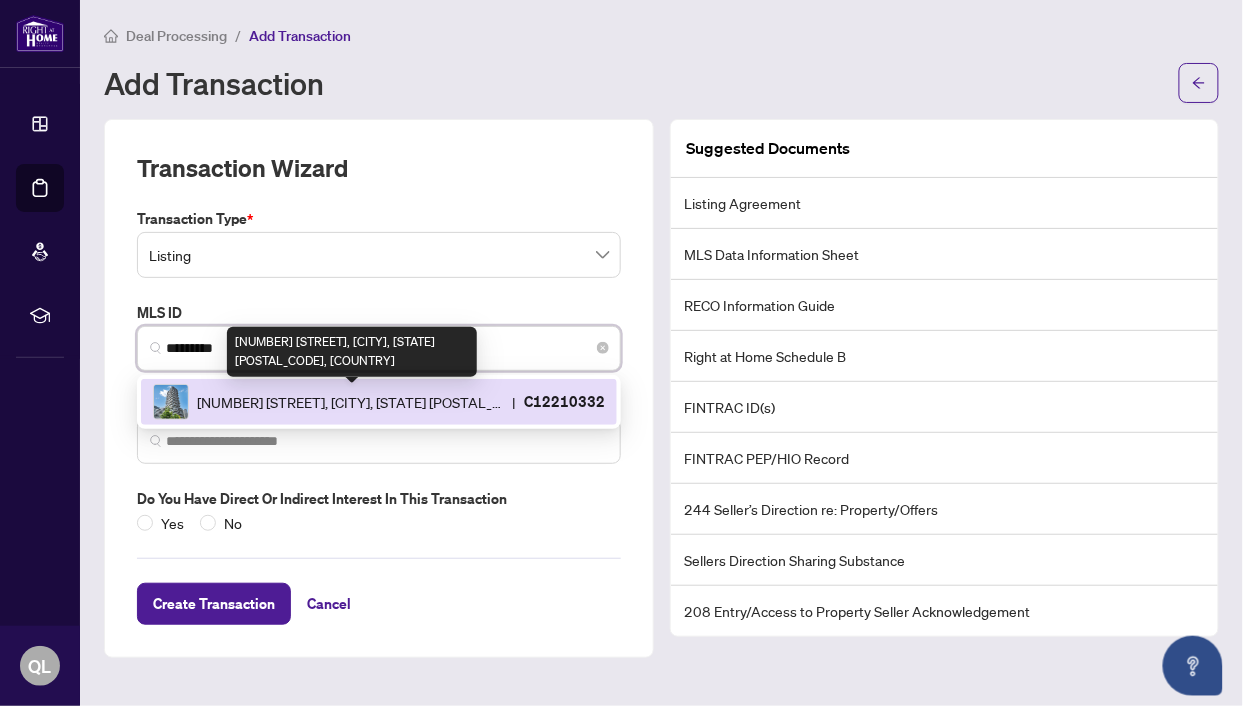 click on "[NUMBER] [STREET], [CITY], [STATE] [POSTAL_CODE], [COUNTRY]" at bounding box center (350, 402) 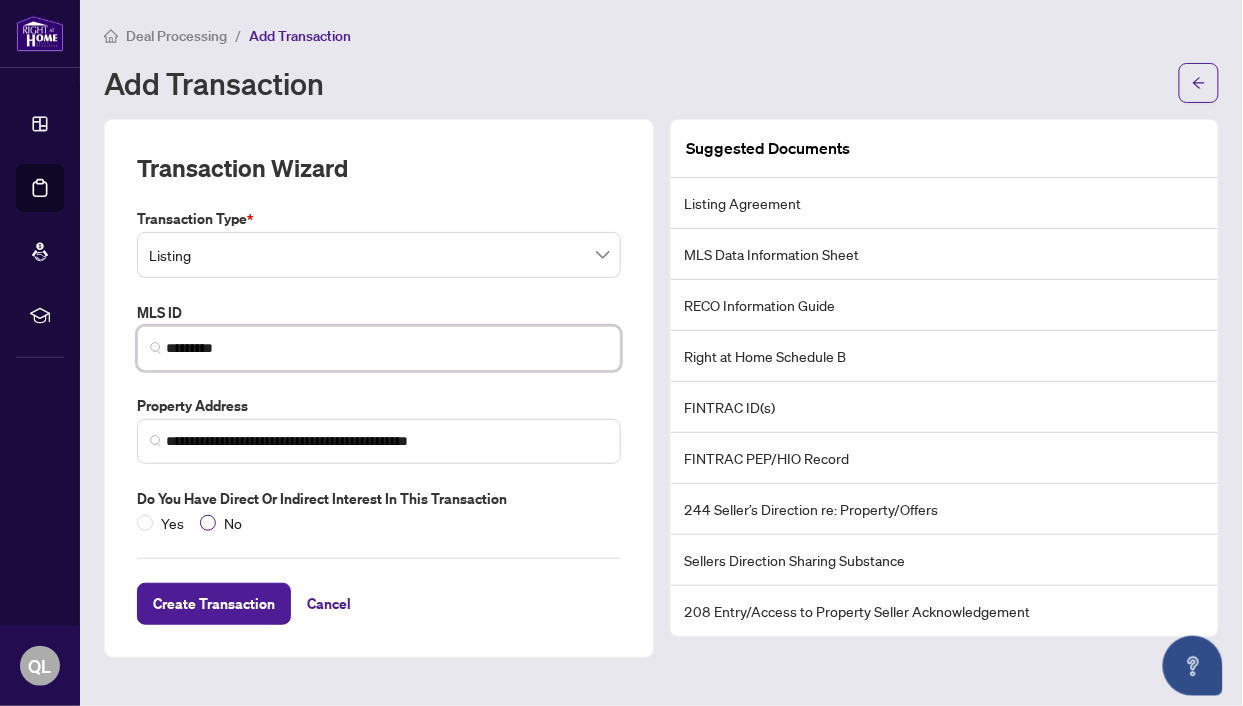 type on "*********" 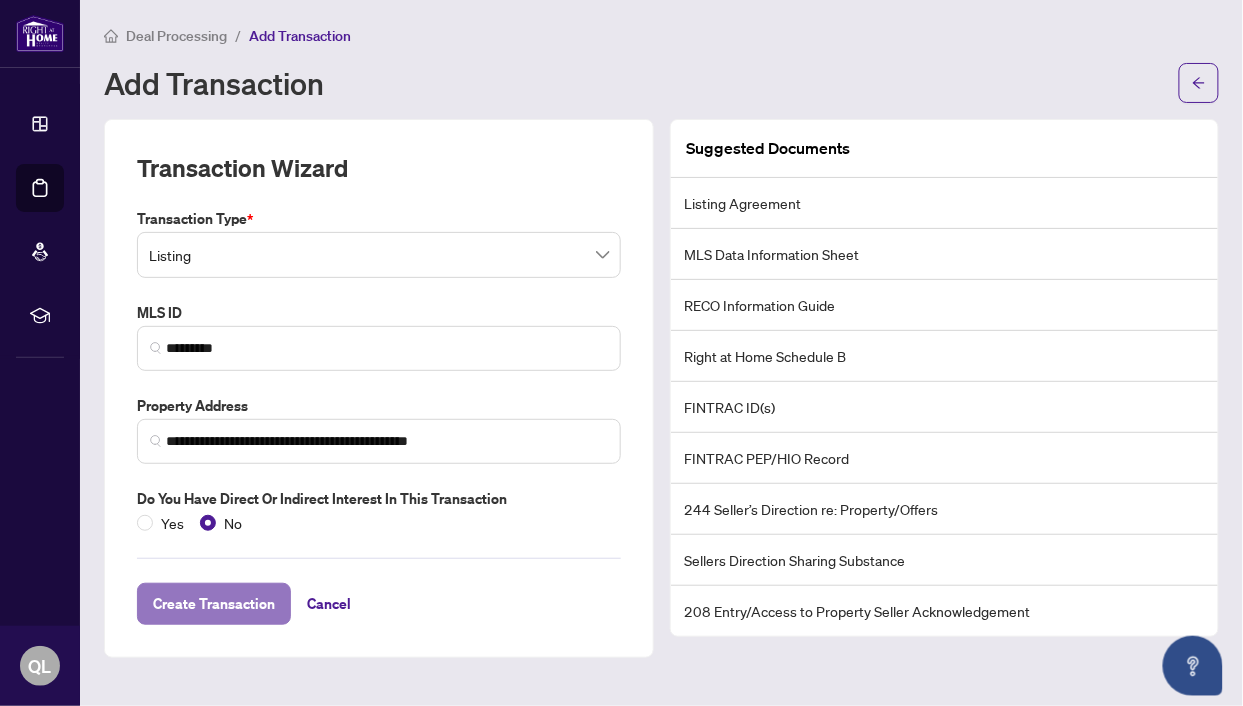 click on "Create Transaction" at bounding box center (214, 604) 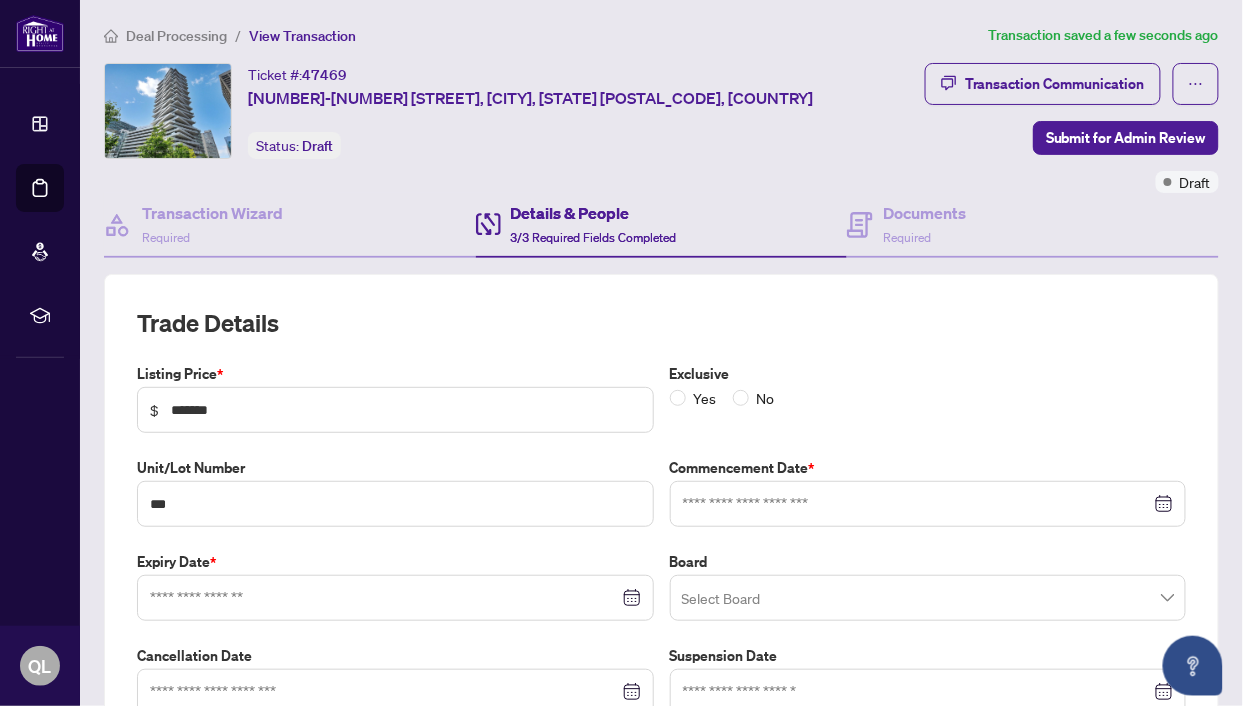 type on "**********" 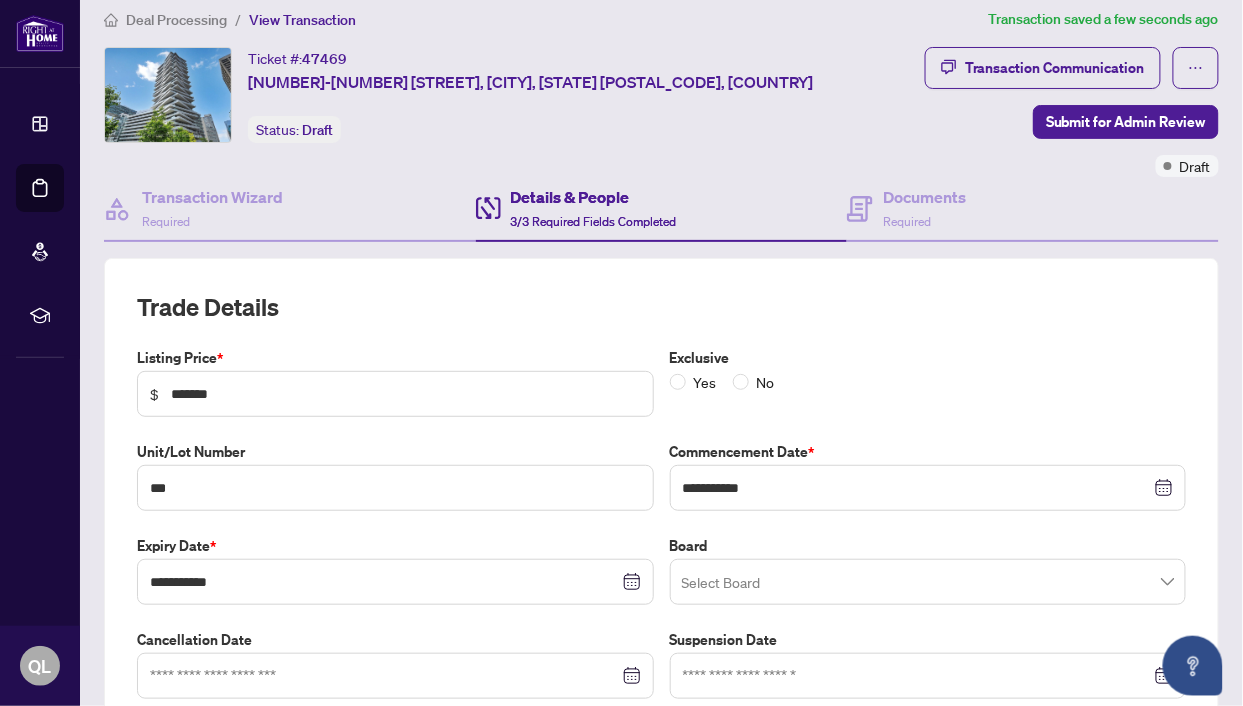 scroll, scrollTop: 22, scrollLeft: 0, axis: vertical 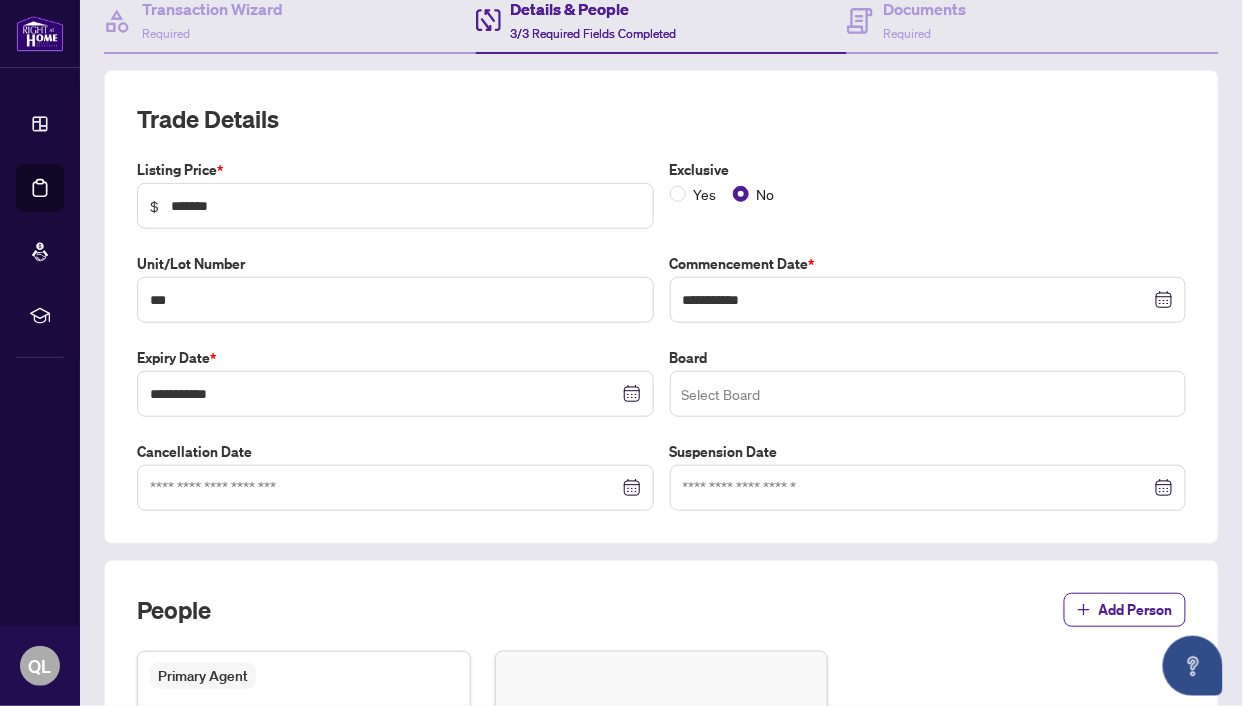 click at bounding box center [928, 394] 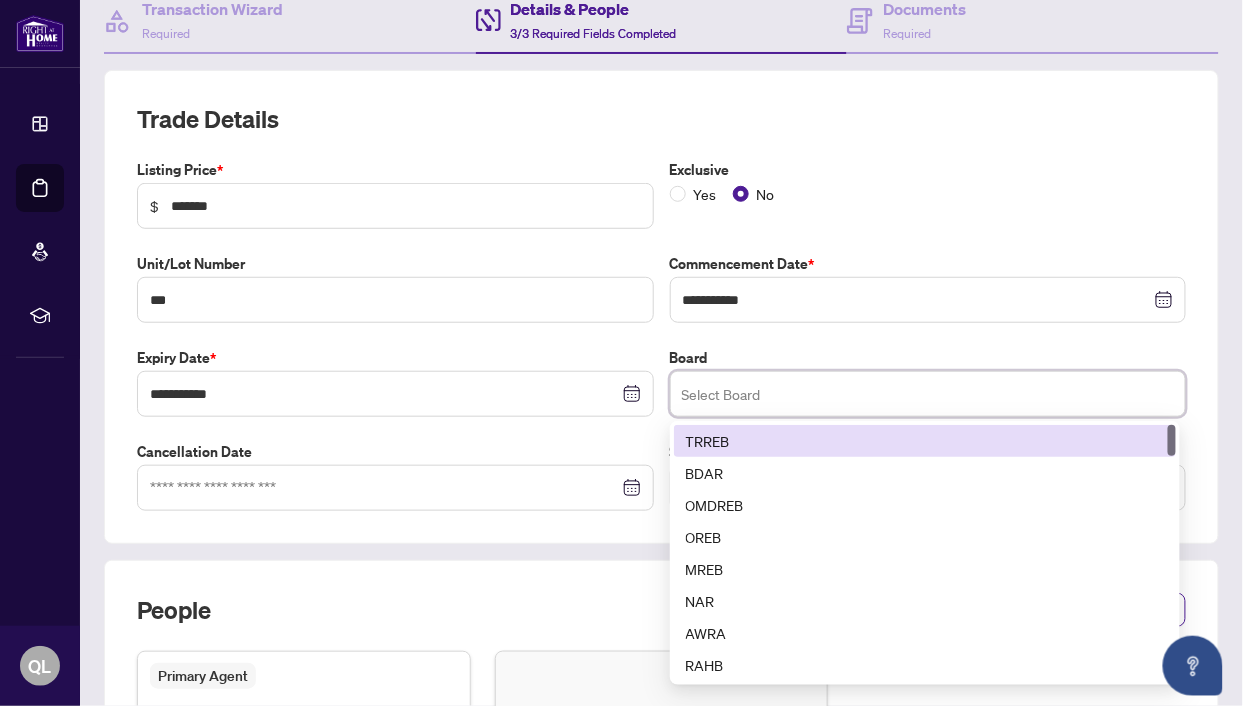 click on "TRREB" at bounding box center (925, 441) 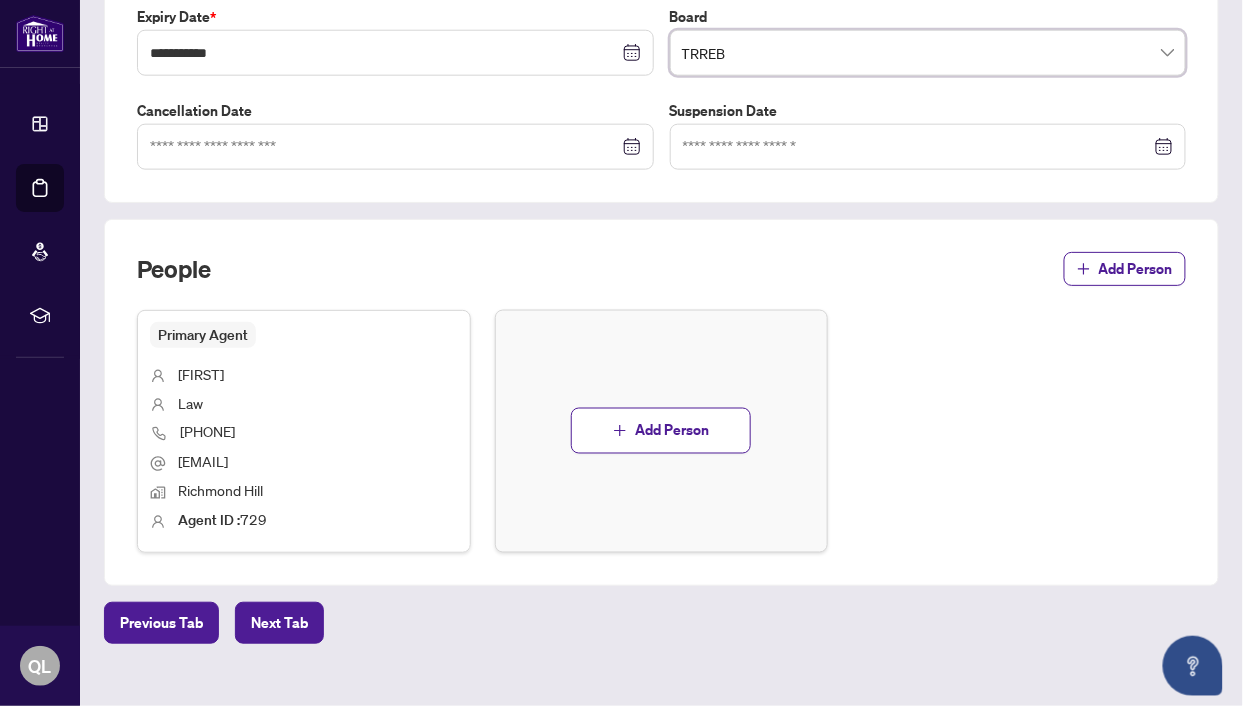 scroll, scrollTop: 545, scrollLeft: 0, axis: vertical 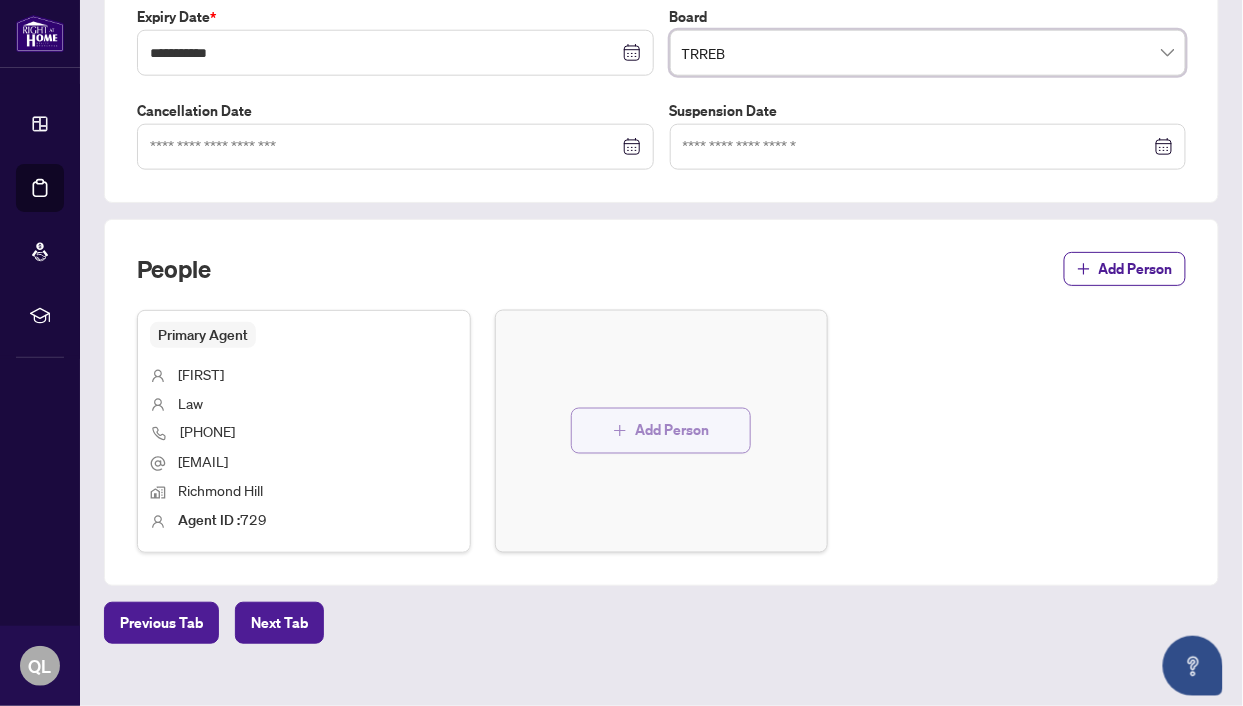 click on "Add Person" at bounding box center (672, 431) 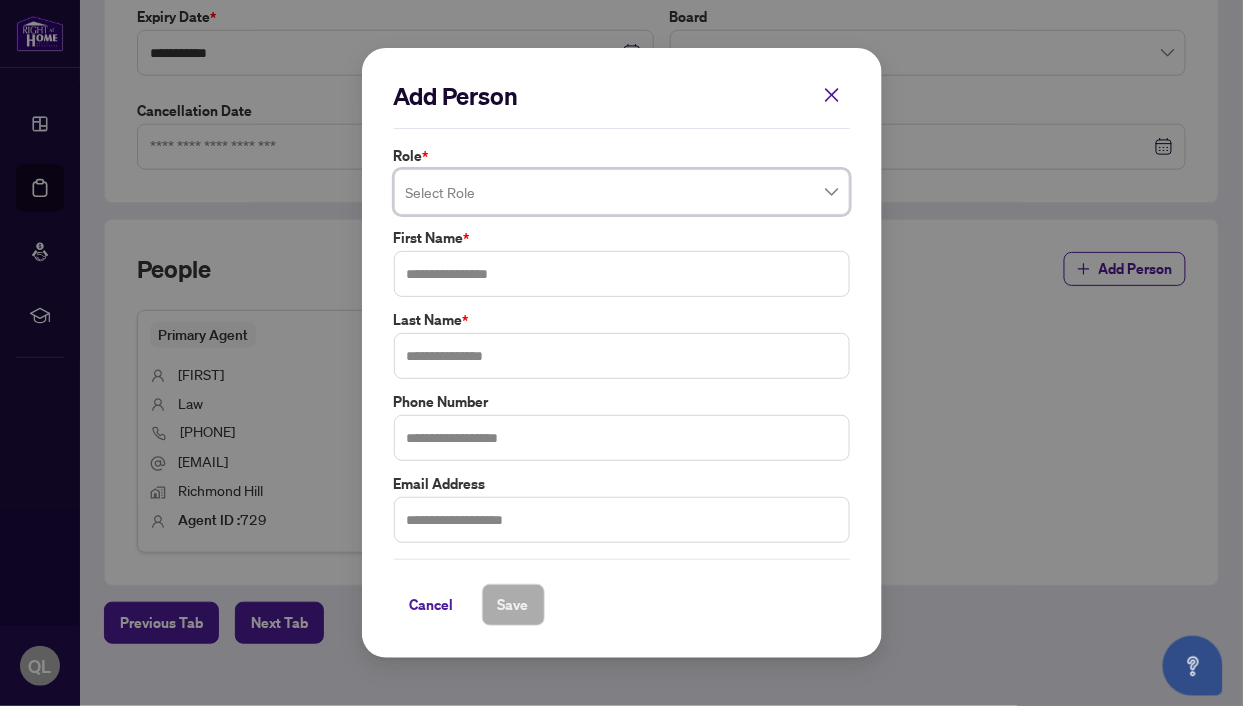 click at bounding box center (622, 192) 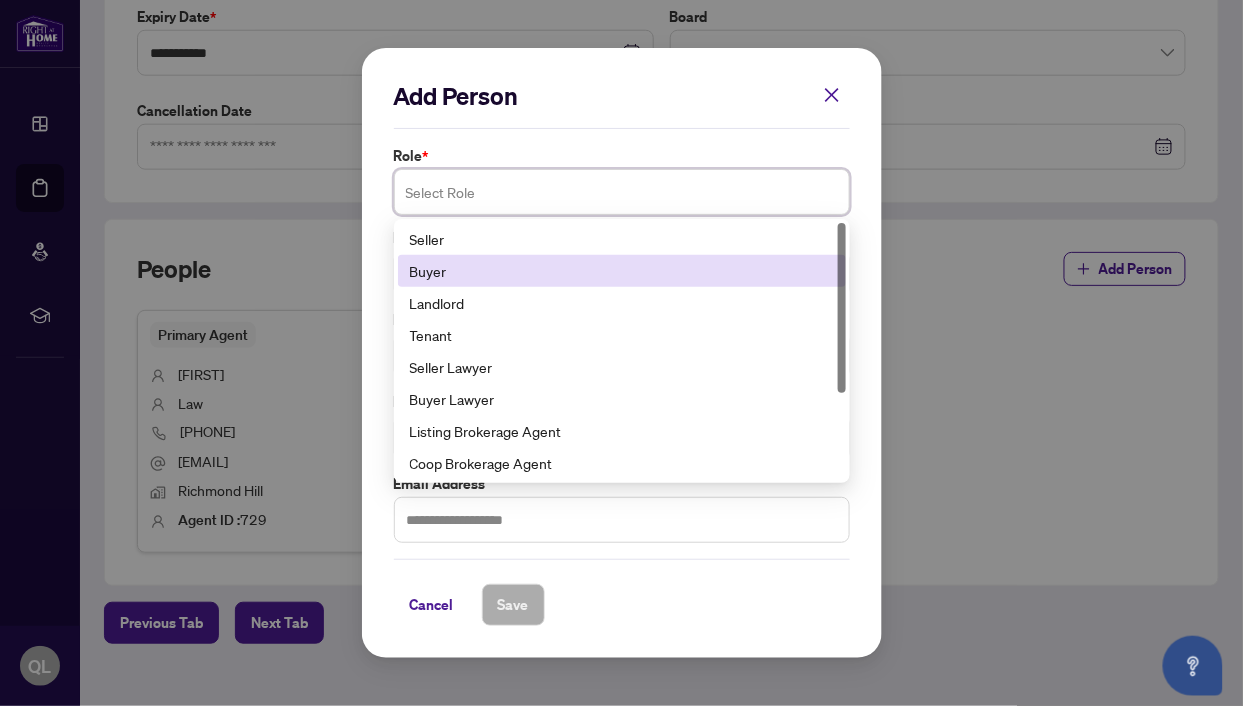 click on "Buyer" at bounding box center [622, 271] 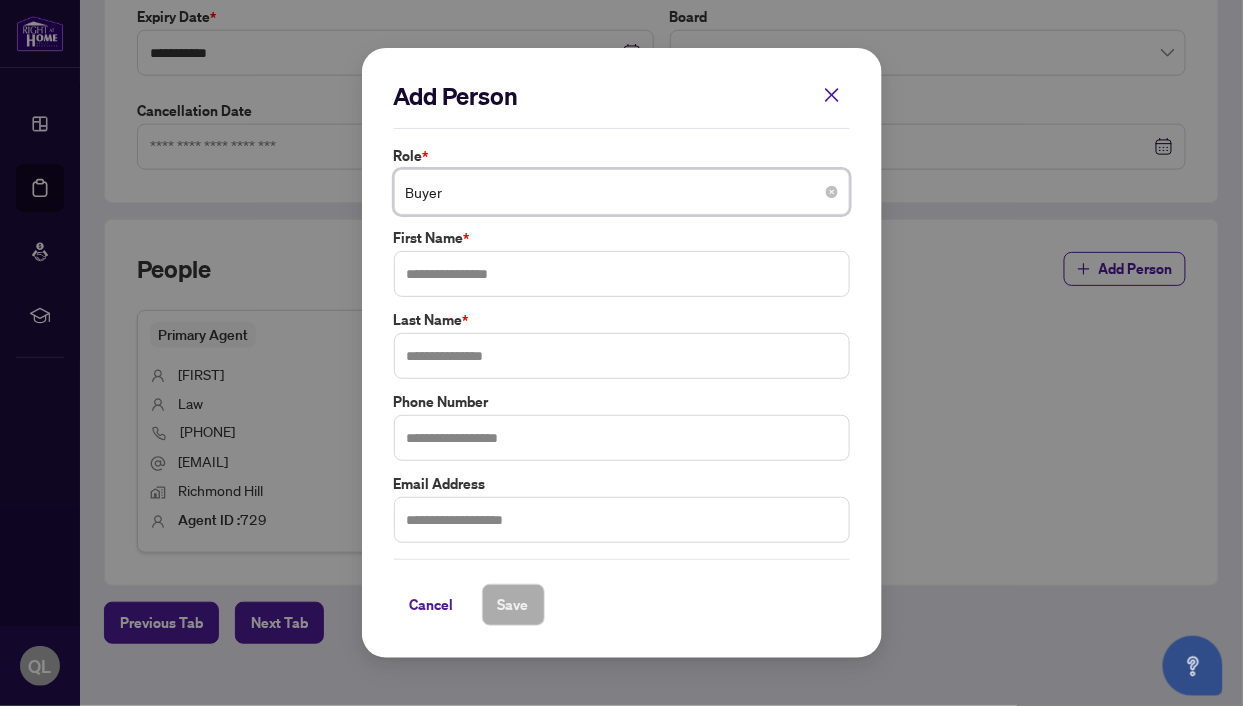 click on "Buyer" at bounding box center (622, 192) 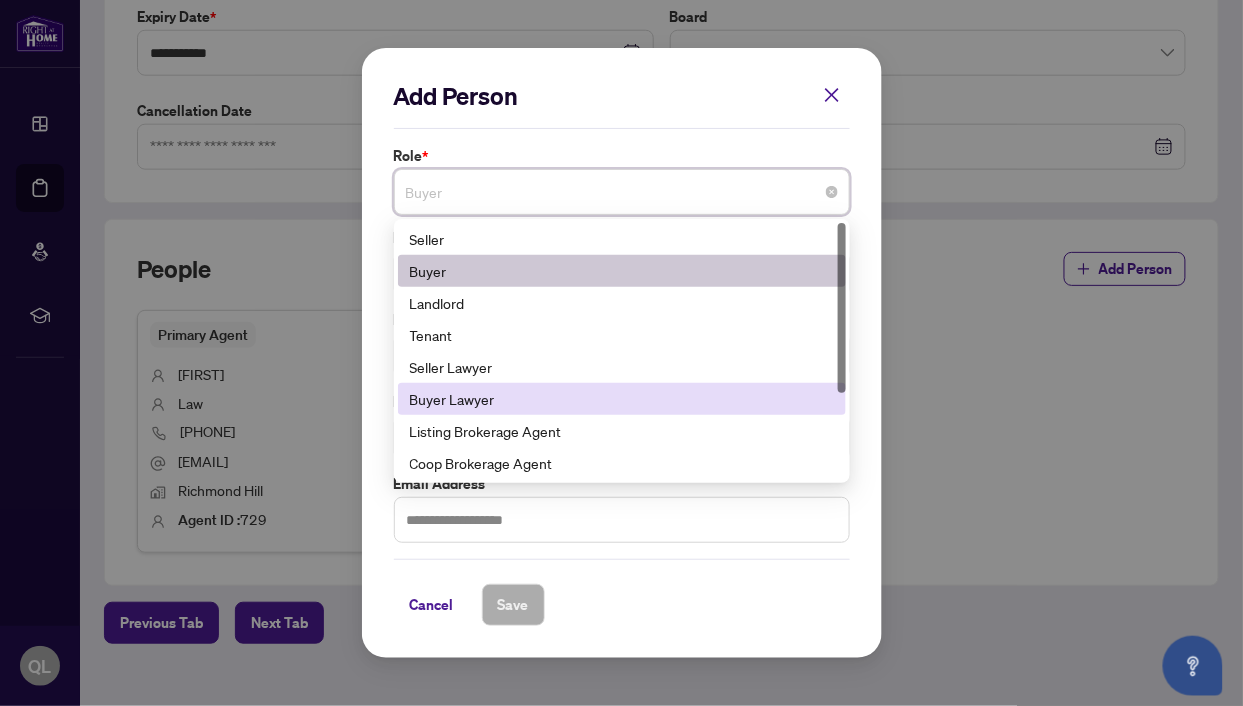 scroll, scrollTop: 128, scrollLeft: 0, axis: vertical 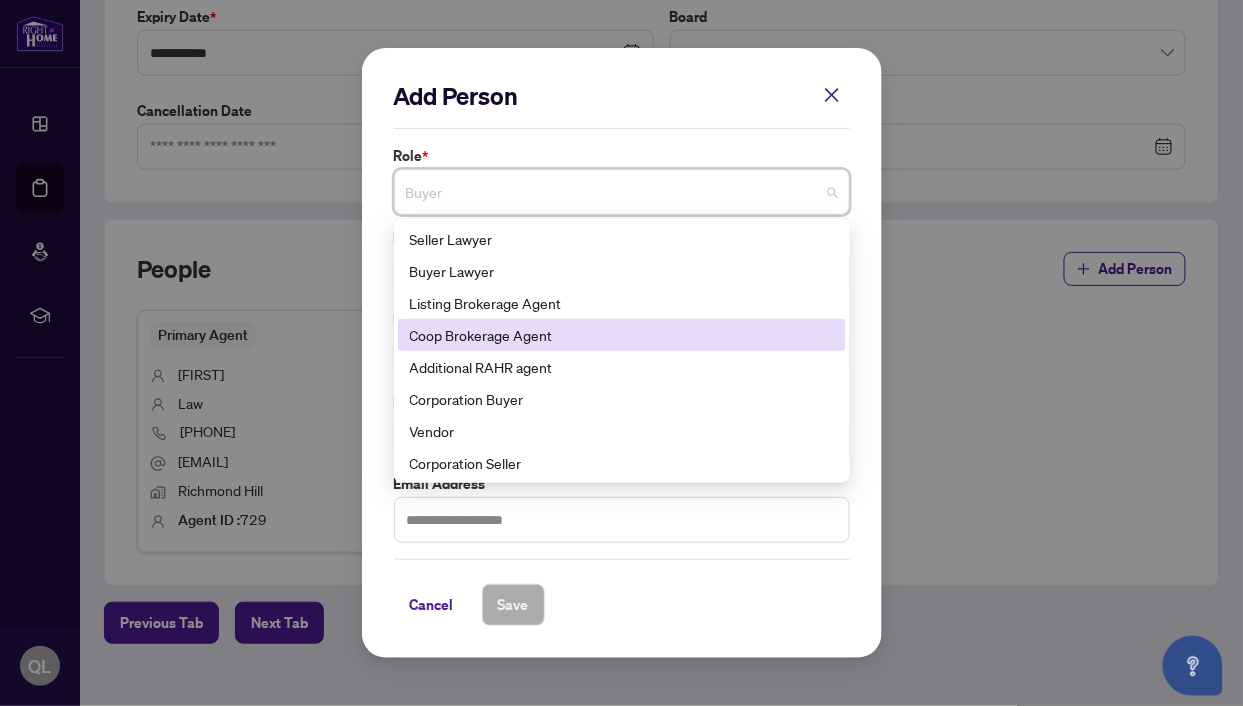 click on "Coop Brokerage Agent" at bounding box center (622, 335) 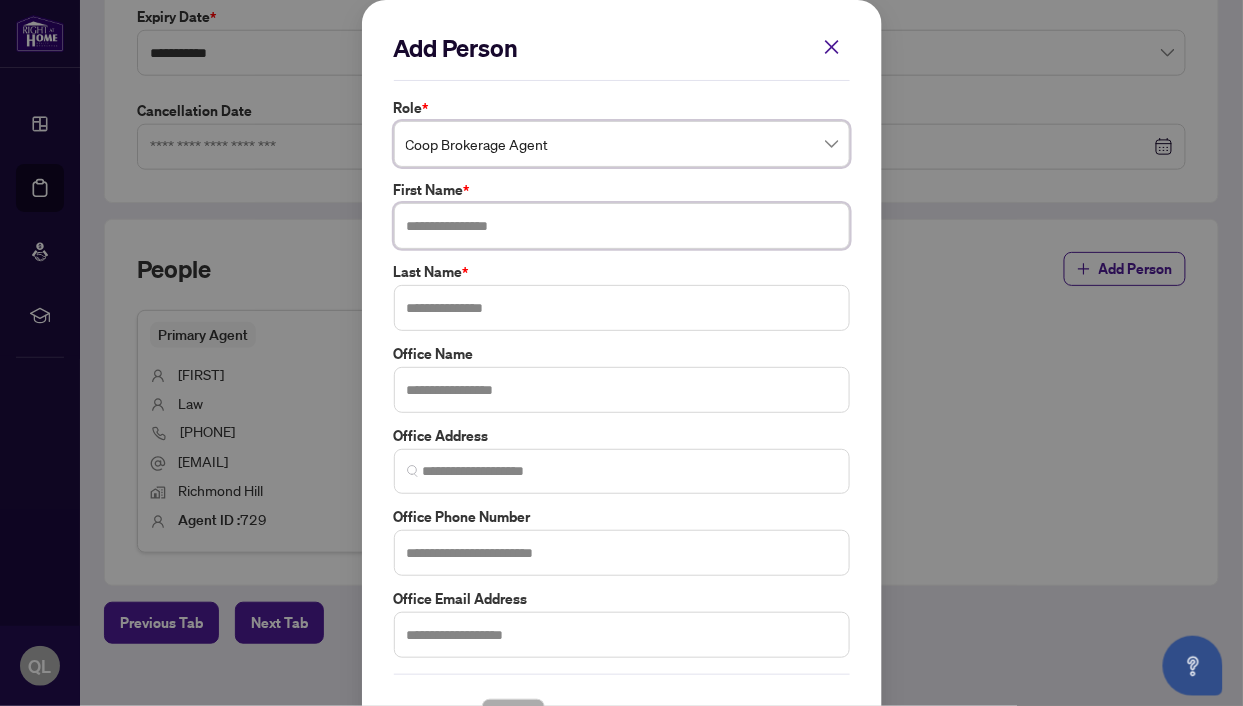 click at bounding box center [622, 226] 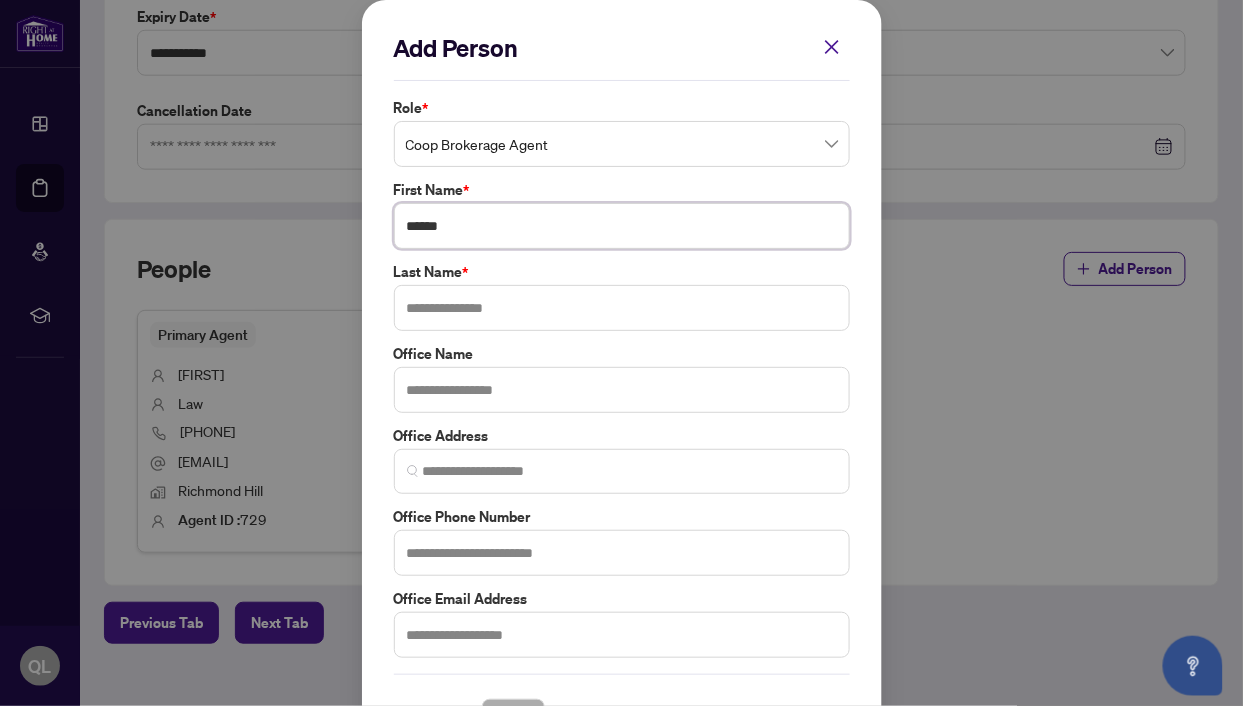type on "*****" 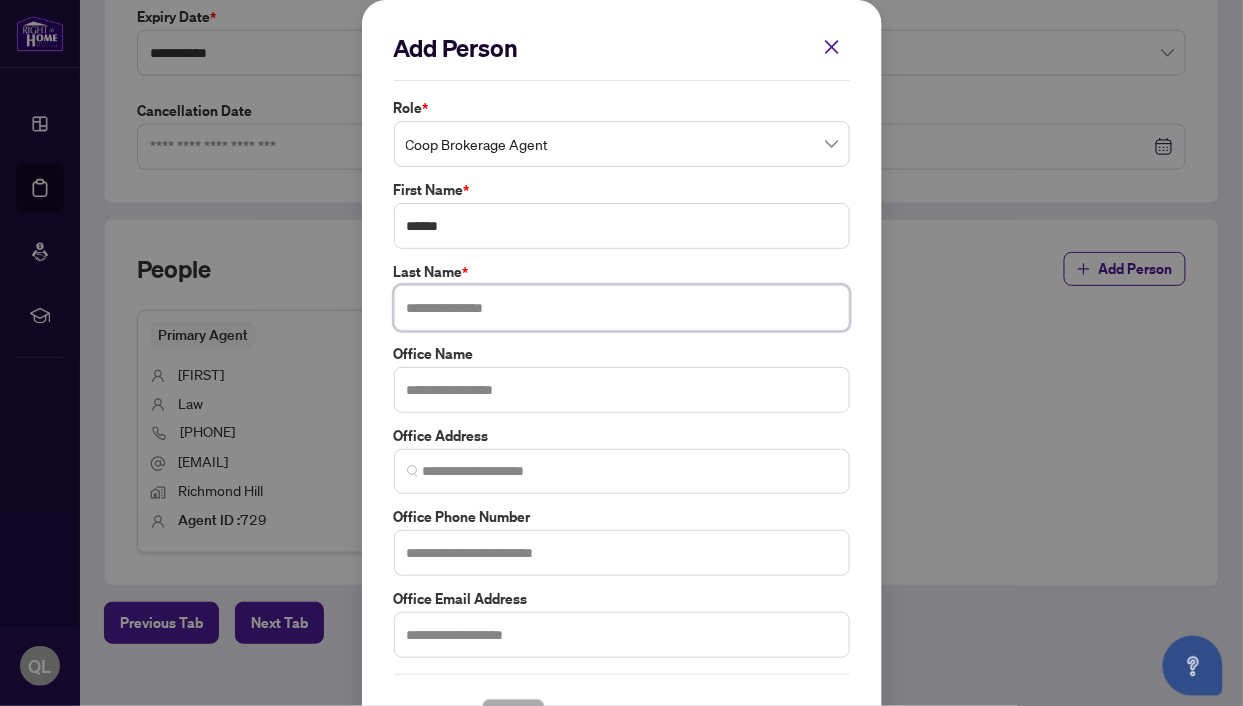 click at bounding box center [622, 308] 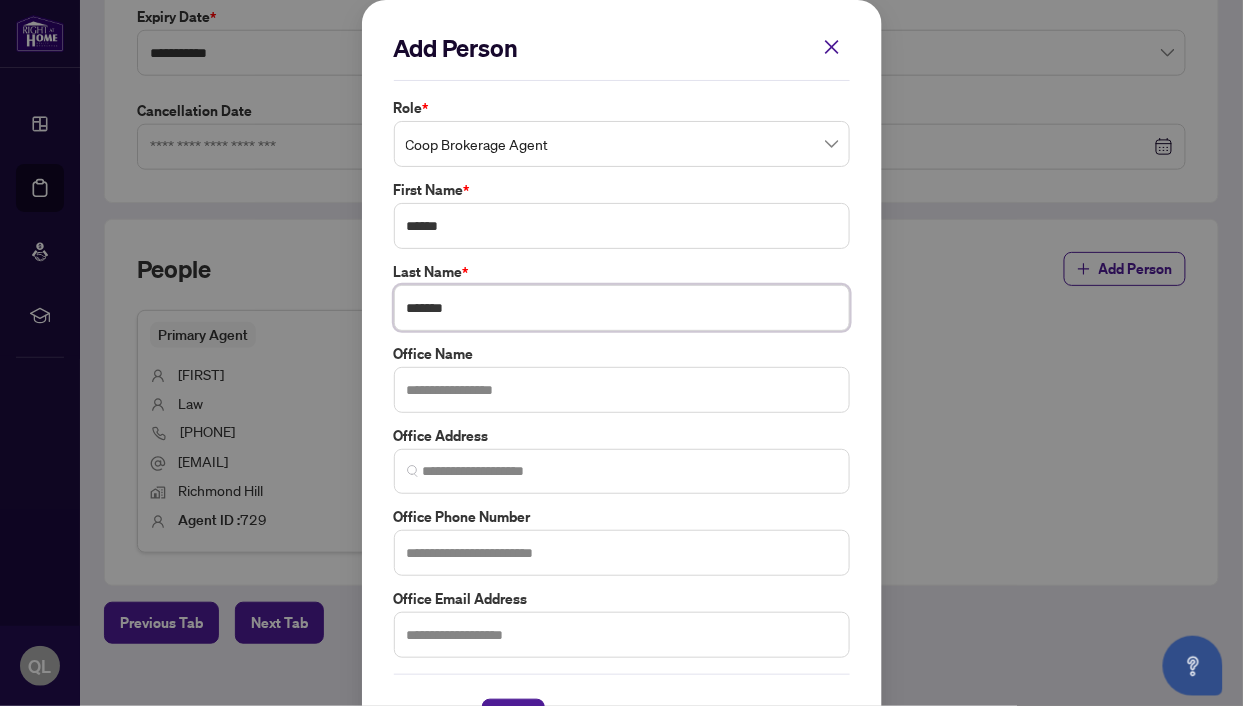 type on "*******" 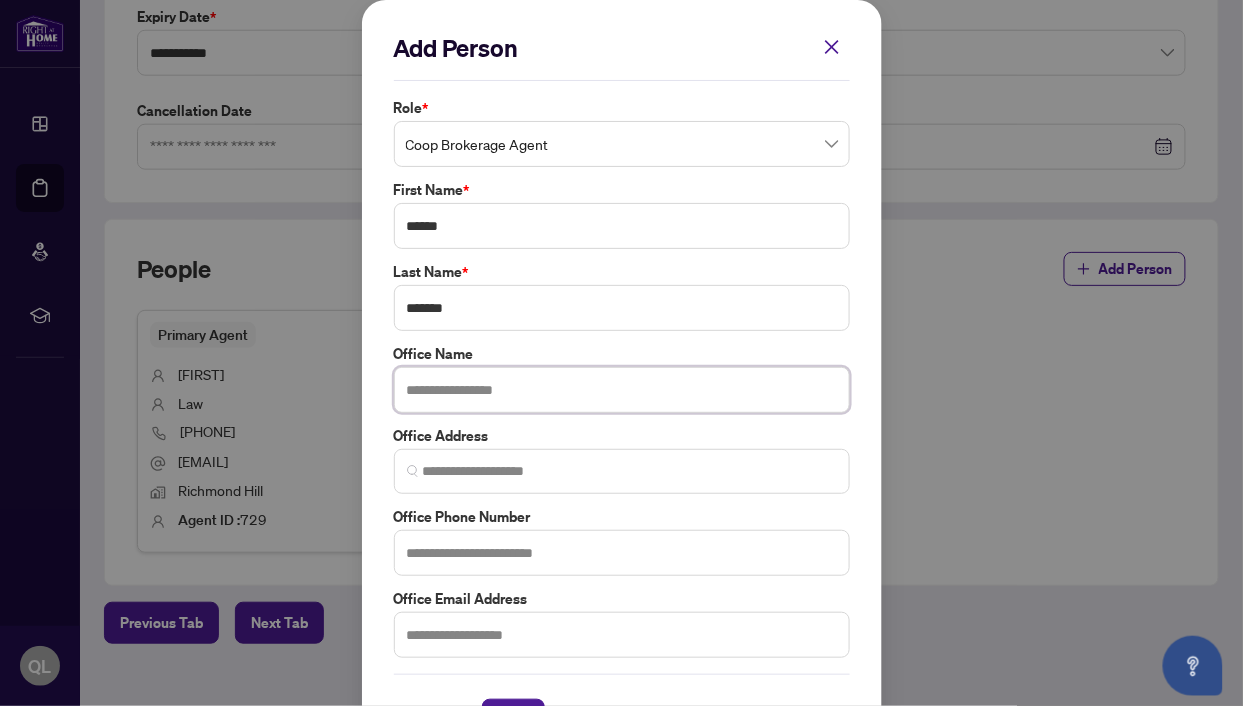 click at bounding box center [622, 390] 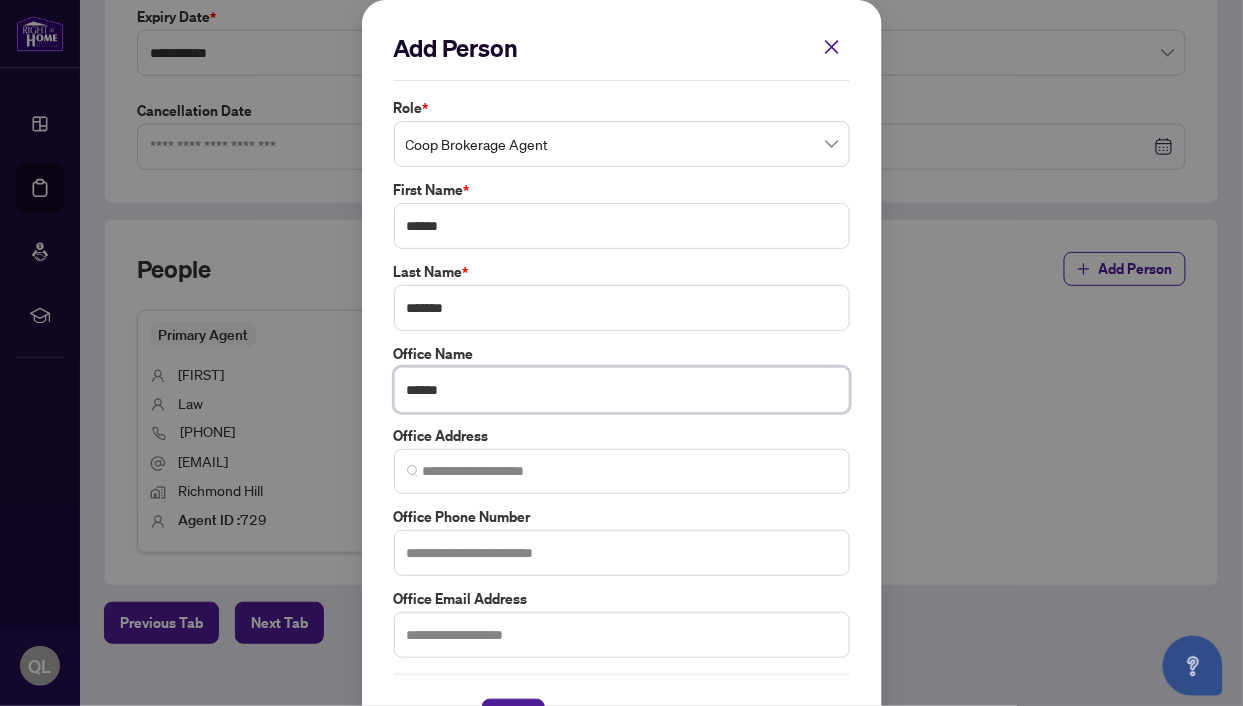 type on "******" 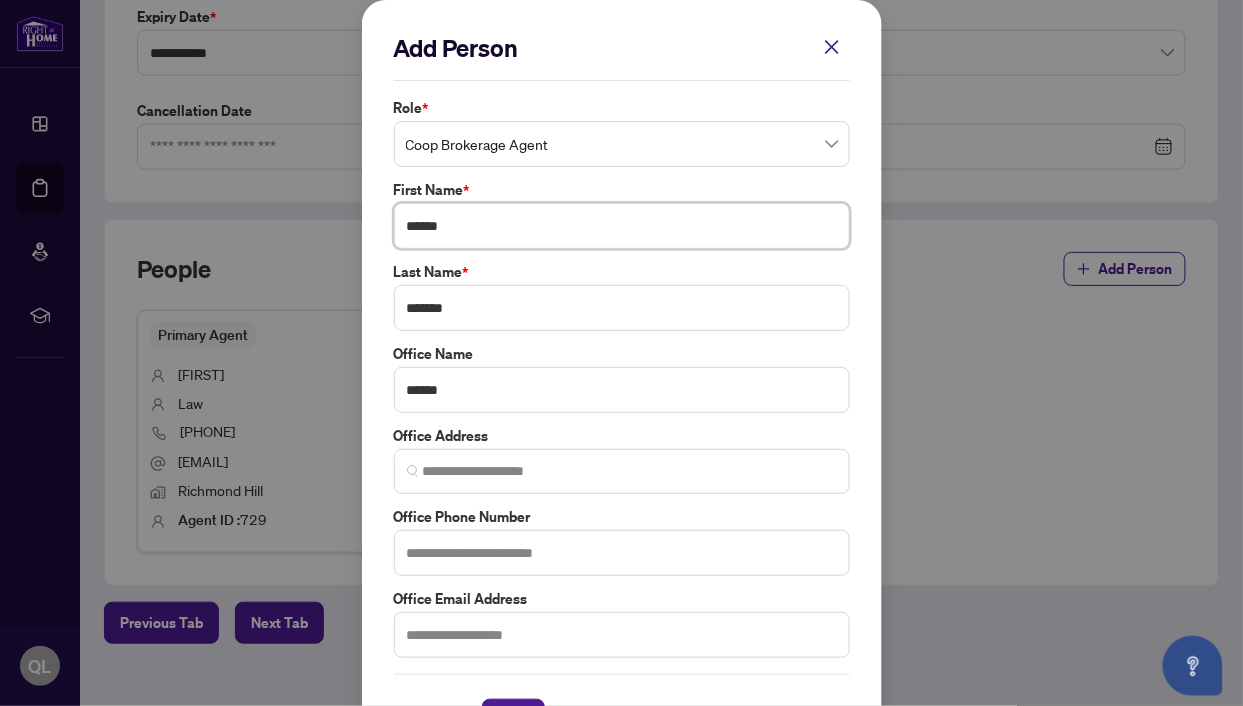 click on "*****" at bounding box center (622, 226) 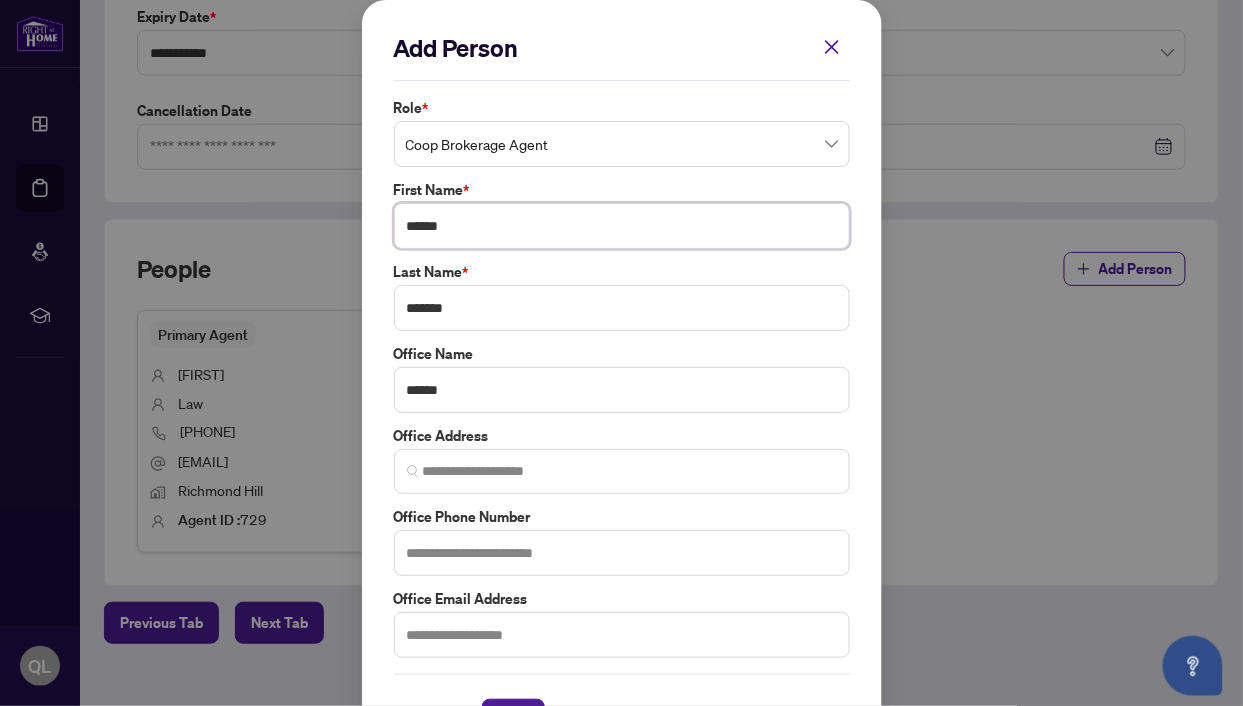 type on "*****" 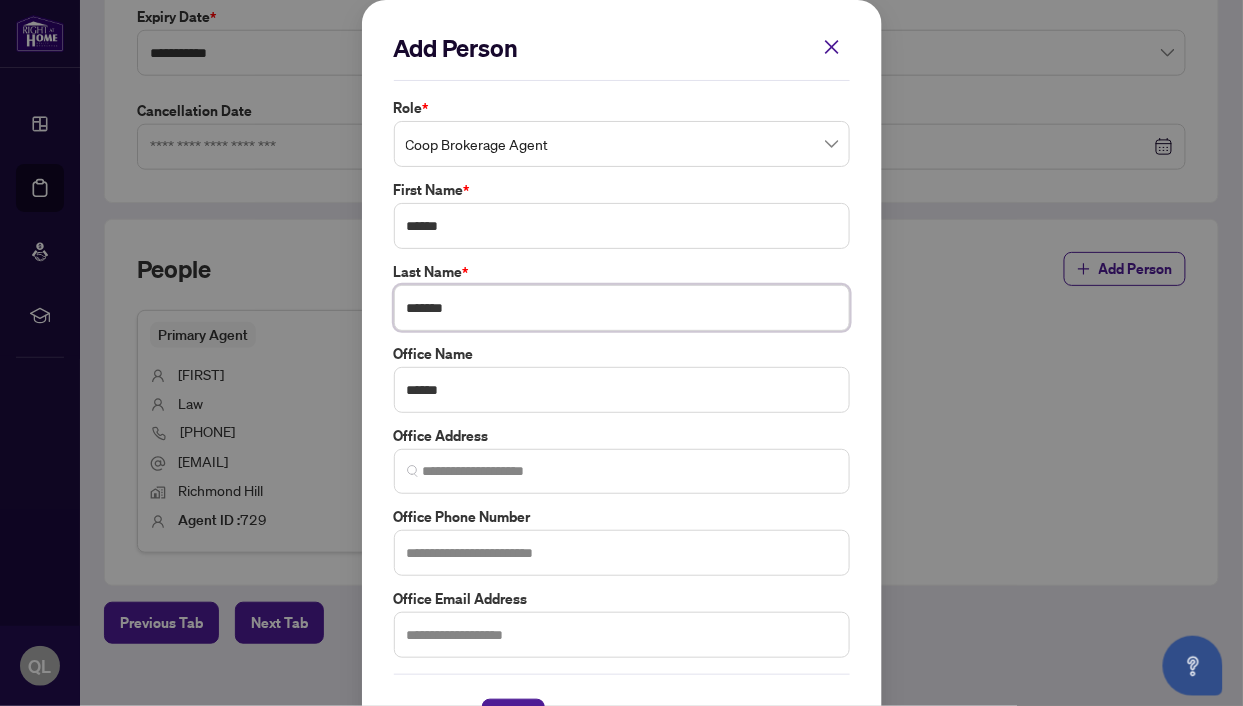 click on "*******" at bounding box center [622, 308] 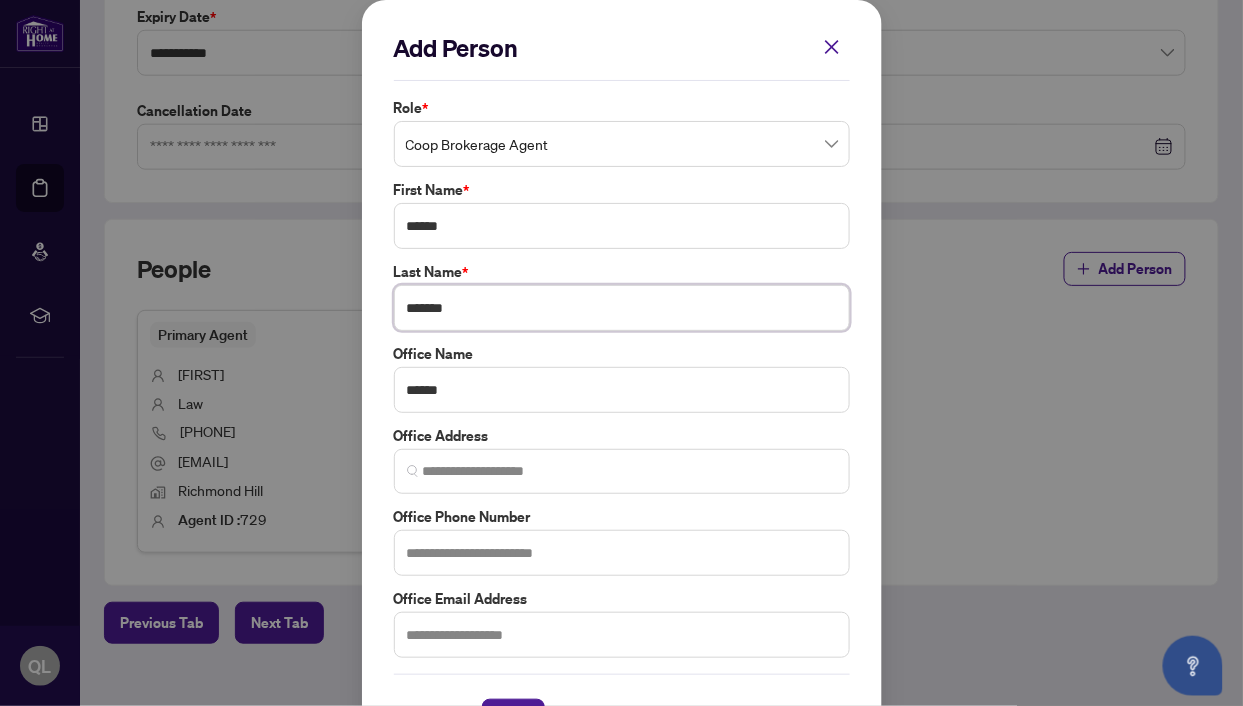 type on "*******" 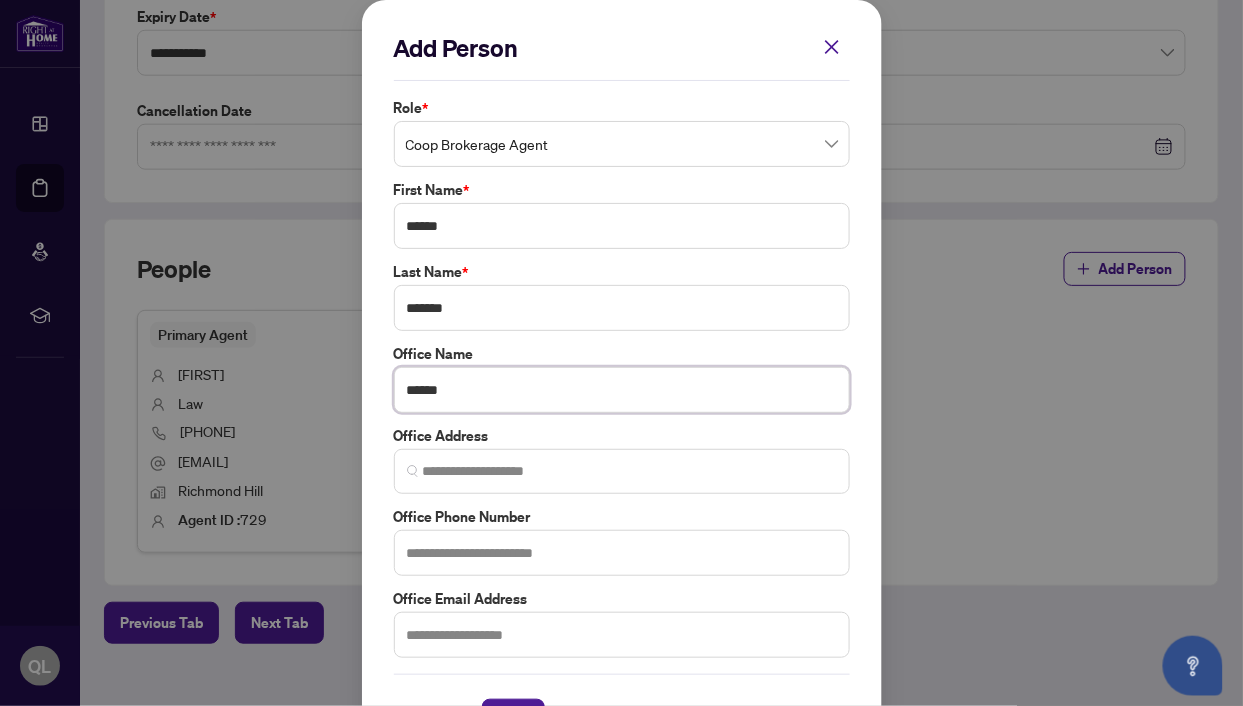 click on "******" at bounding box center (622, 390) 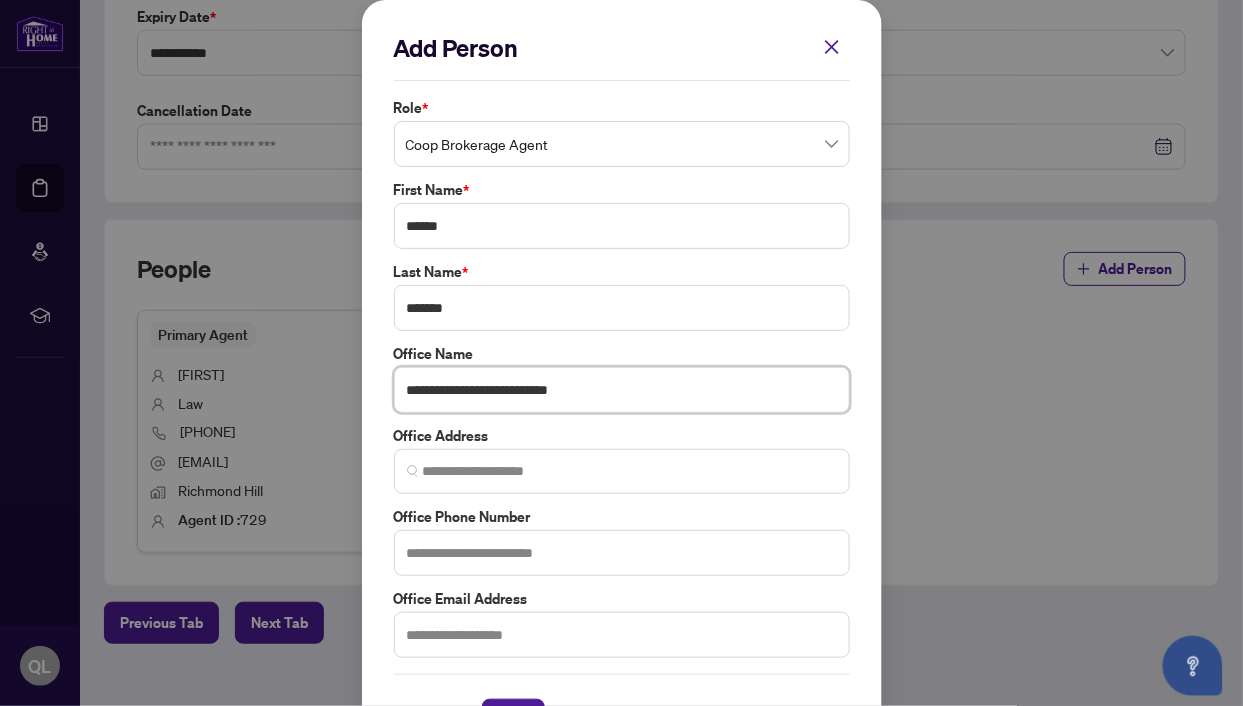 scroll, scrollTop: 65, scrollLeft: 0, axis: vertical 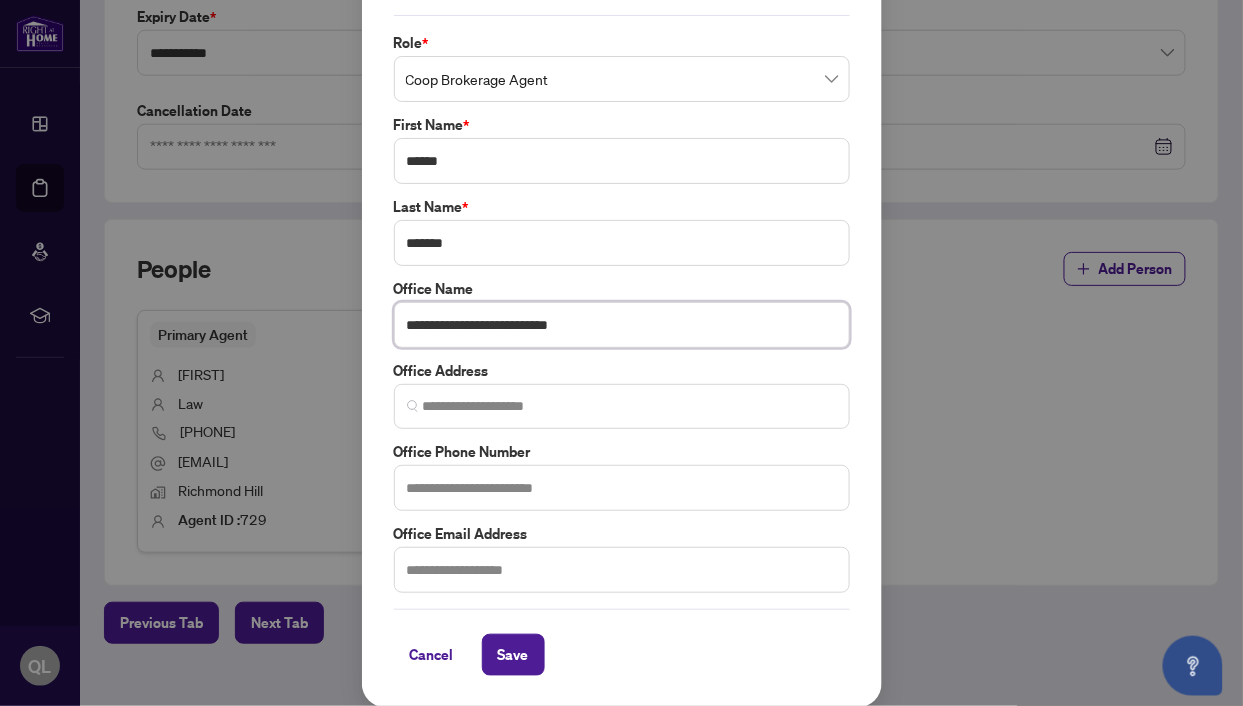 type on "**********" 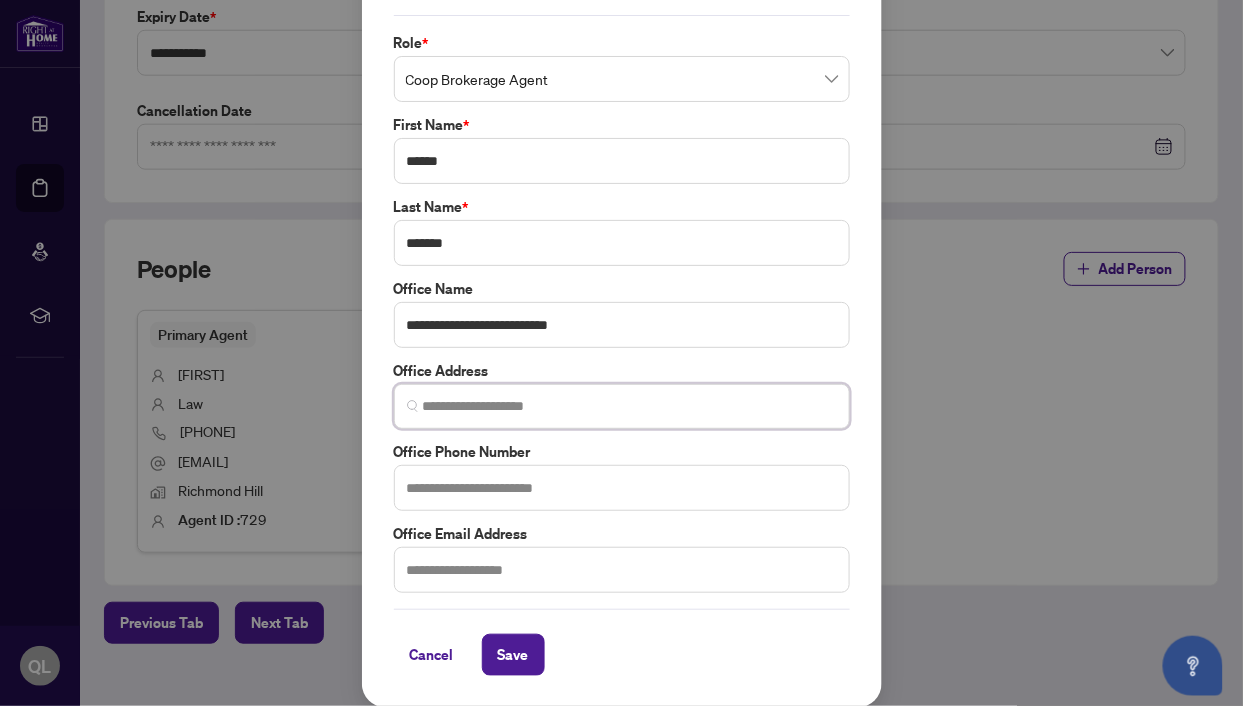 click at bounding box center (630, 406) 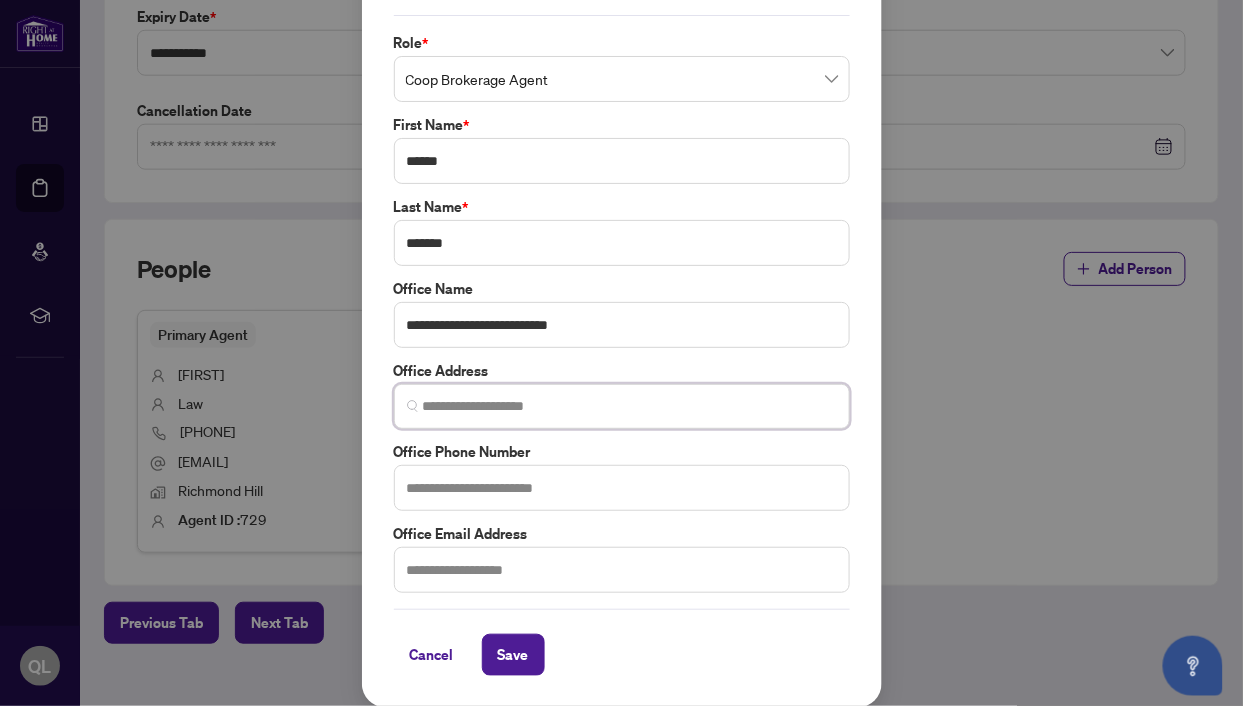paste on "**********" 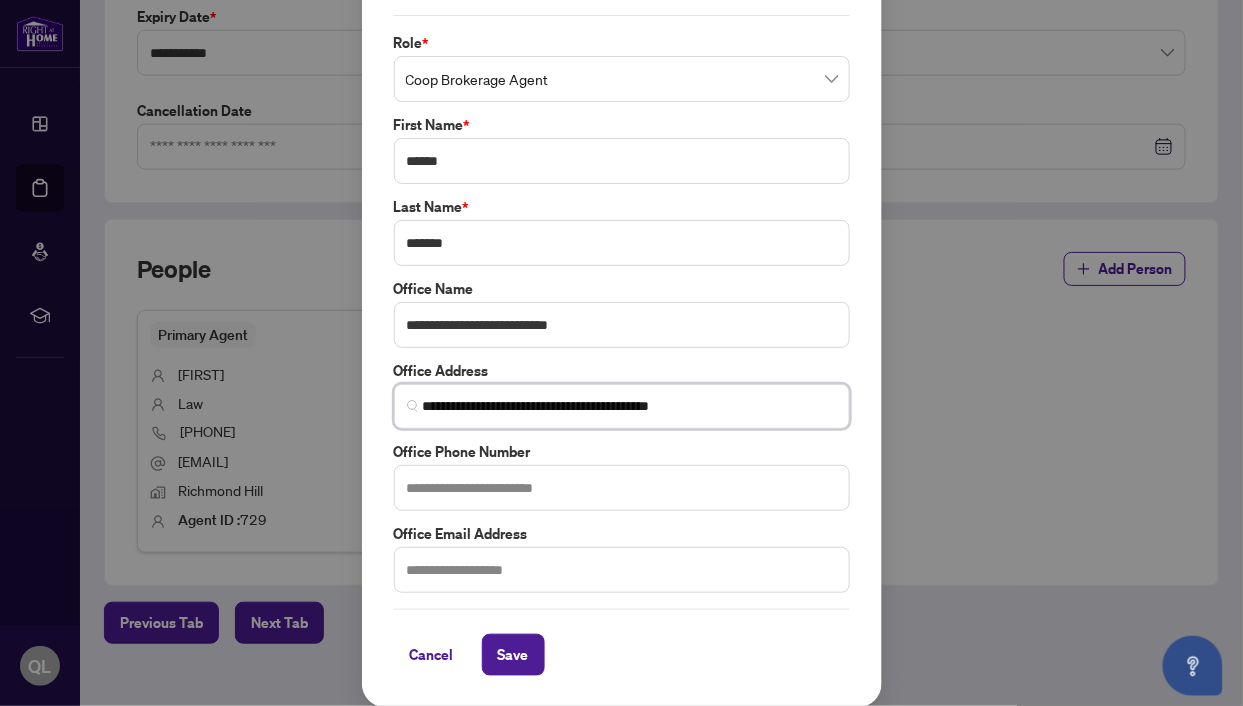 type on "**********" 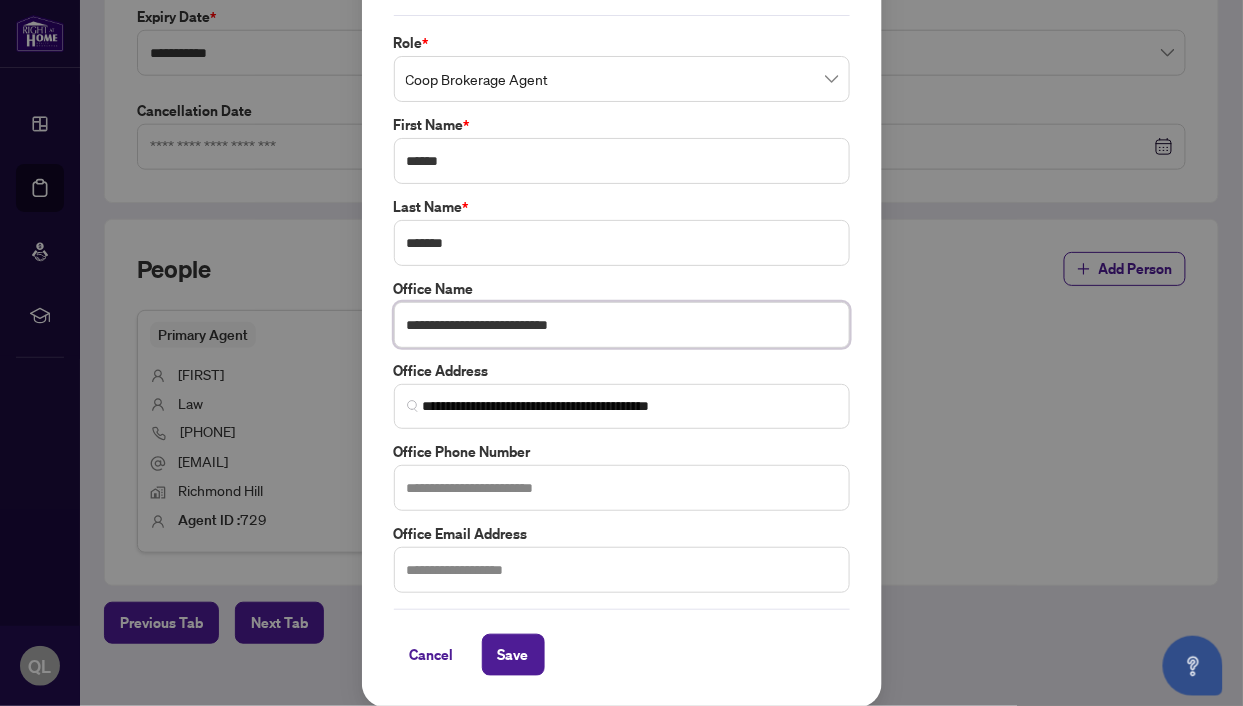 click on "**********" at bounding box center [622, 325] 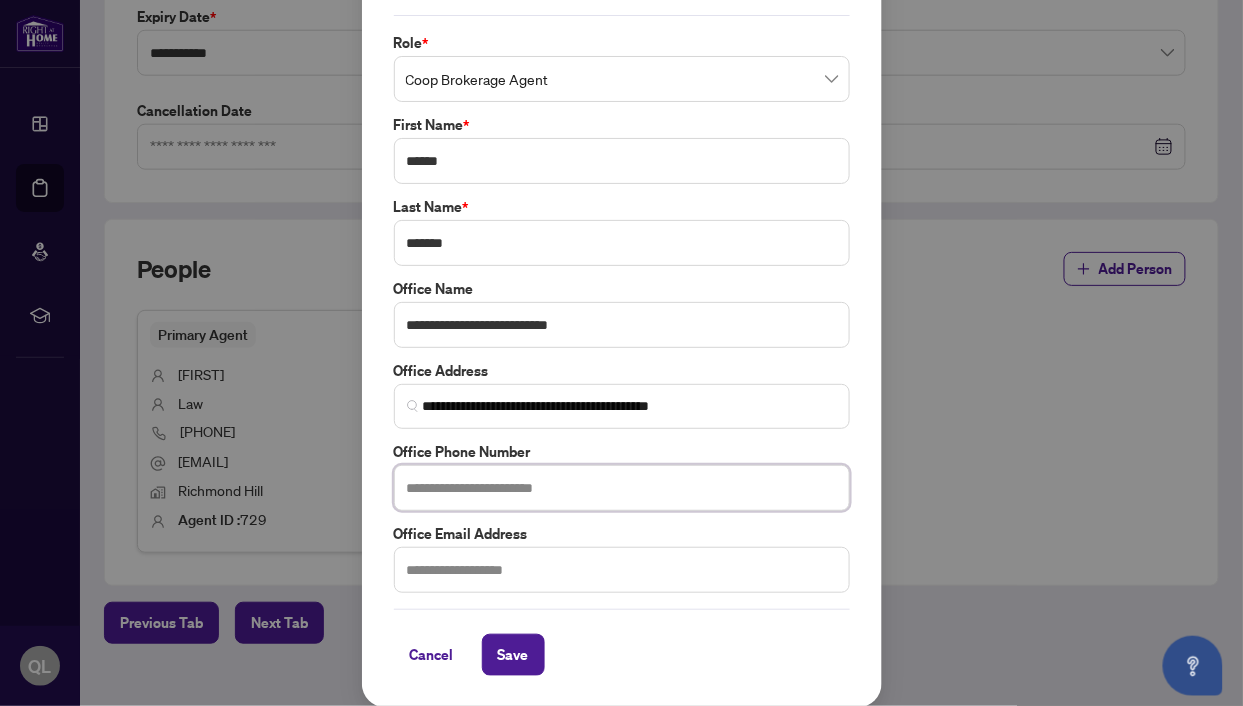 paste on "**********" 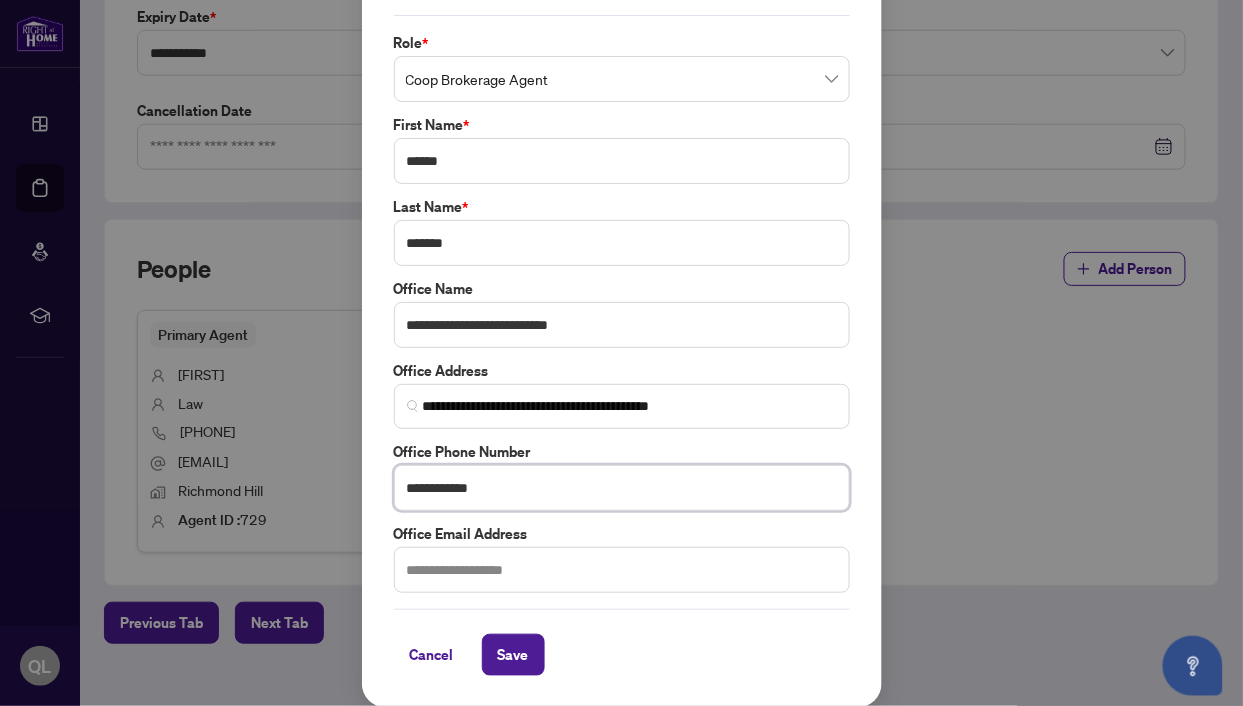 click on "**********" at bounding box center [622, 488] 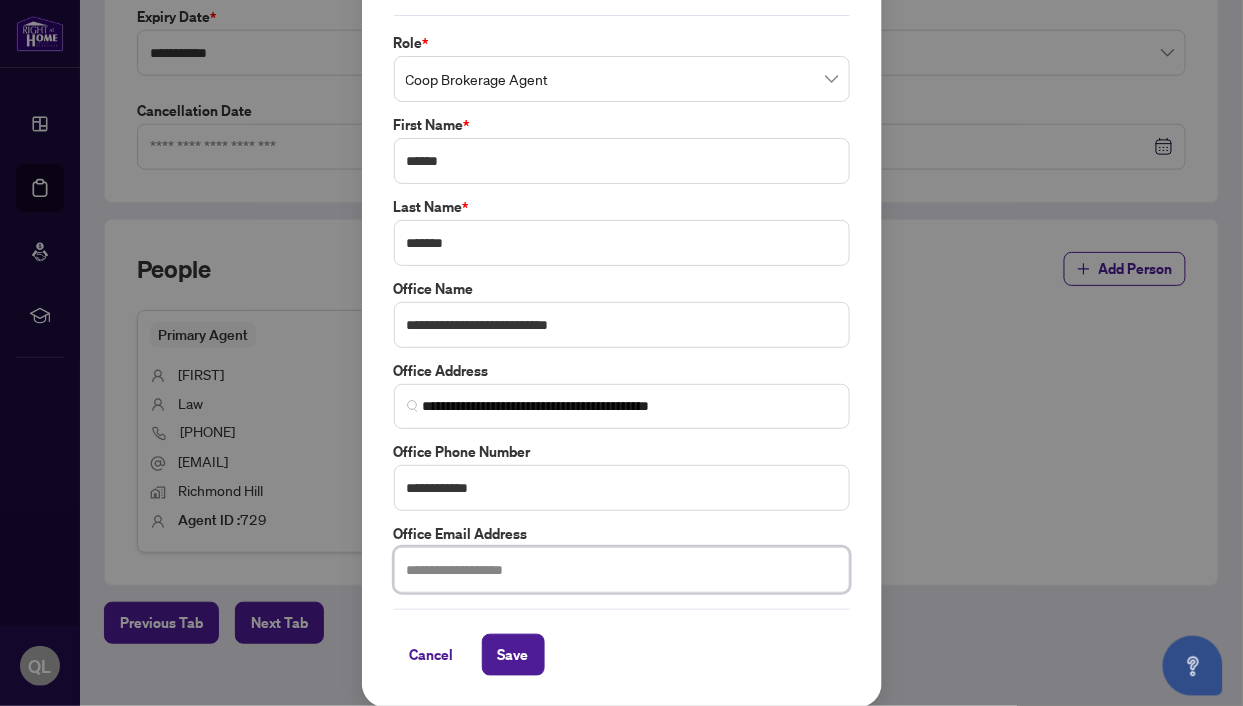 click at bounding box center (622, 570) 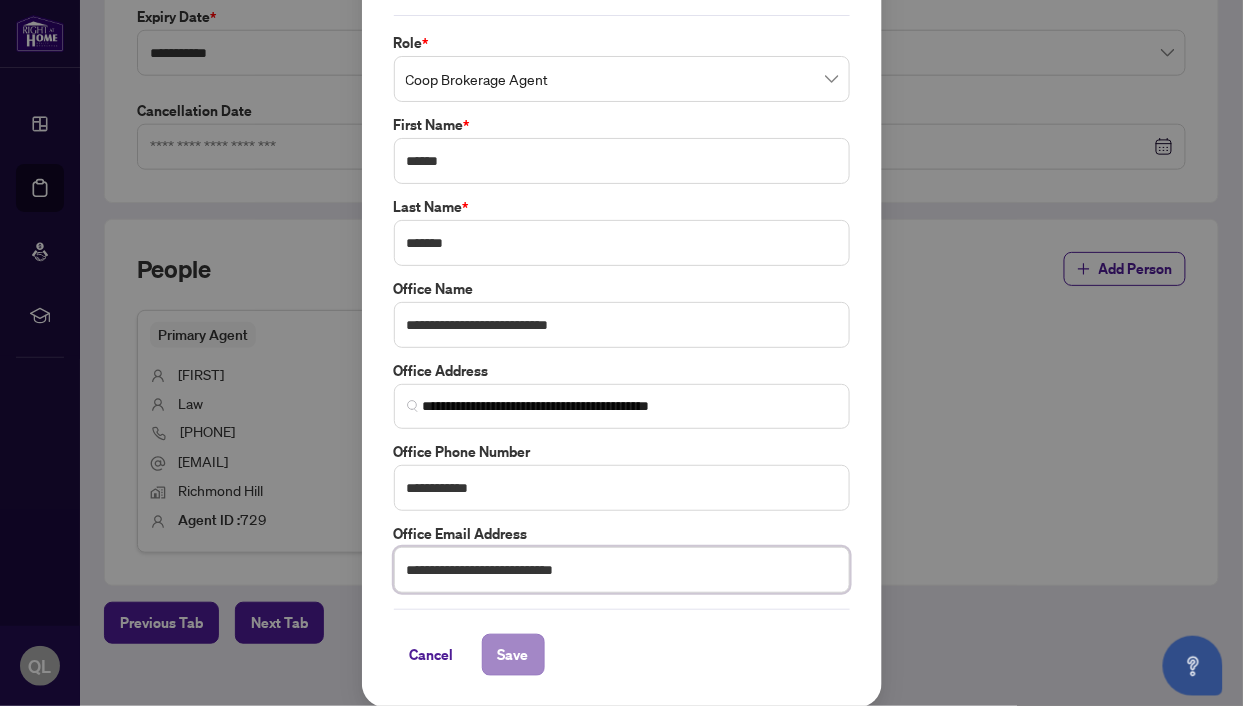 type on "**********" 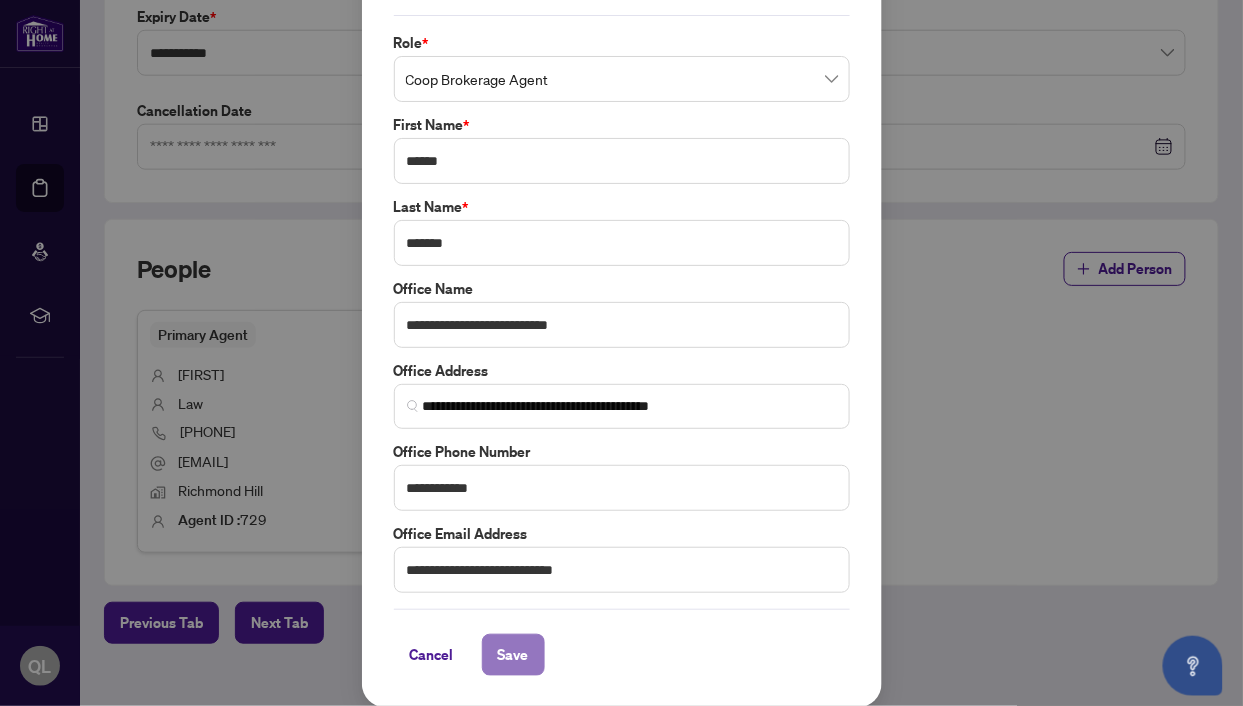 click on "Save" at bounding box center [513, 655] 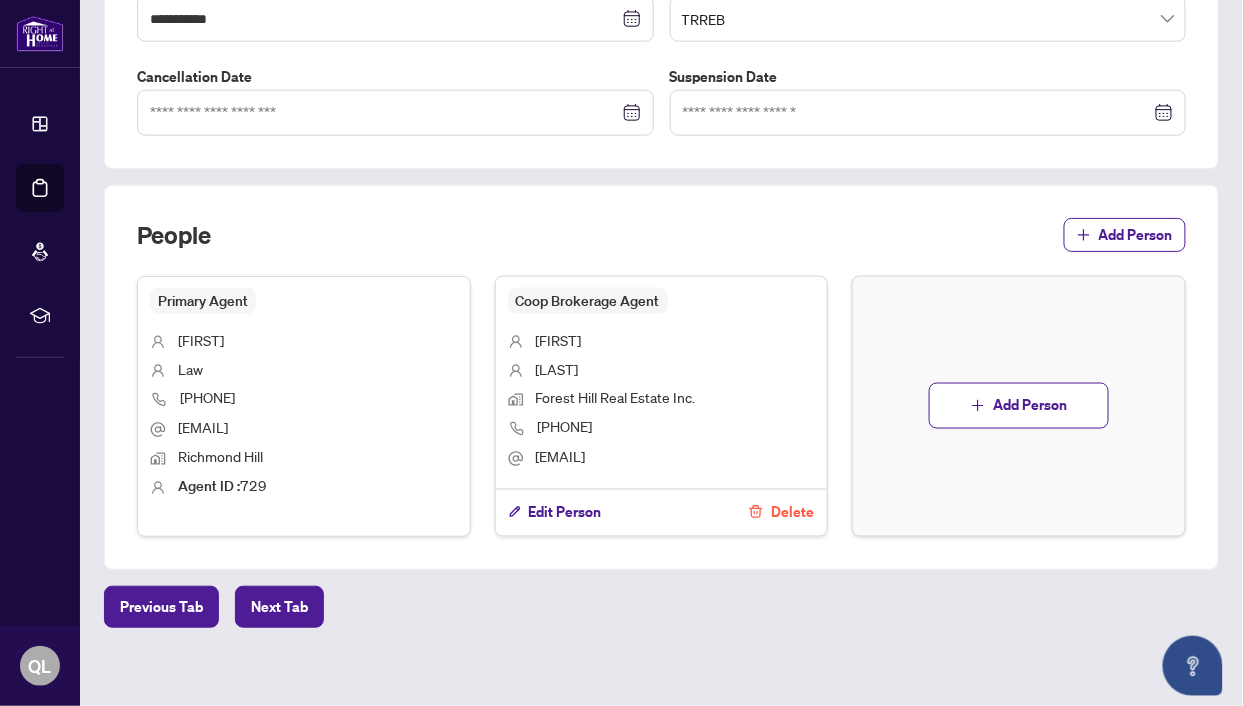 scroll, scrollTop: 589, scrollLeft: 0, axis: vertical 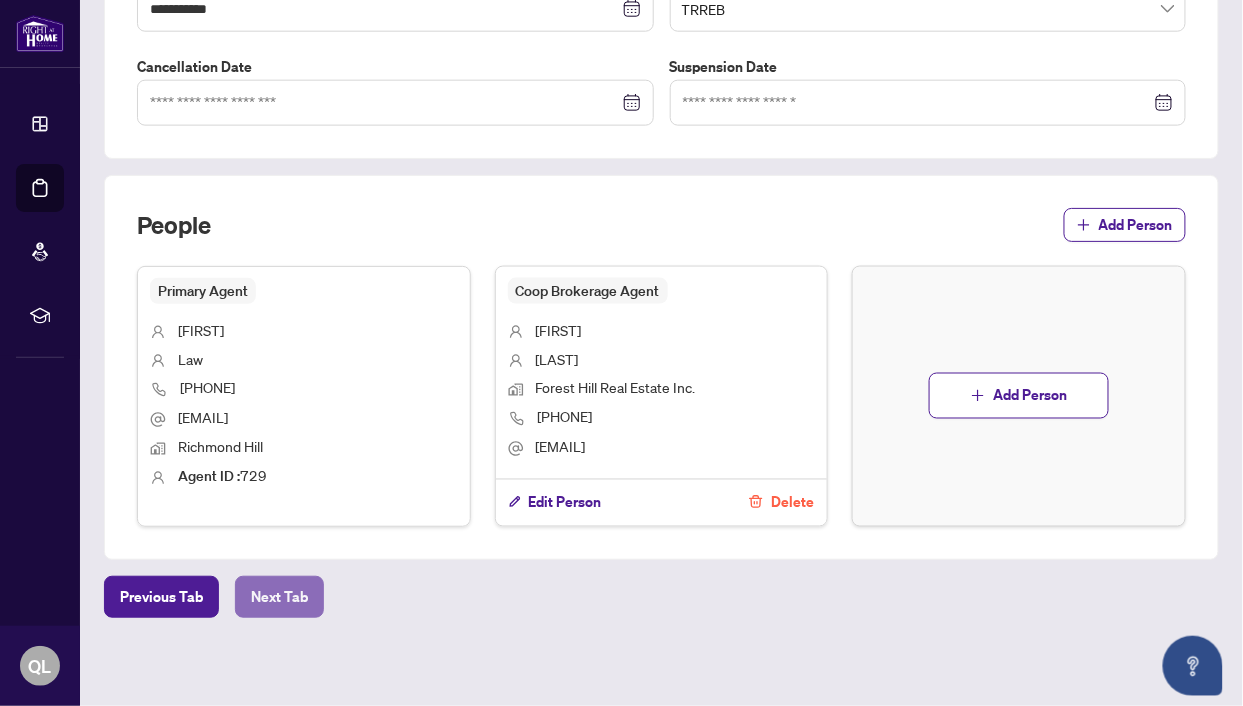 click on "Next Tab" at bounding box center (279, 597) 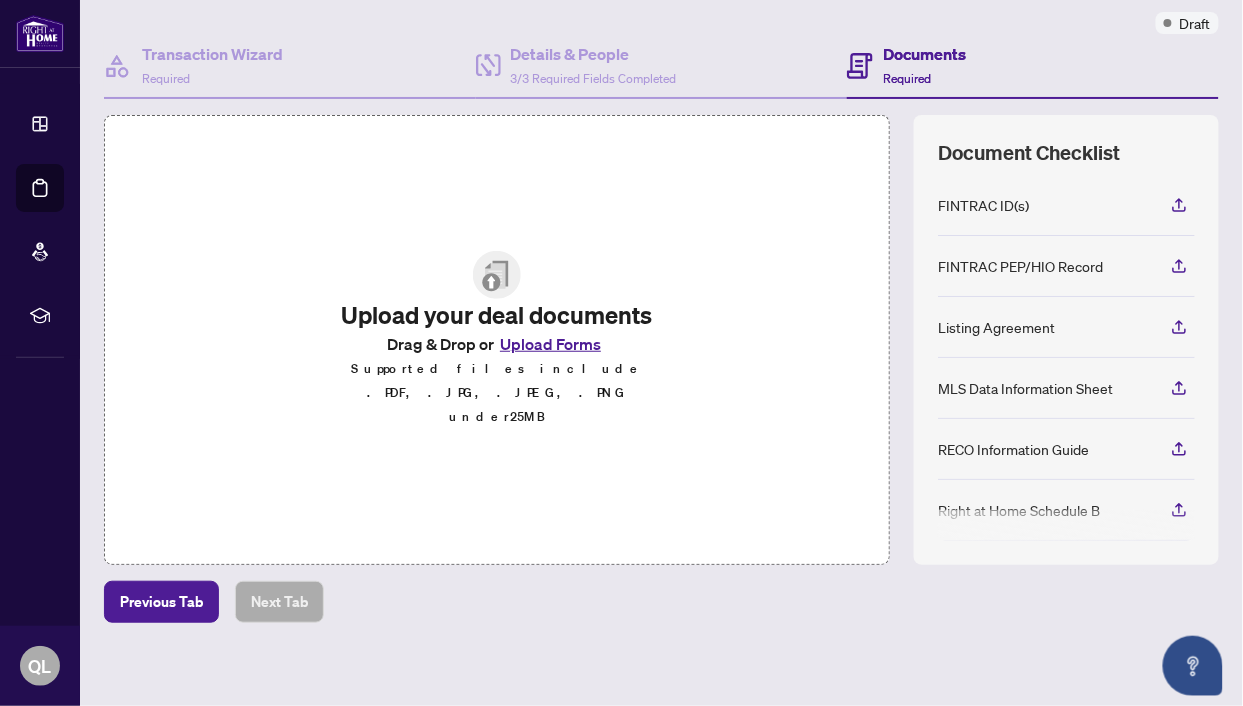 scroll, scrollTop: 167, scrollLeft: 0, axis: vertical 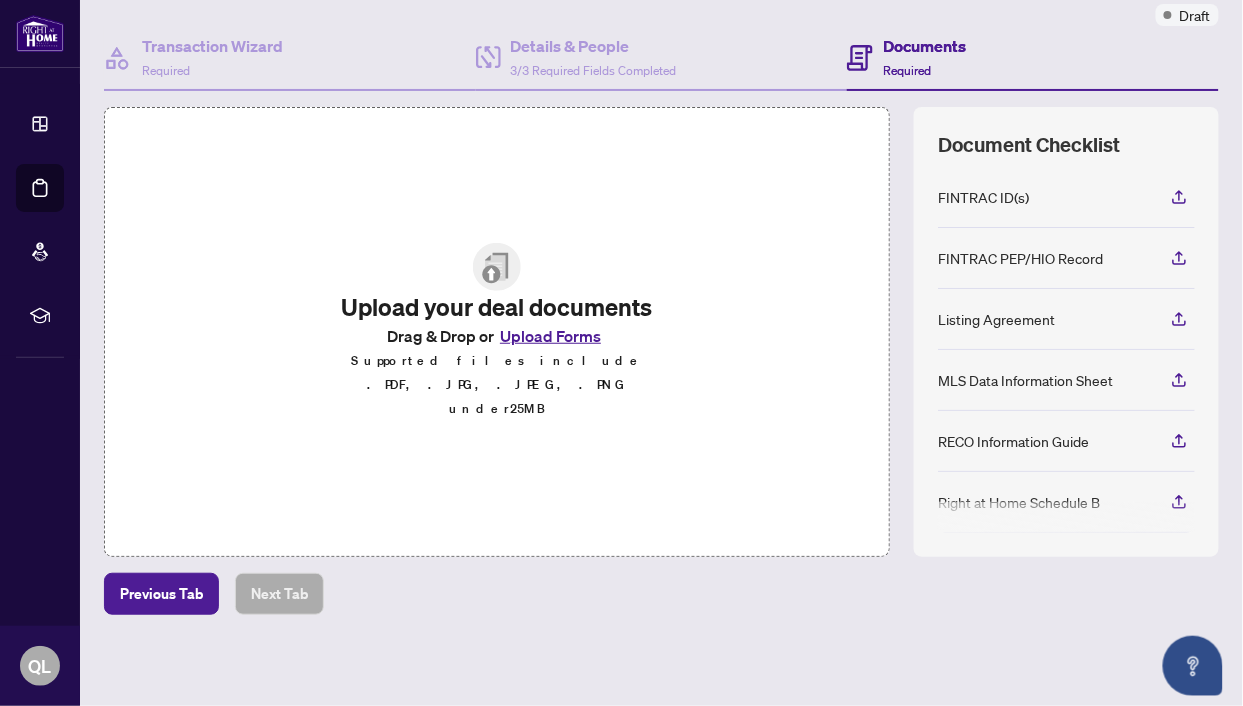 click on "Upload Forms" at bounding box center (550, 336) 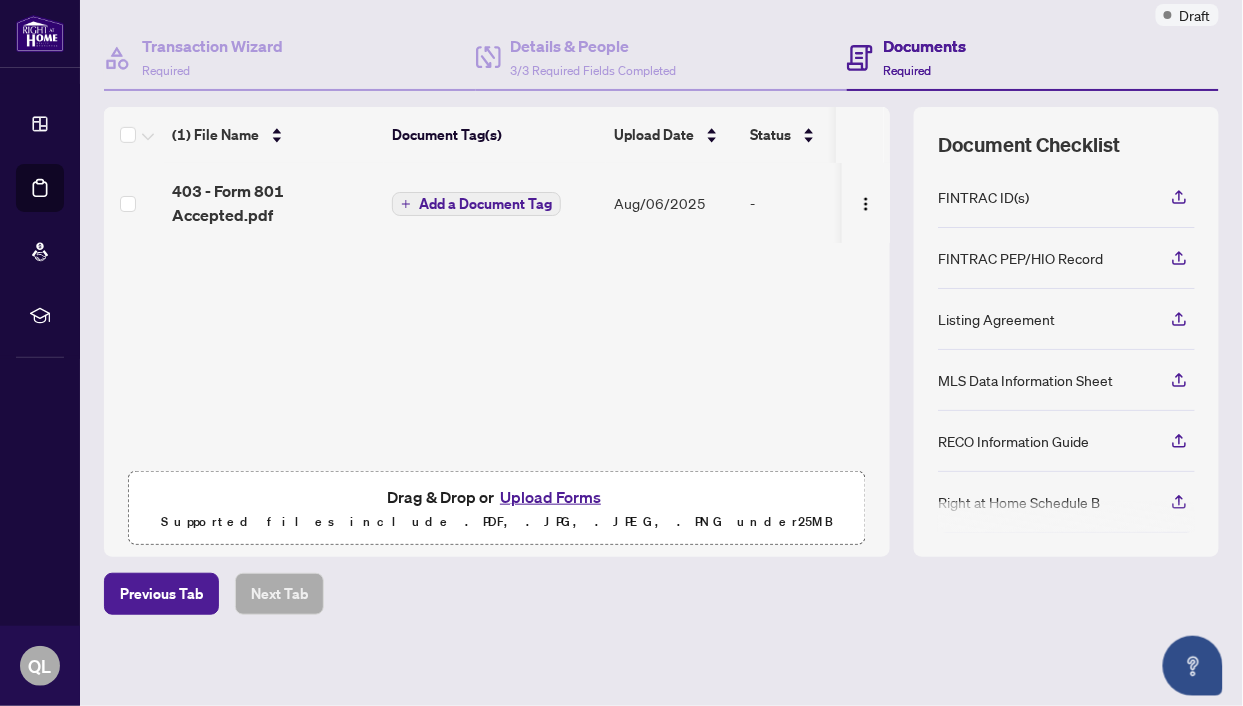 click on "Add a Document Tag" at bounding box center [485, 204] 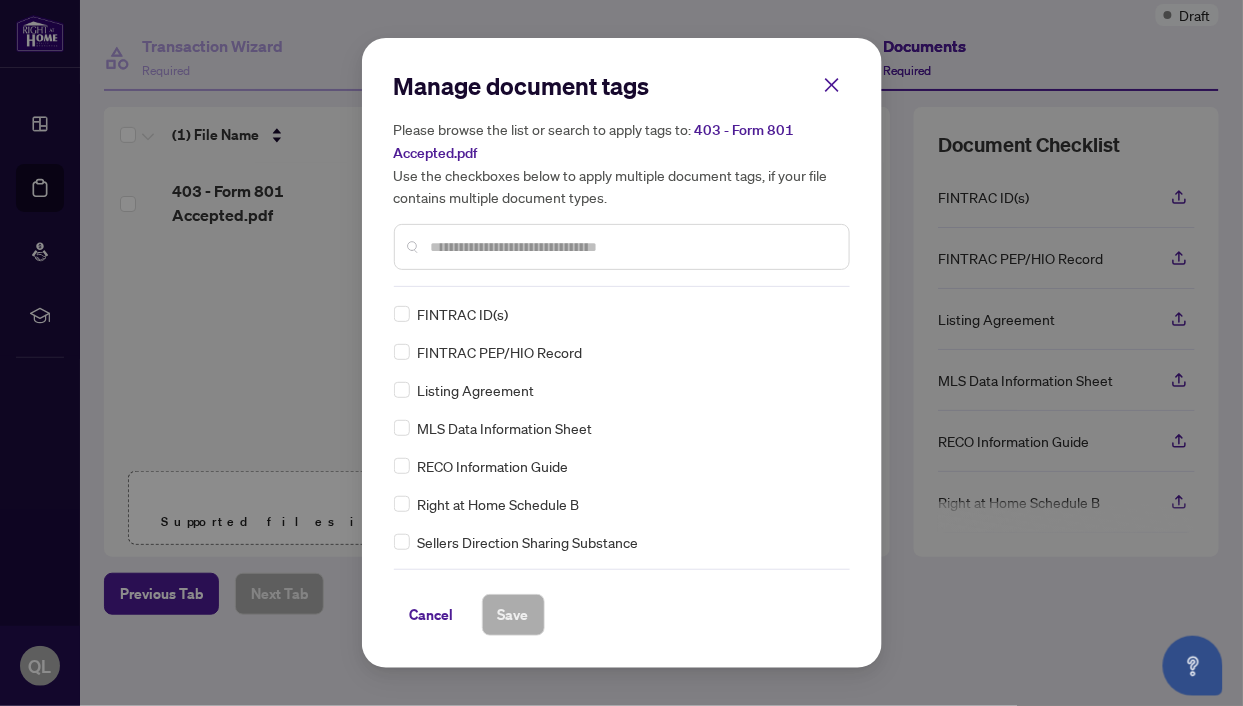 click on "Manage document tags Please browse the list or search to apply tags to:   403 - Form 801 Accepted.pdf   Use the checkboxes below to apply multiple document tags, if your file contains multiple document types." at bounding box center [622, 178] 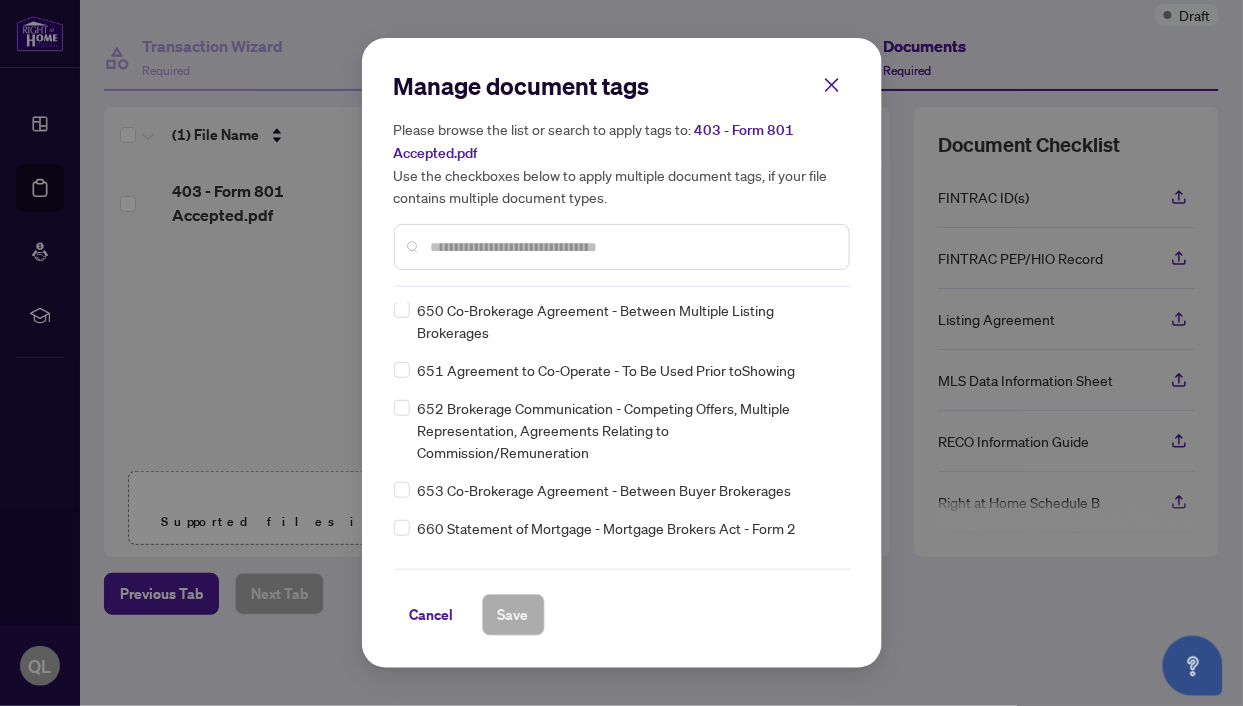 scroll, scrollTop: 14254, scrollLeft: 0, axis: vertical 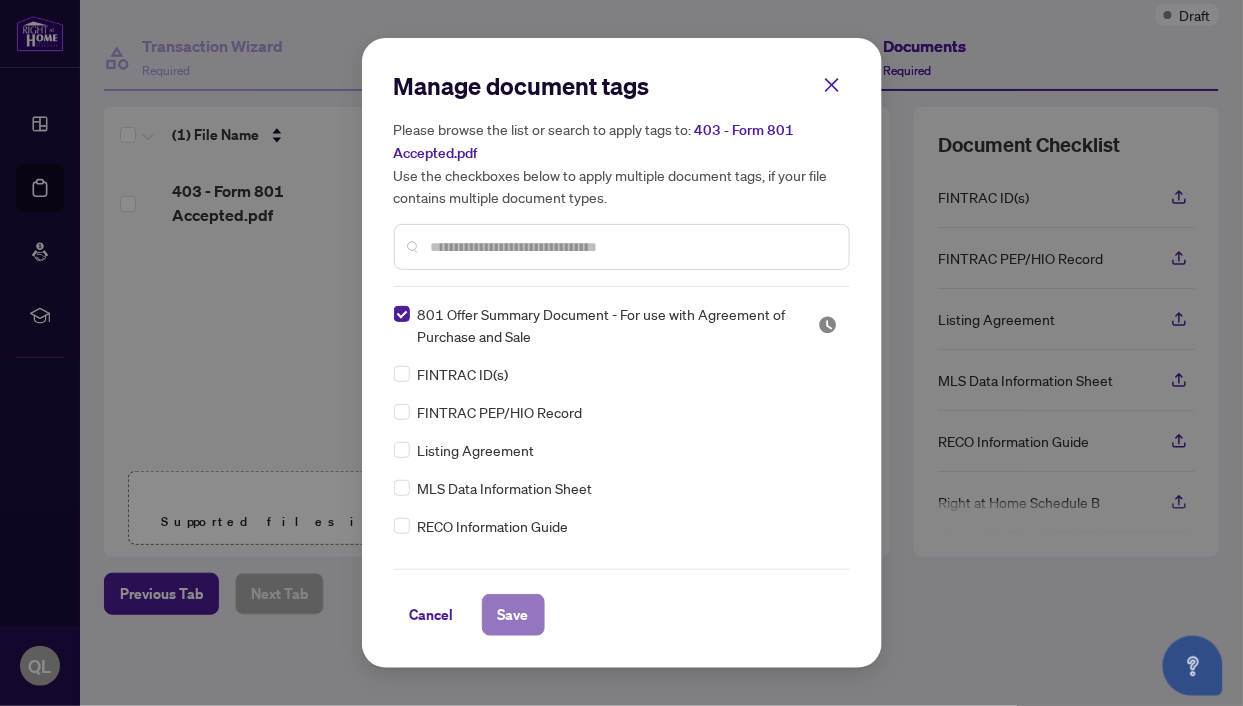 click on "Save" at bounding box center (513, 615) 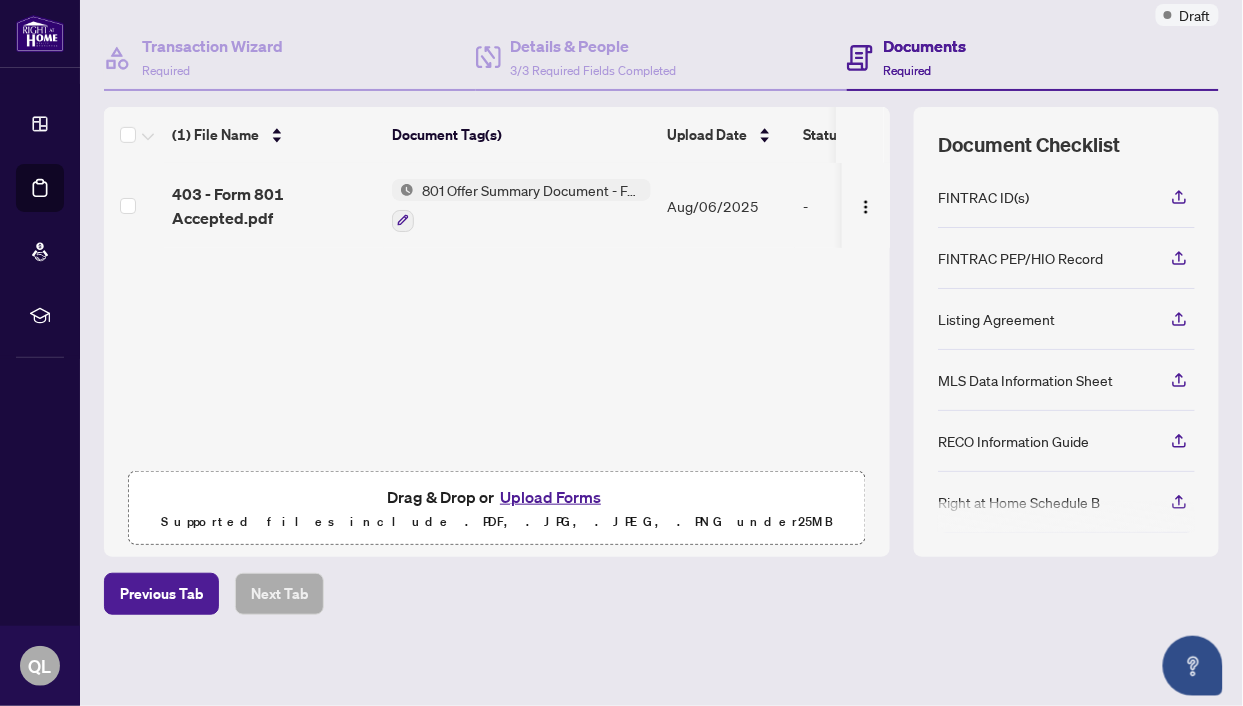 click on "Upload Forms" at bounding box center (550, 497) 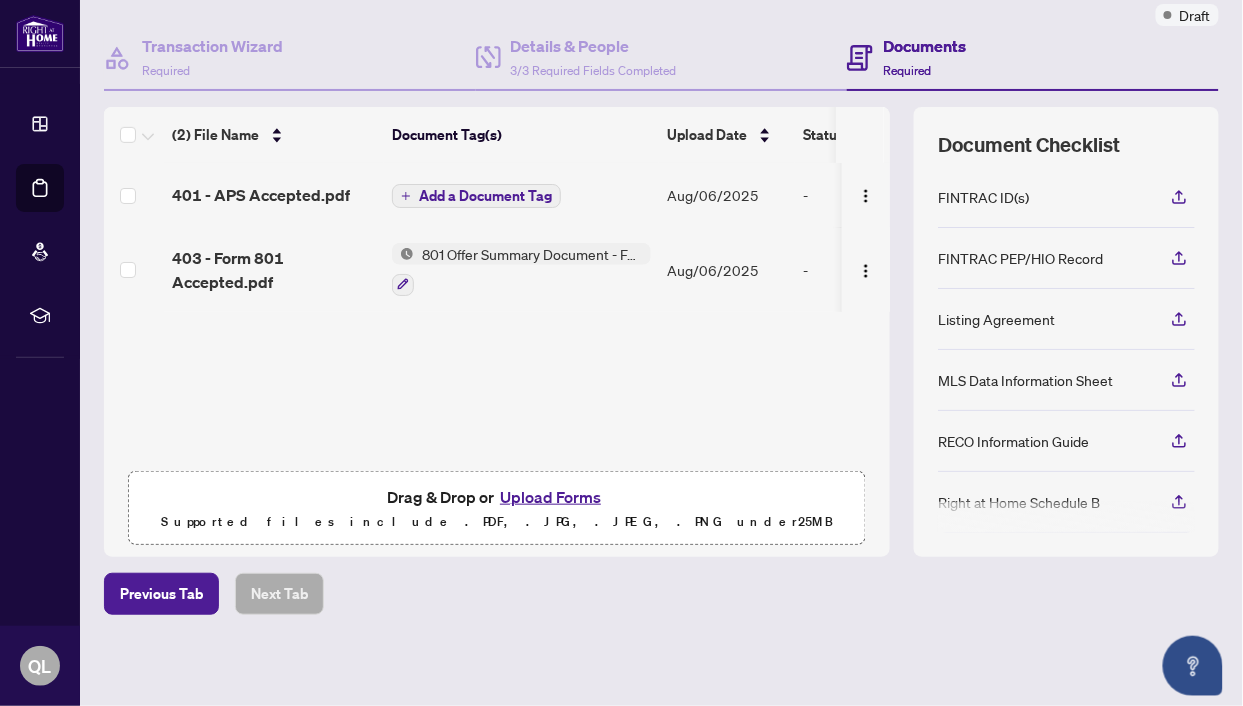 click on "Add a Document Tag" at bounding box center (485, 196) 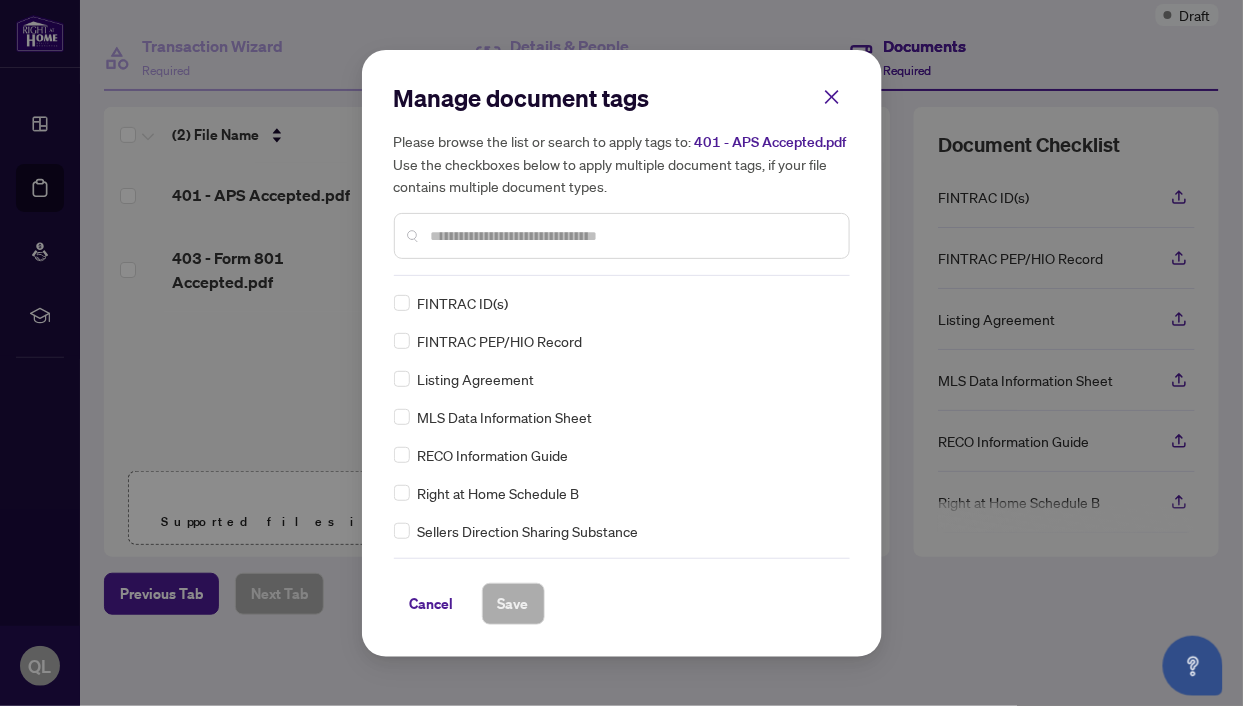 click at bounding box center [632, 236] 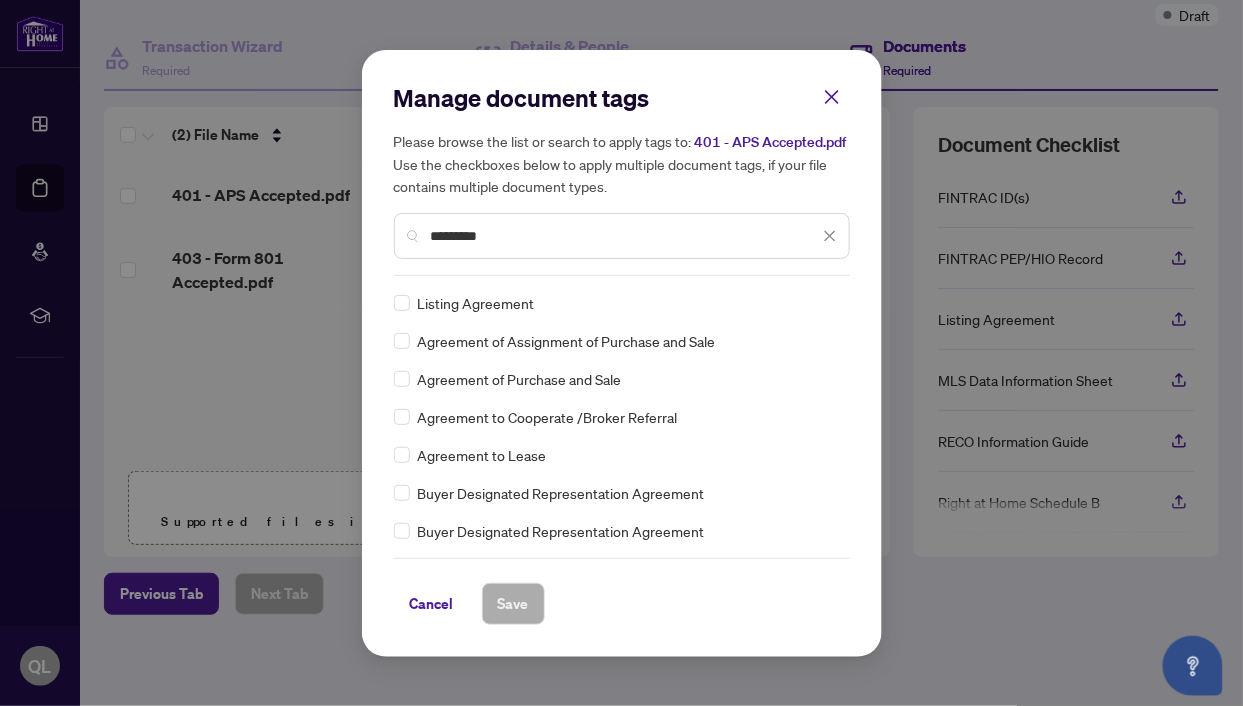 type on "*********" 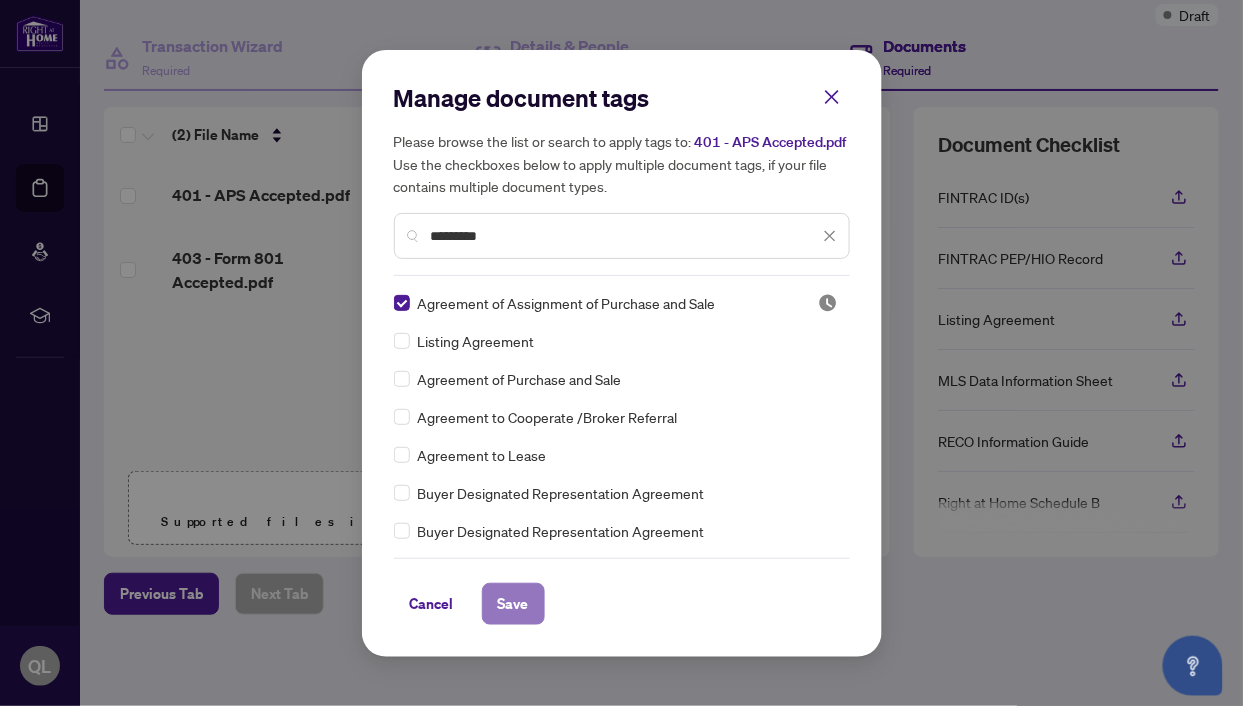 click on "Save" at bounding box center [513, 604] 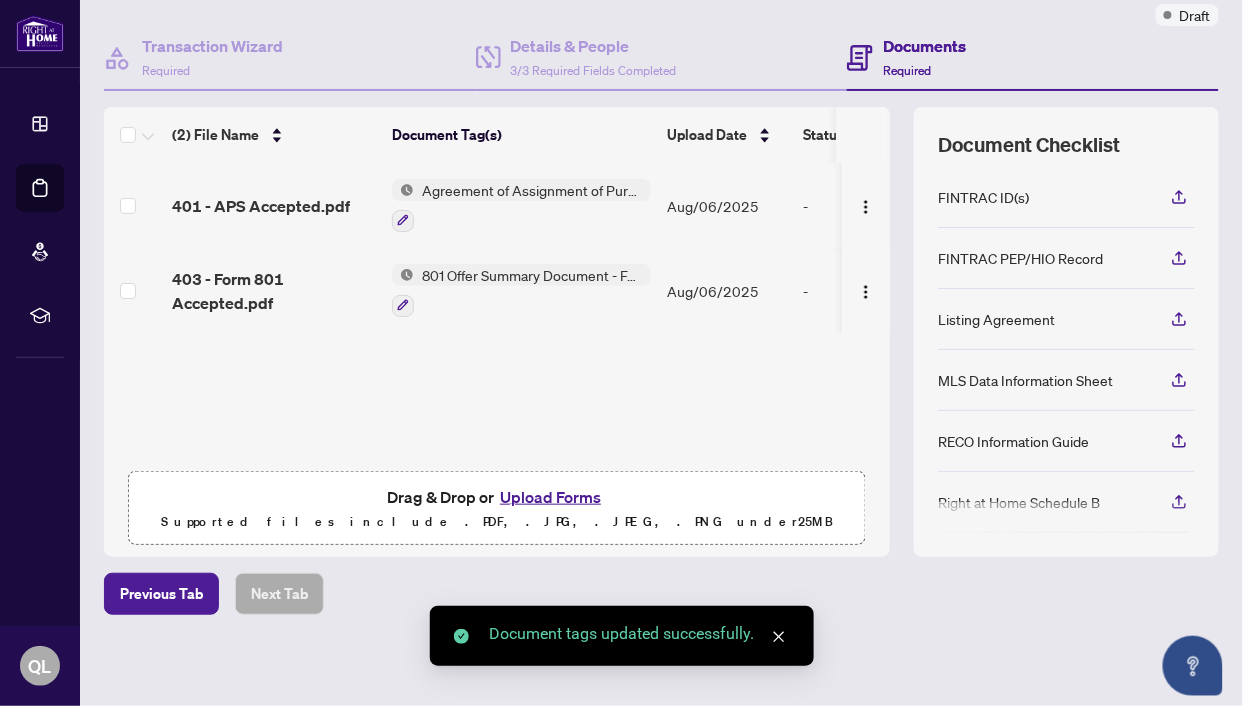 click on "Upload Forms" at bounding box center (550, 497) 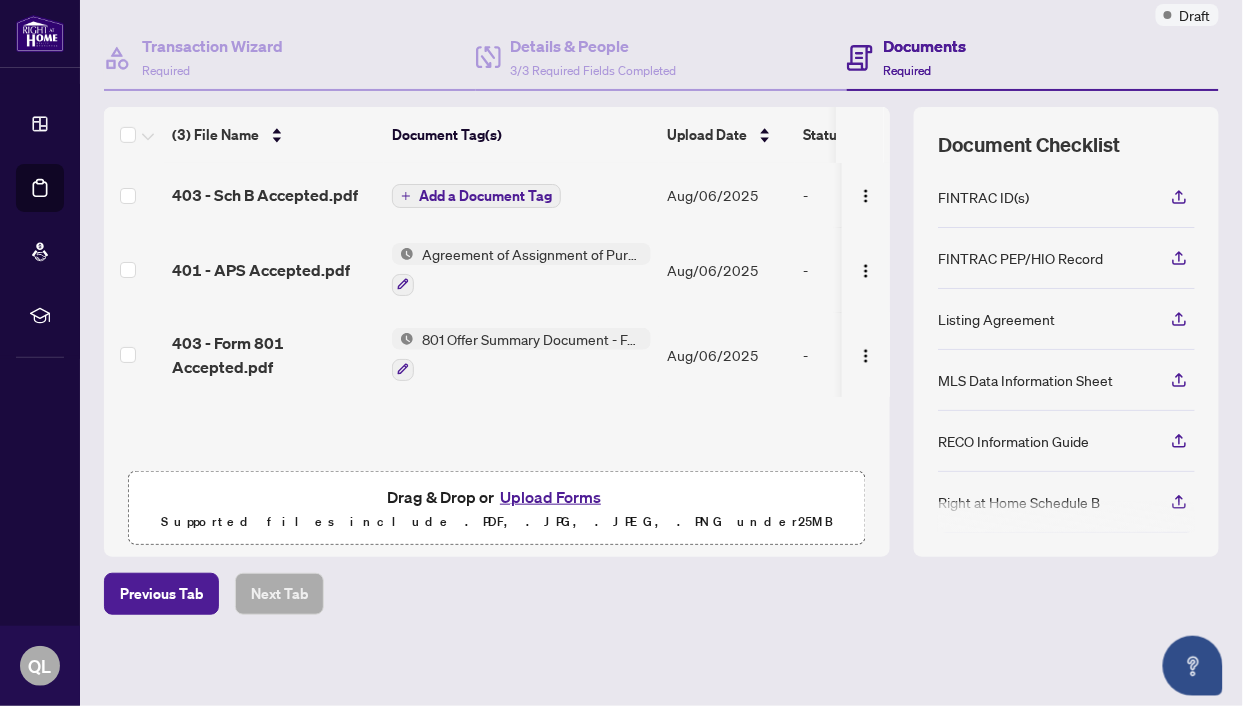 click on "Add a Document Tag" at bounding box center (485, 196) 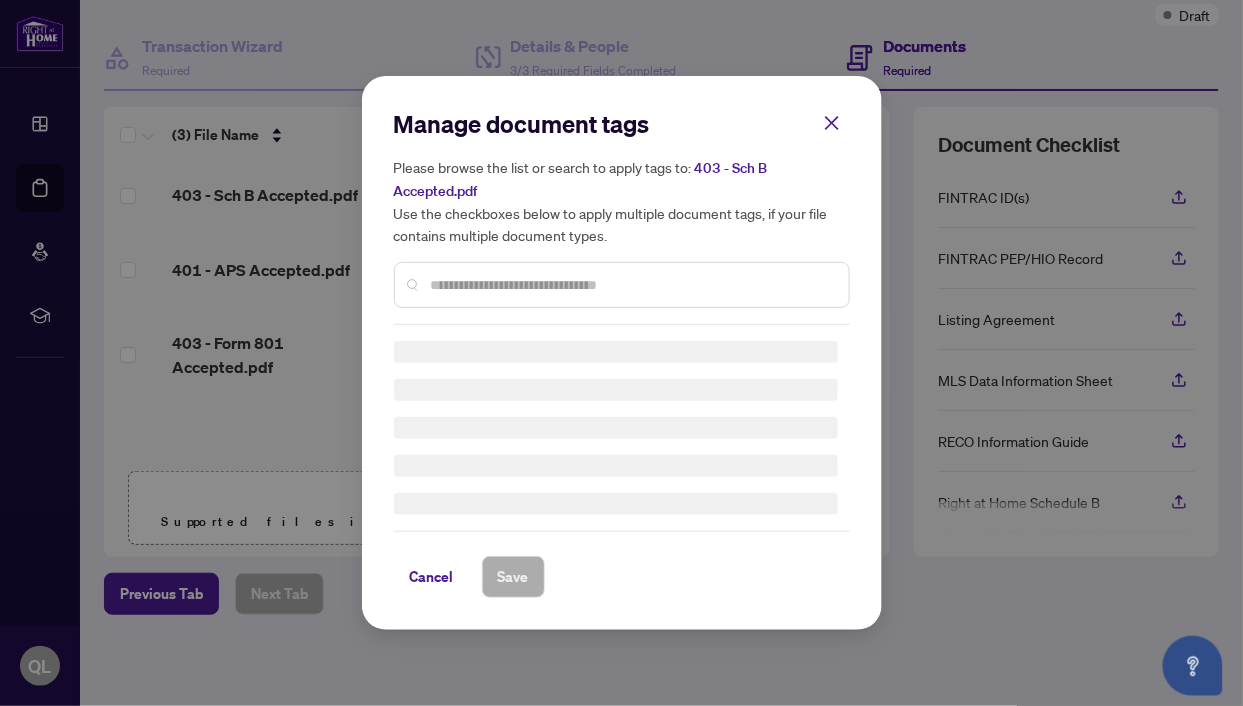 click on "Manage document tags Please browse the list or search to apply tags to:   403 - Sch B Accepted.pdf   Use the checkboxes below to apply multiple document tags, if your file contains multiple document types.   Cancel Save" at bounding box center [622, 353] 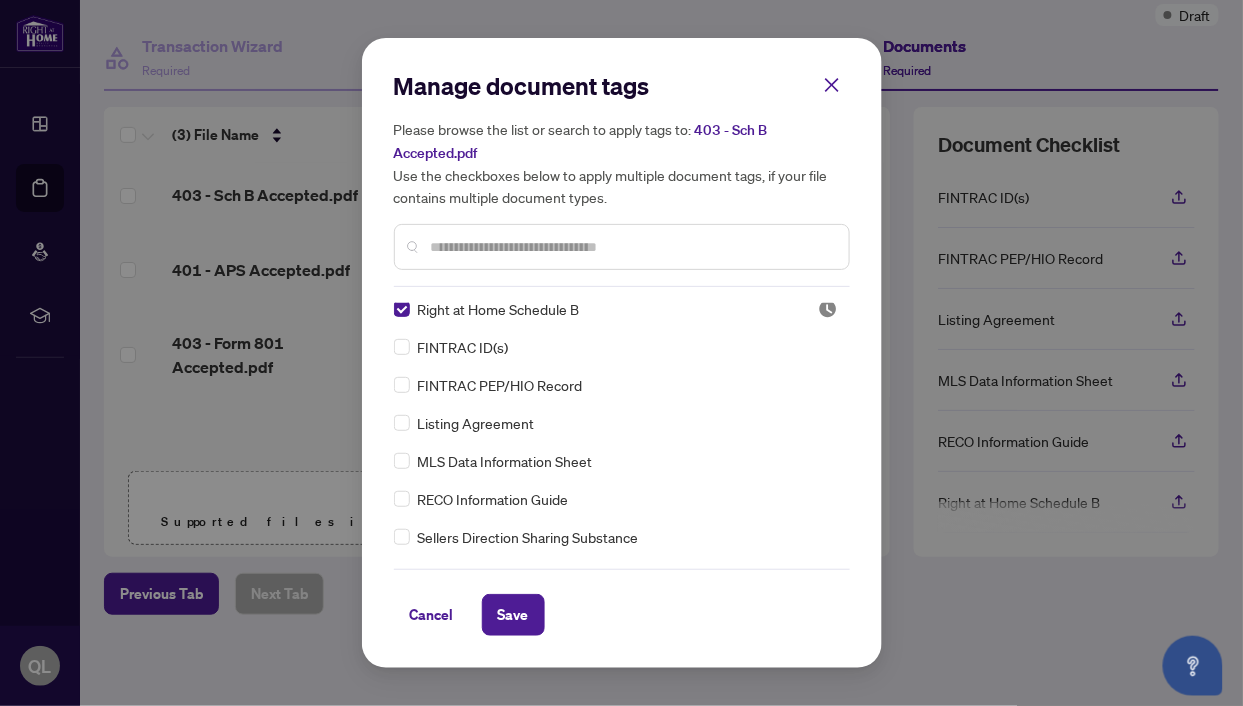 scroll, scrollTop: 0, scrollLeft: 0, axis: both 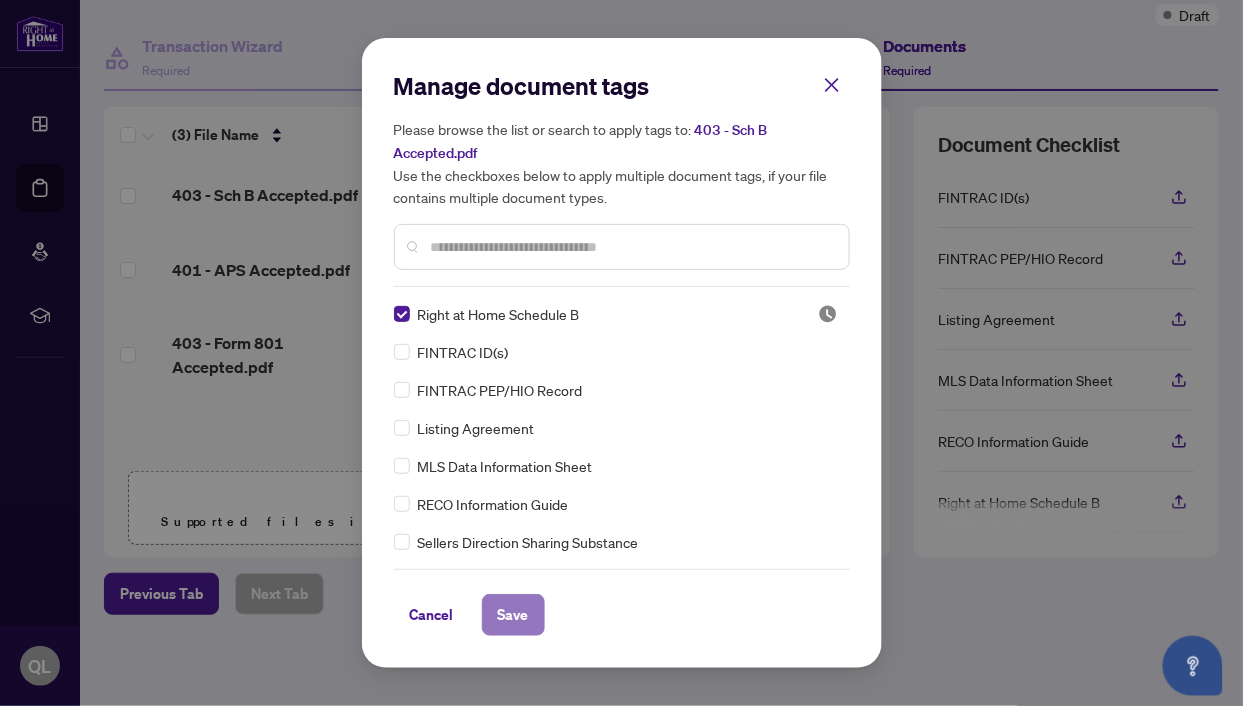 click on "Save" at bounding box center [513, 615] 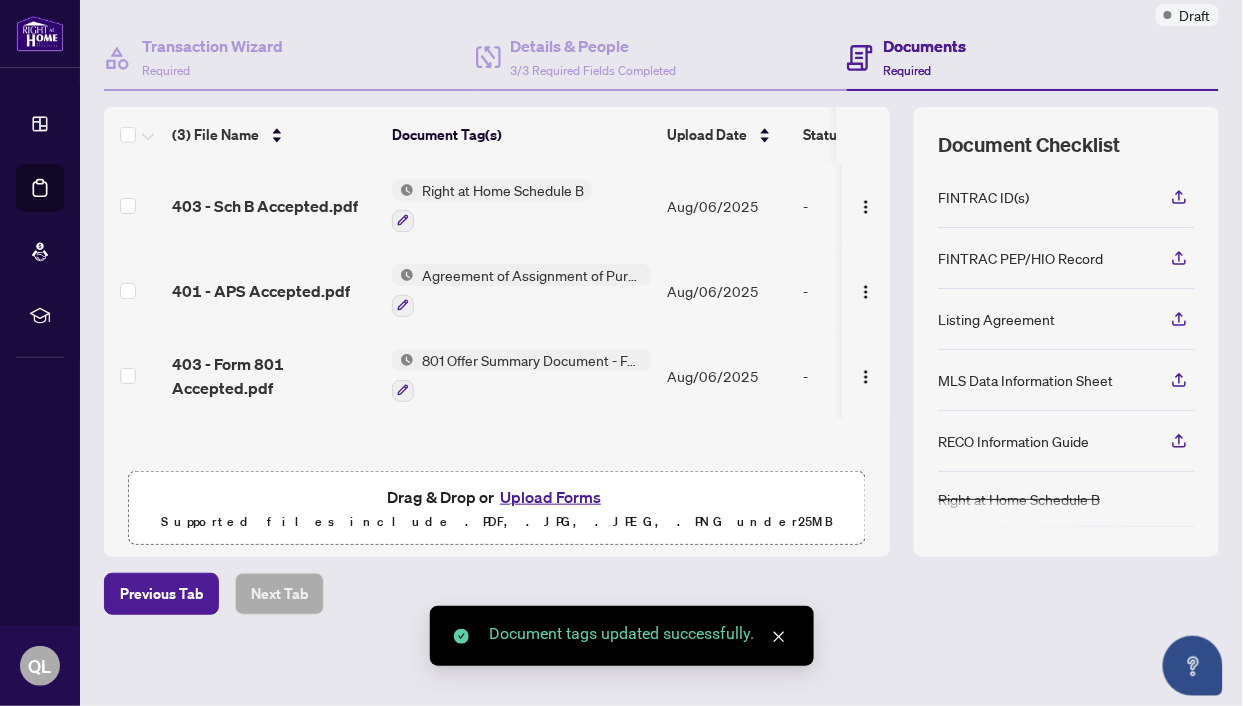 click on "Upload Forms" at bounding box center [550, 497] 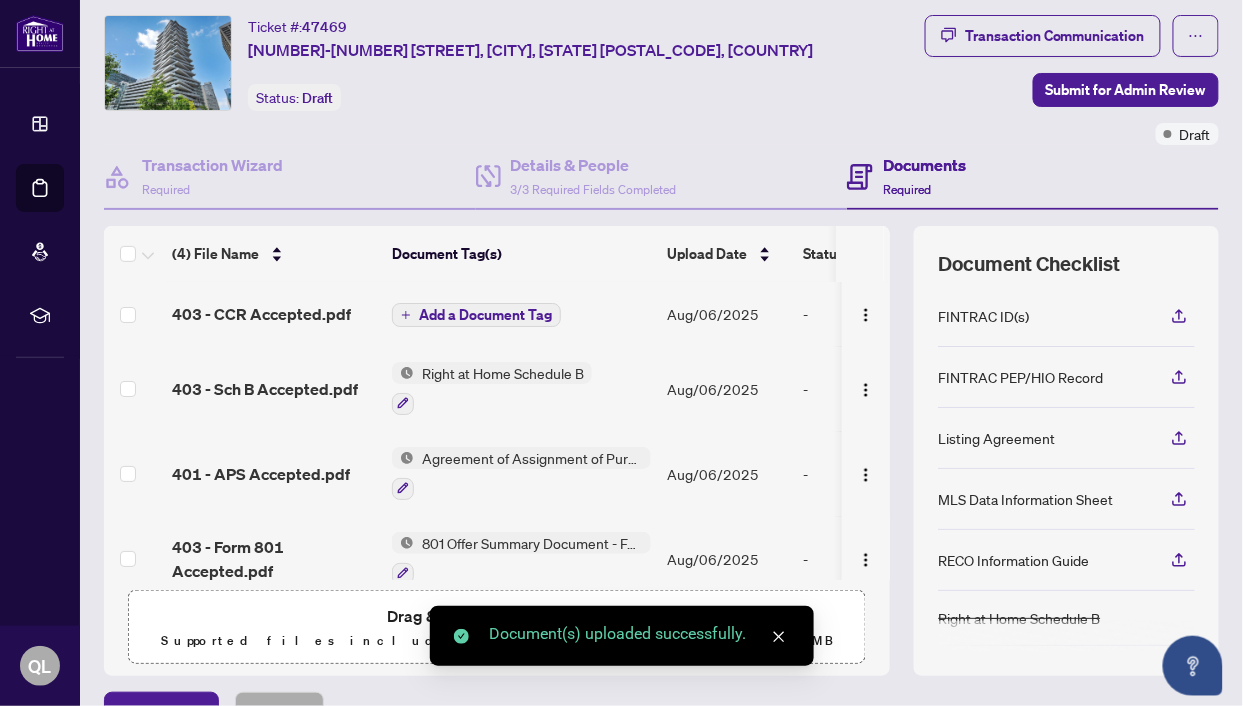 scroll, scrollTop: 8, scrollLeft: 0, axis: vertical 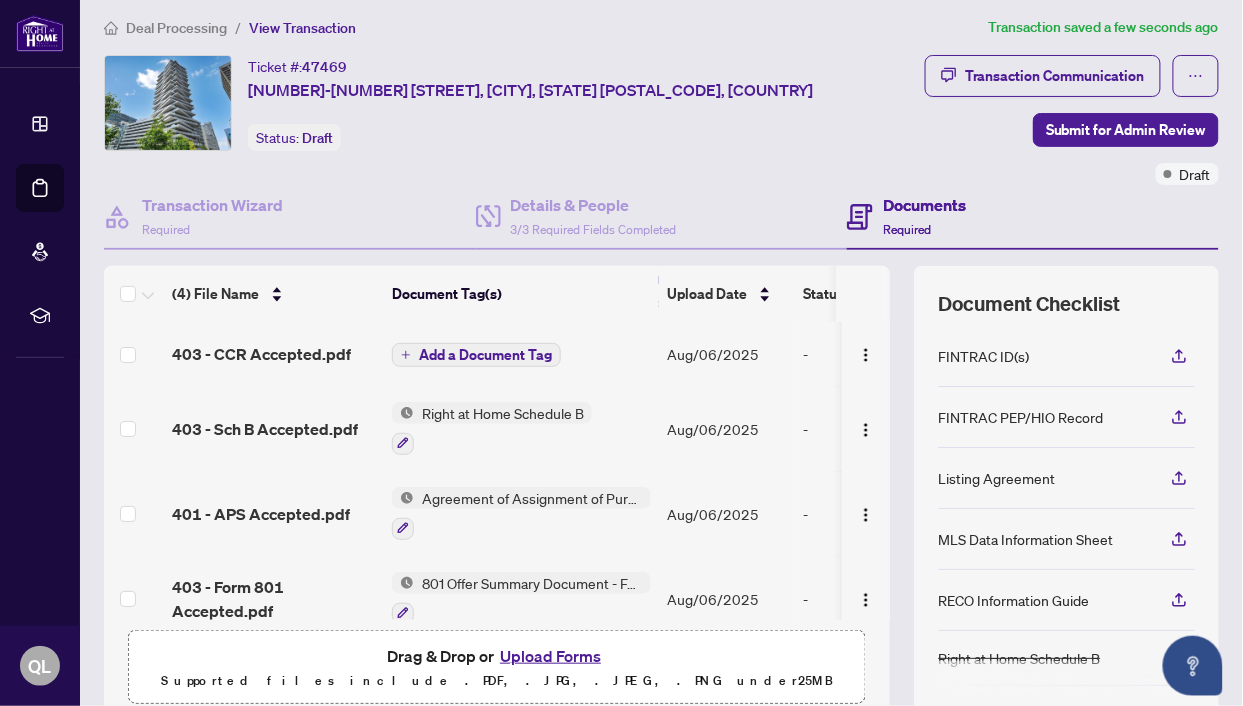 click on "Add a Document Tag" at bounding box center [485, 355] 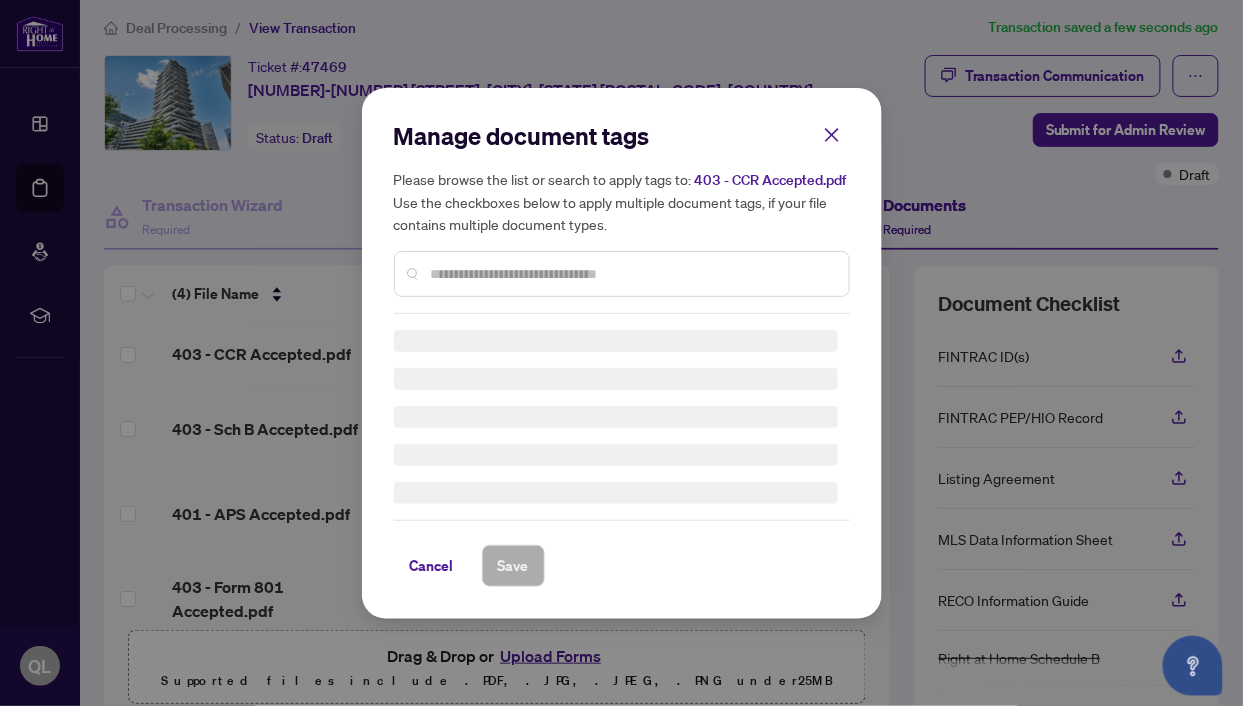 click on "Manage document tags Please browse the list or search to apply tags to:   403 - CCR Accepted.pdf   Use the checkboxes below to apply multiple document tags, if your file contains multiple document types.   Cancel Save" at bounding box center (622, 353) 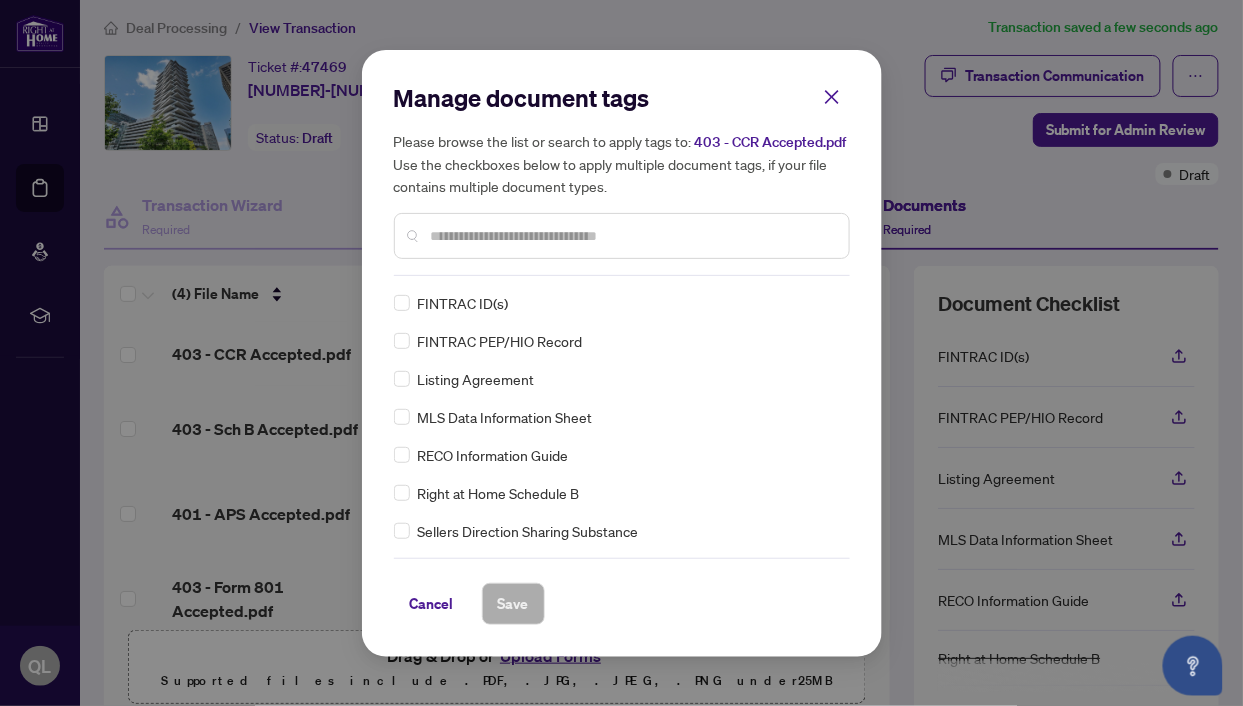 click at bounding box center (632, 236) 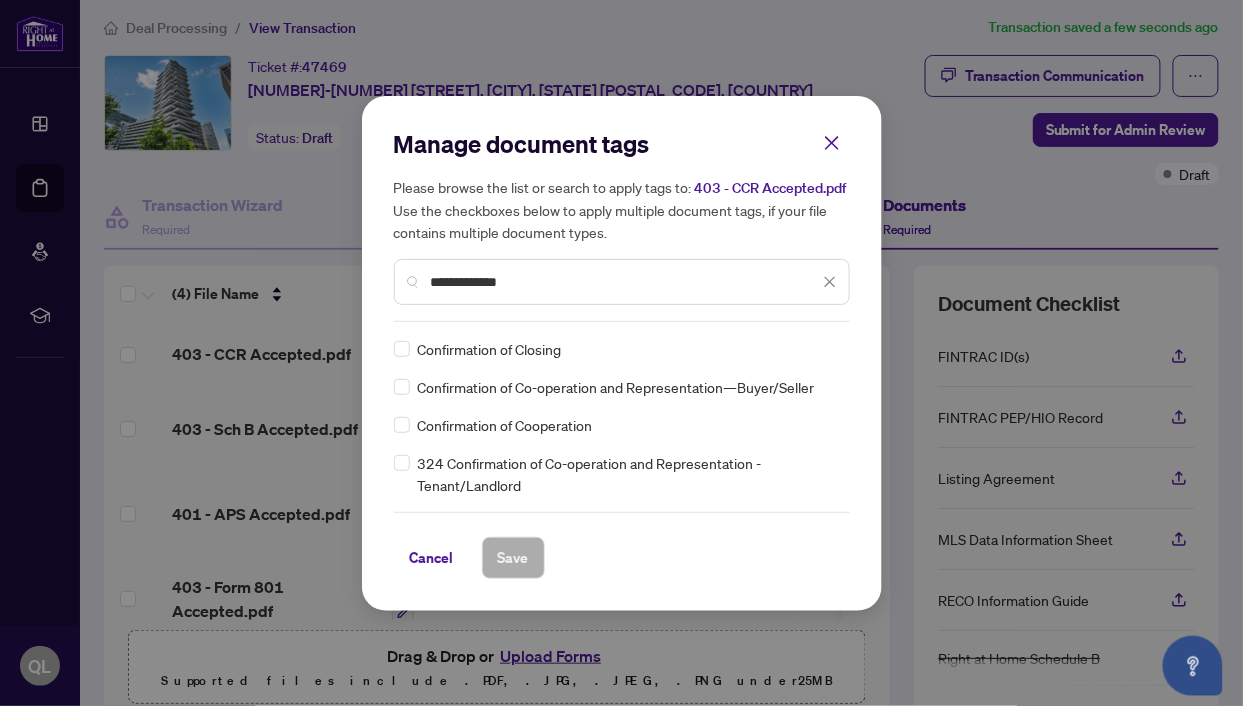 type on "**********" 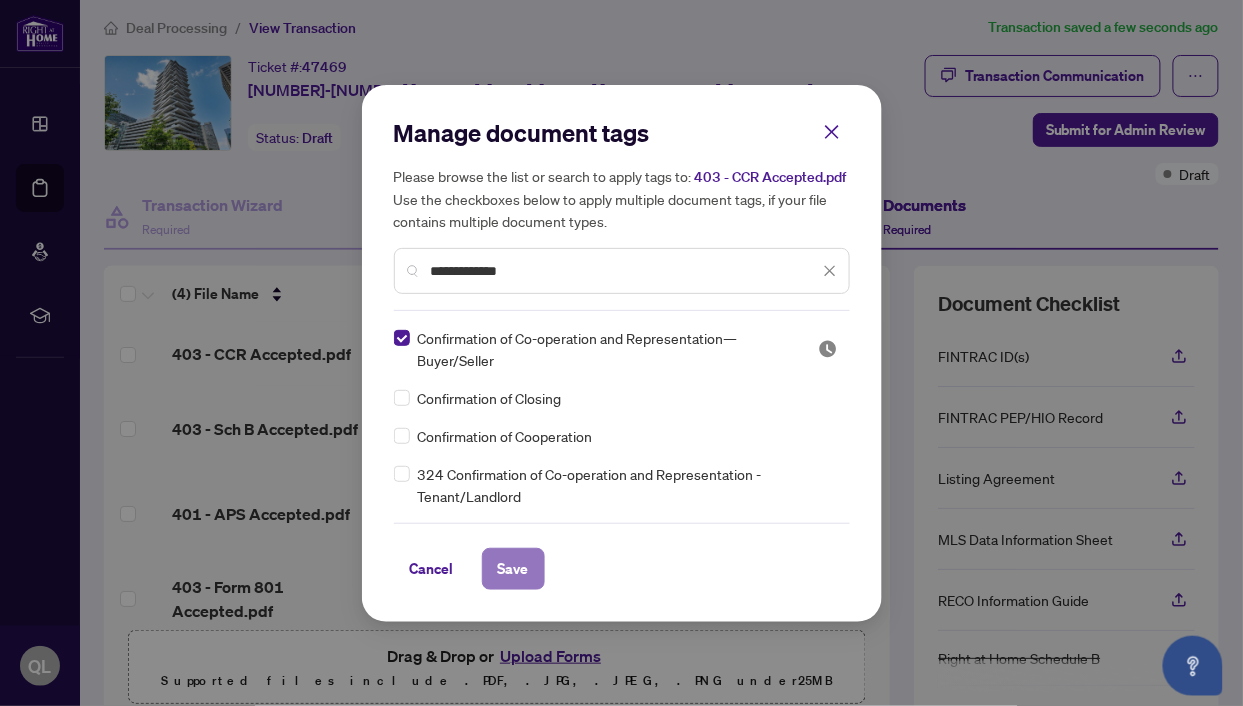click on "Save" at bounding box center (513, 569) 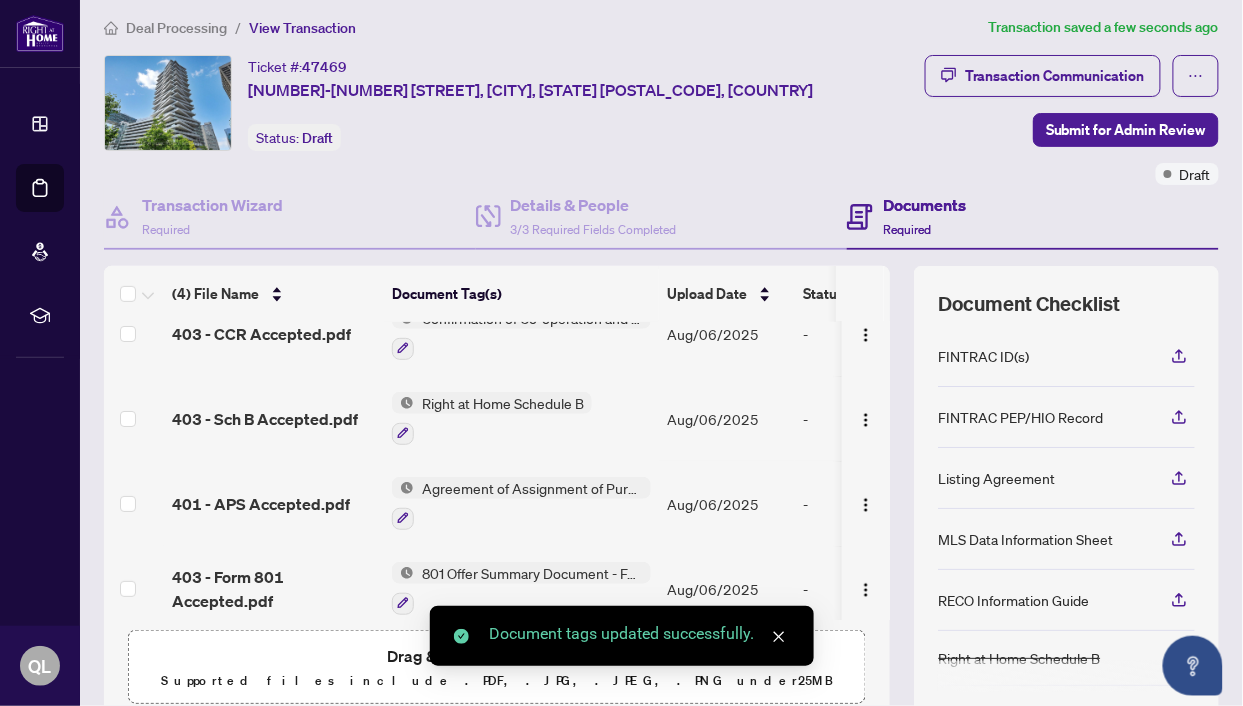 scroll, scrollTop: 45, scrollLeft: 0, axis: vertical 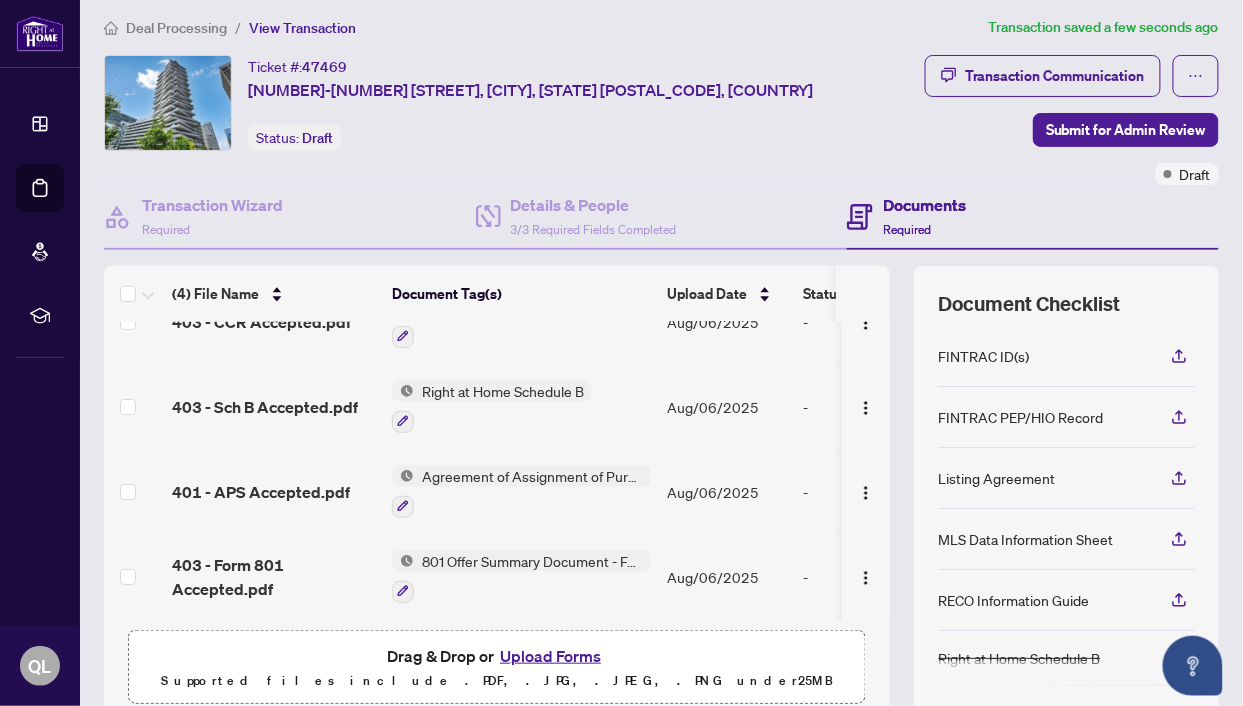 click on "Upload Forms" at bounding box center (550, 656) 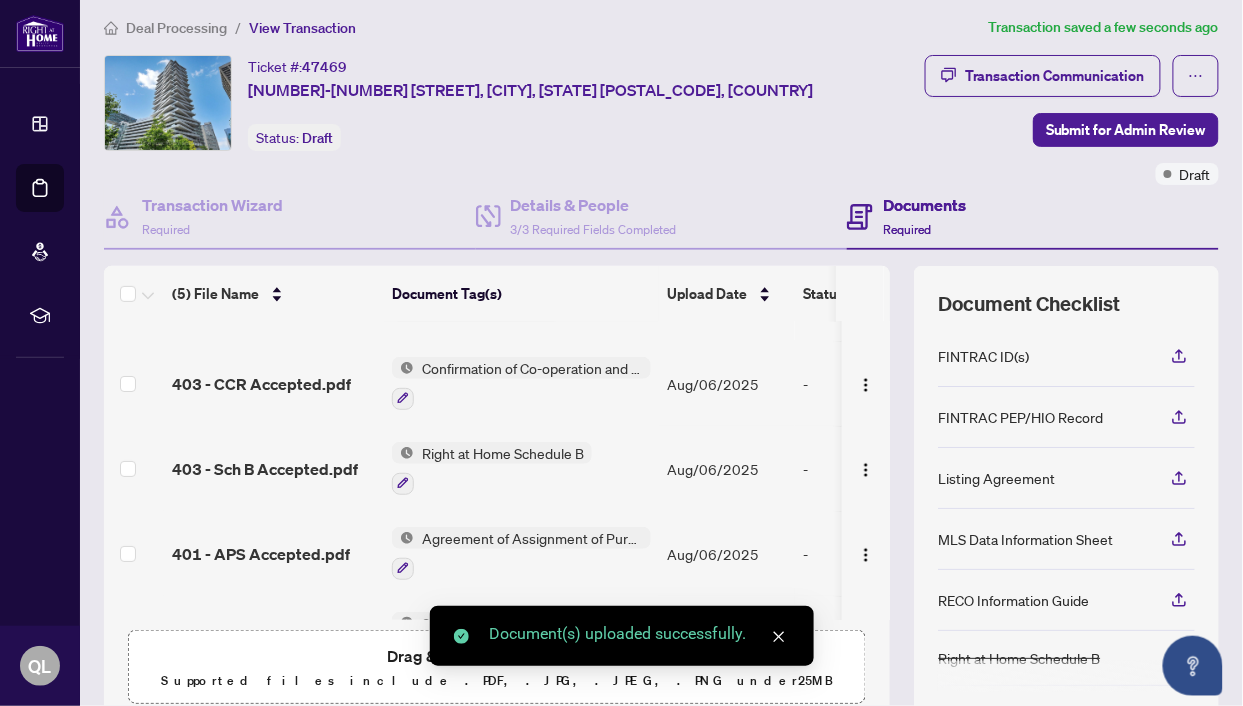 click 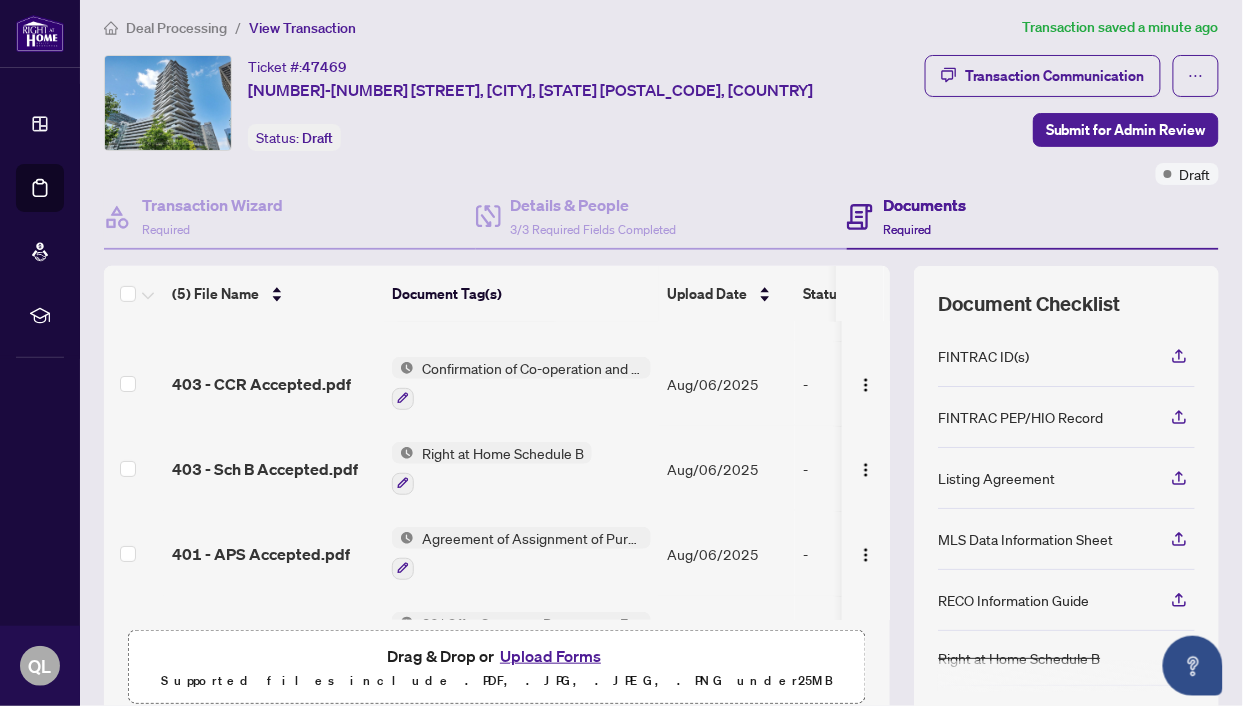 click on "Upload Forms" at bounding box center [550, 656] 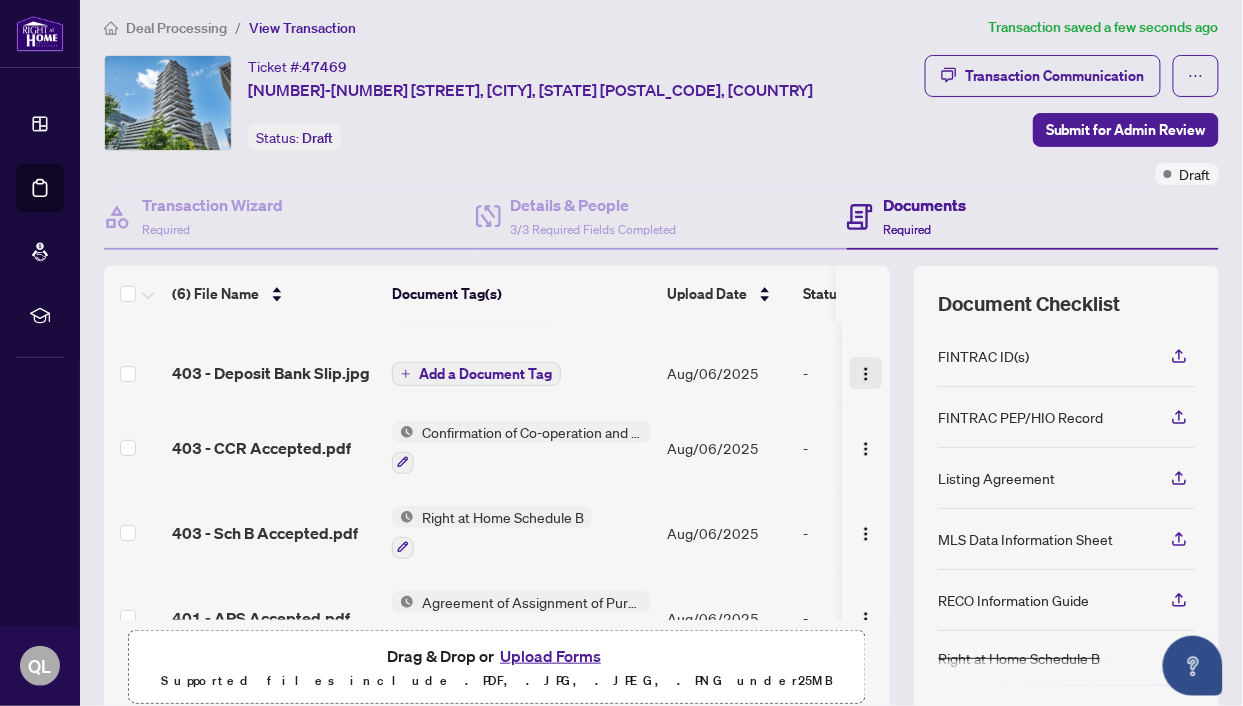 click at bounding box center [866, 374] 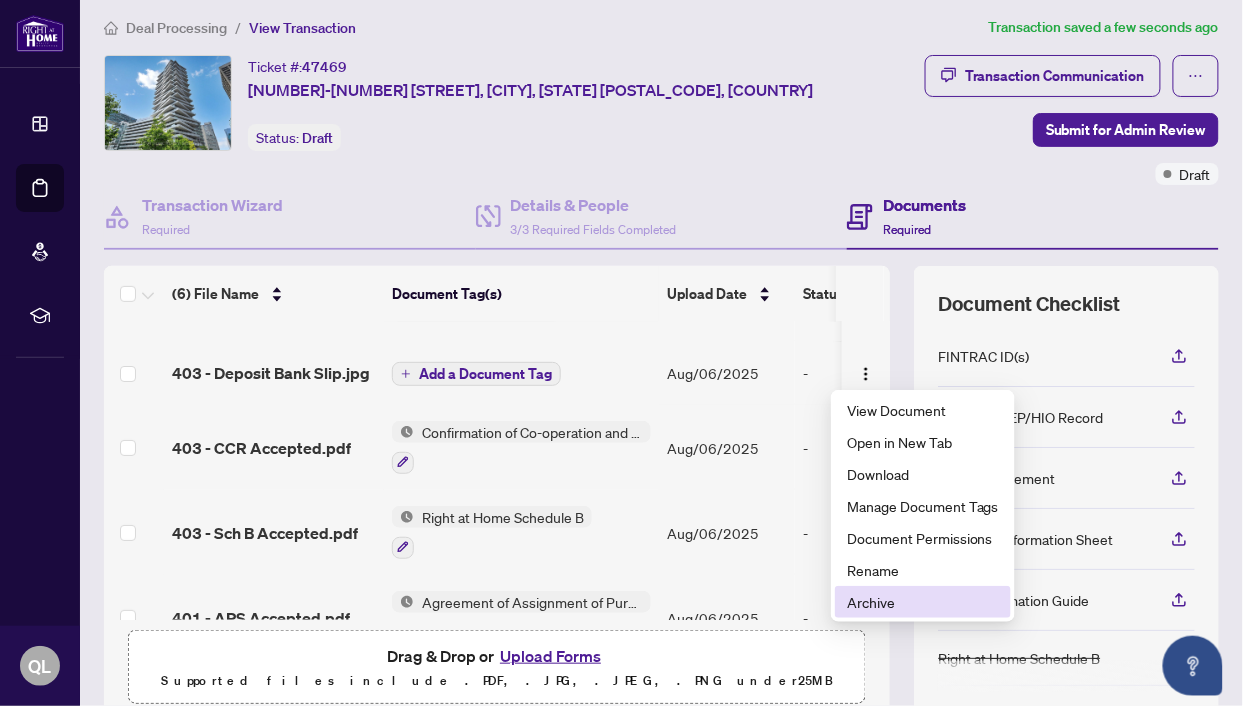 click on "Archive" at bounding box center [923, 602] 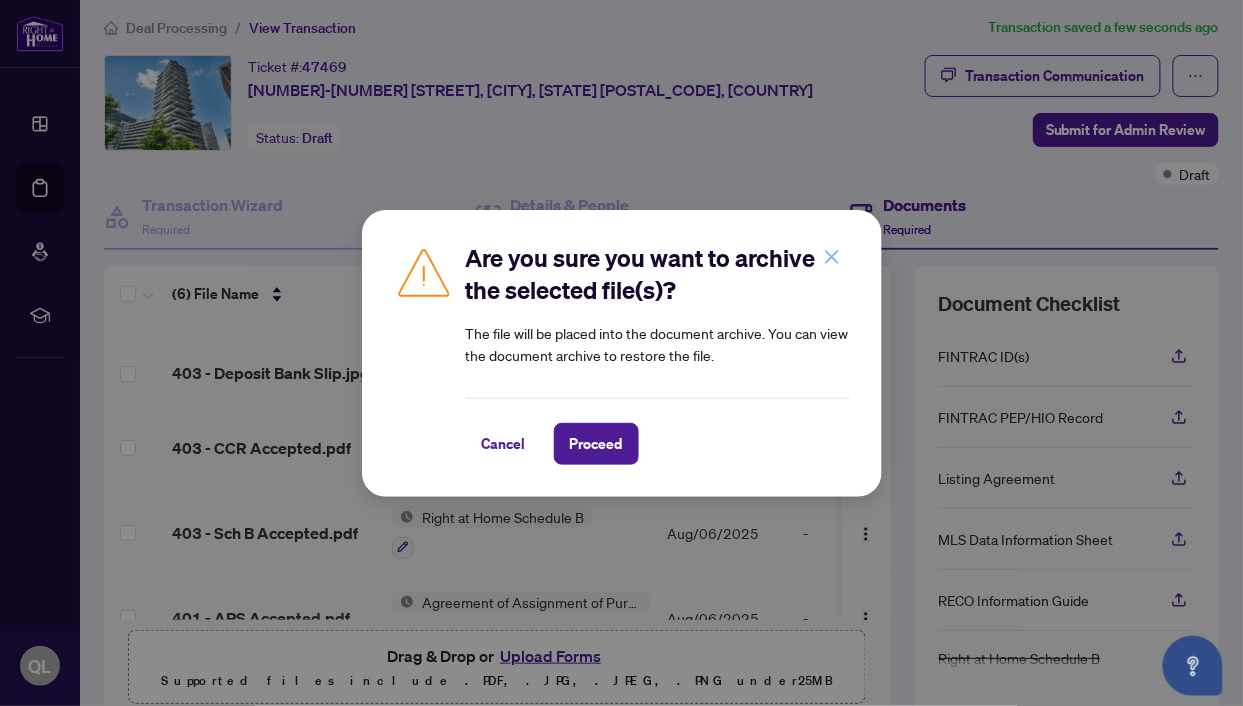 click 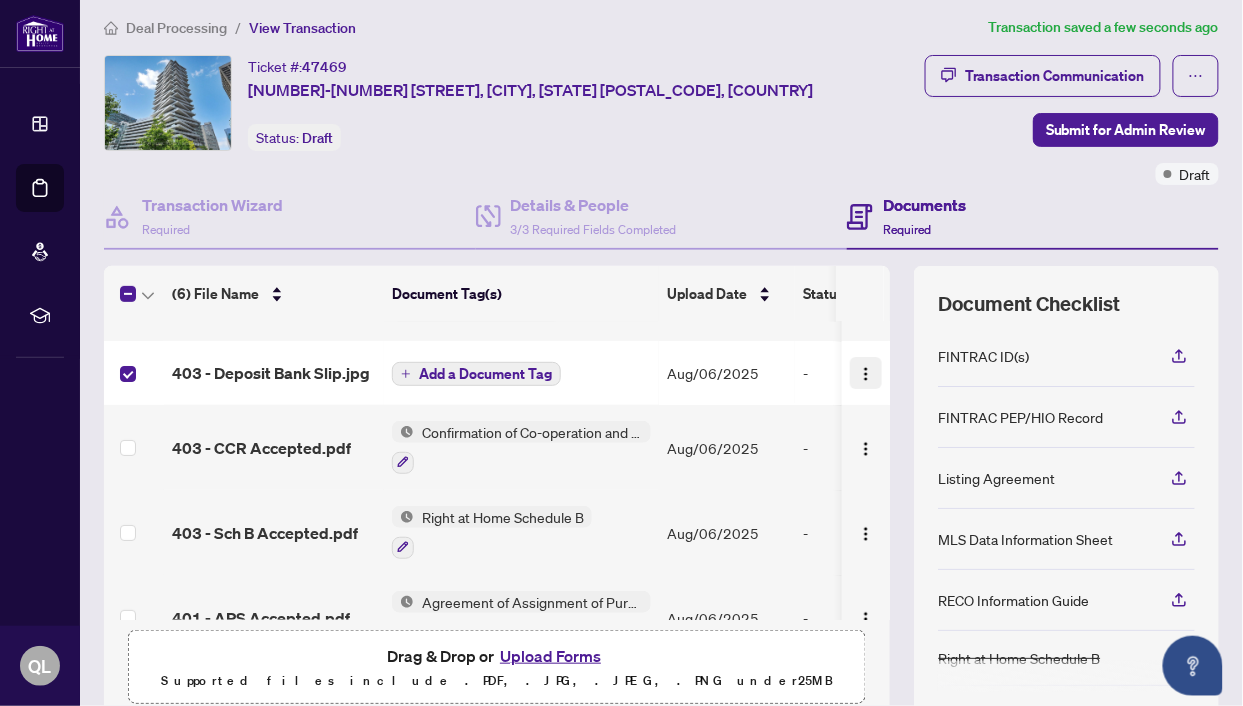 click at bounding box center [866, 374] 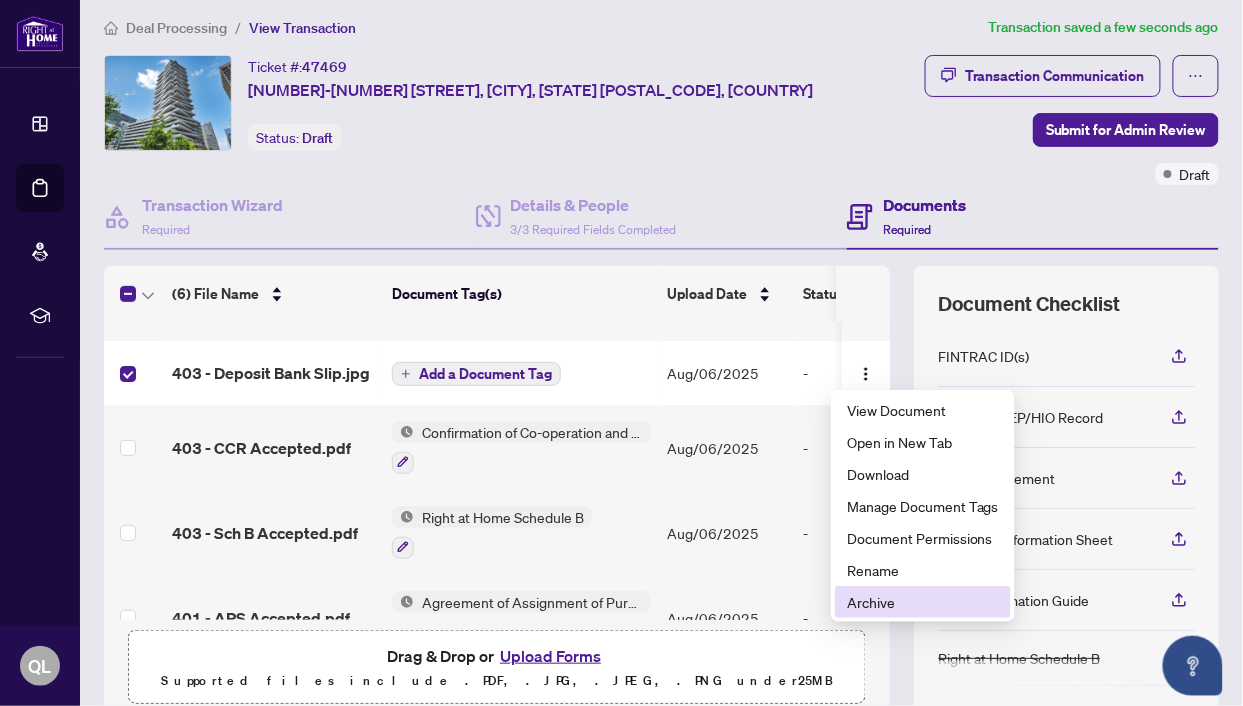 click on "Archive" at bounding box center [923, 602] 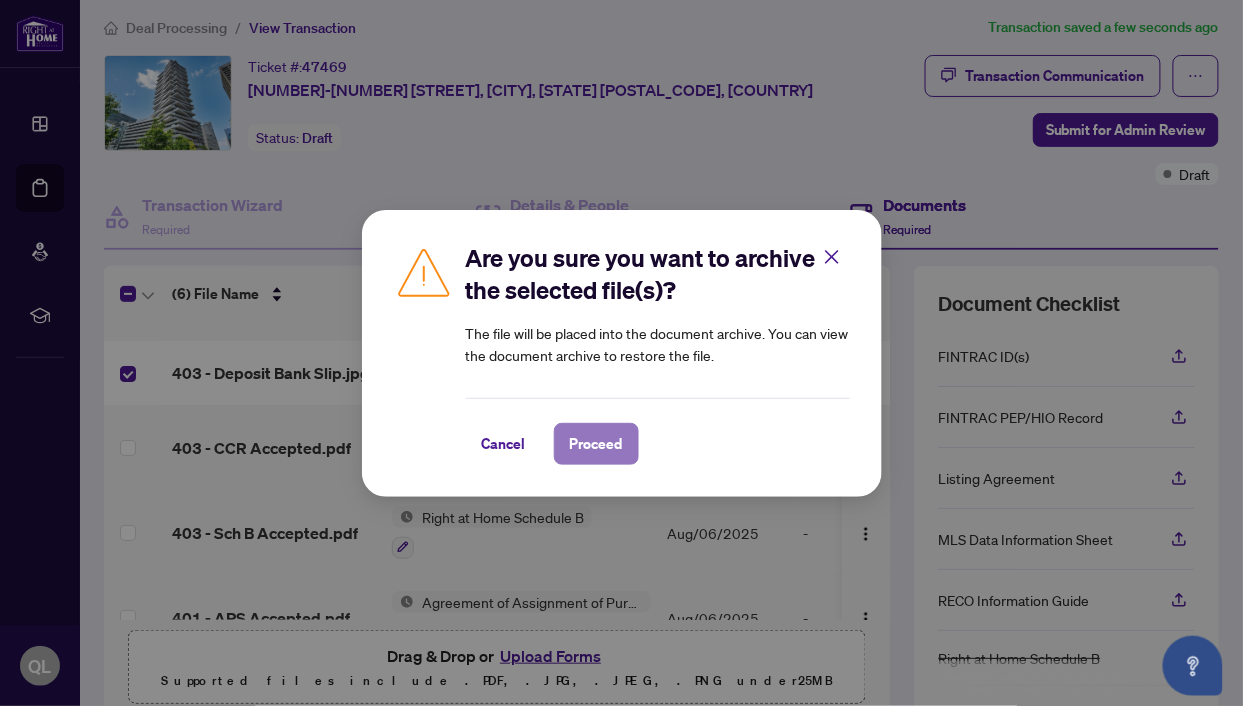 click on "Proceed" at bounding box center [596, 444] 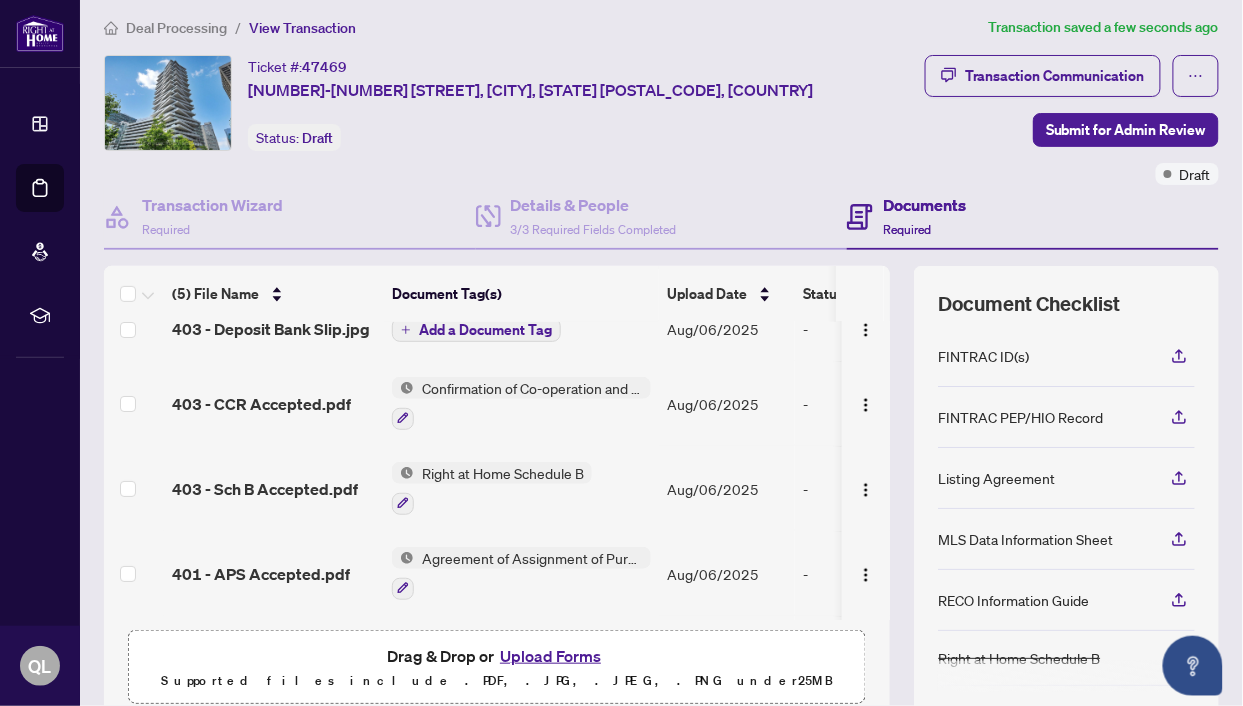 scroll, scrollTop: 0, scrollLeft: 0, axis: both 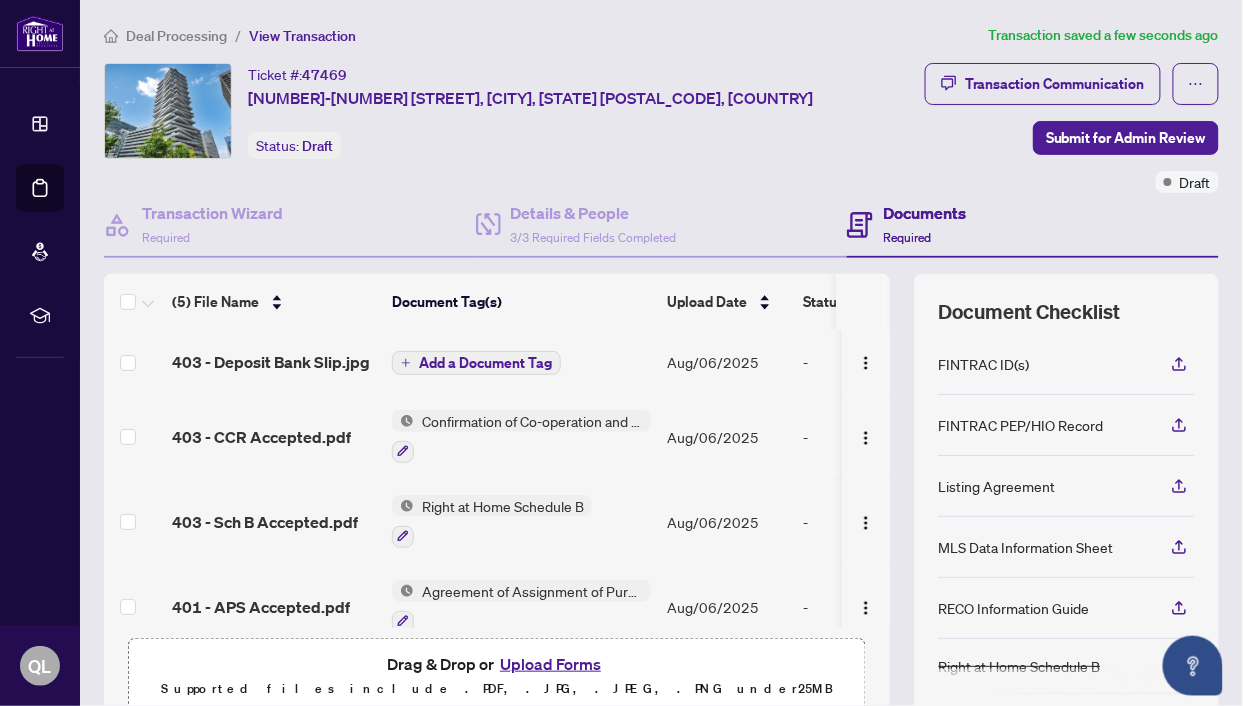 click on "Add a Document Tag" at bounding box center [485, 363] 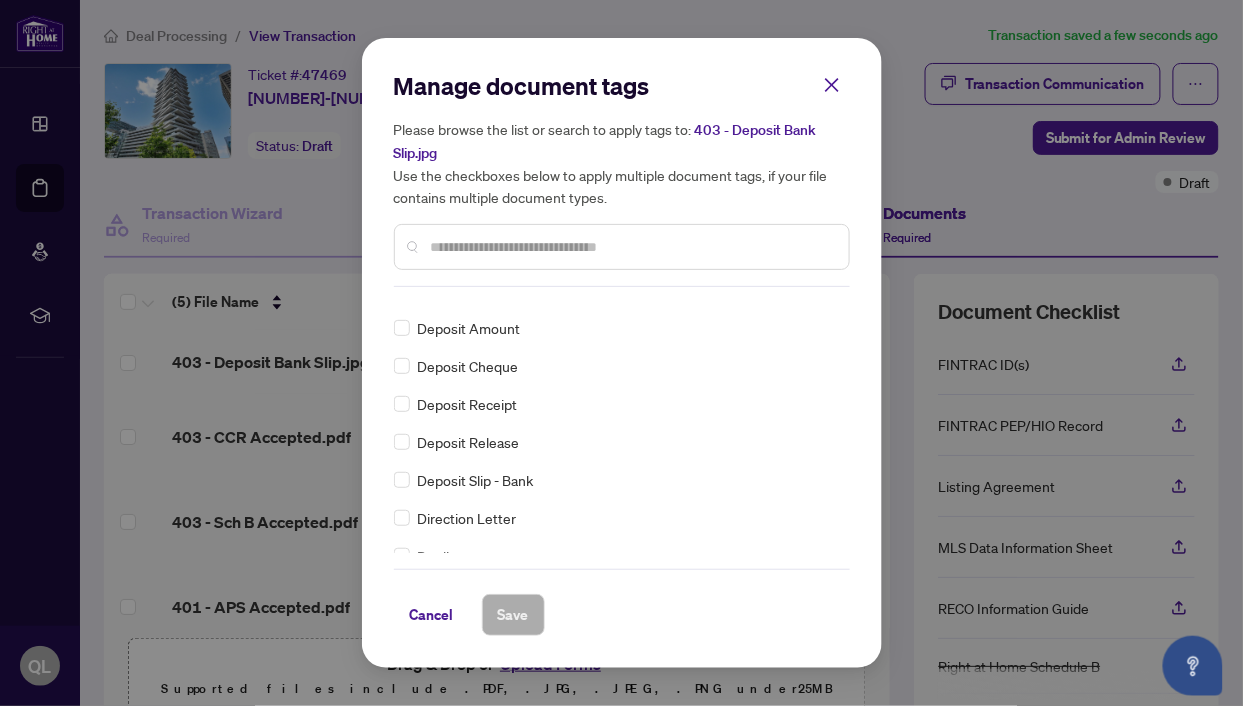 scroll, scrollTop: 1795, scrollLeft: 0, axis: vertical 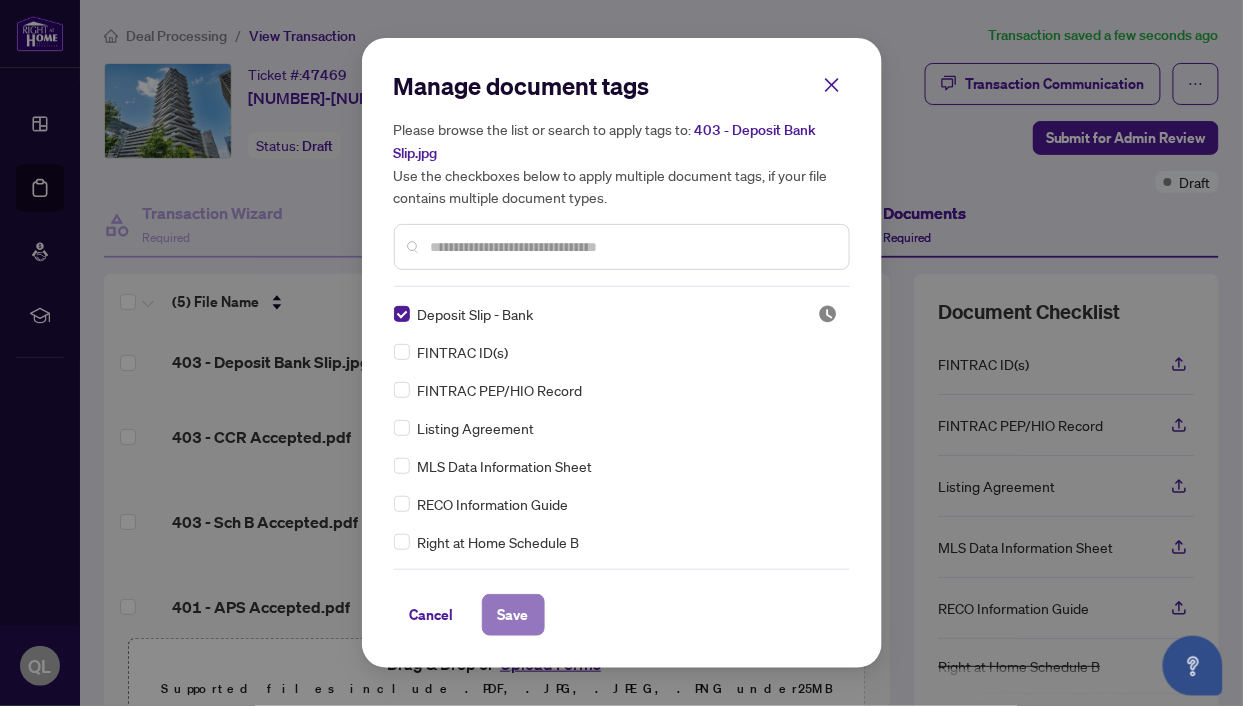 click on "Save" at bounding box center [513, 615] 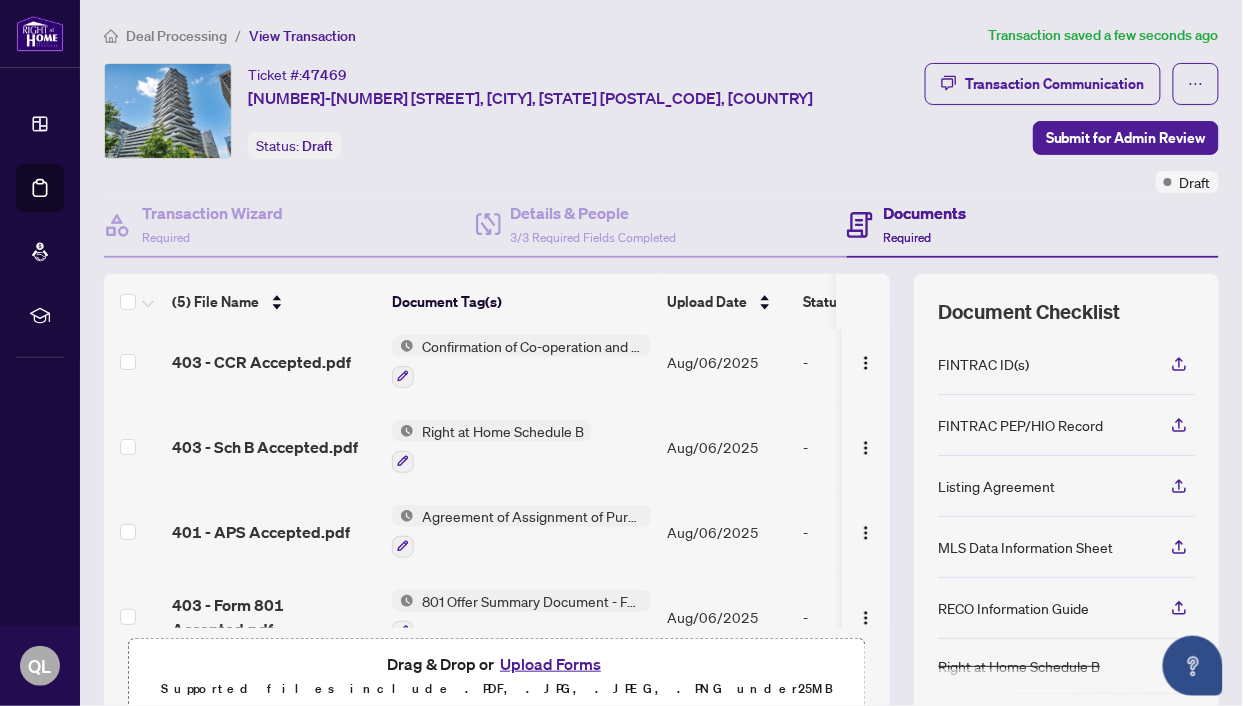 scroll, scrollTop: 0, scrollLeft: 0, axis: both 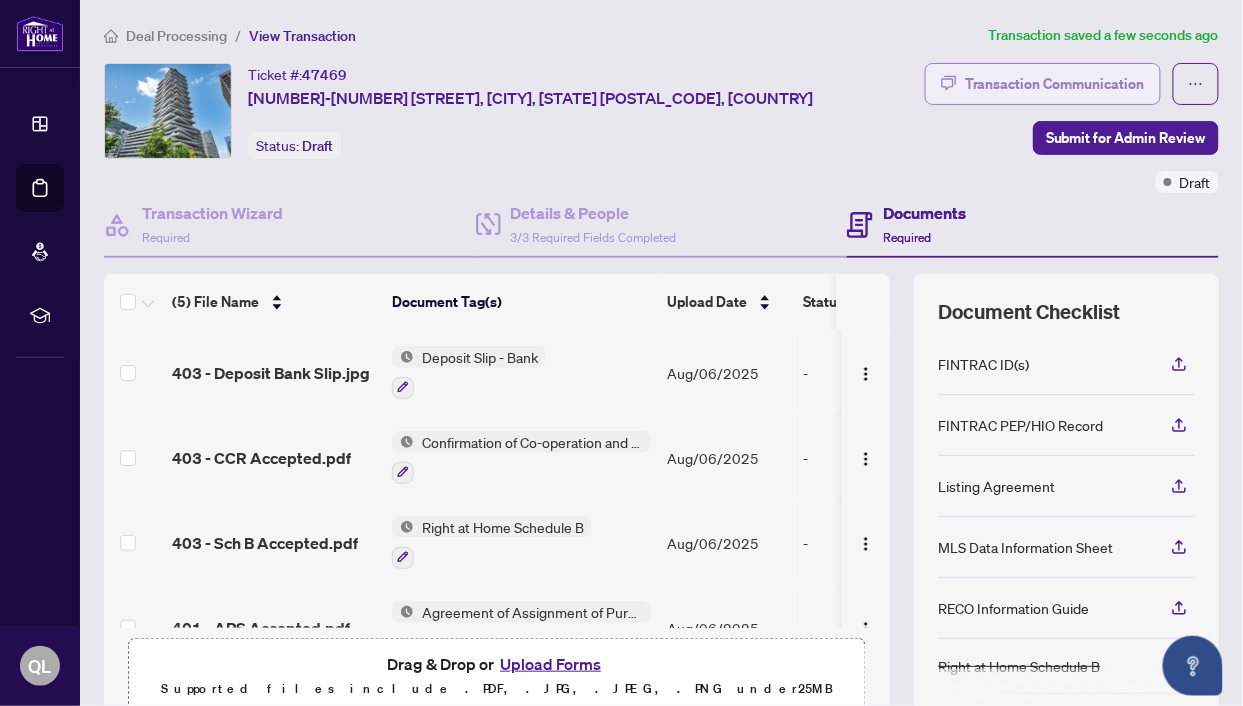 click on "Transaction Communication" at bounding box center (1055, 84) 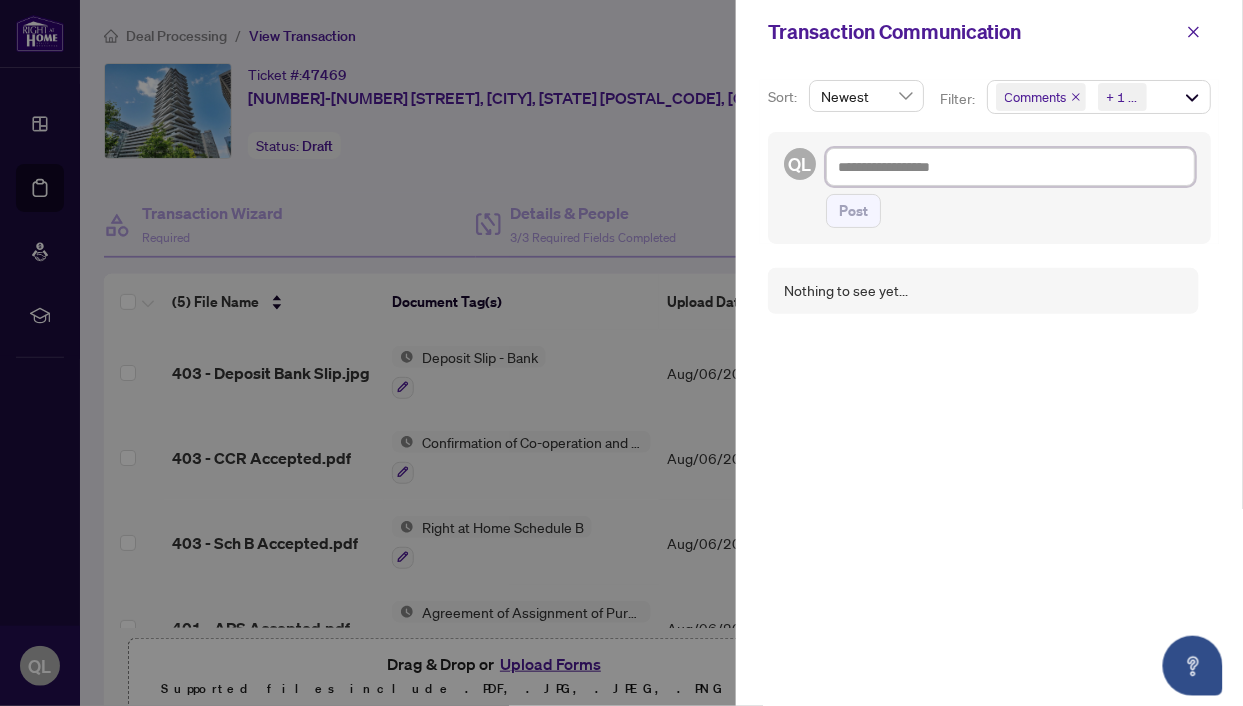 click at bounding box center [1010, 167] 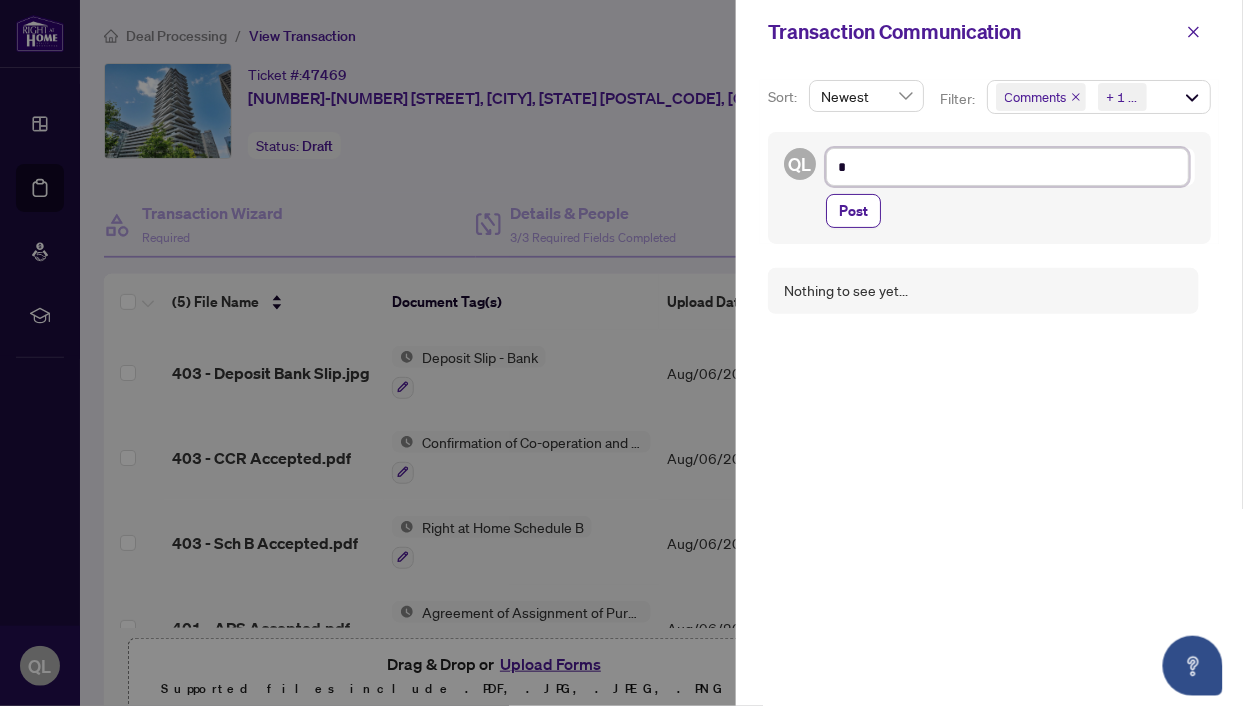 type on "**" 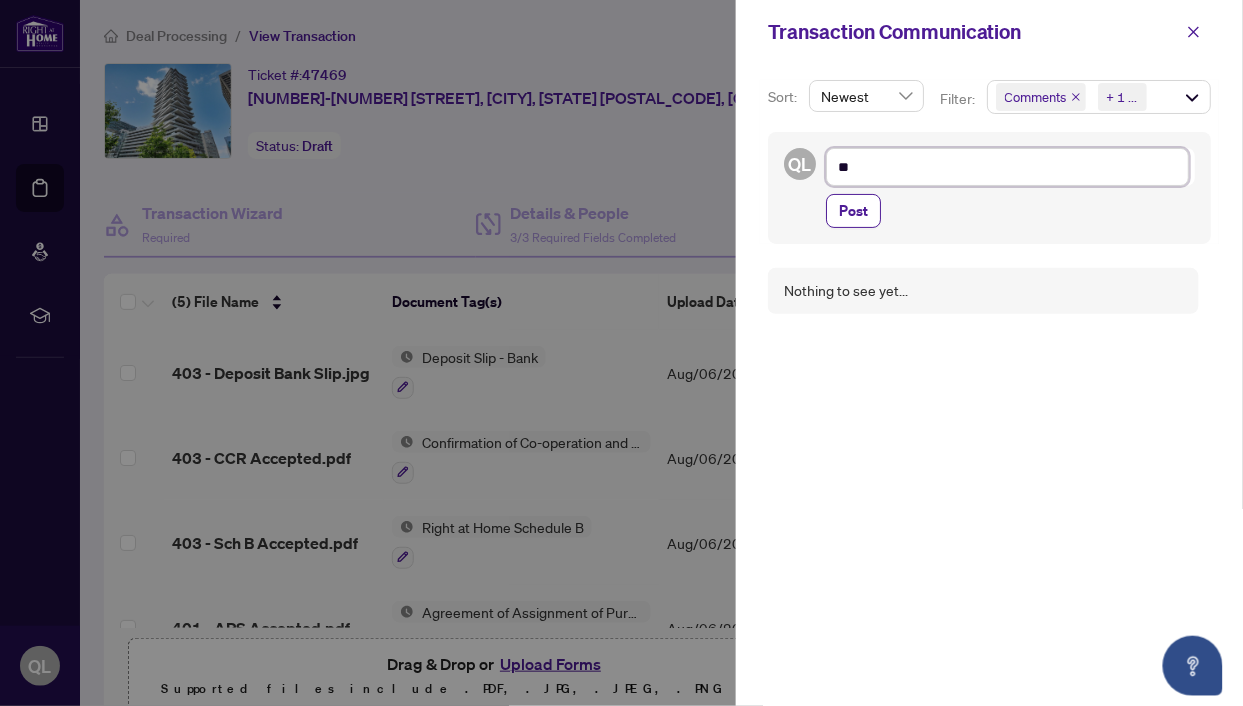 type on "***" 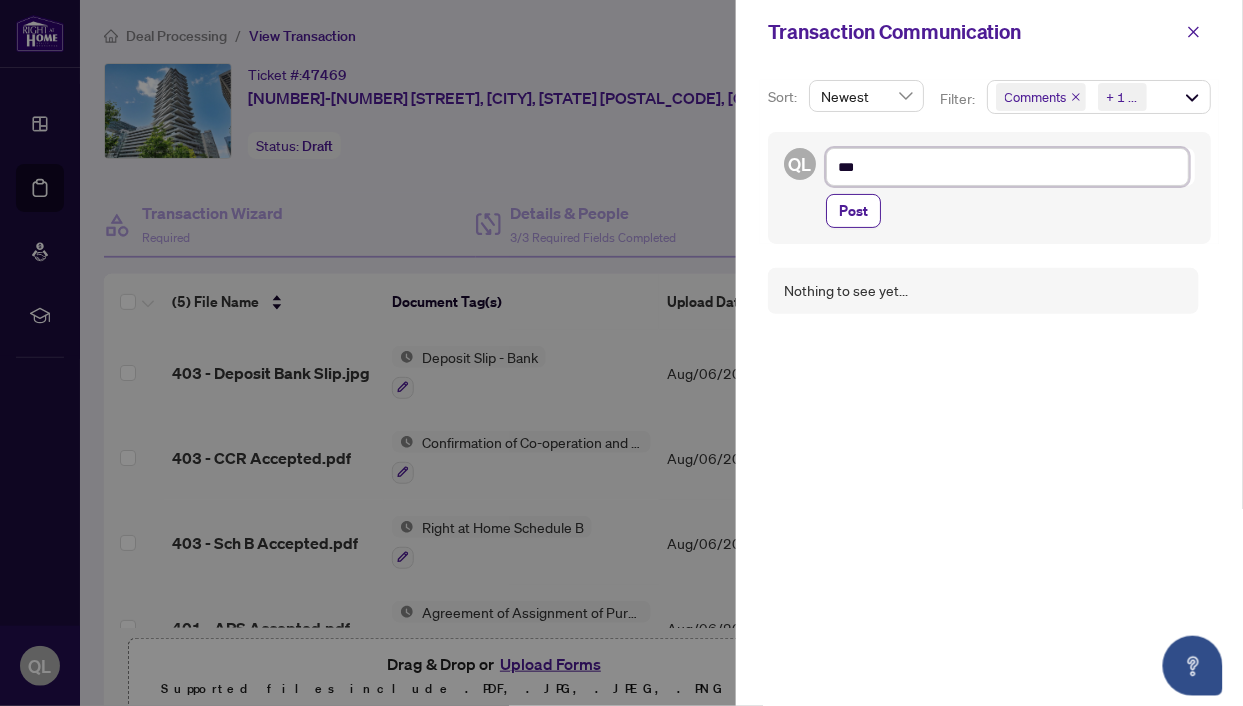 type on "****" 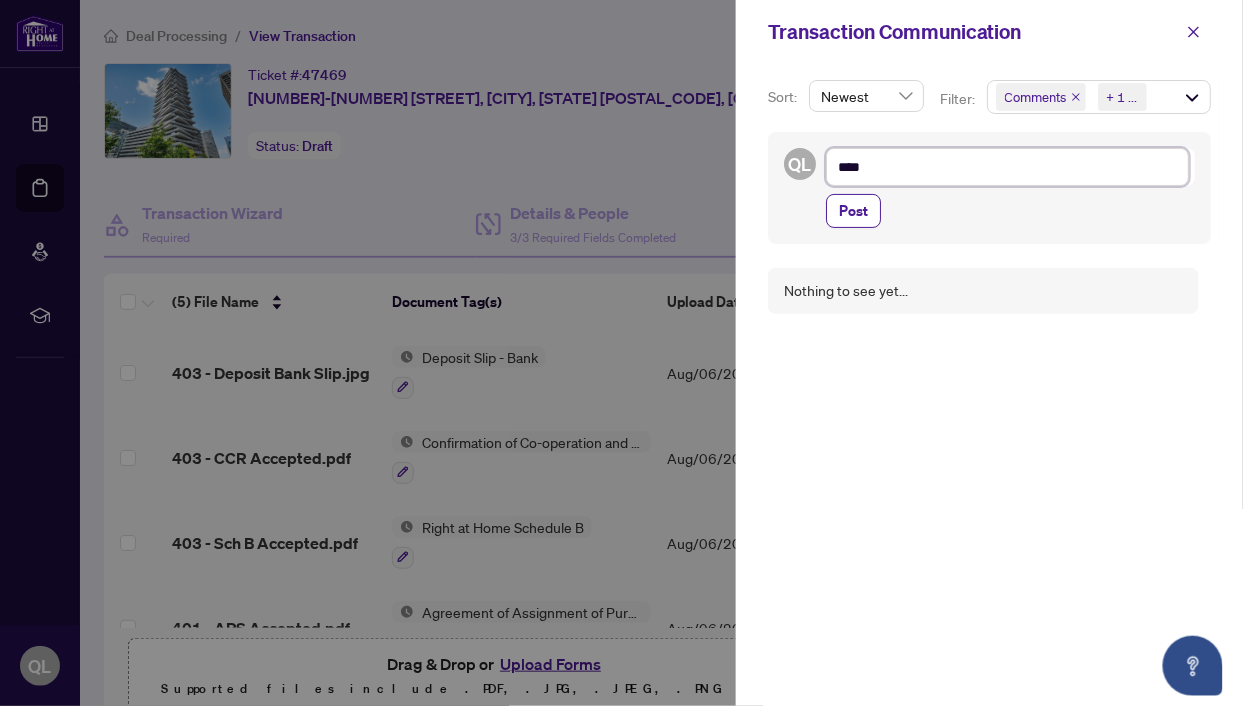 type on "*****" 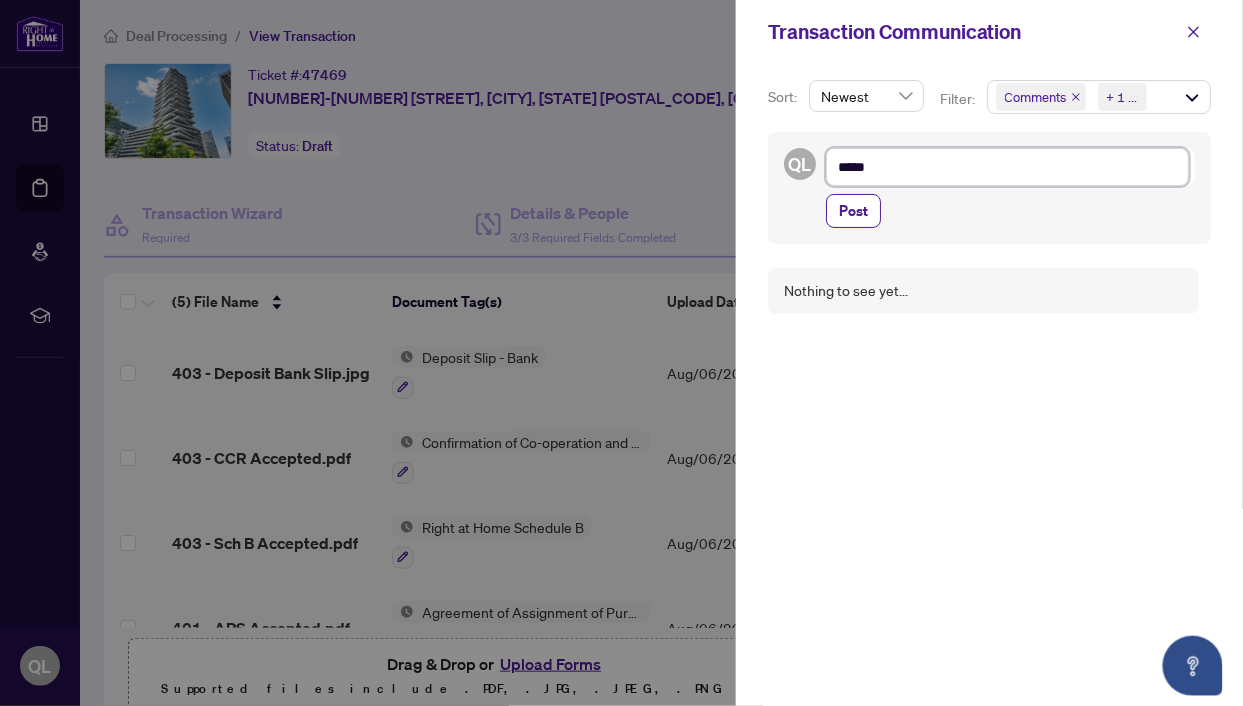 type on "******" 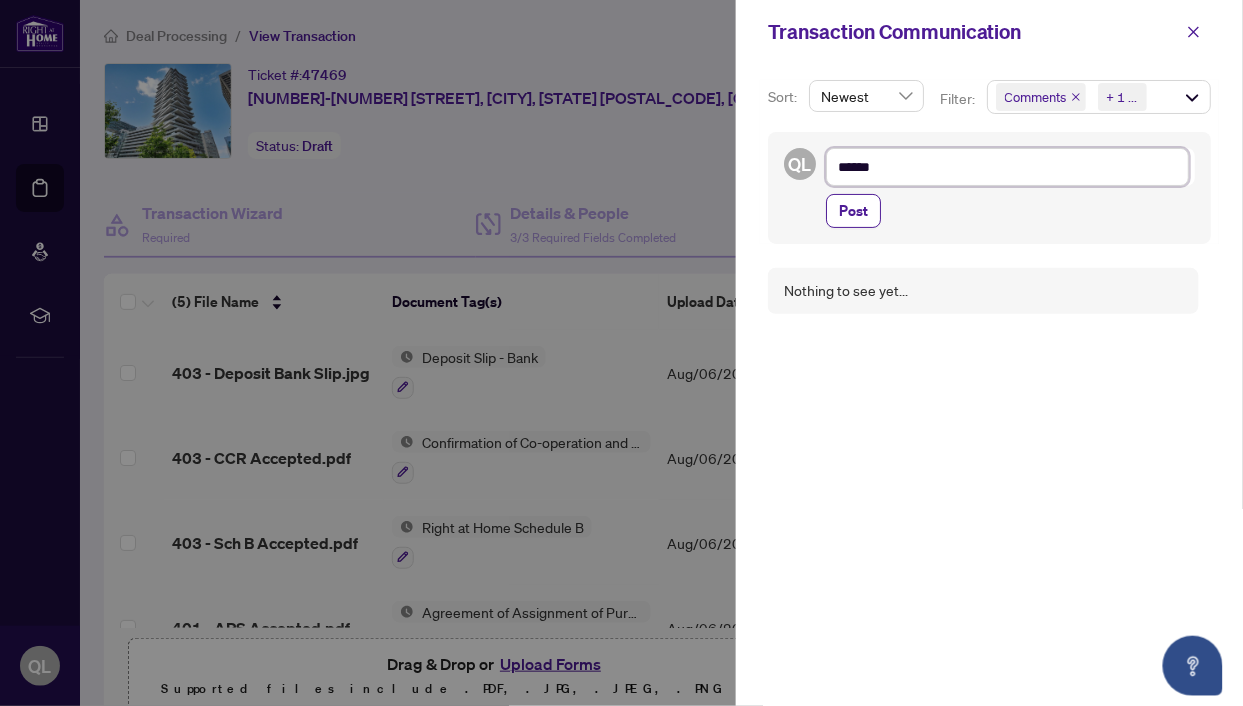 type on "******" 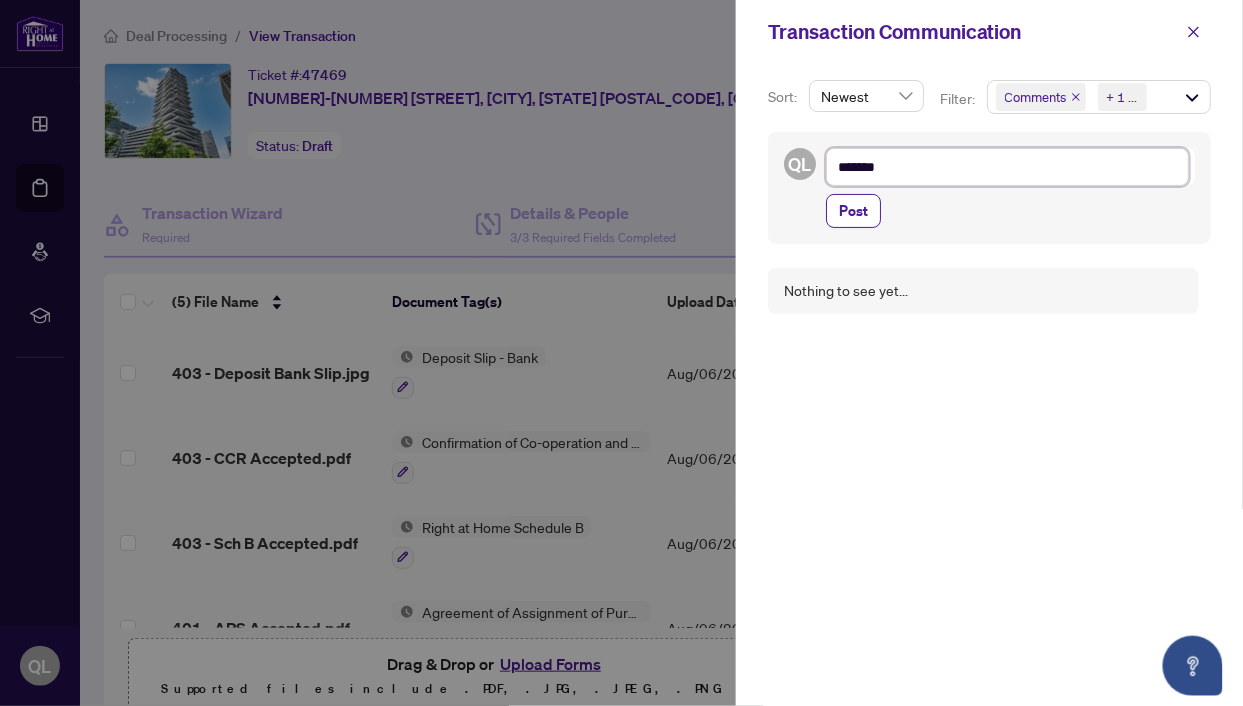 type on "********" 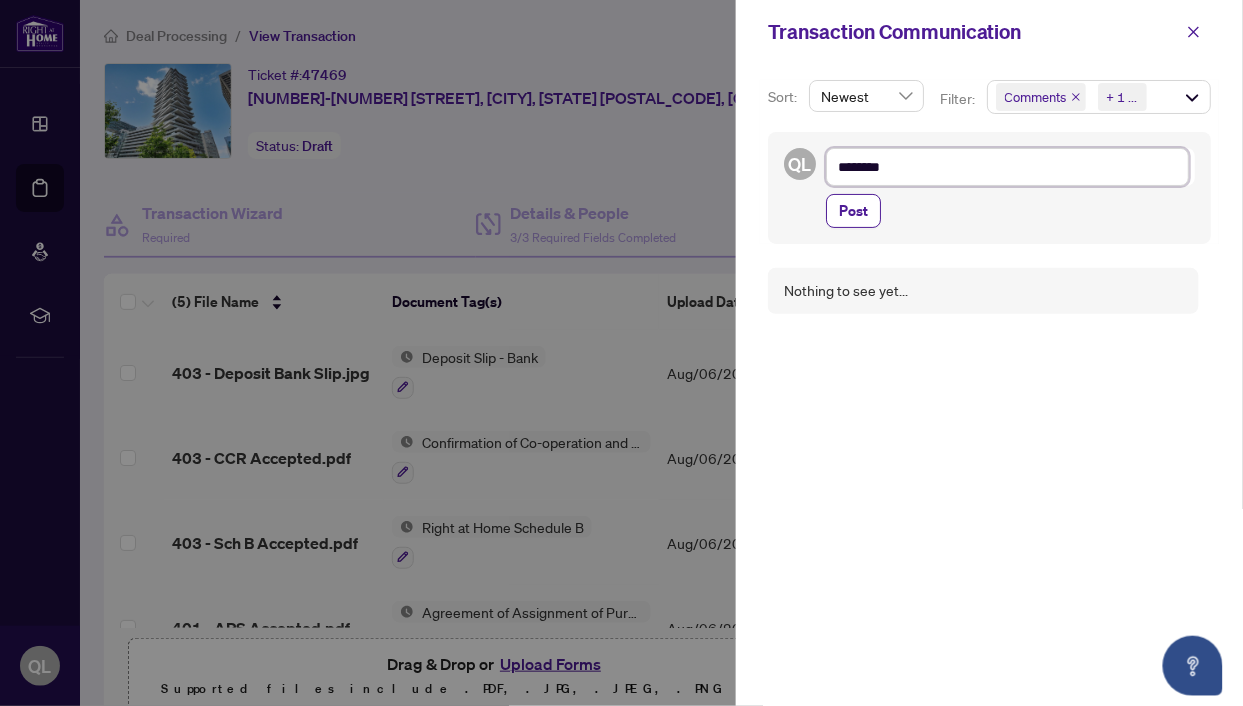 type on "*********" 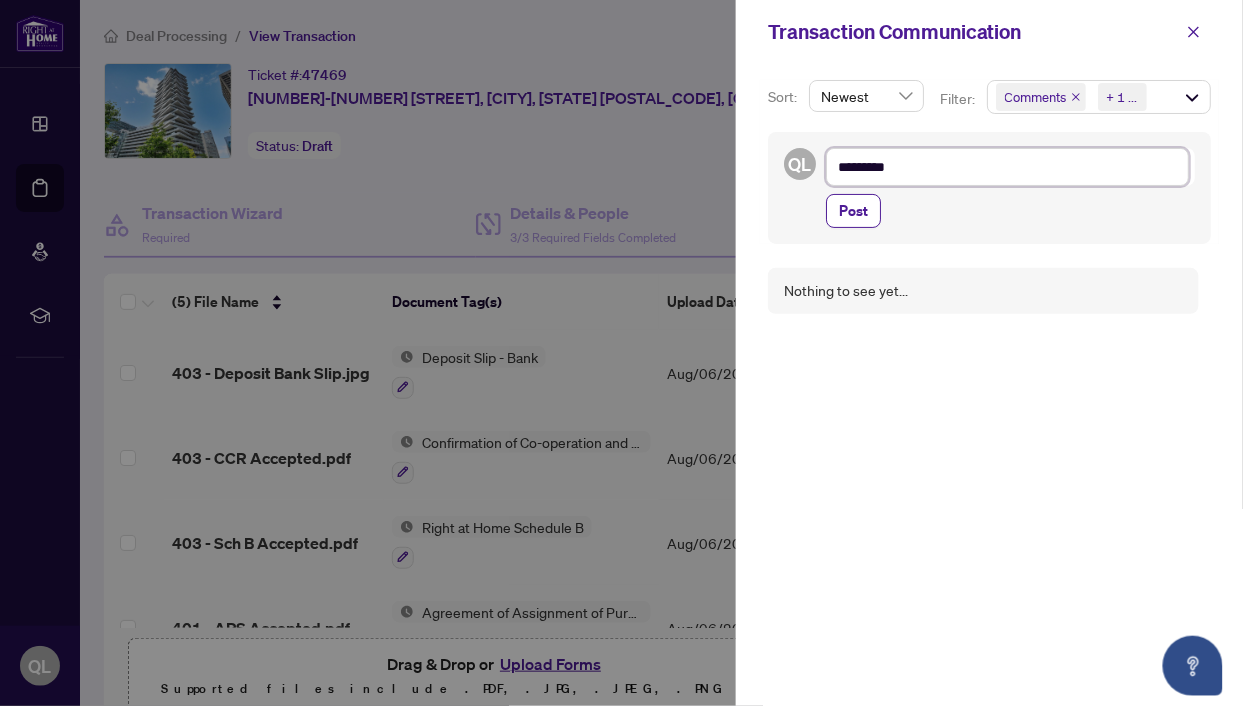 type on "**********" 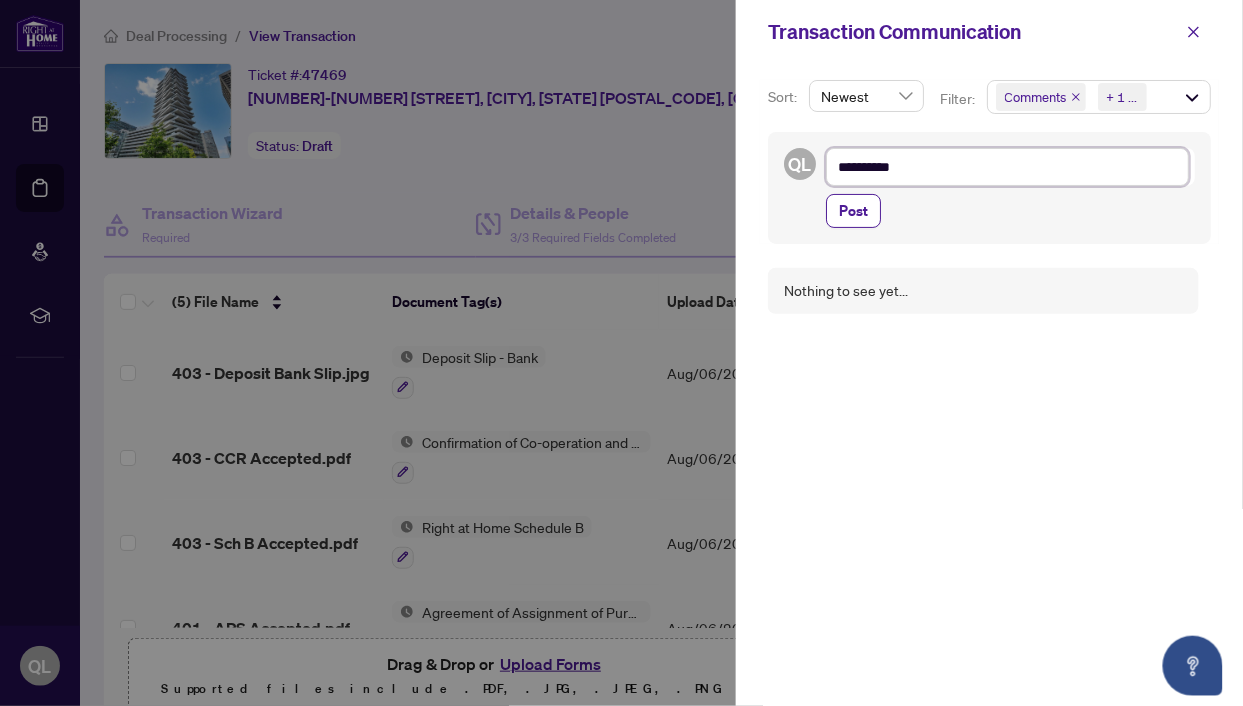 type on "**********" 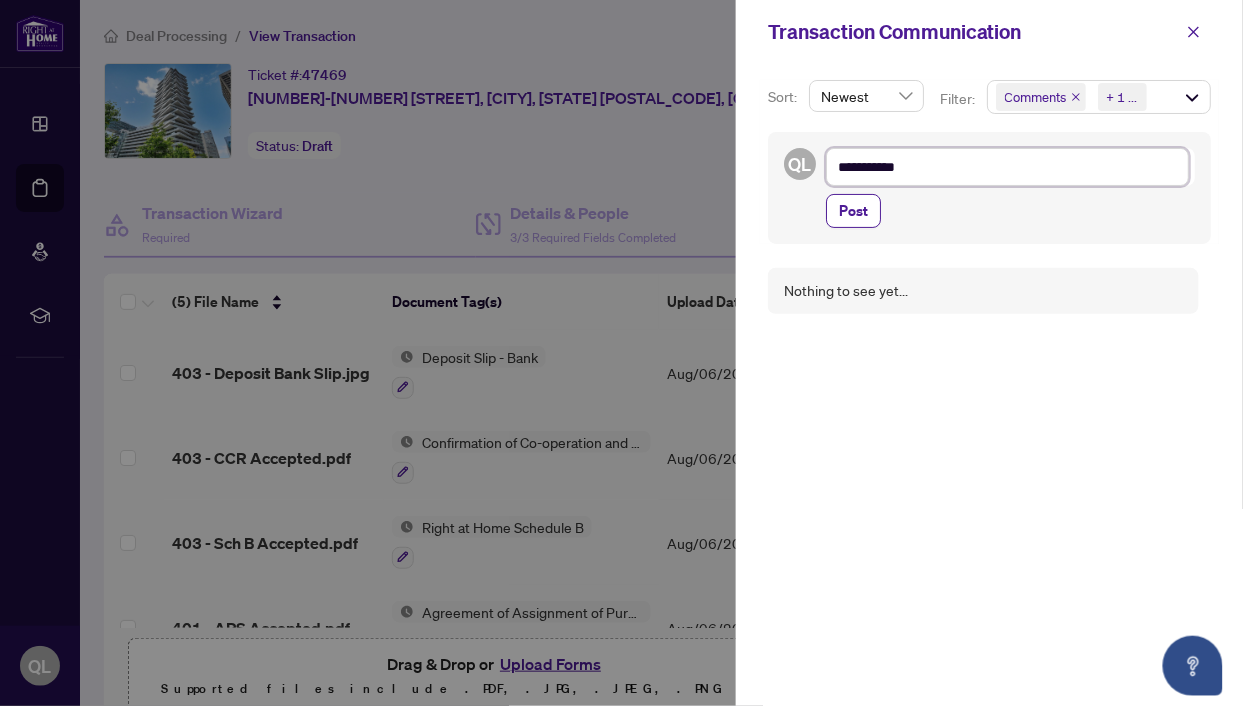 type on "**********" 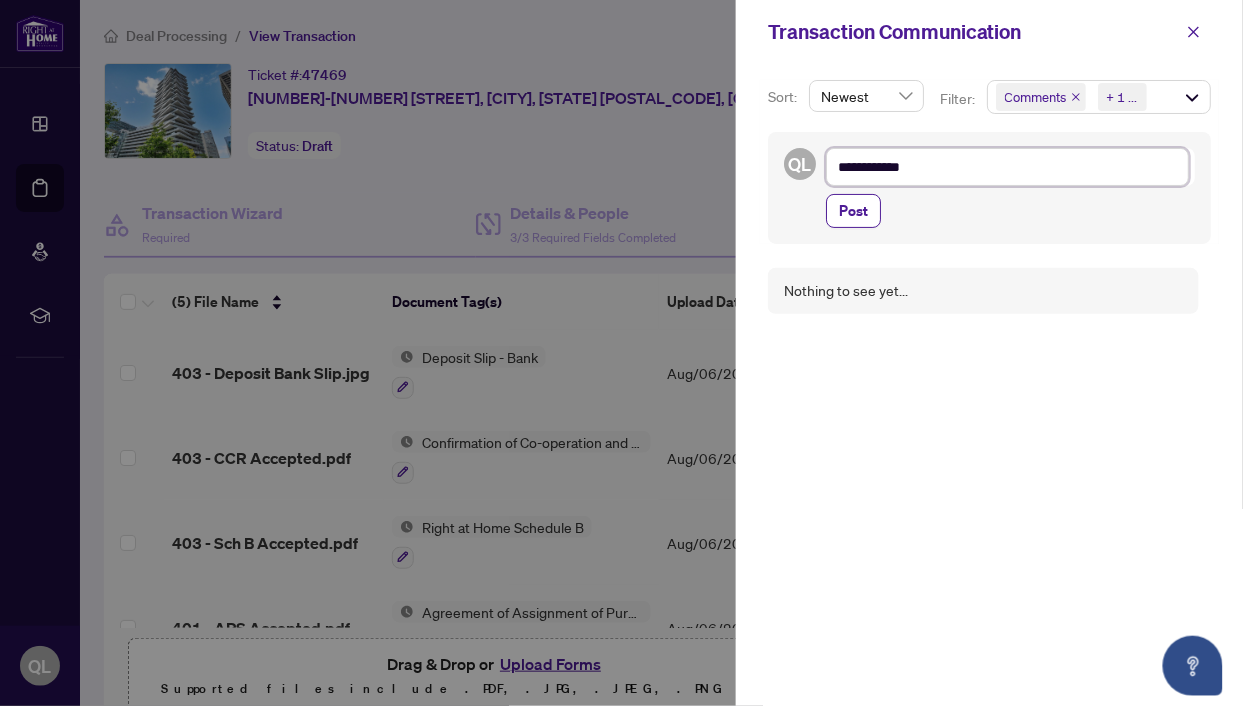 type on "**********" 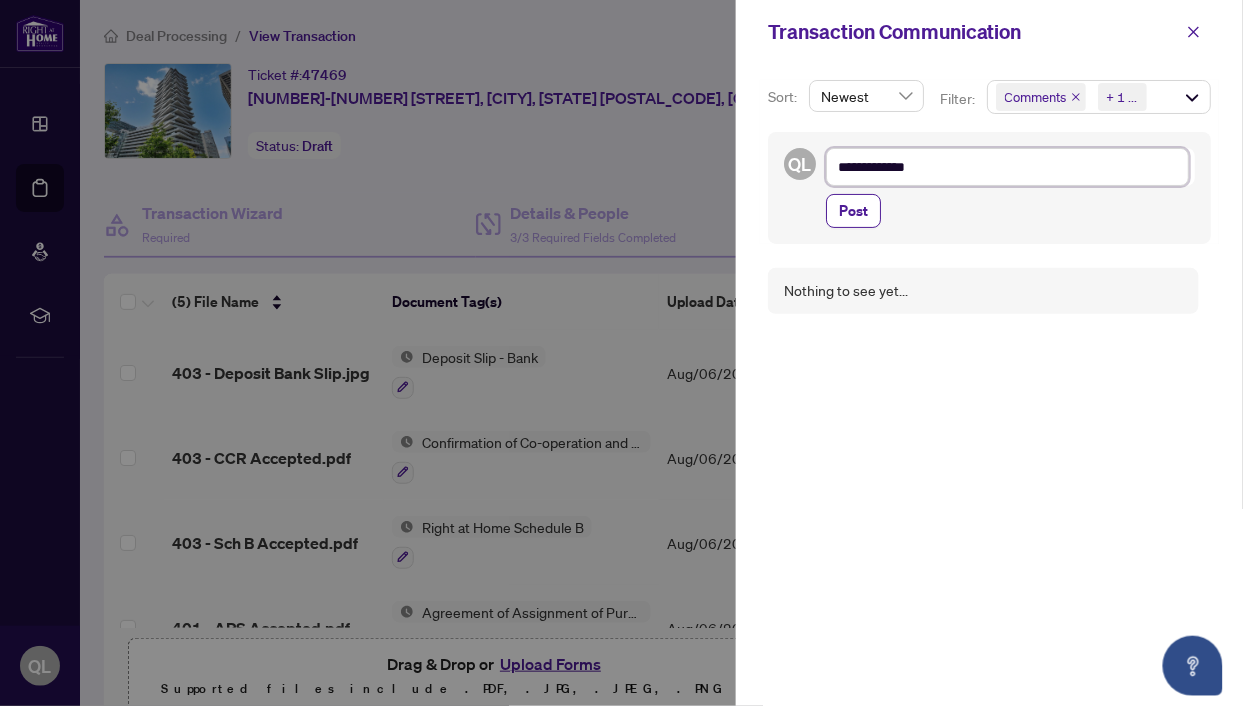 type on "**********" 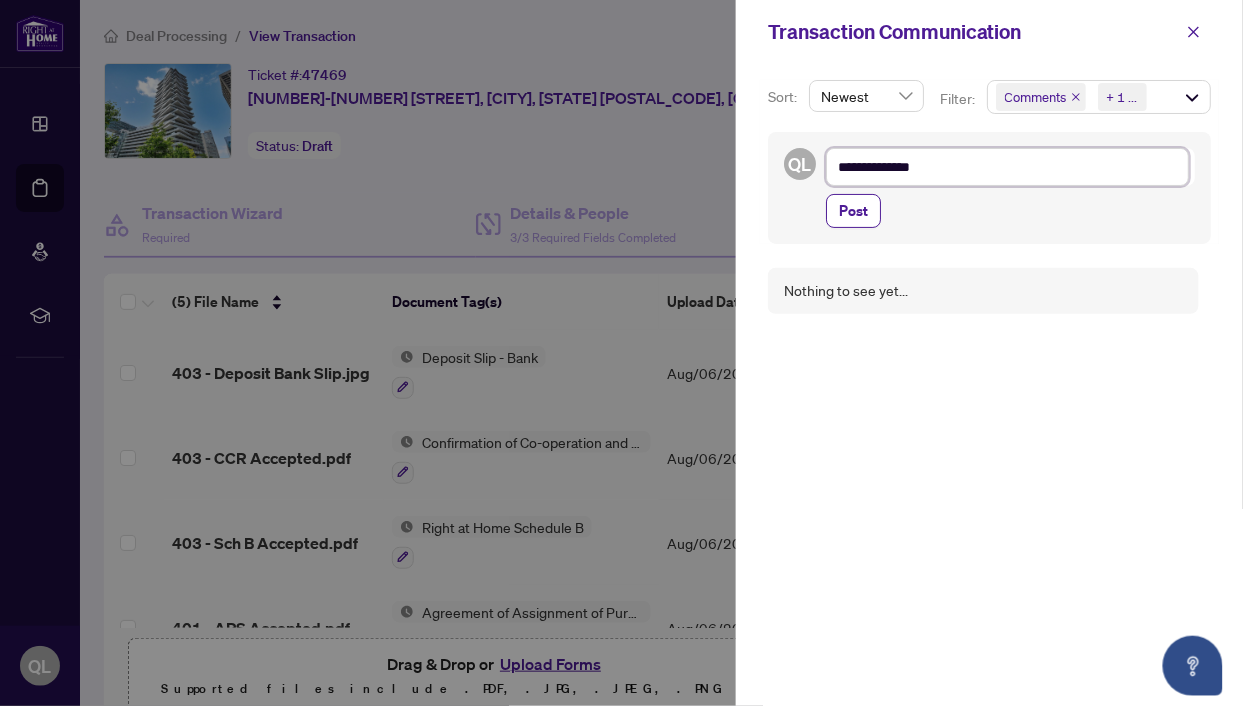 type on "**********" 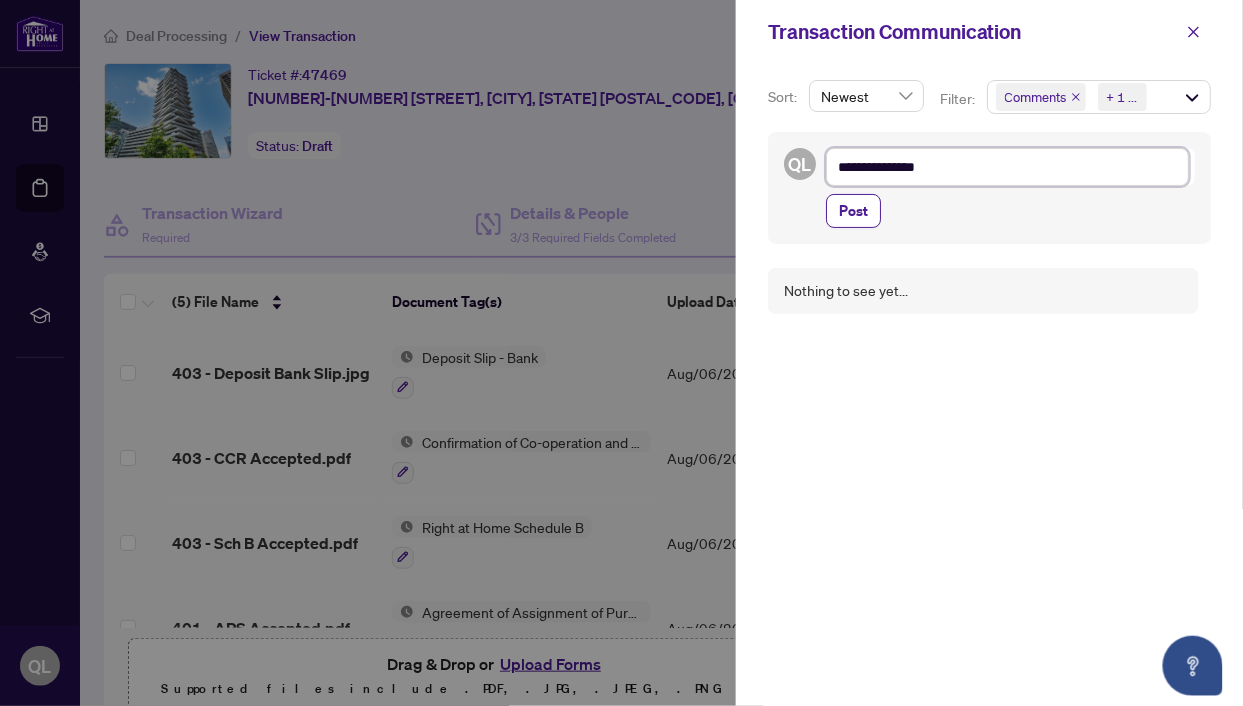 type on "**********" 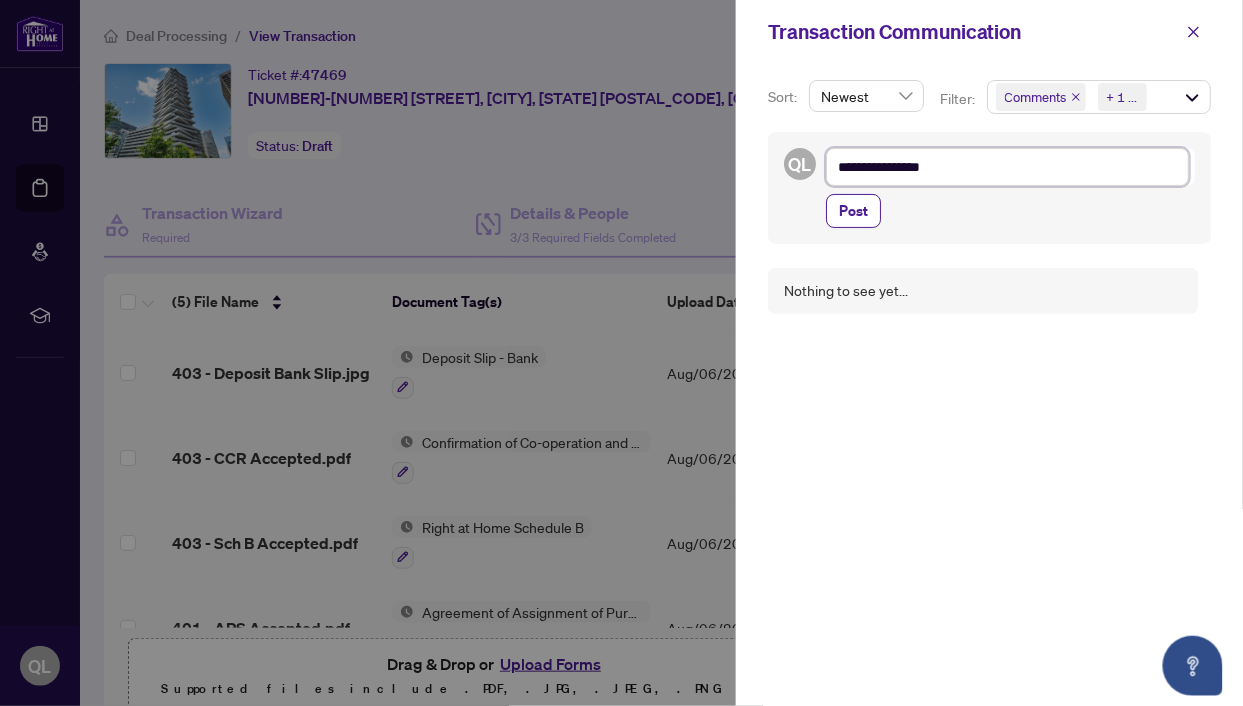 type on "**********" 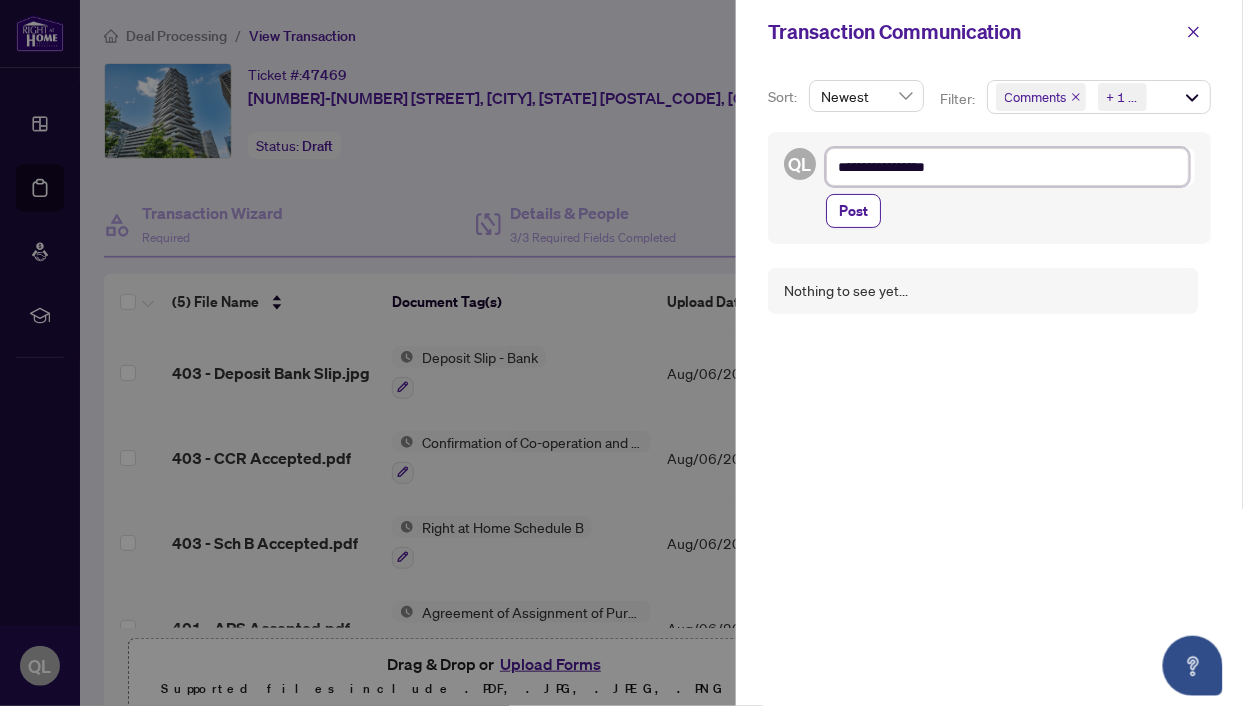 type on "**********" 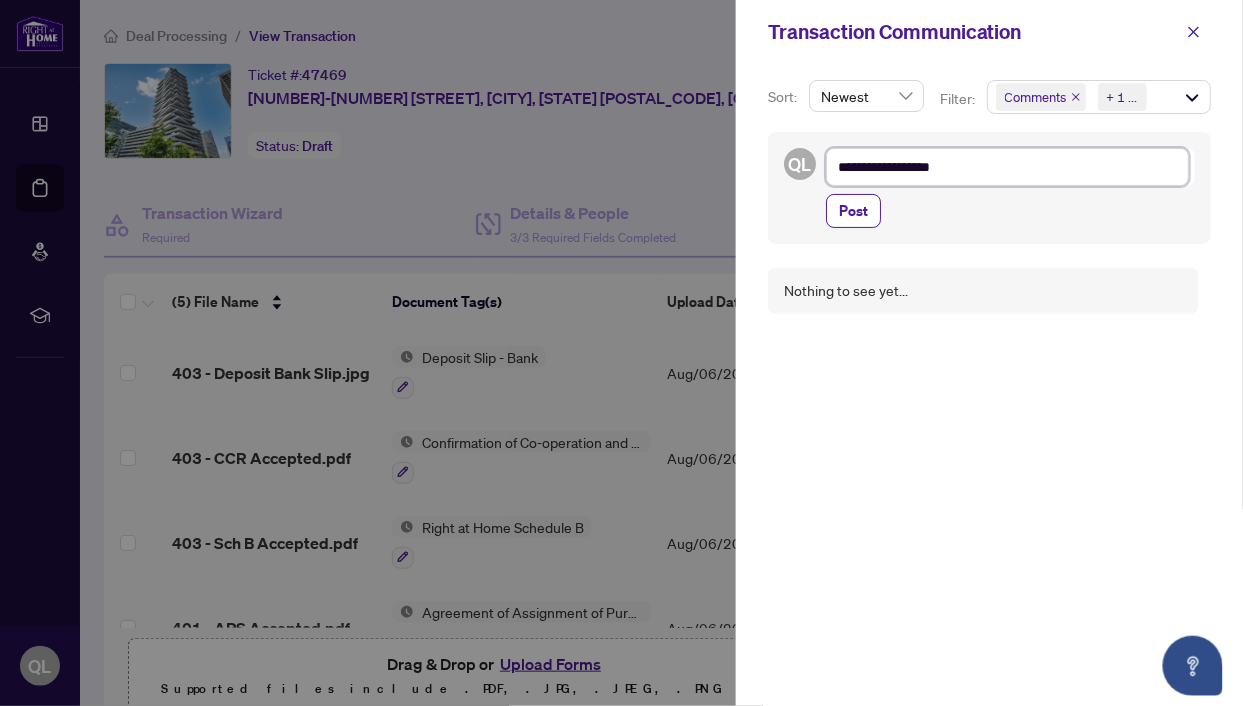 type on "**********" 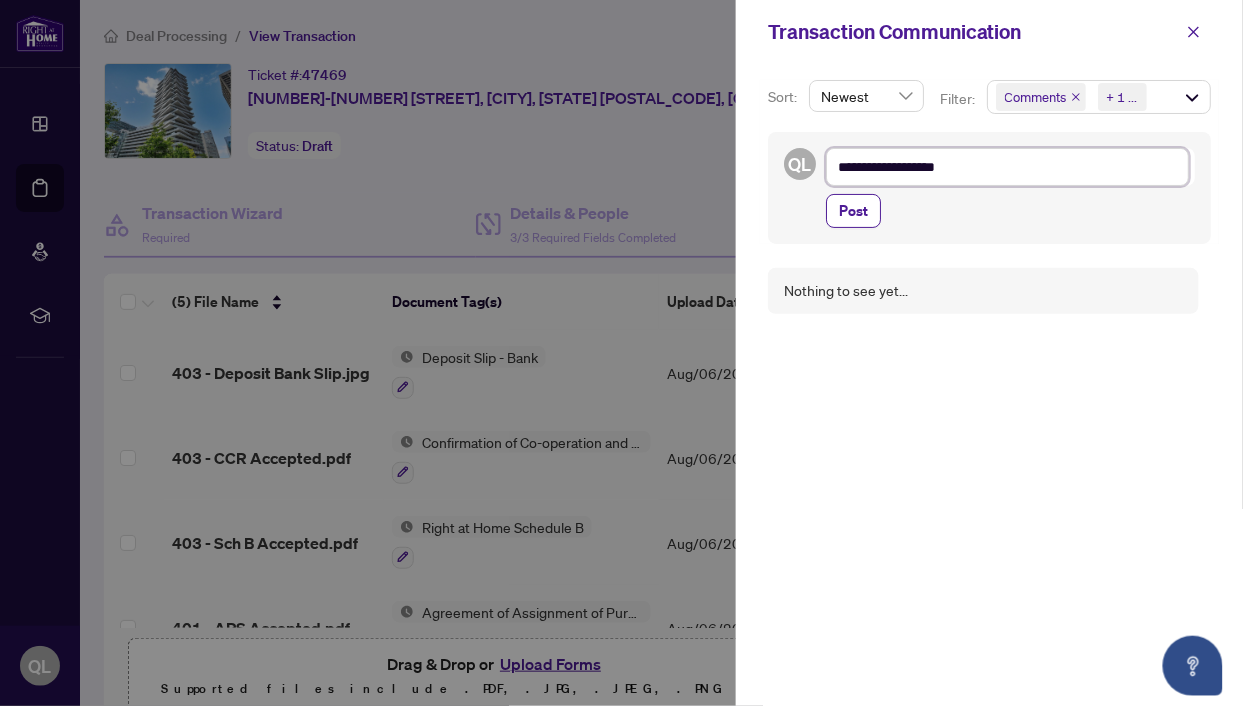 type on "**********" 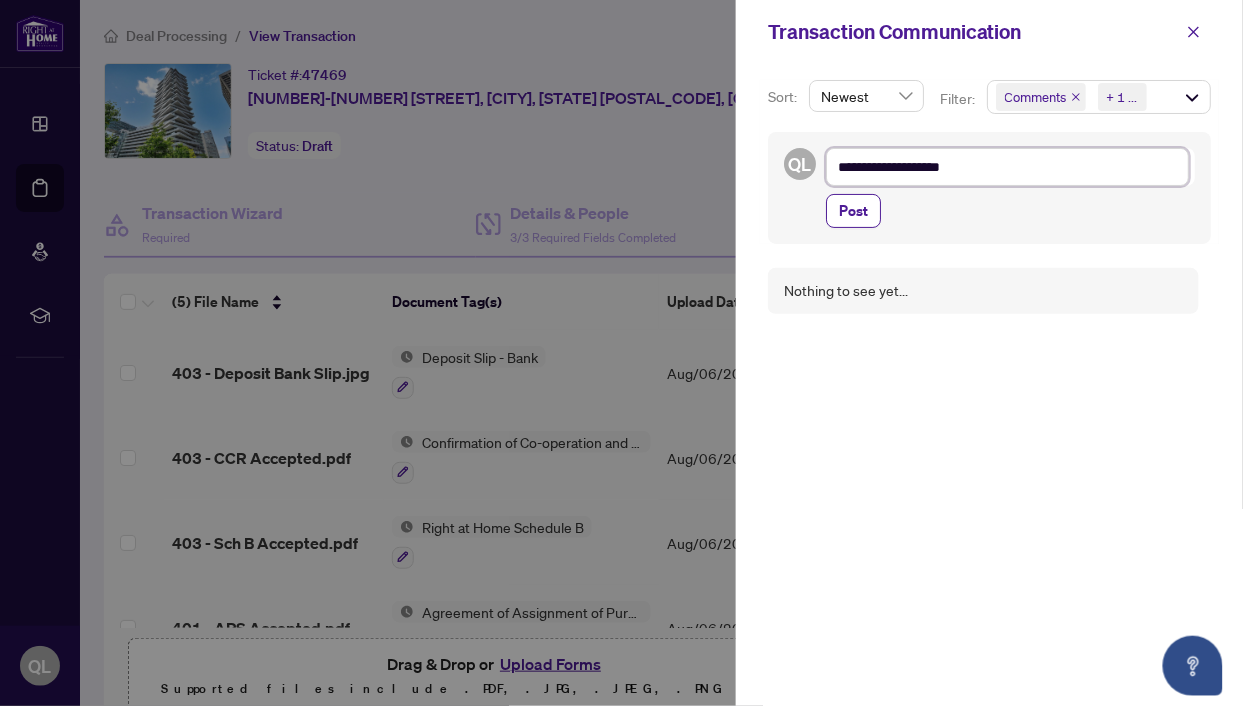 type on "**********" 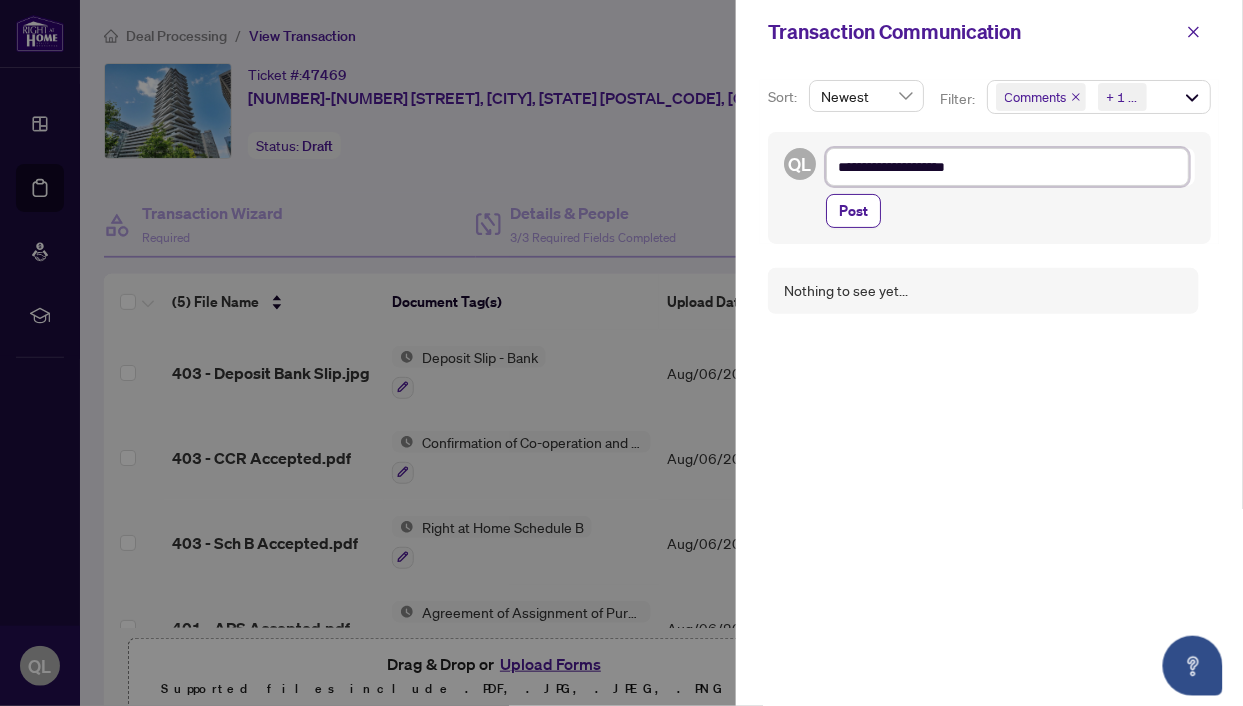 type on "**********" 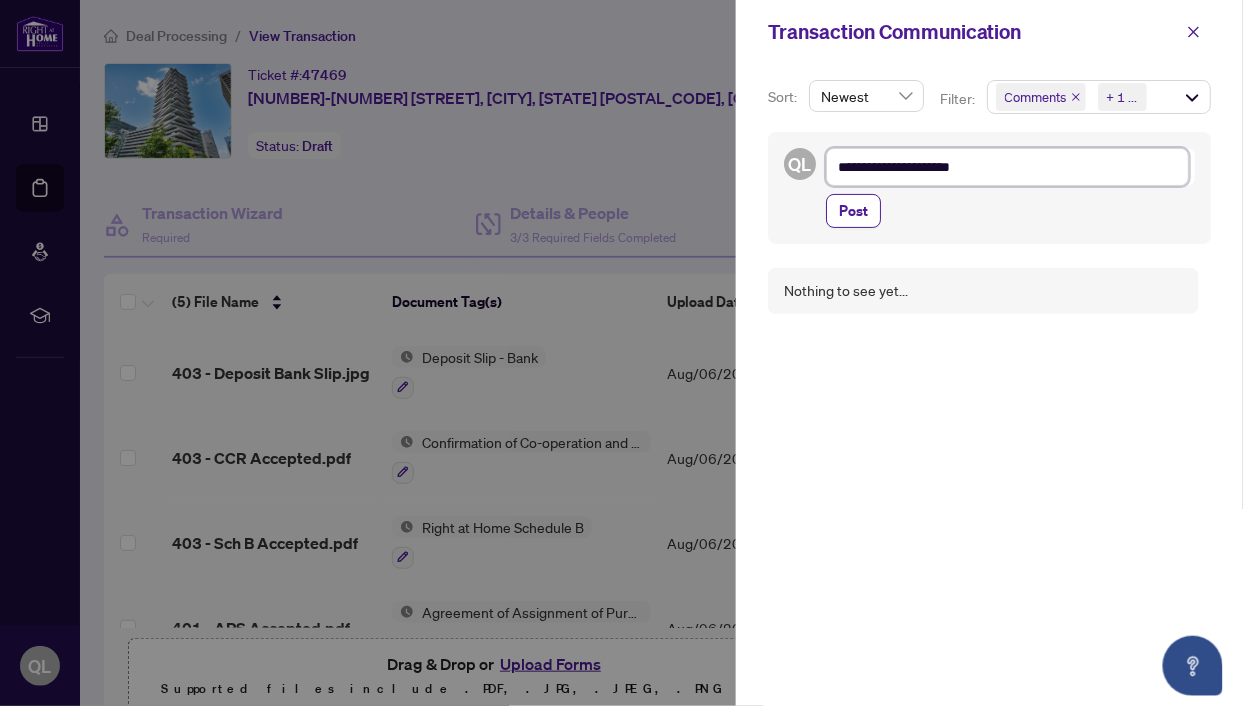 type on "**********" 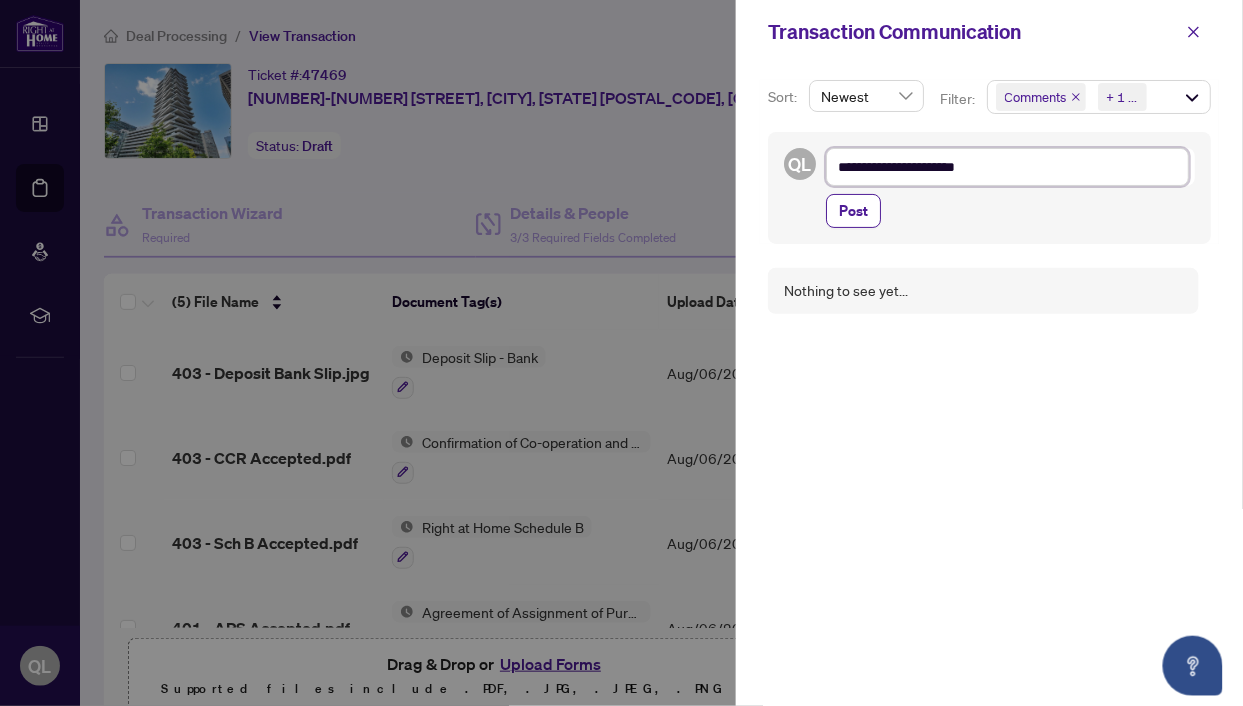 type on "**********" 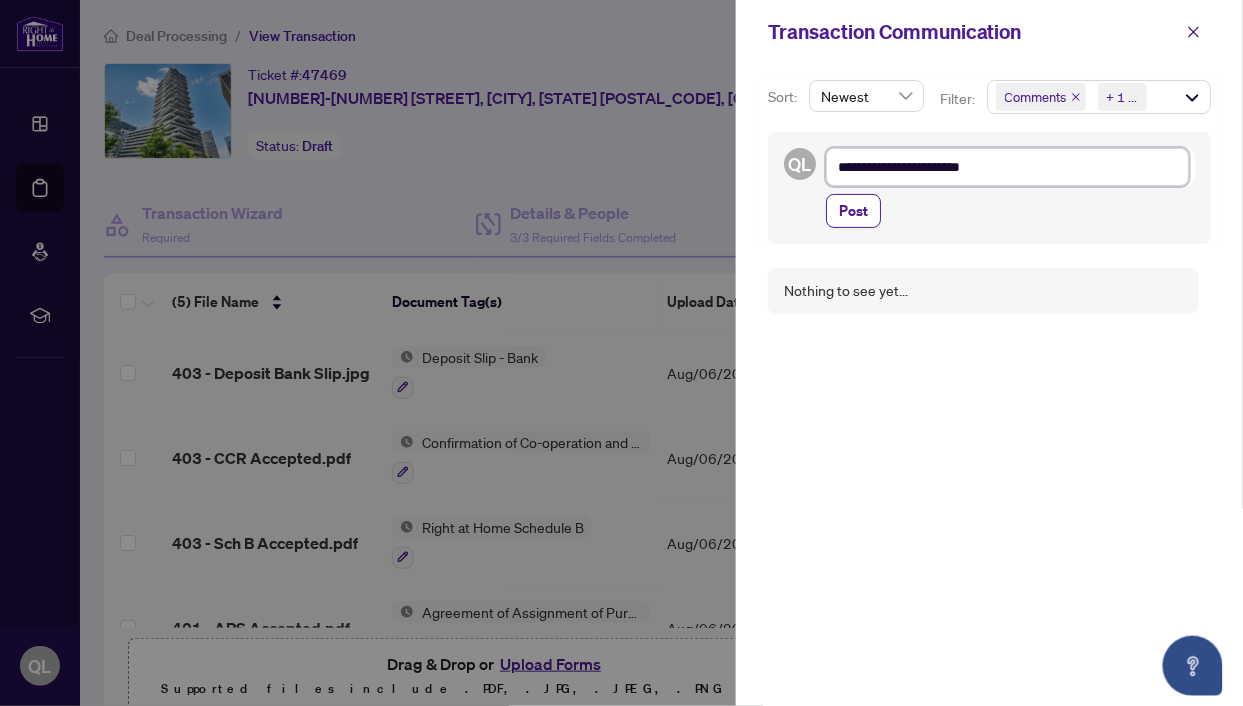 type on "**********" 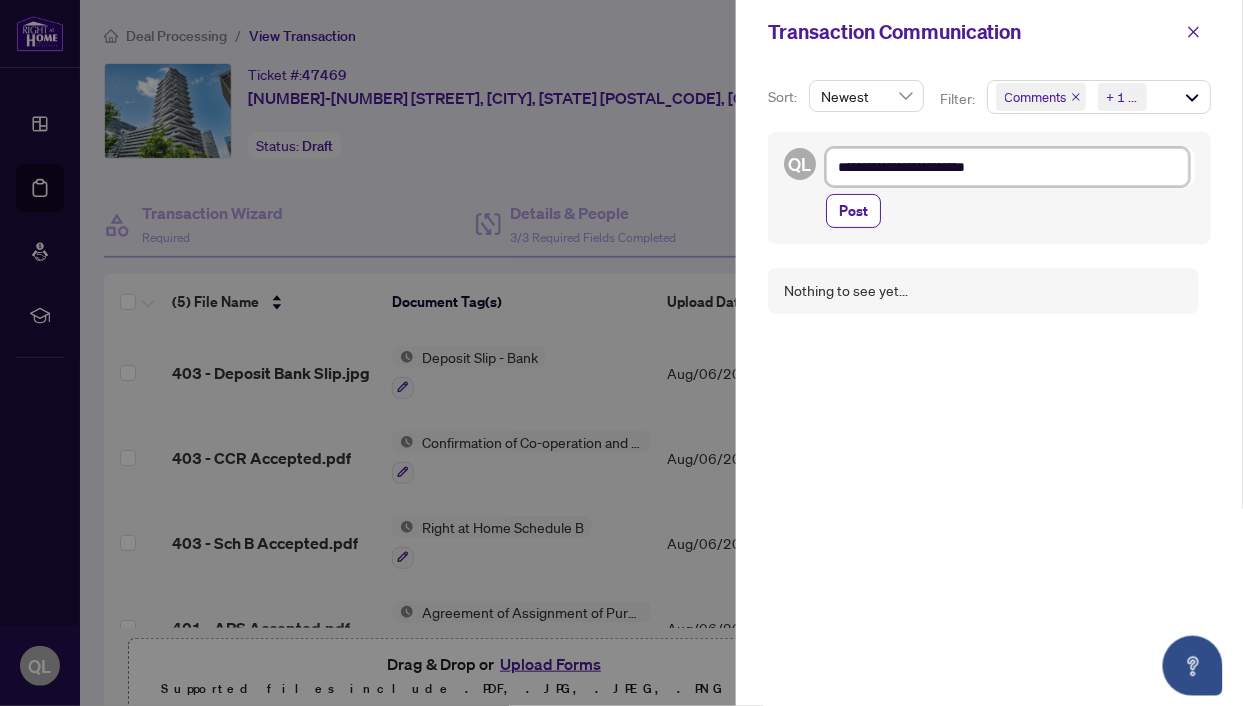 type on "**********" 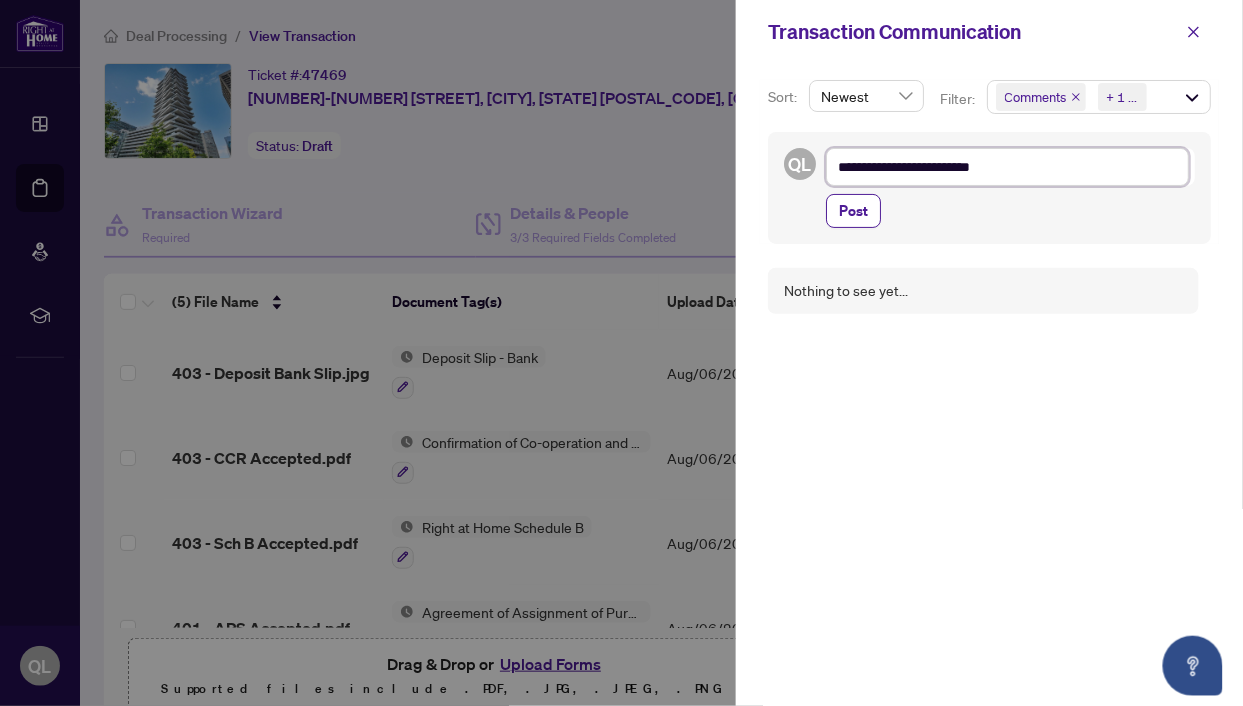 type on "**********" 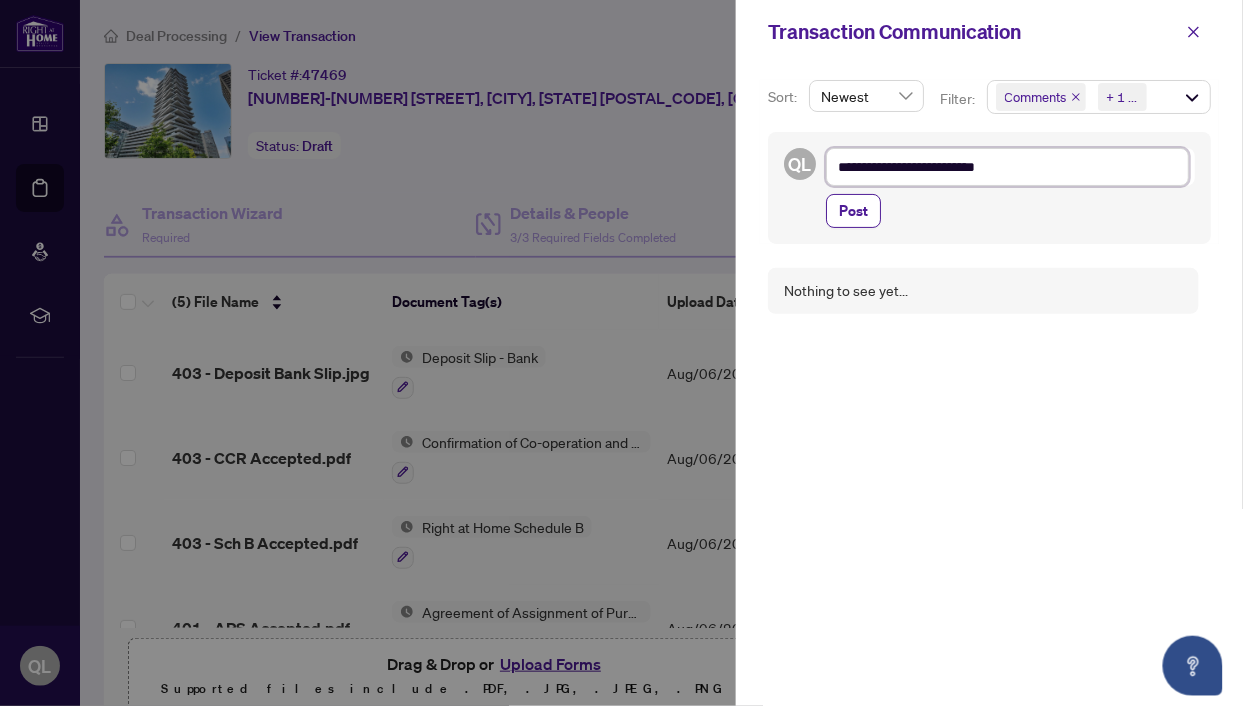 type on "**********" 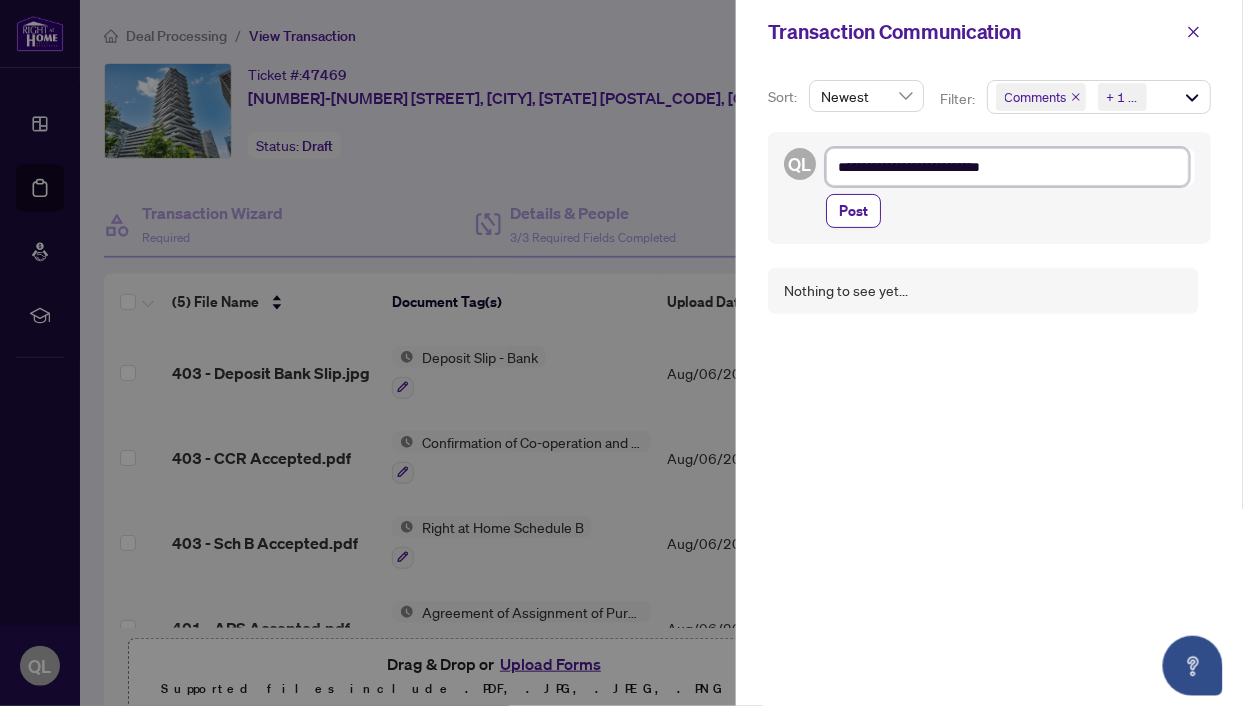 type on "**********" 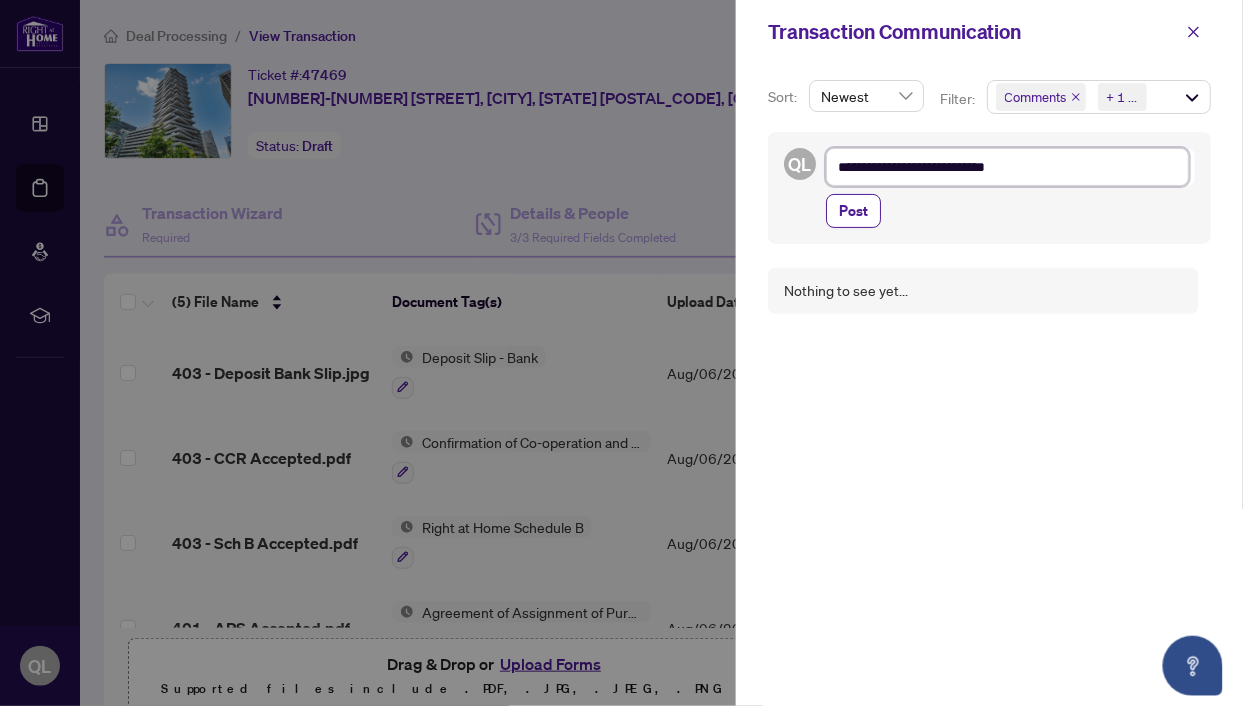 type on "**********" 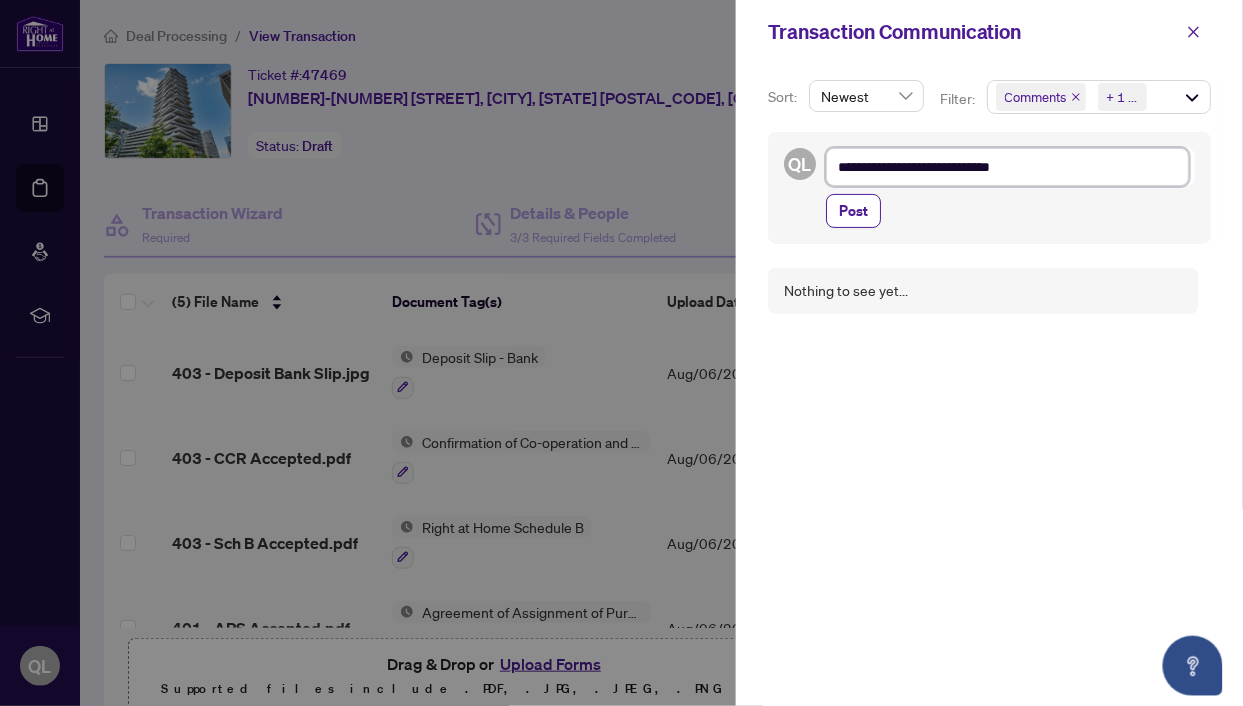 type on "**********" 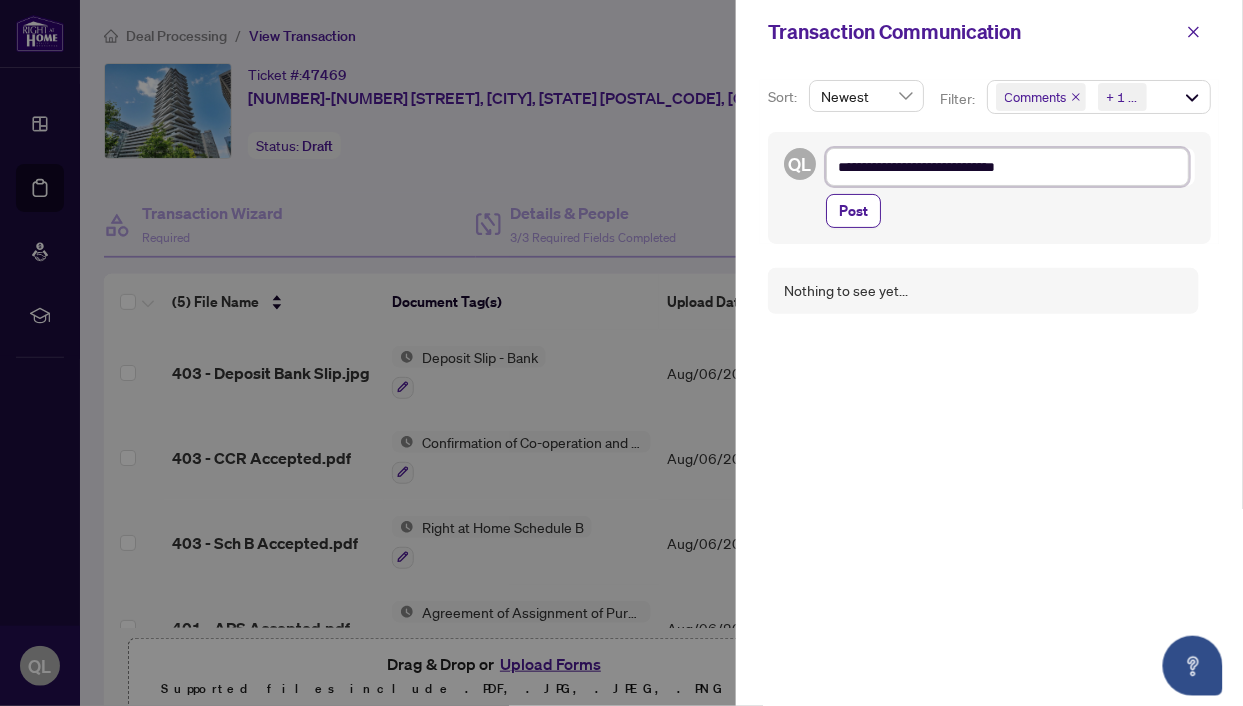 type on "**********" 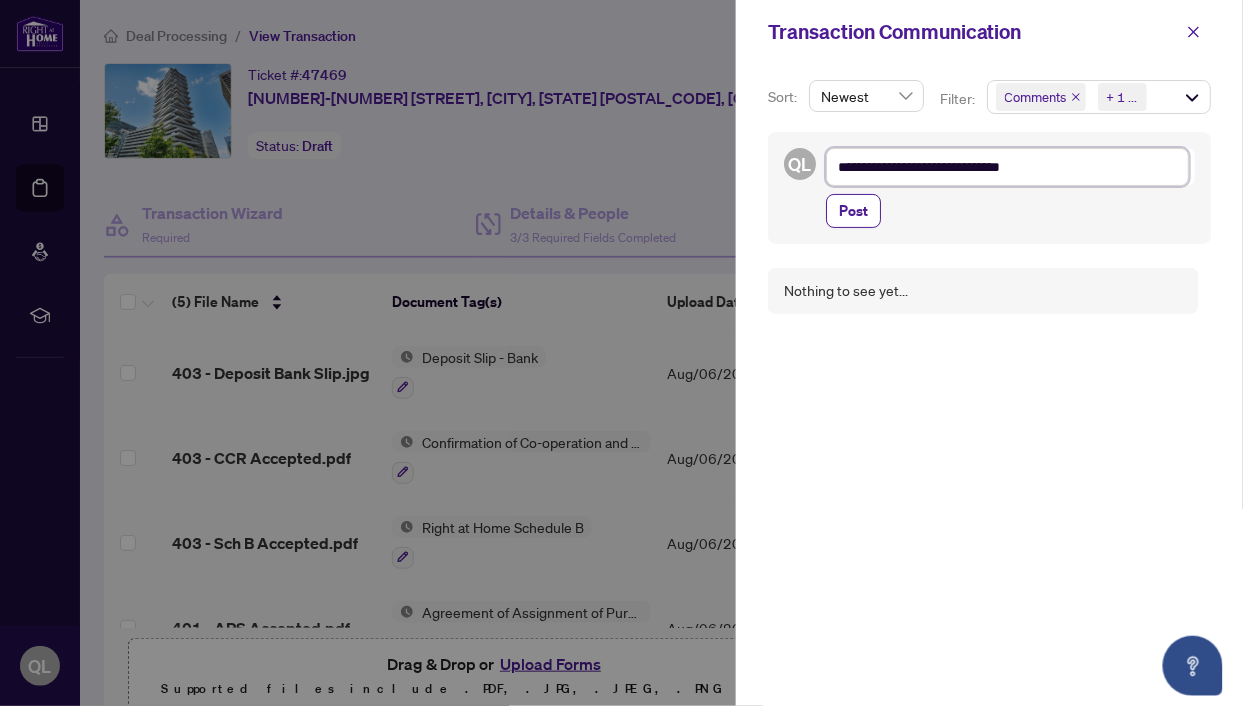 type on "**********" 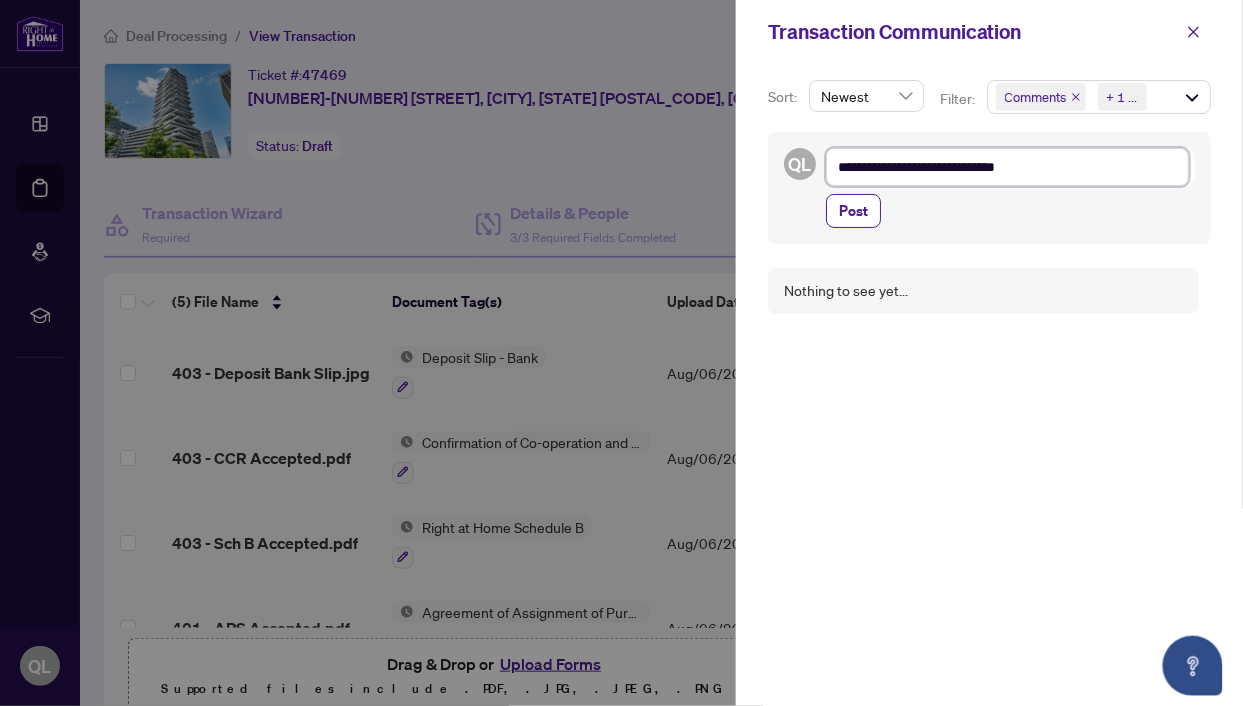 type on "**********" 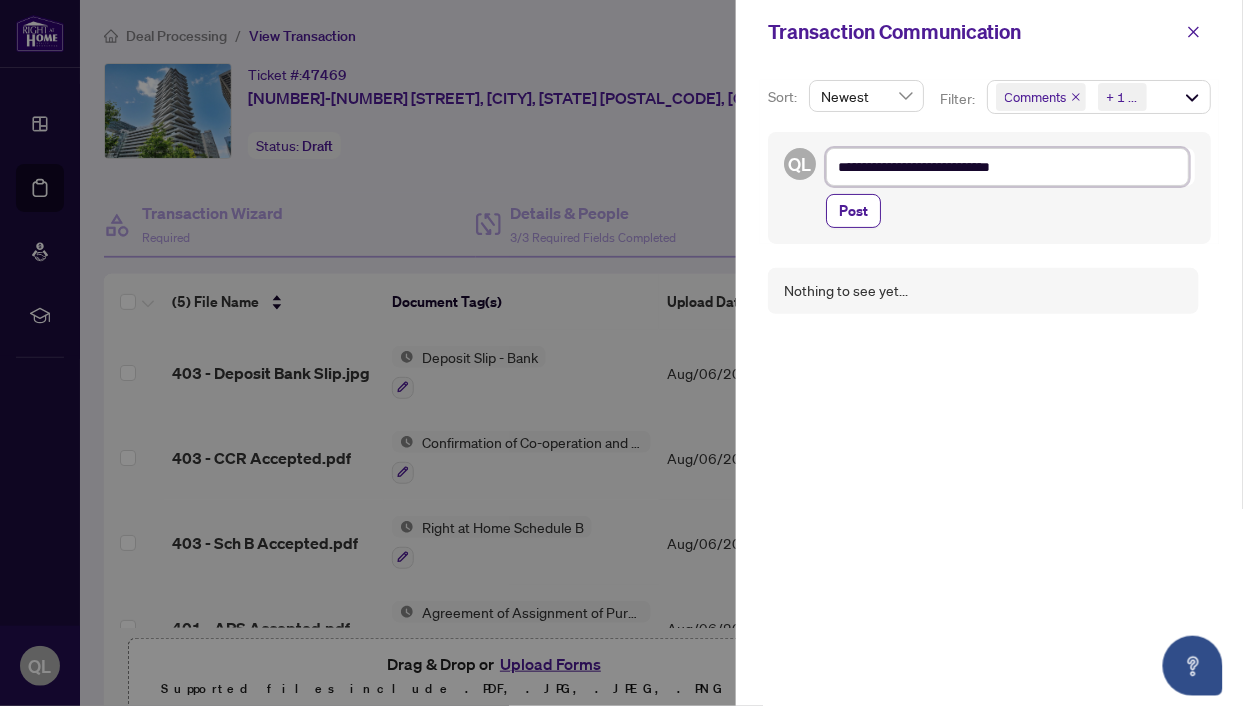 type on "**********" 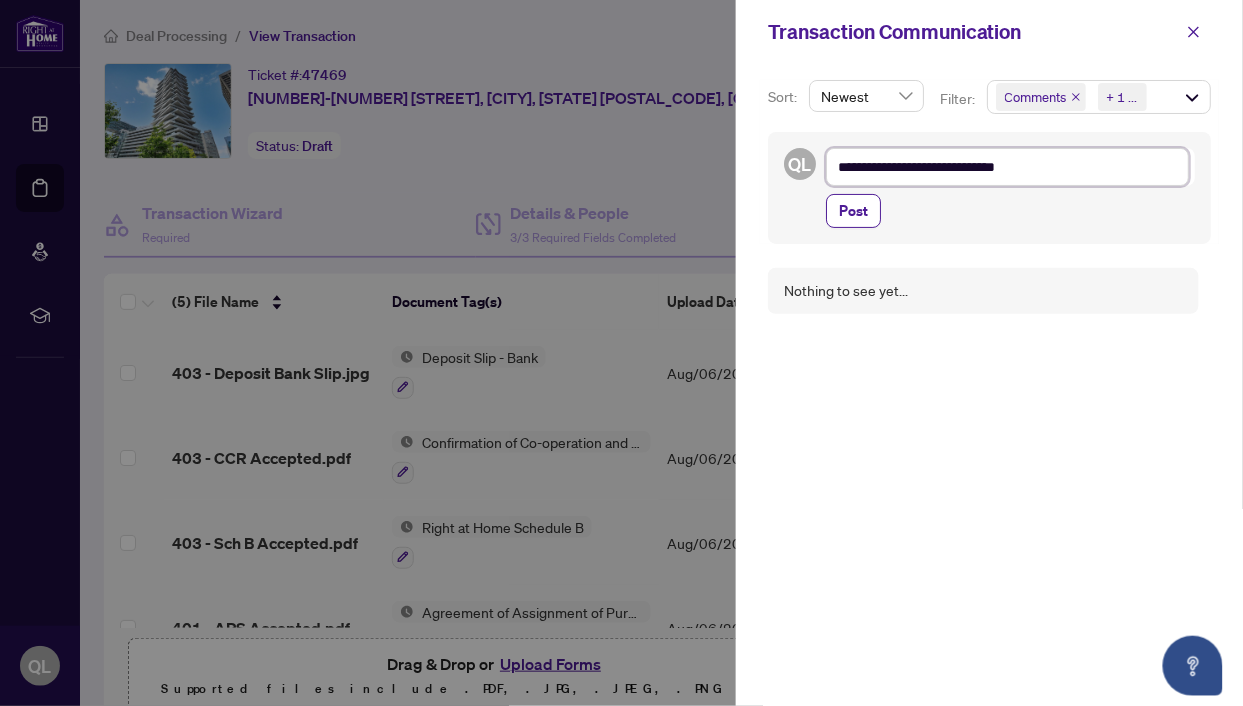type on "**********" 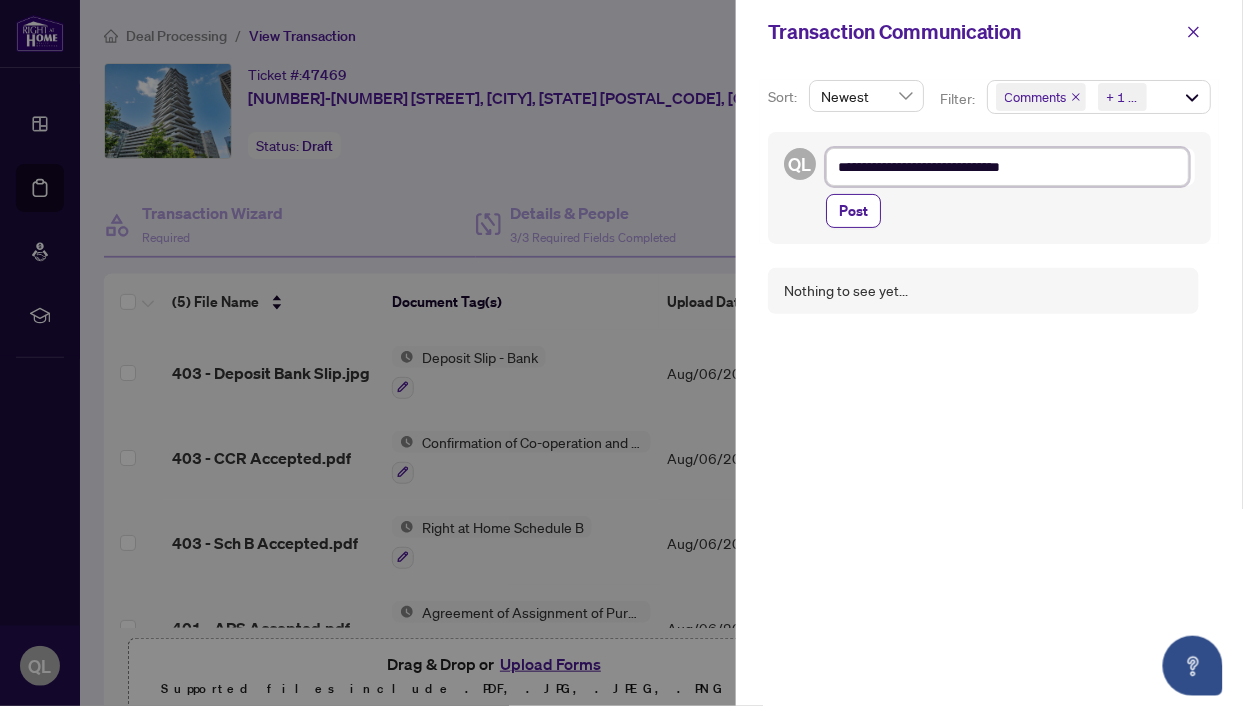type on "**********" 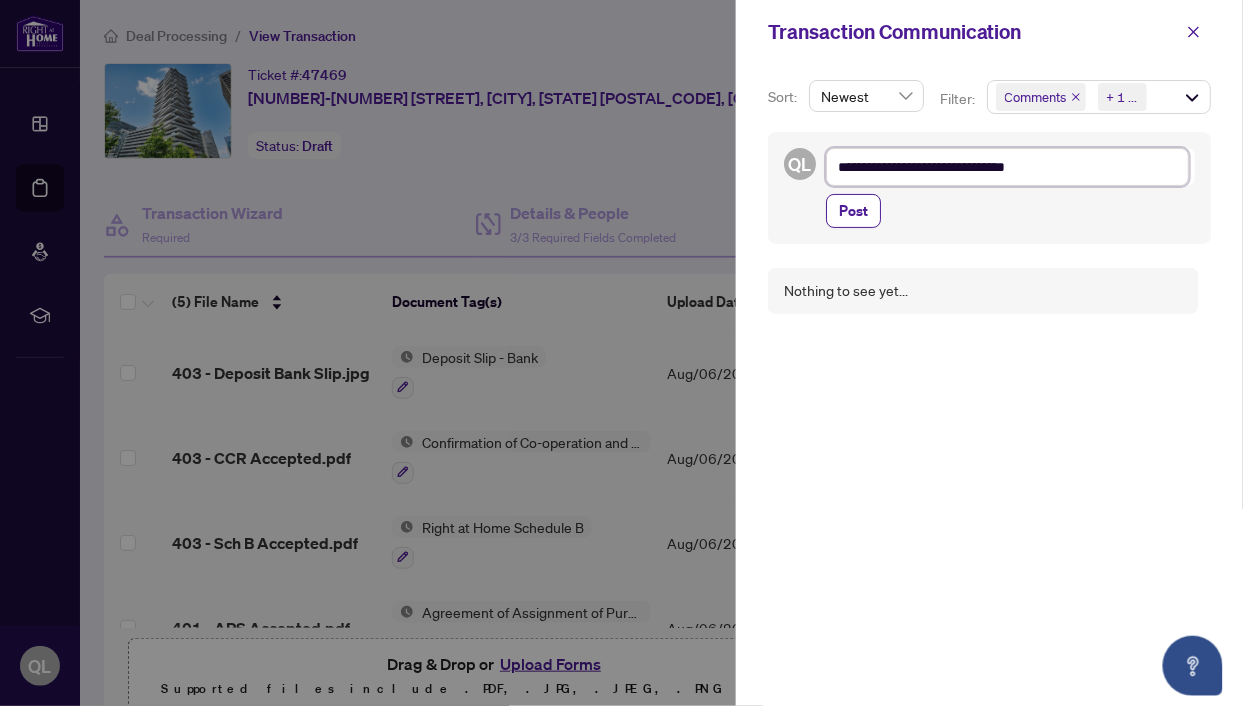type on "**********" 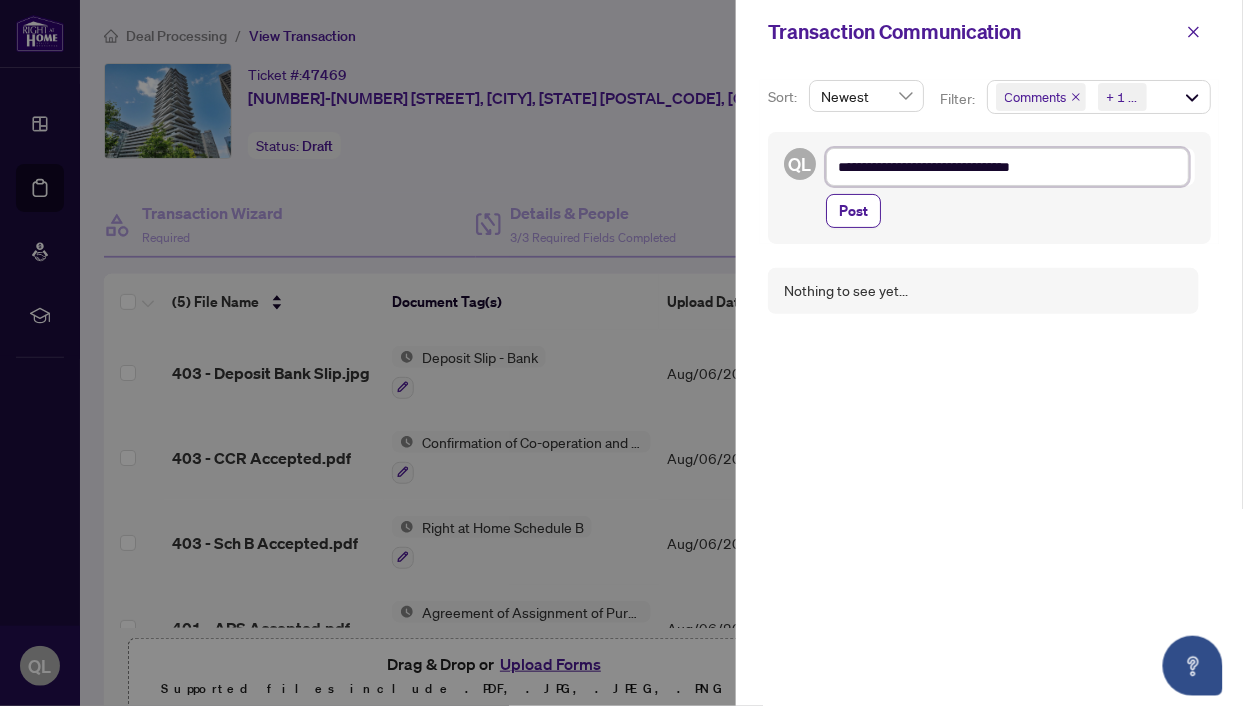 type on "**********" 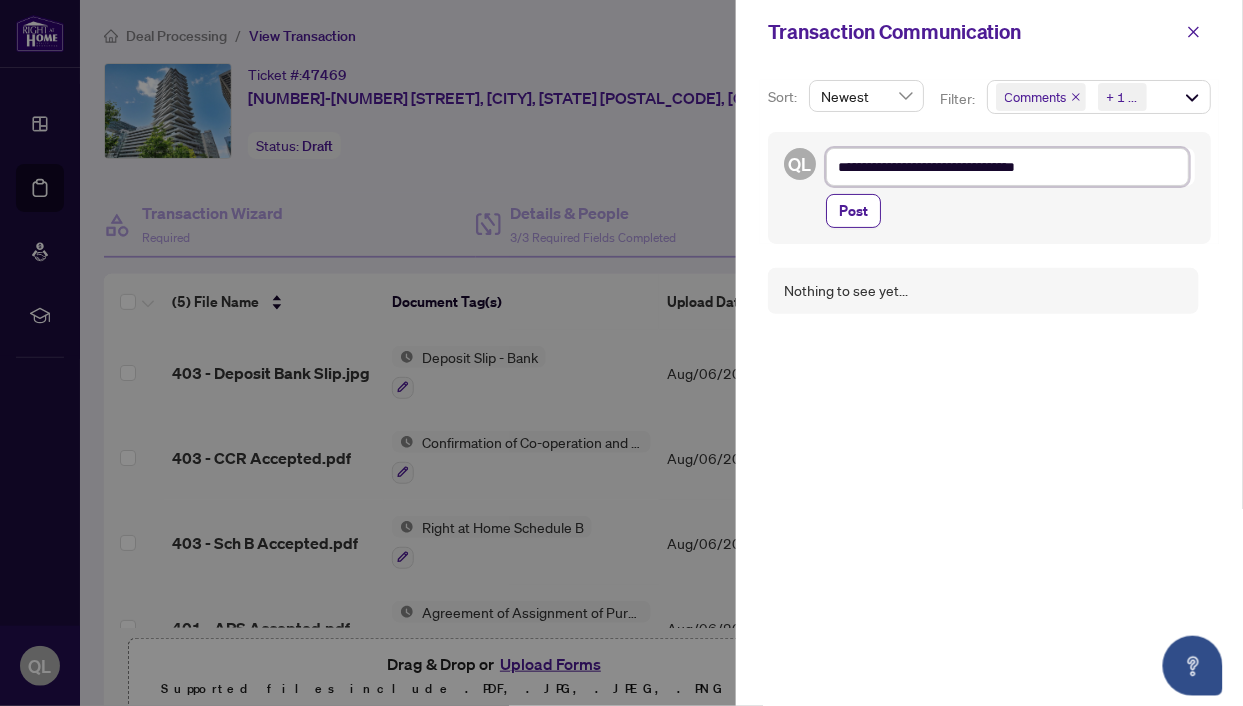 type on "**********" 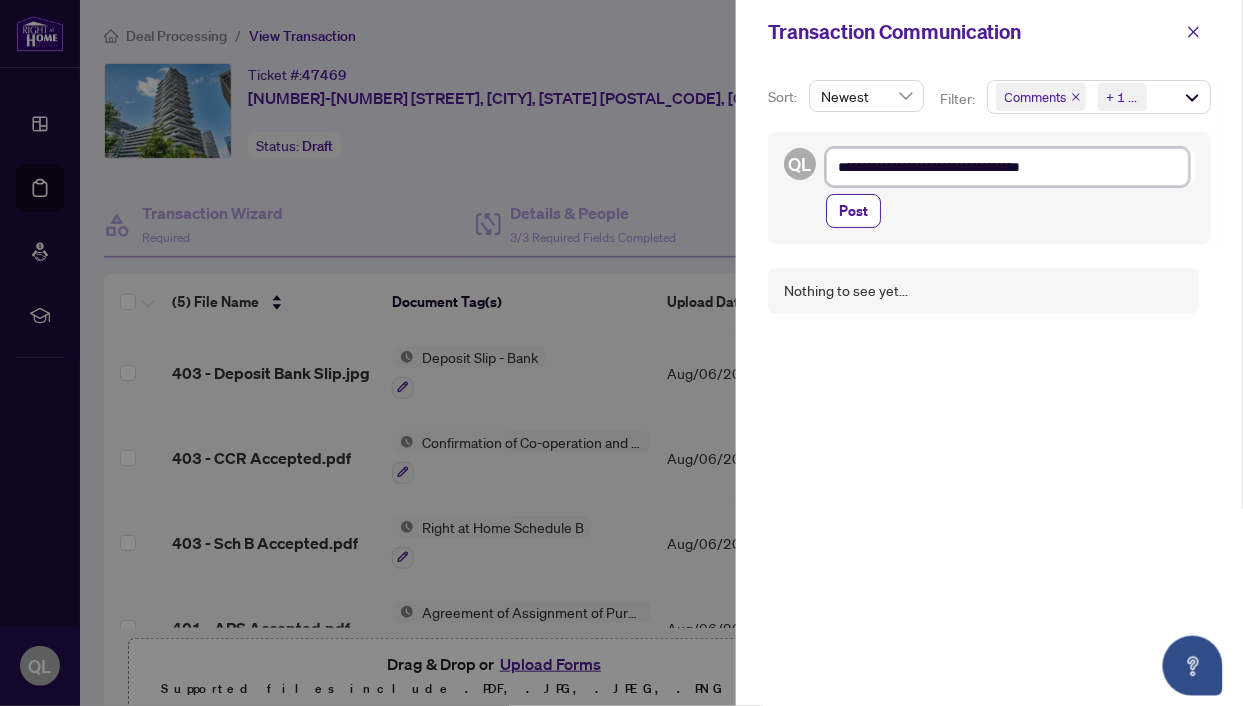 type on "**********" 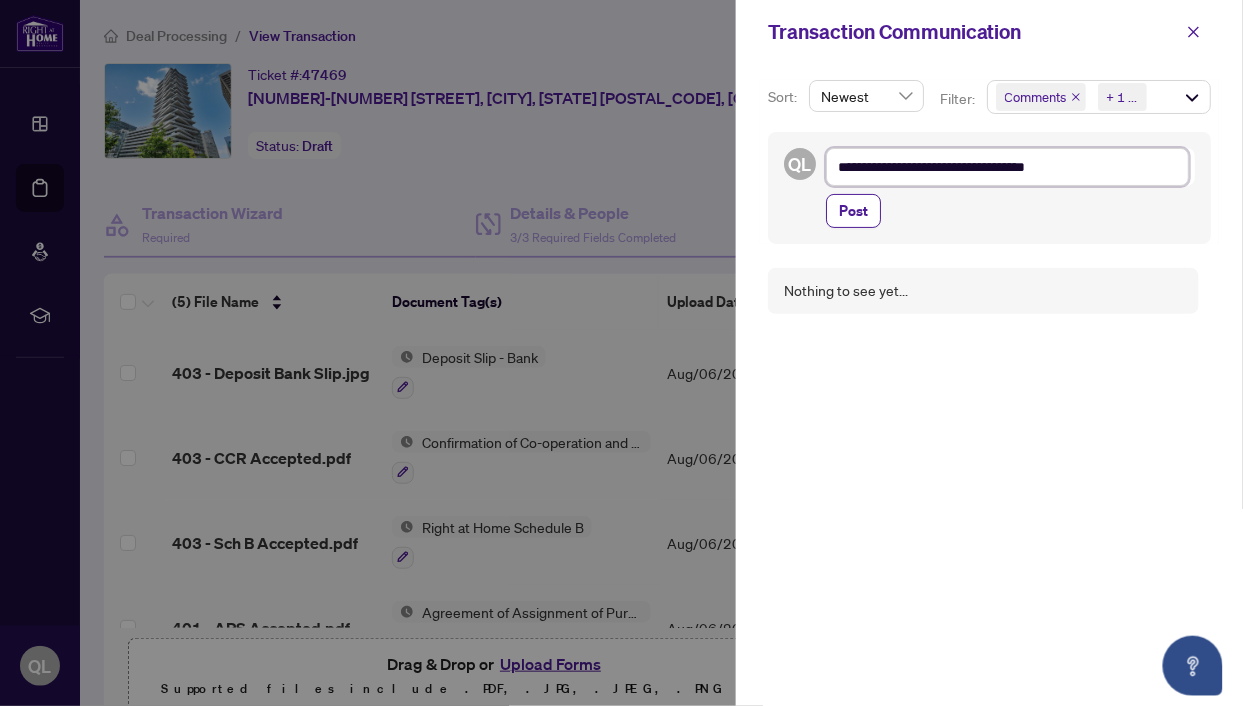 type on "**********" 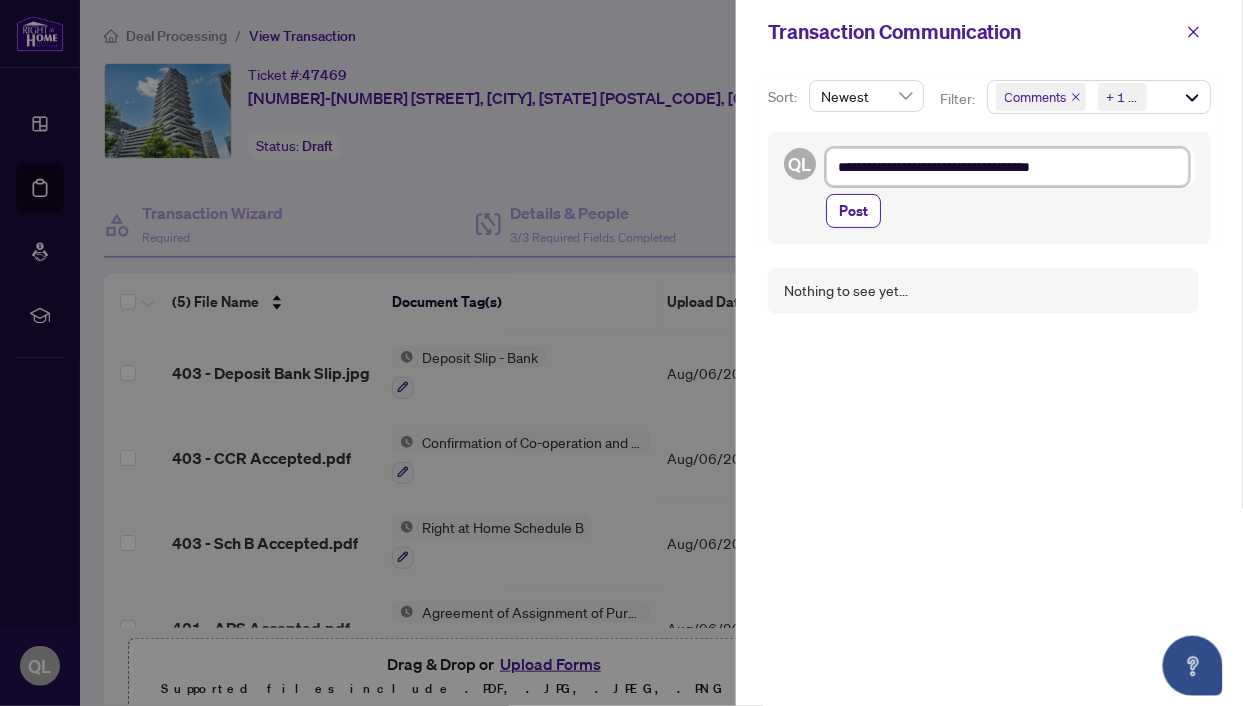 type on "**********" 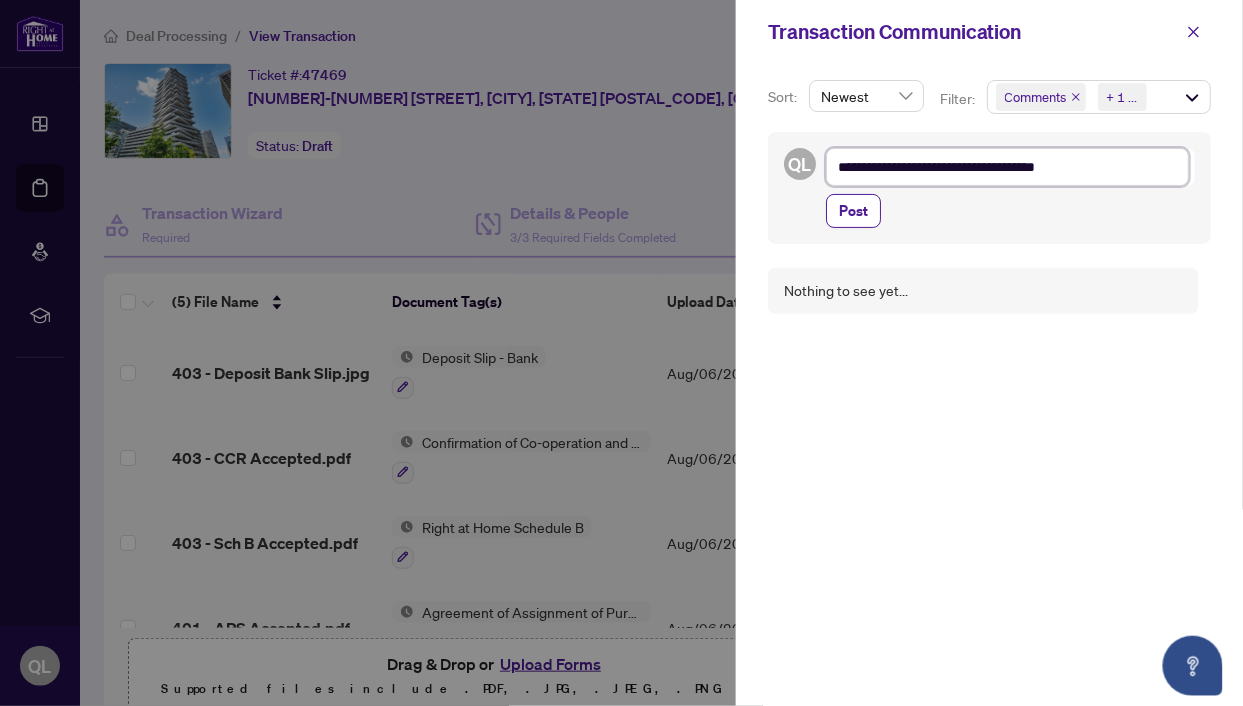type on "**********" 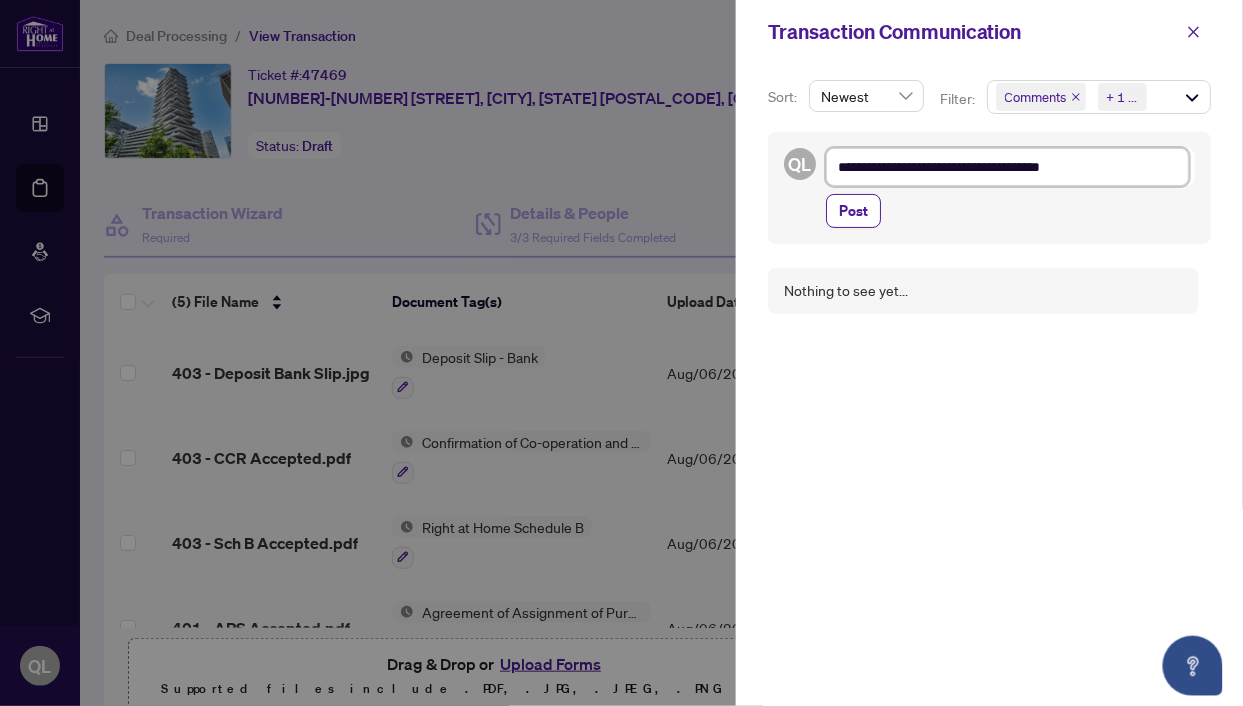 type on "**********" 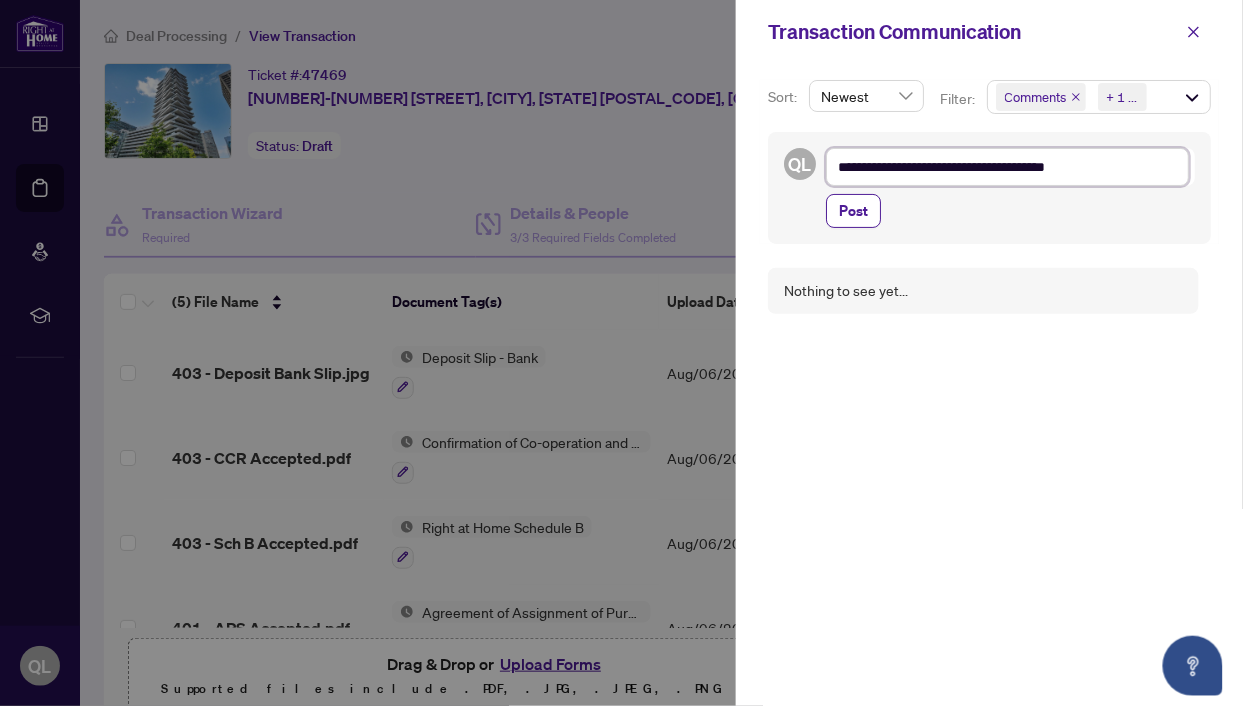 type on "**********" 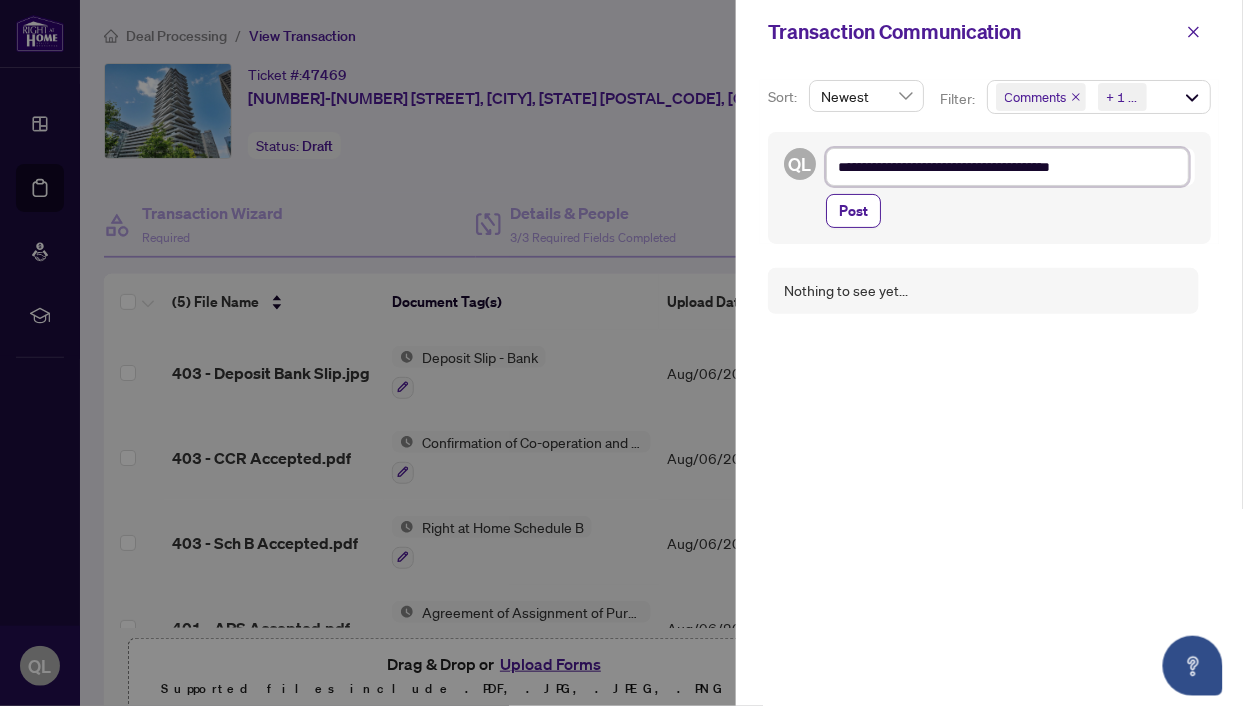 type on "**********" 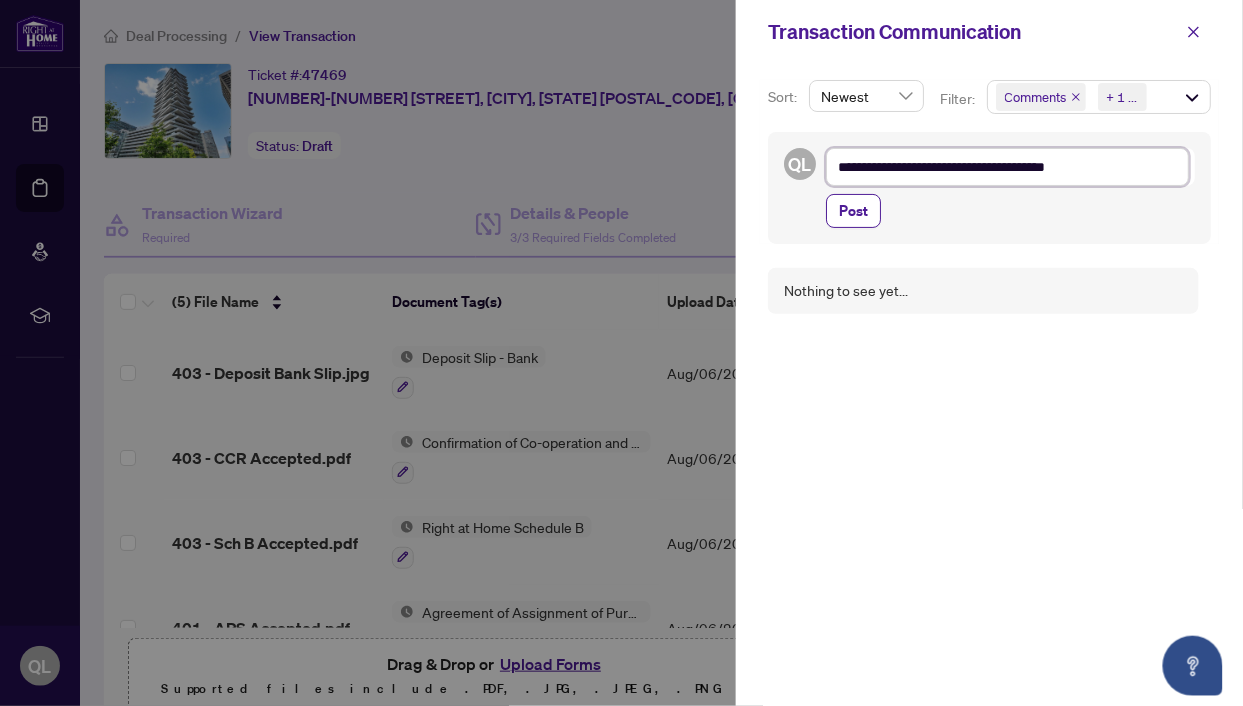 type on "**********" 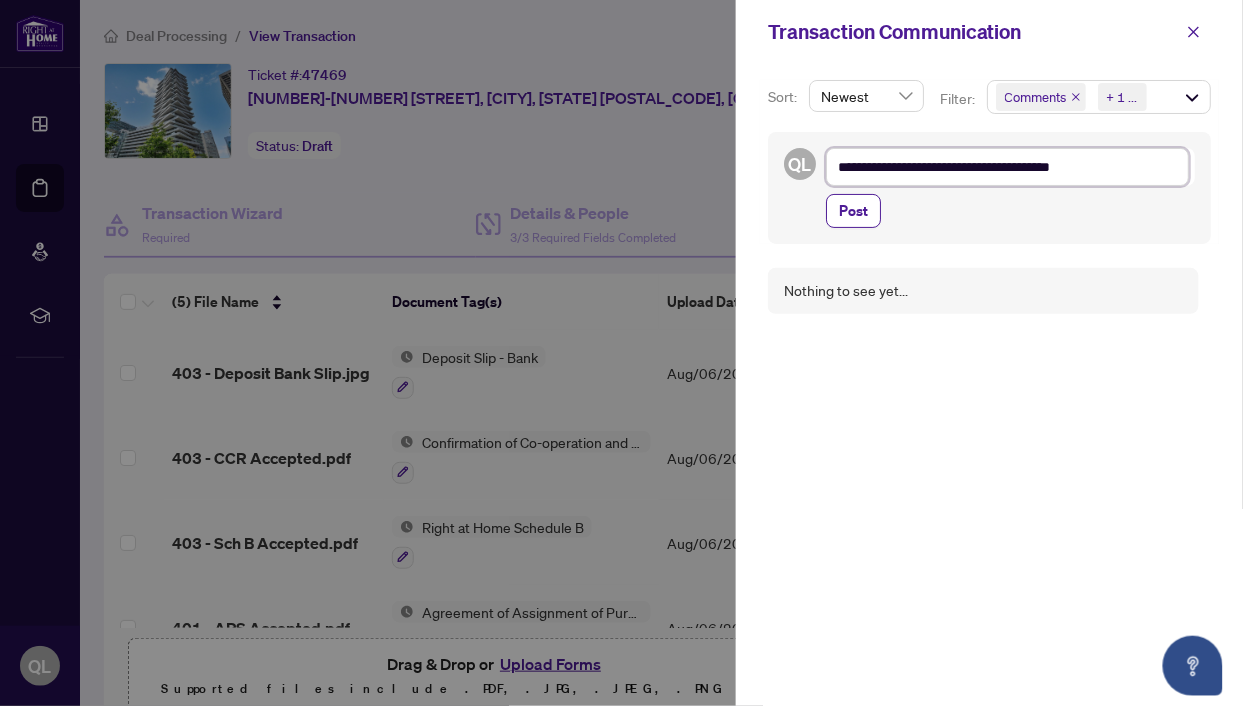 type on "**********" 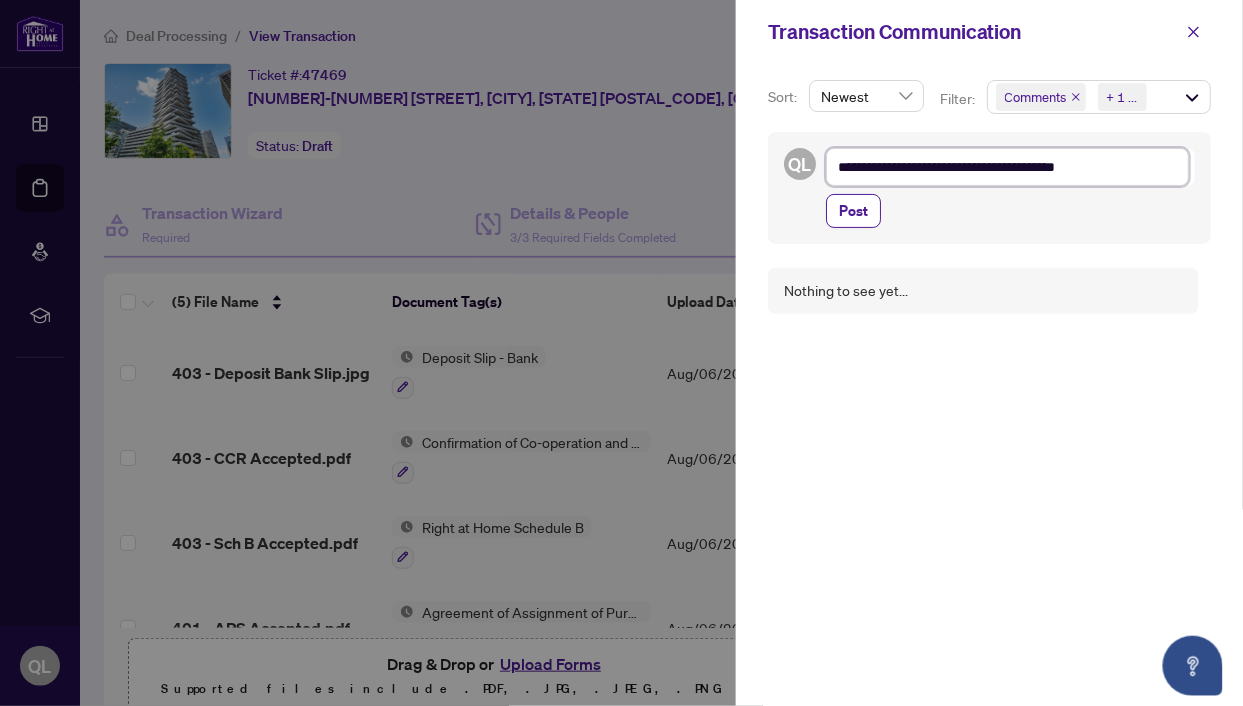type on "**********" 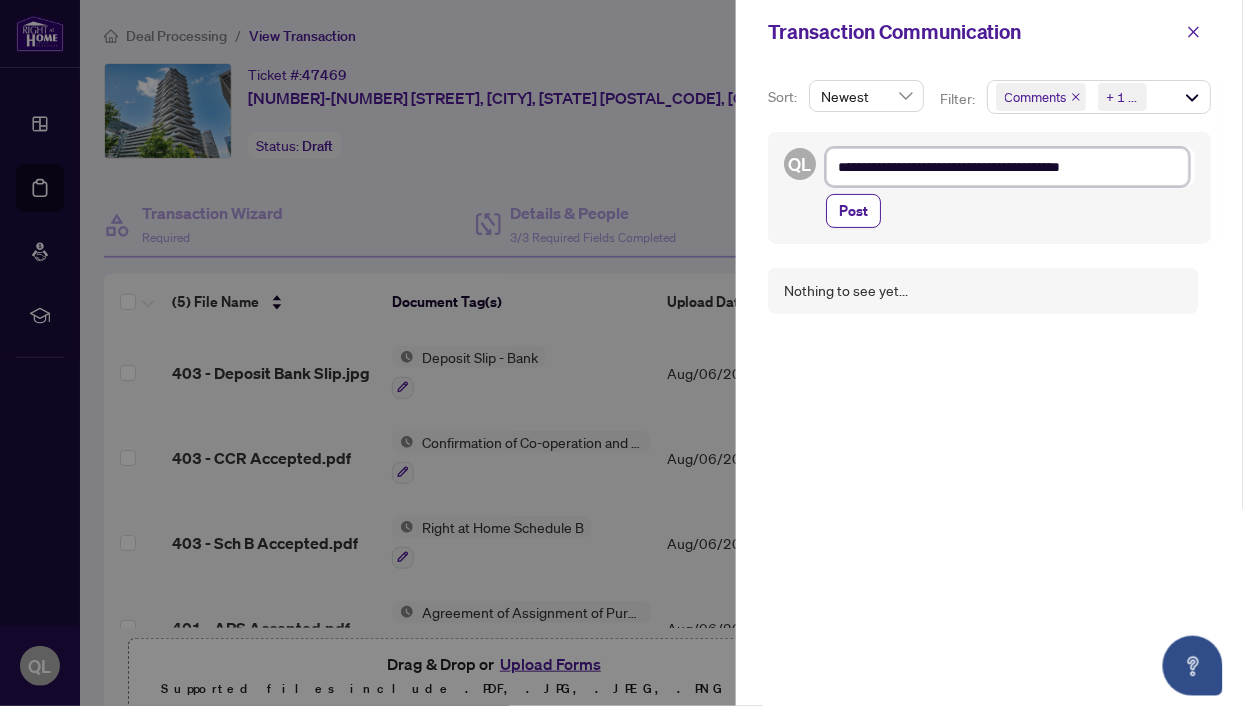 type on "**********" 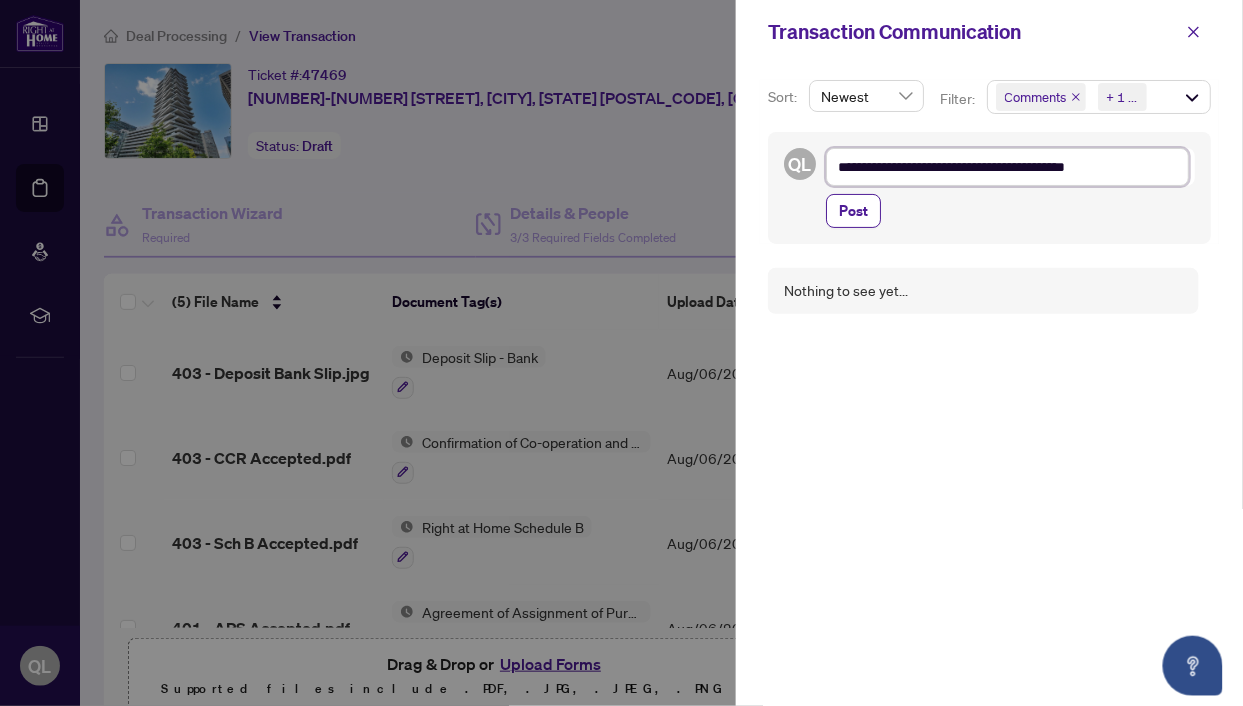 type on "**********" 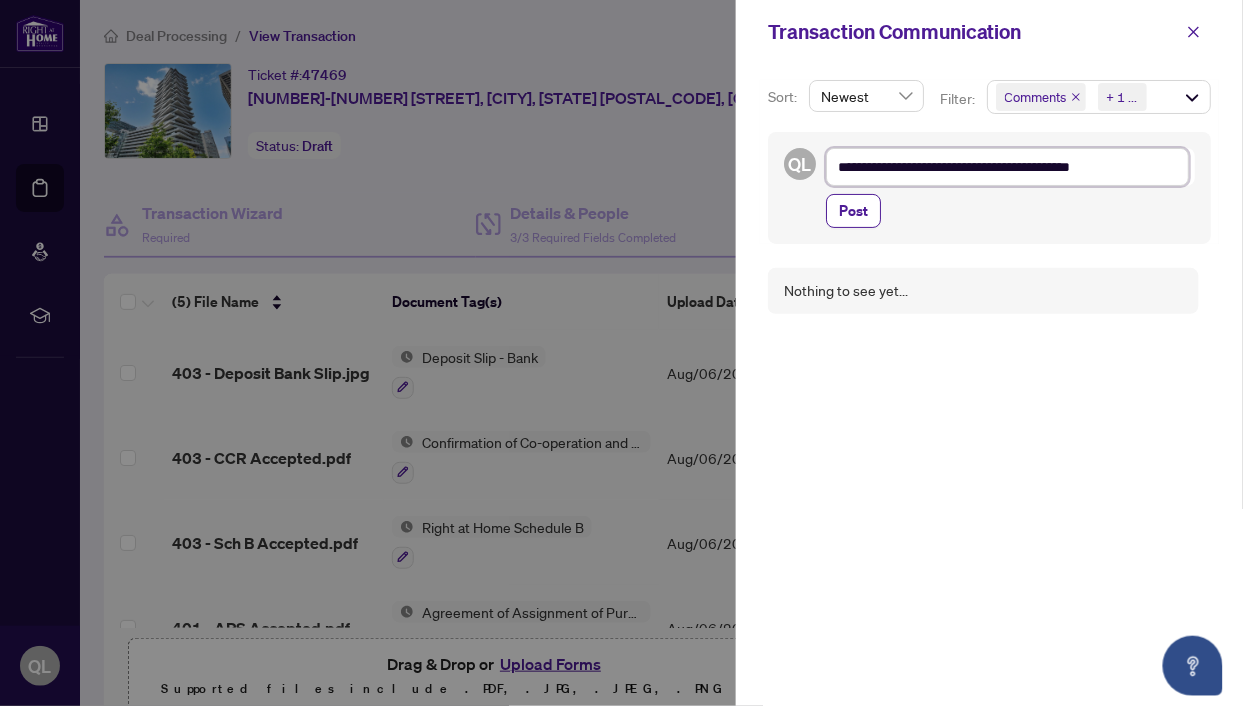 type on "**********" 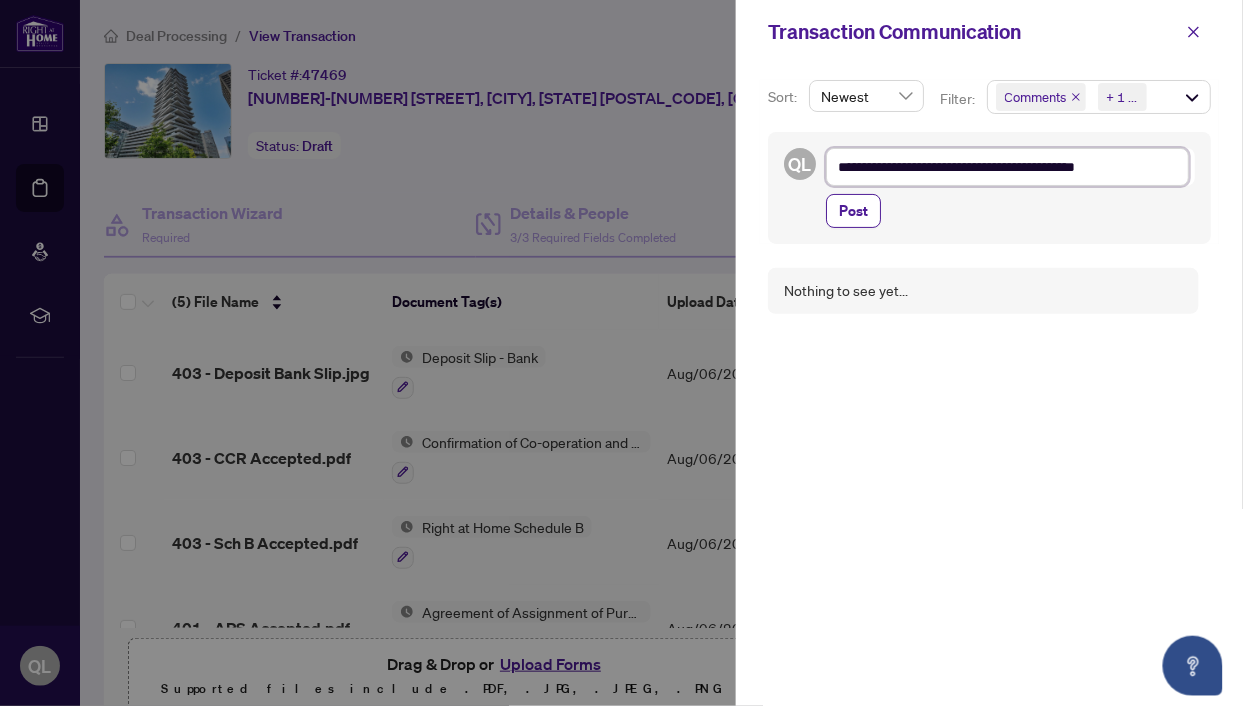 type on "**********" 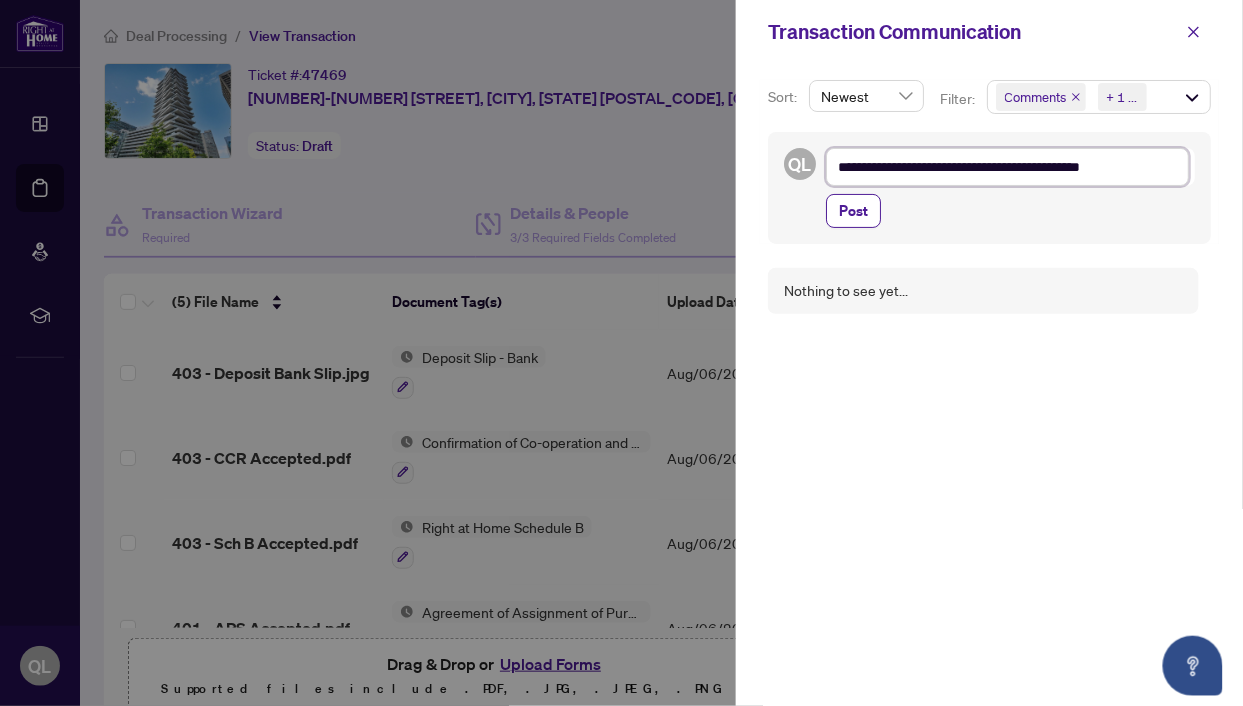 type on "**********" 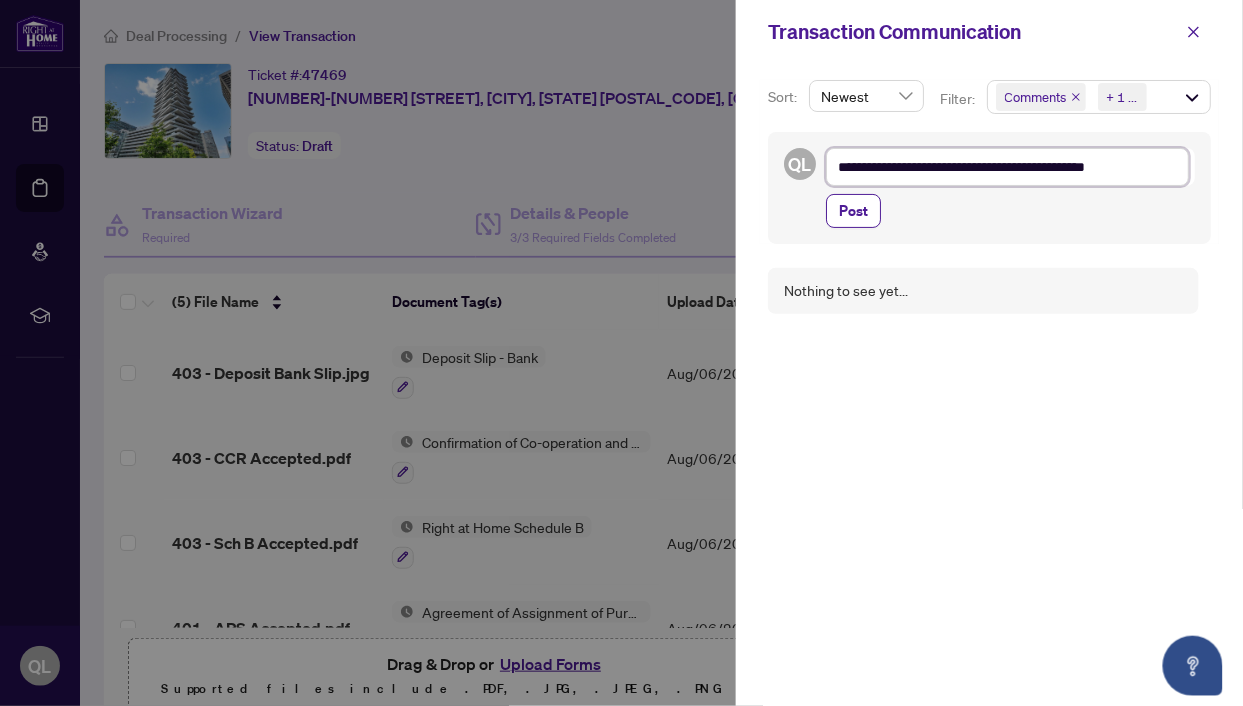 type on "**********" 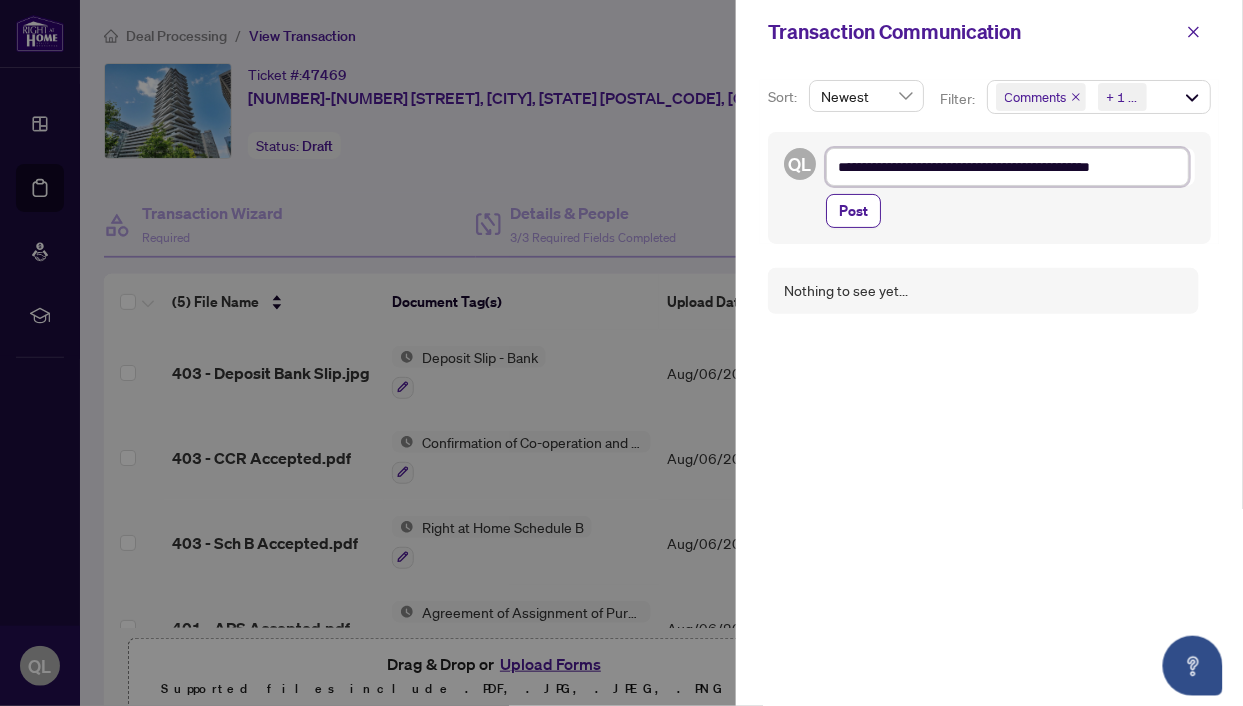 type on "**********" 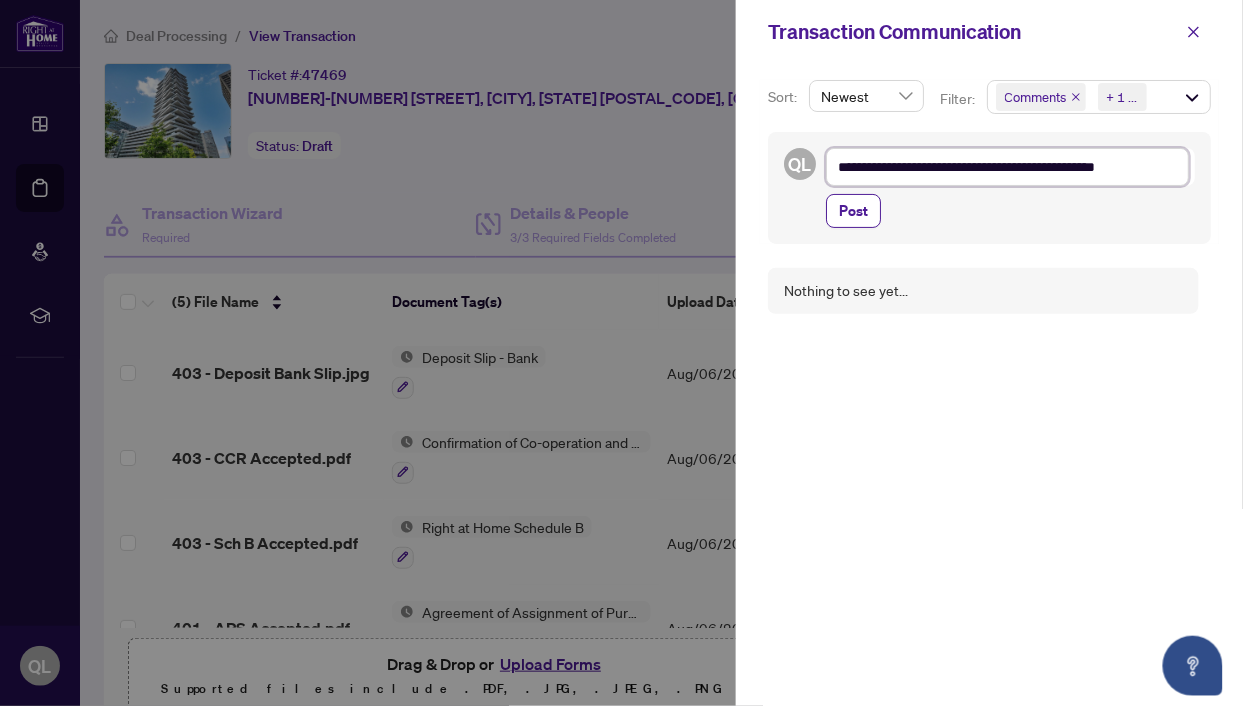 type on "**********" 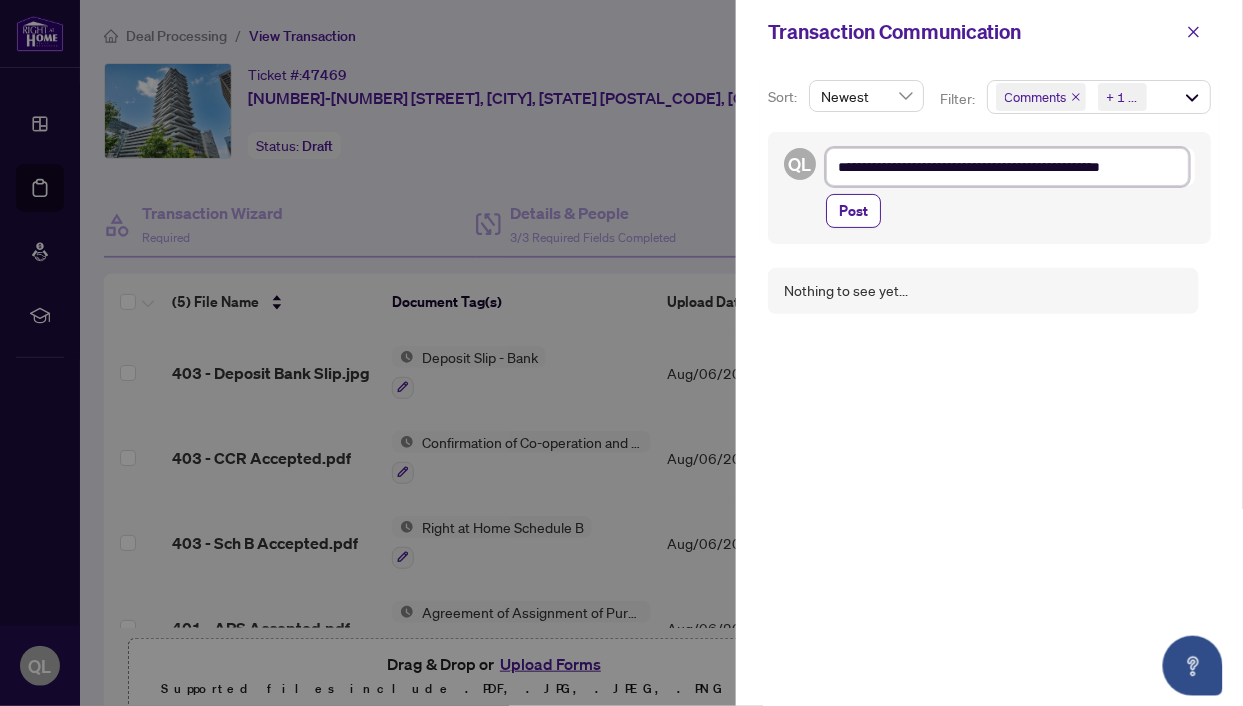 type on "**********" 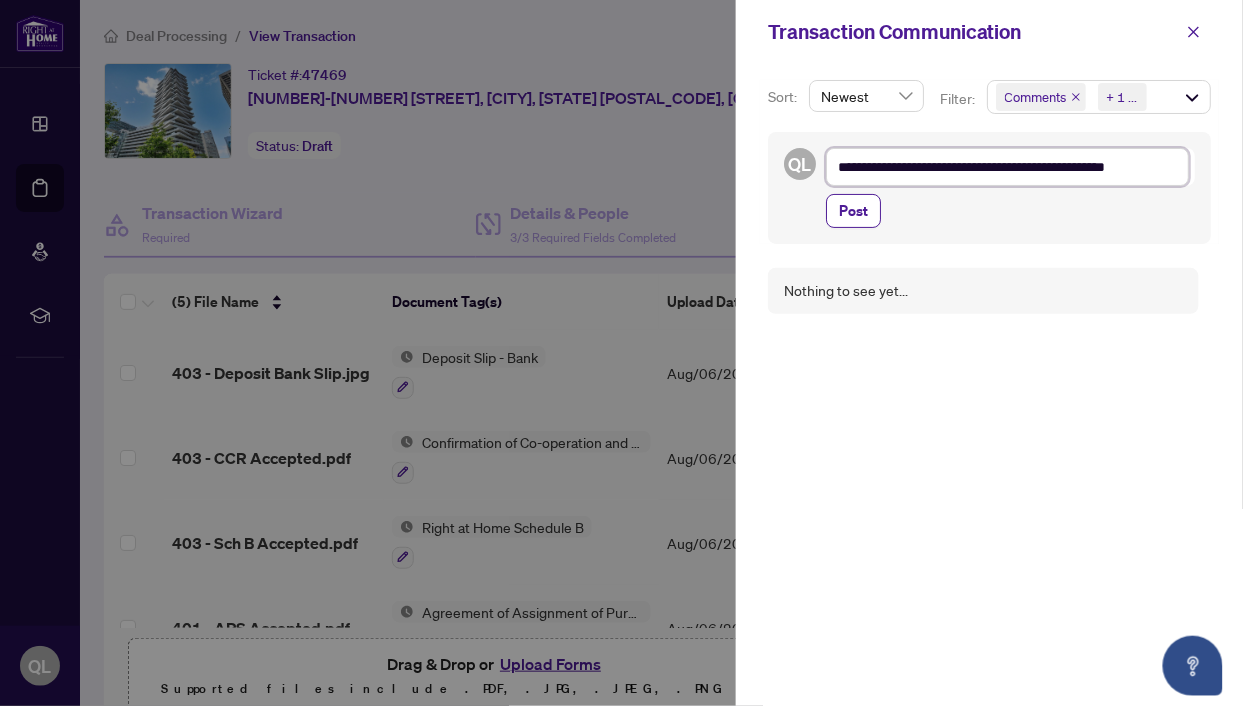 type on "**********" 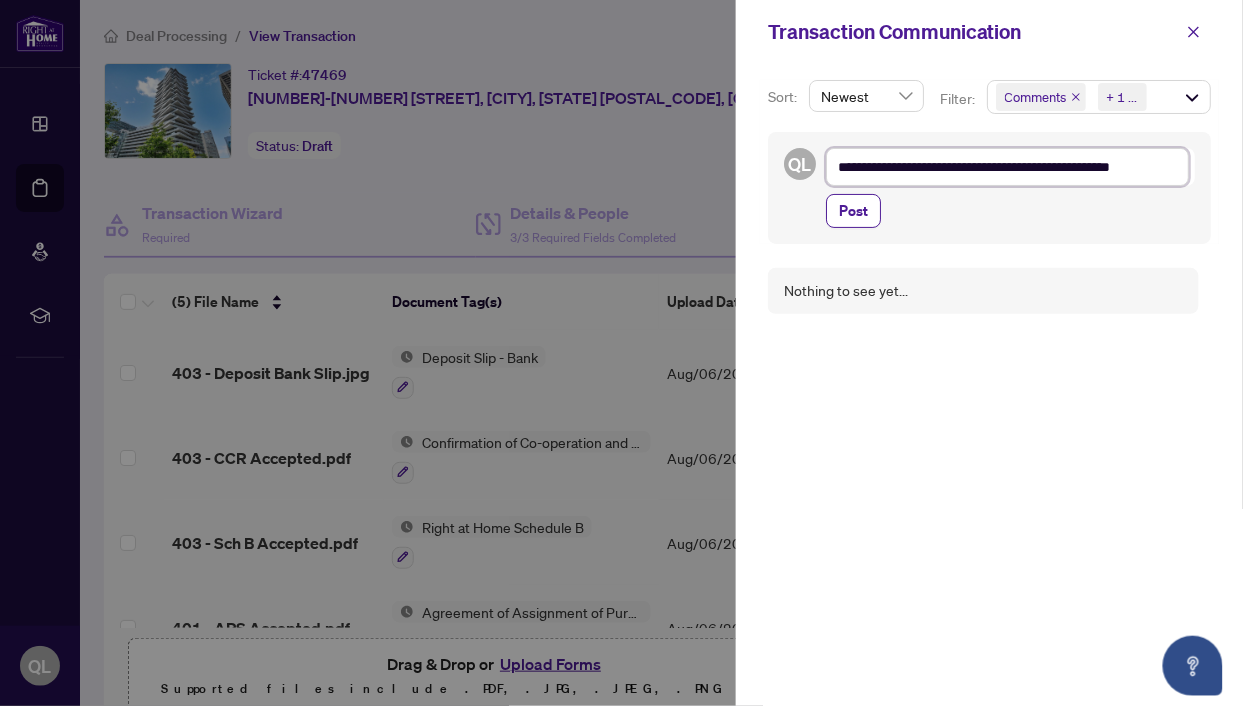 type on "**********" 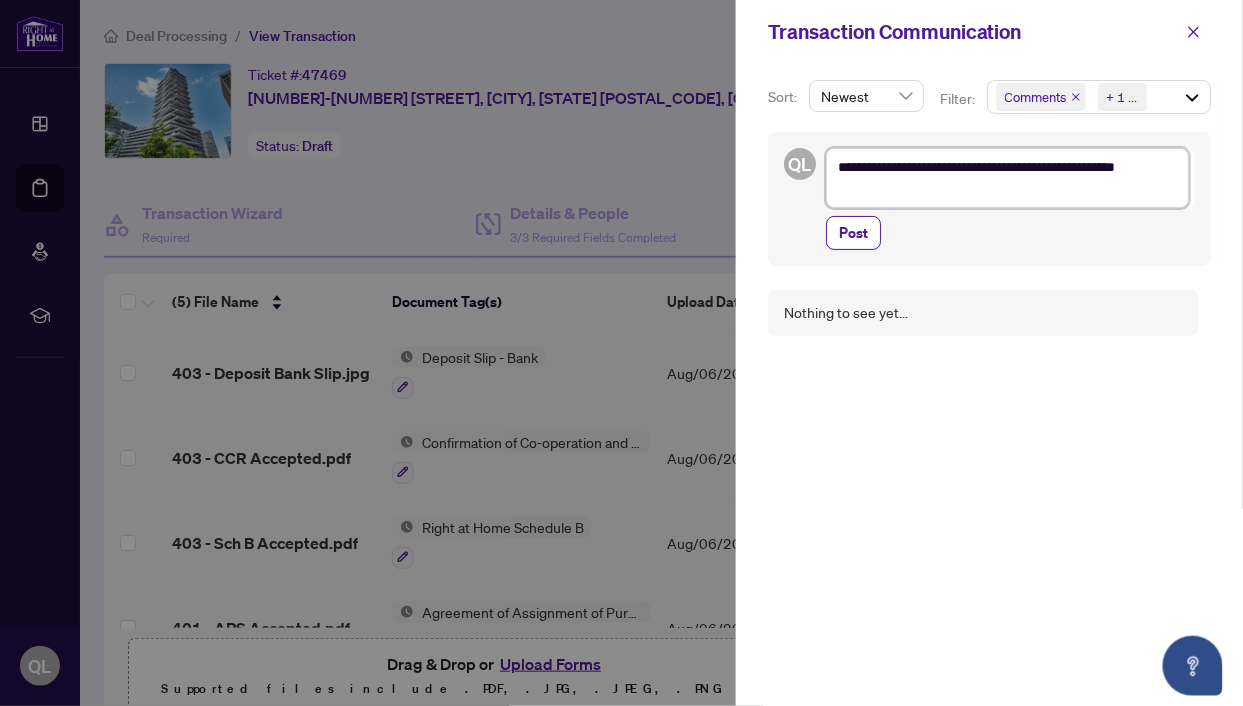 type on "**********" 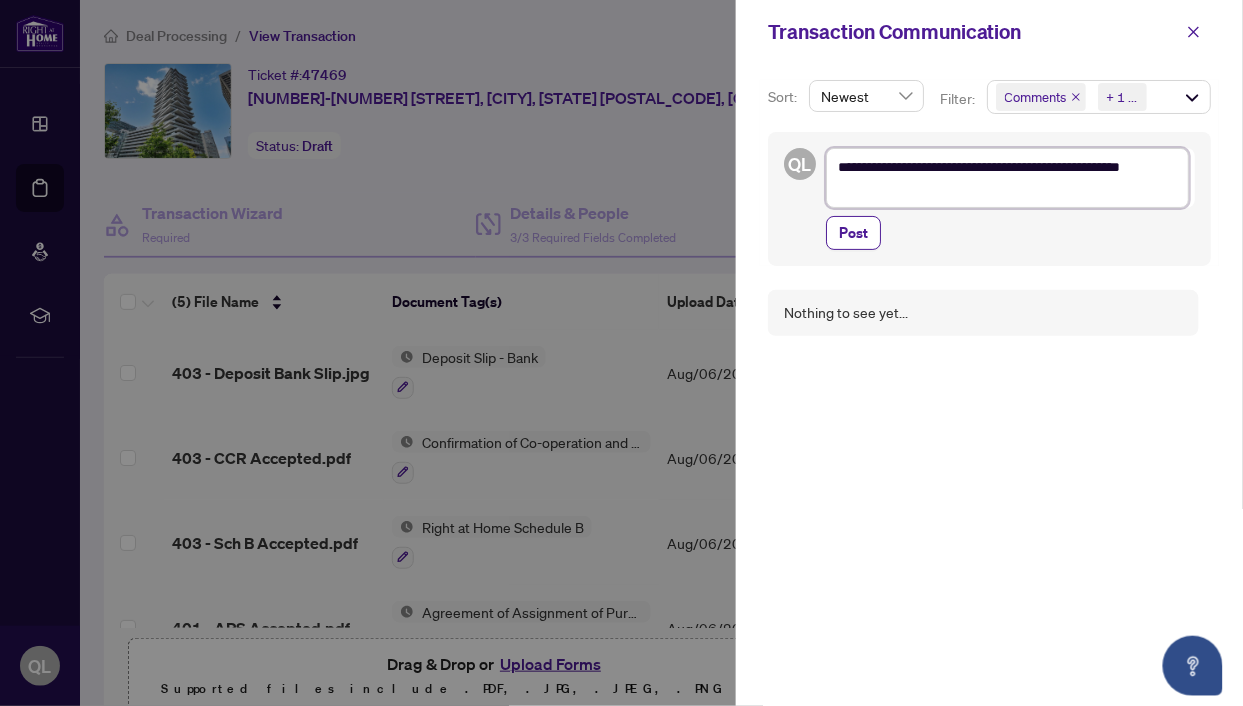 type on "**********" 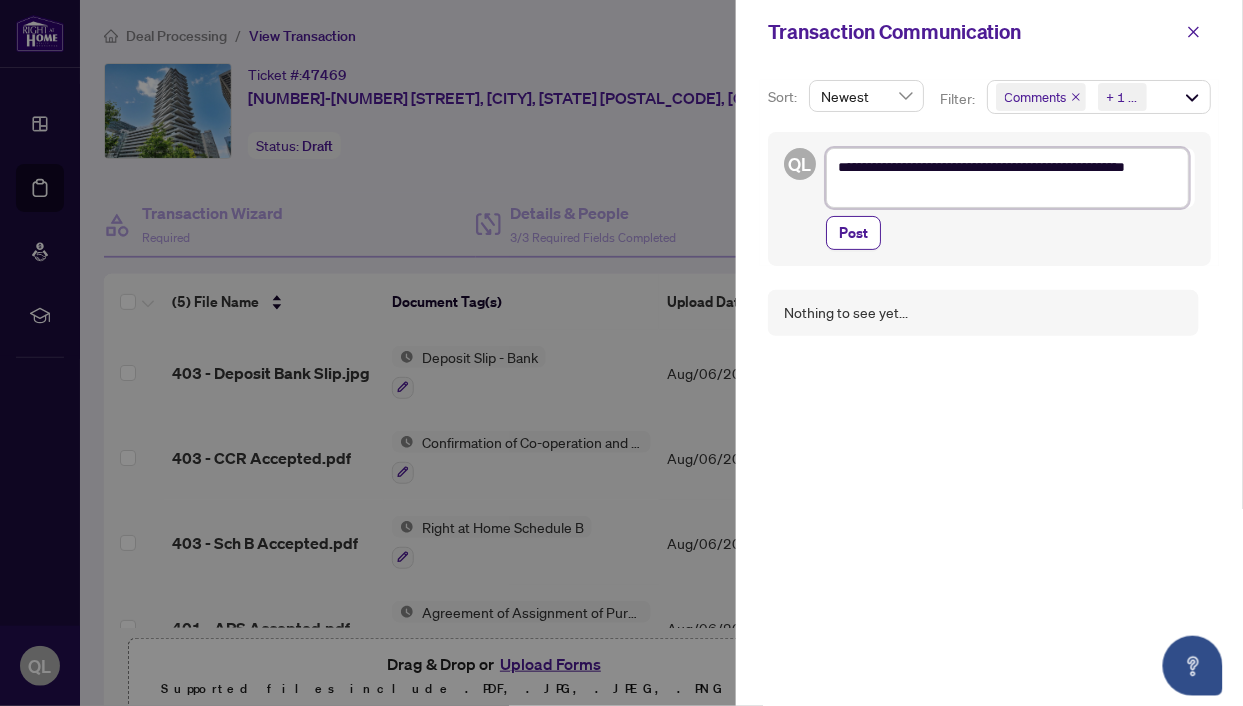 type on "**********" 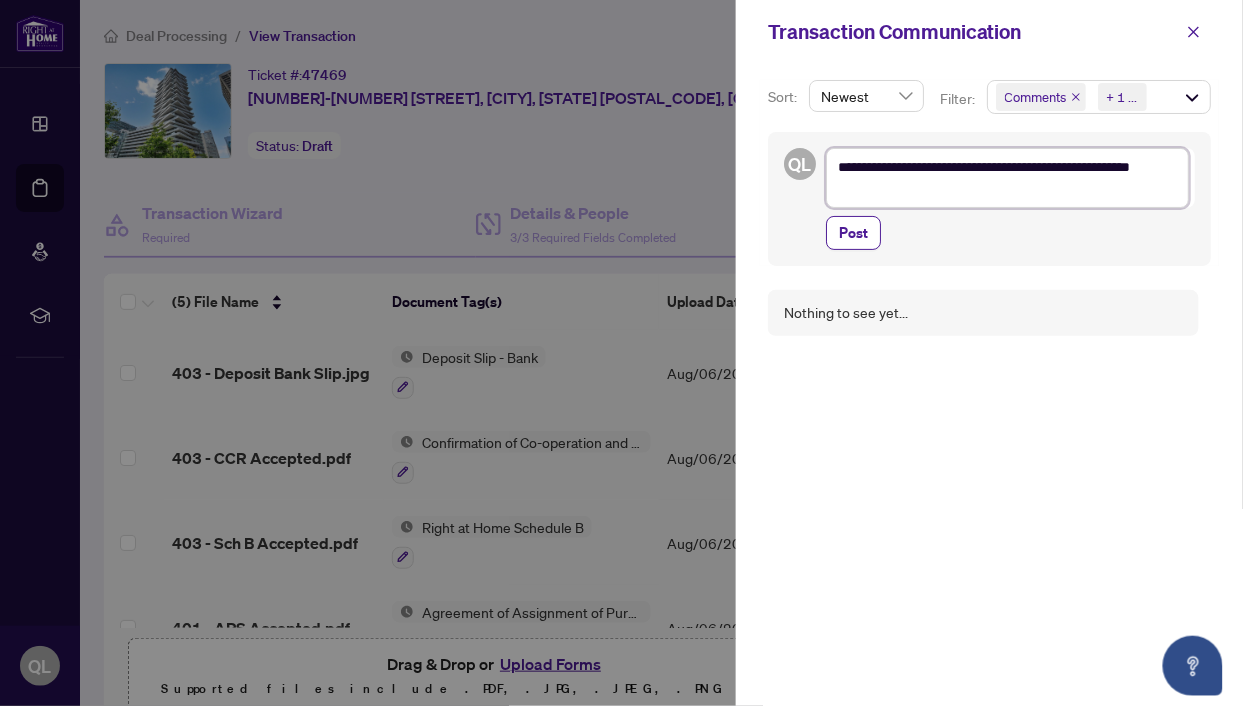 type on "**********" 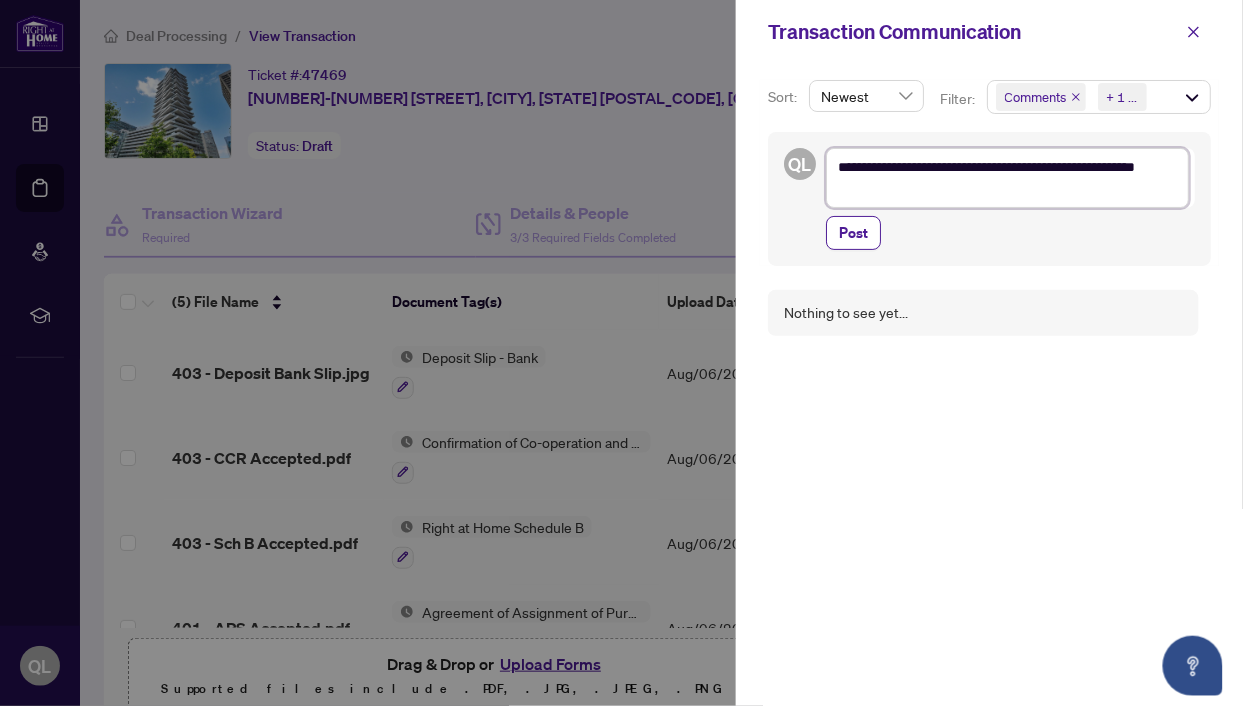 type on "**********" 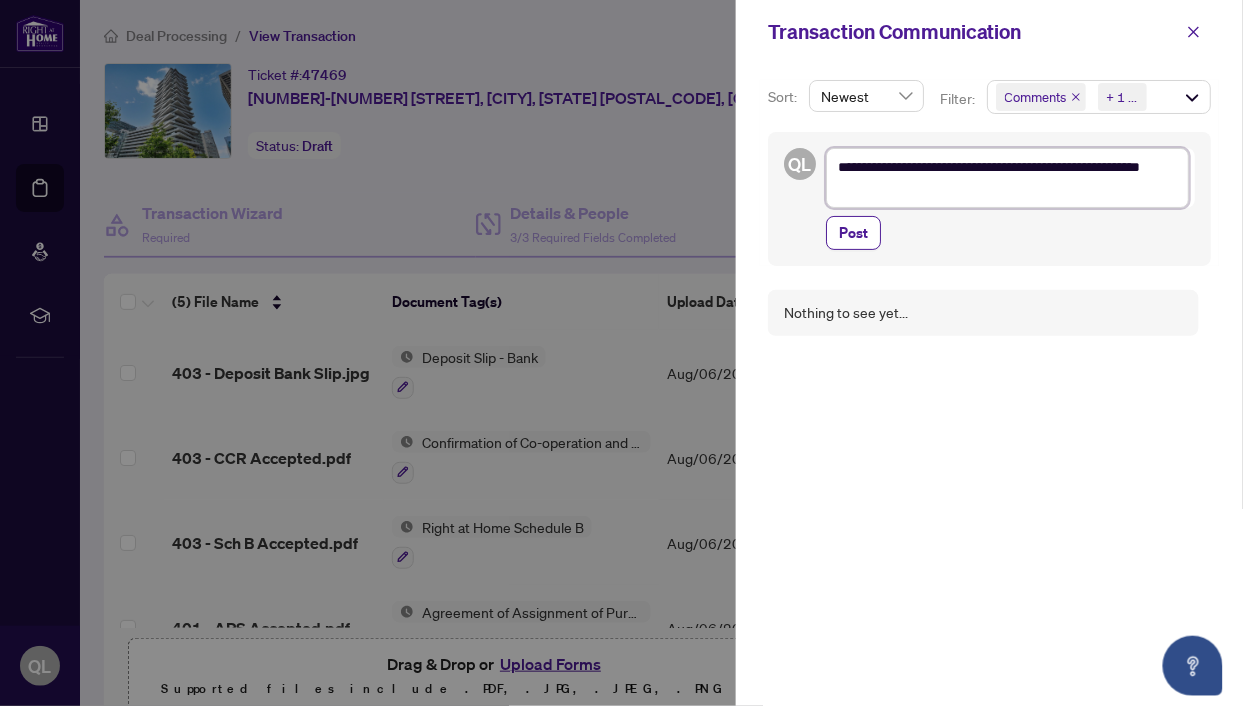 type on "**********" 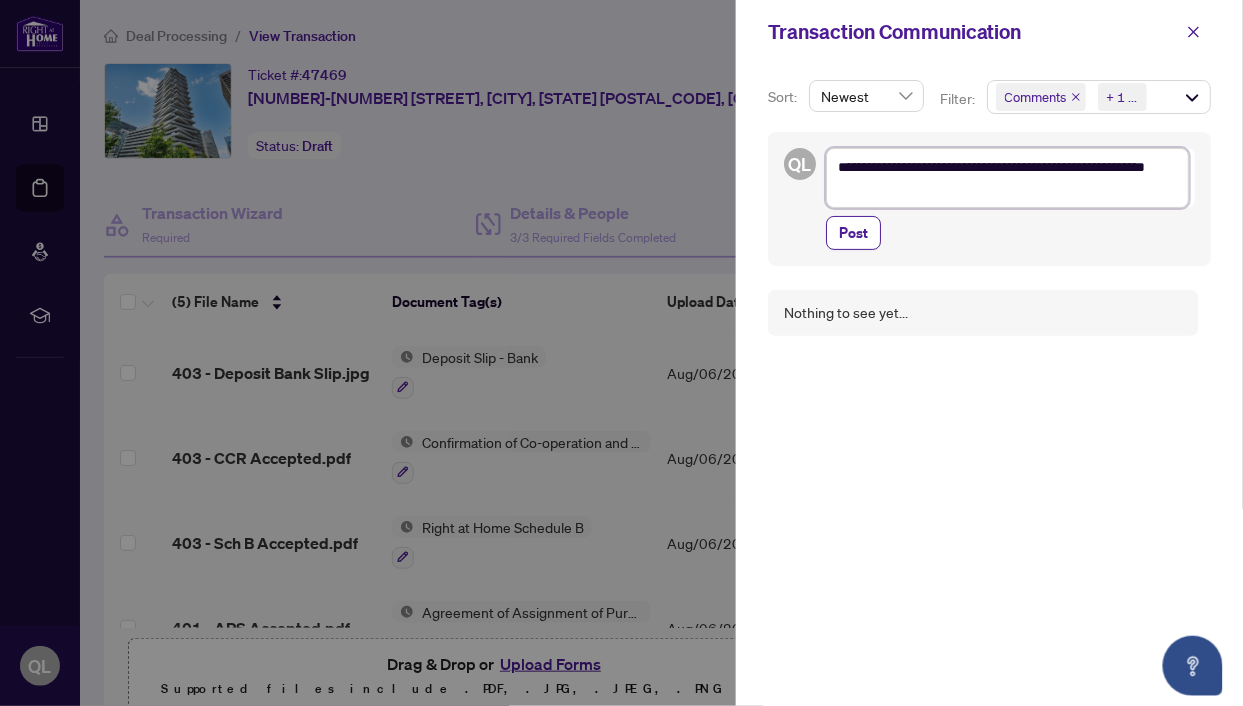 type on "**********" 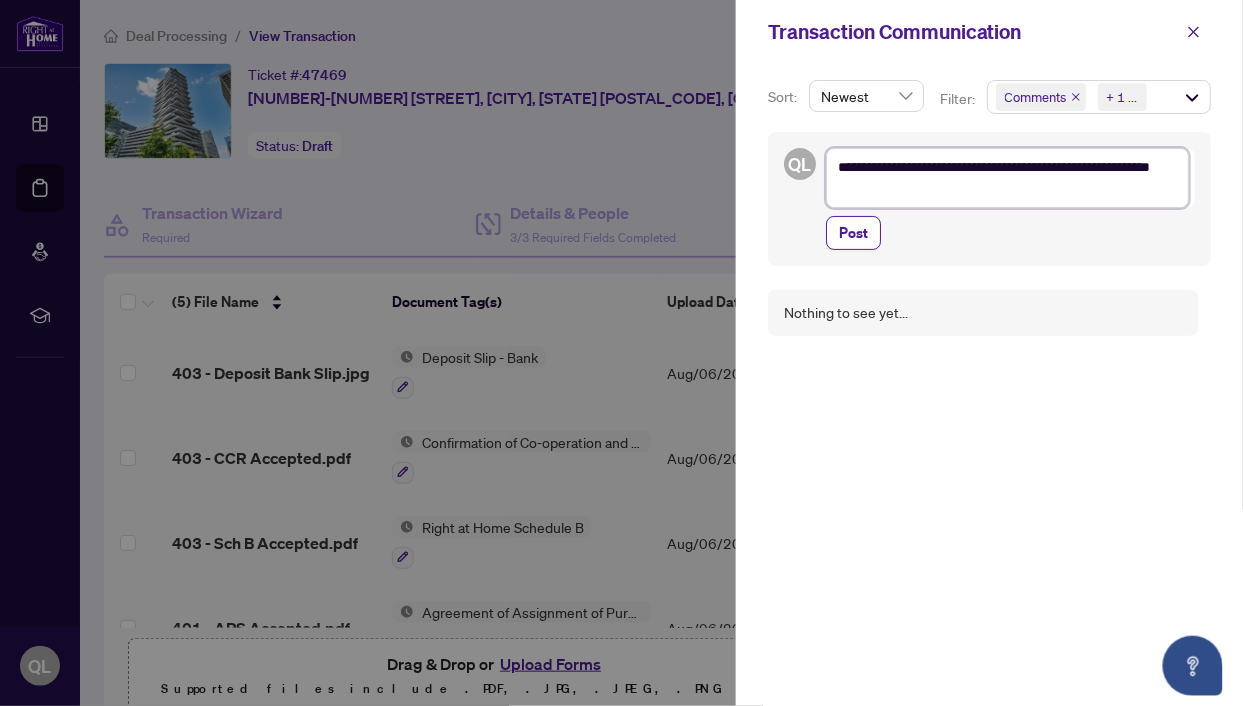type on "**********" 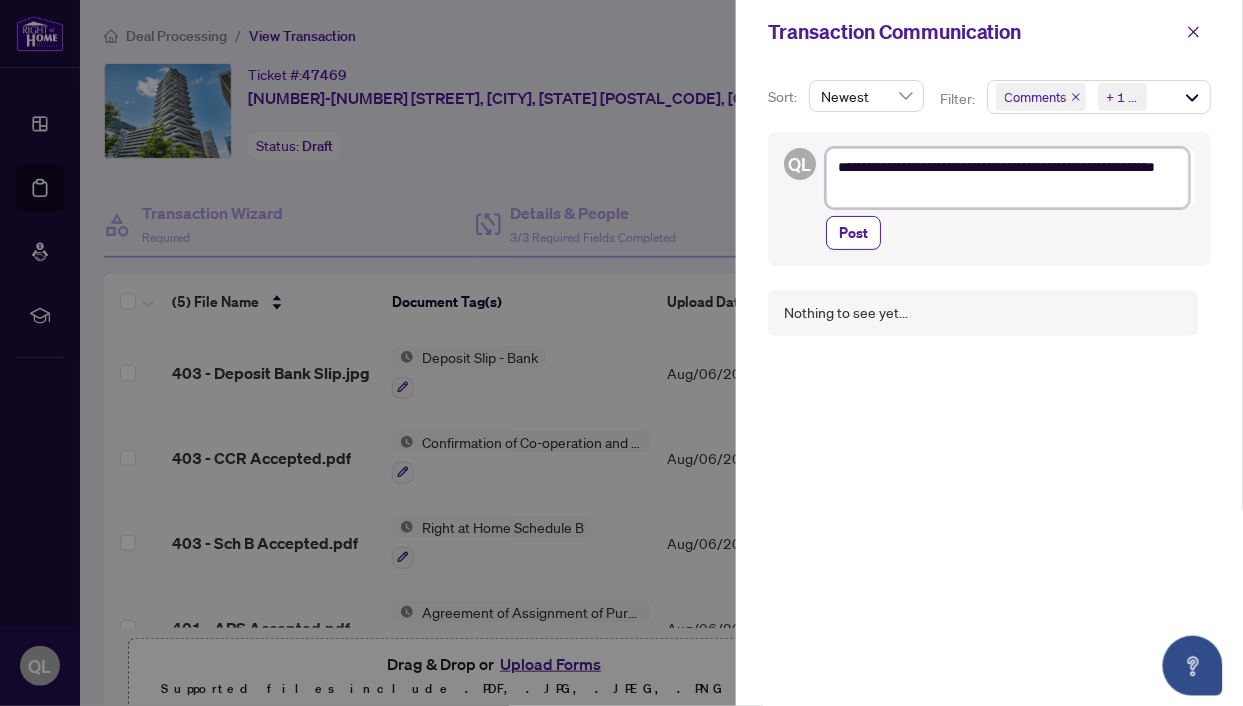 type on "**********" 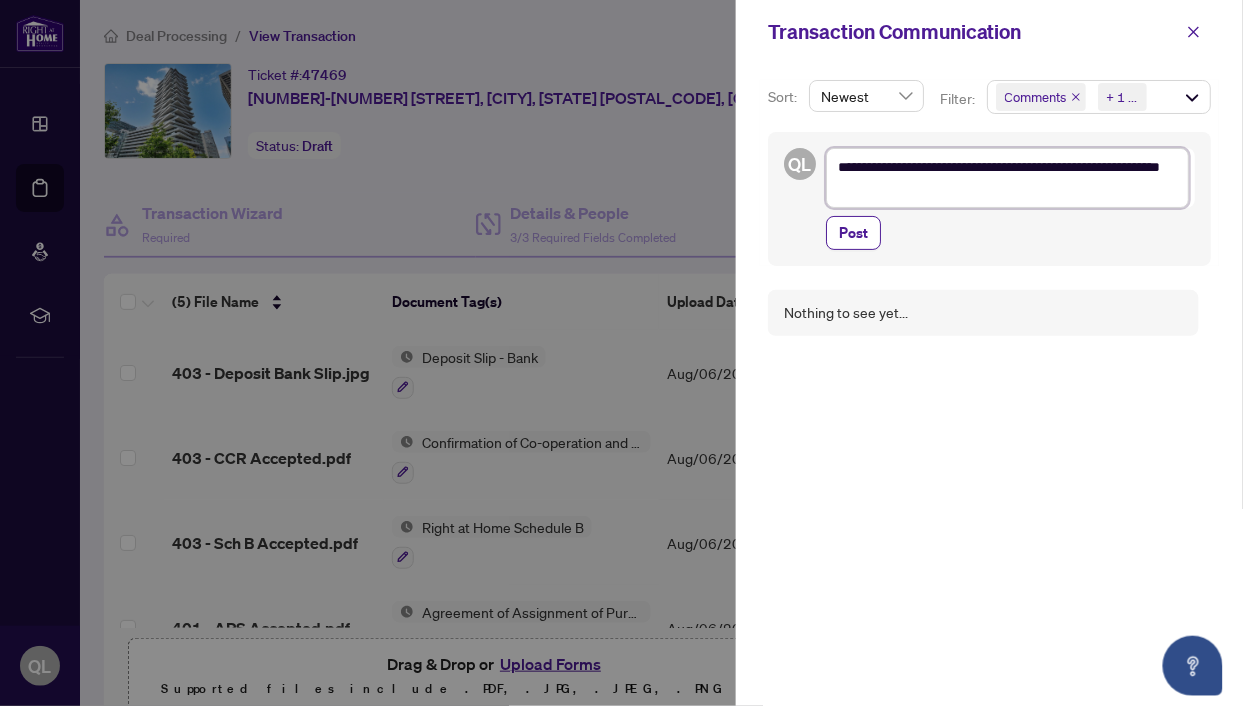 type on "**********" 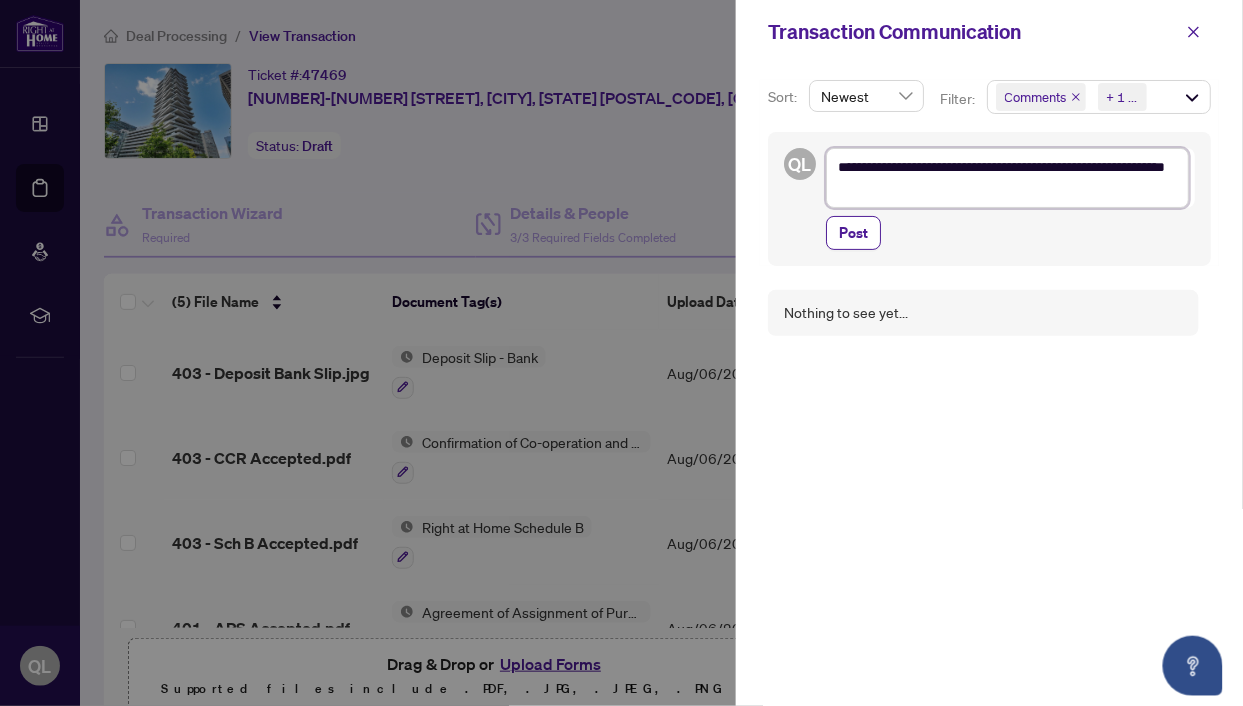 type on "**********" 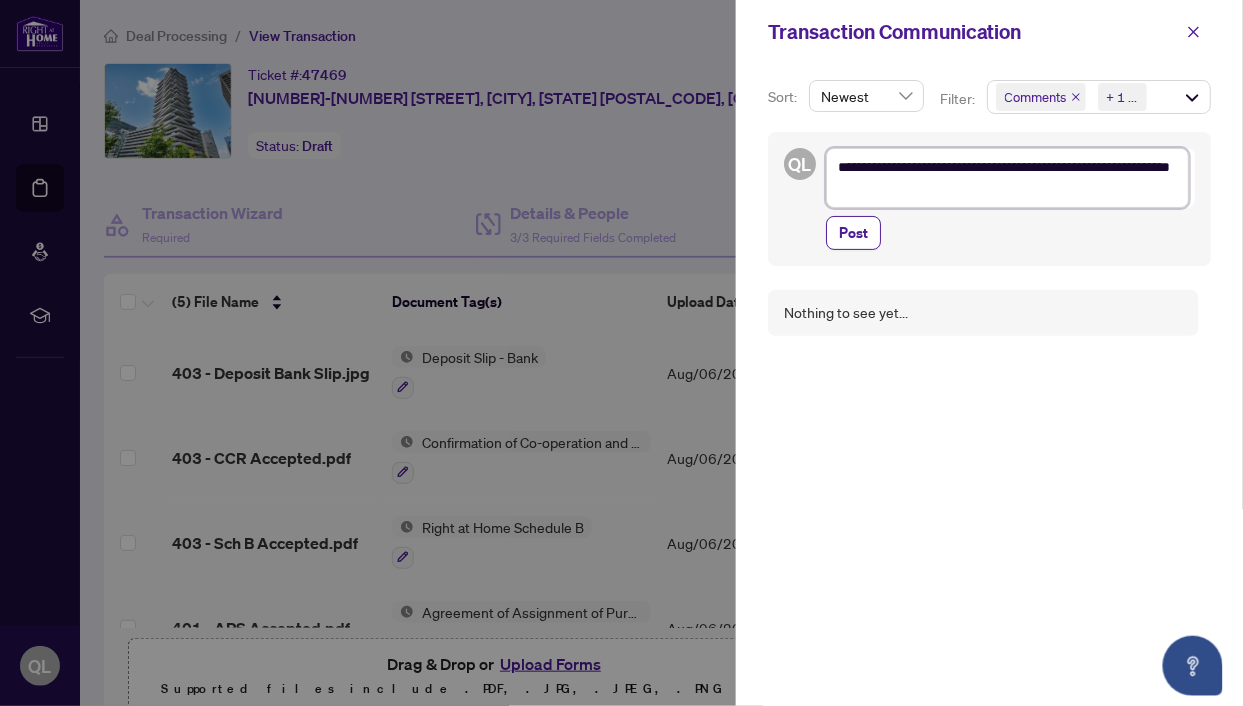 type on "**********" 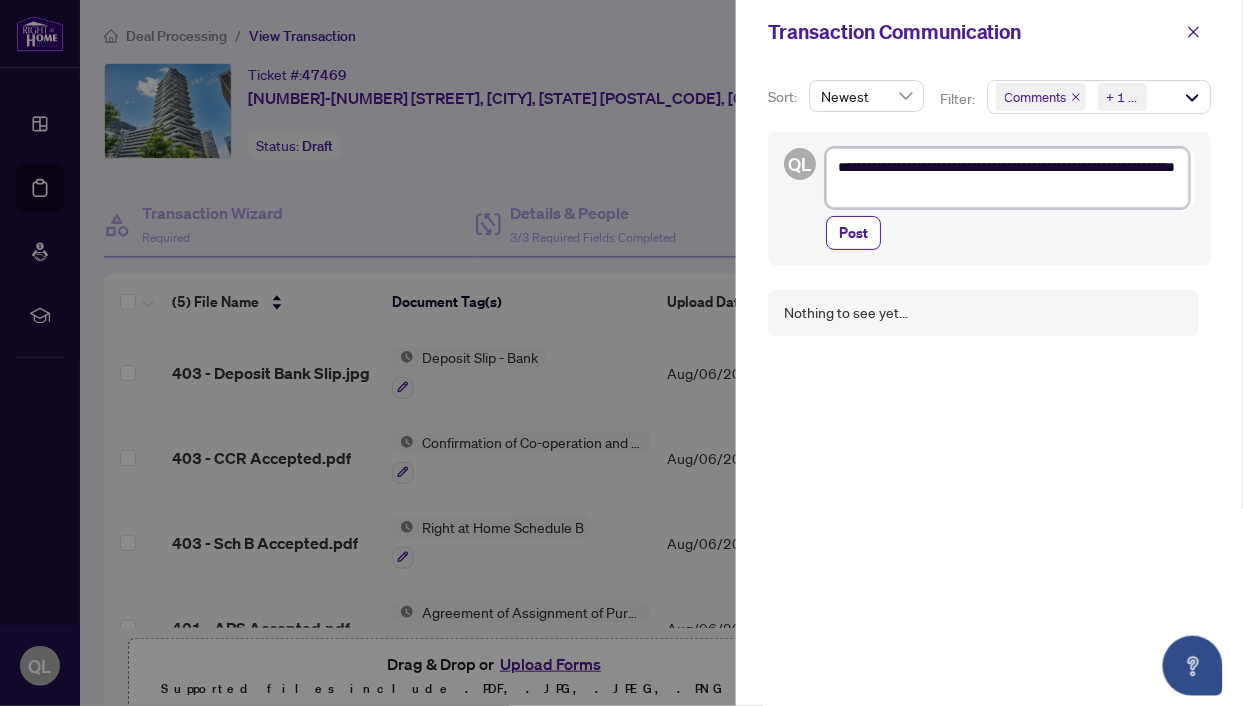 type on "**********" 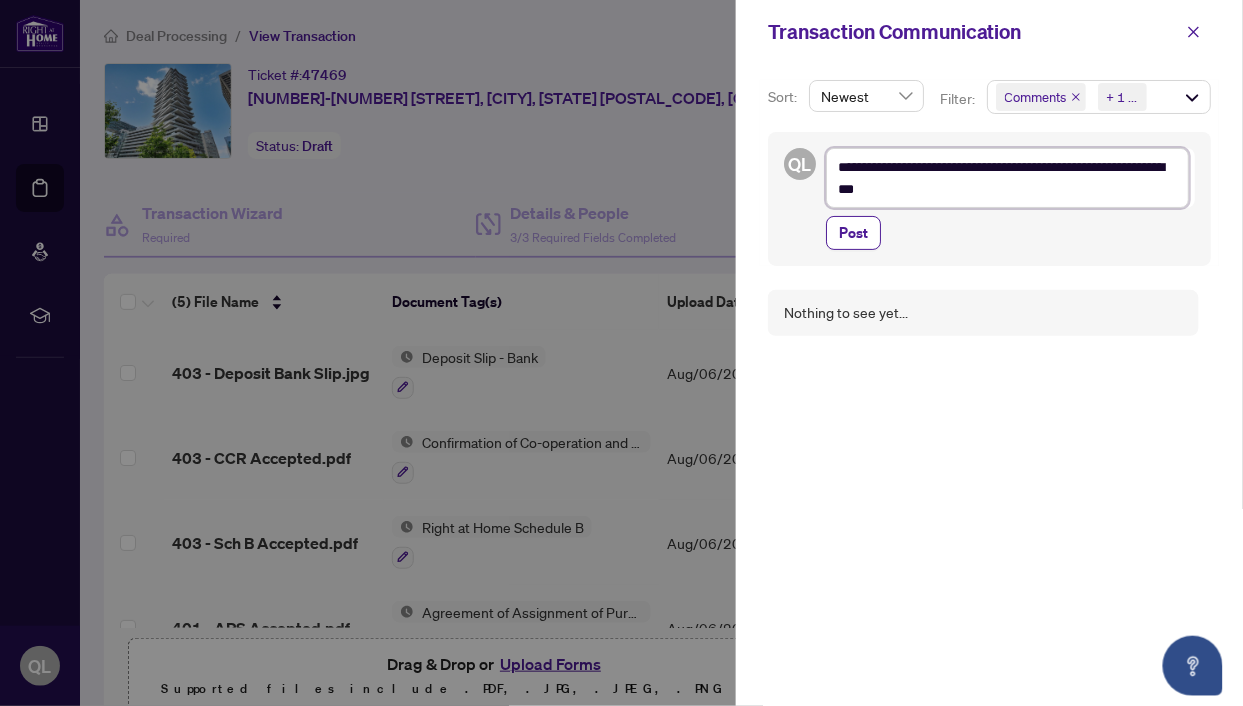 type on "**********" 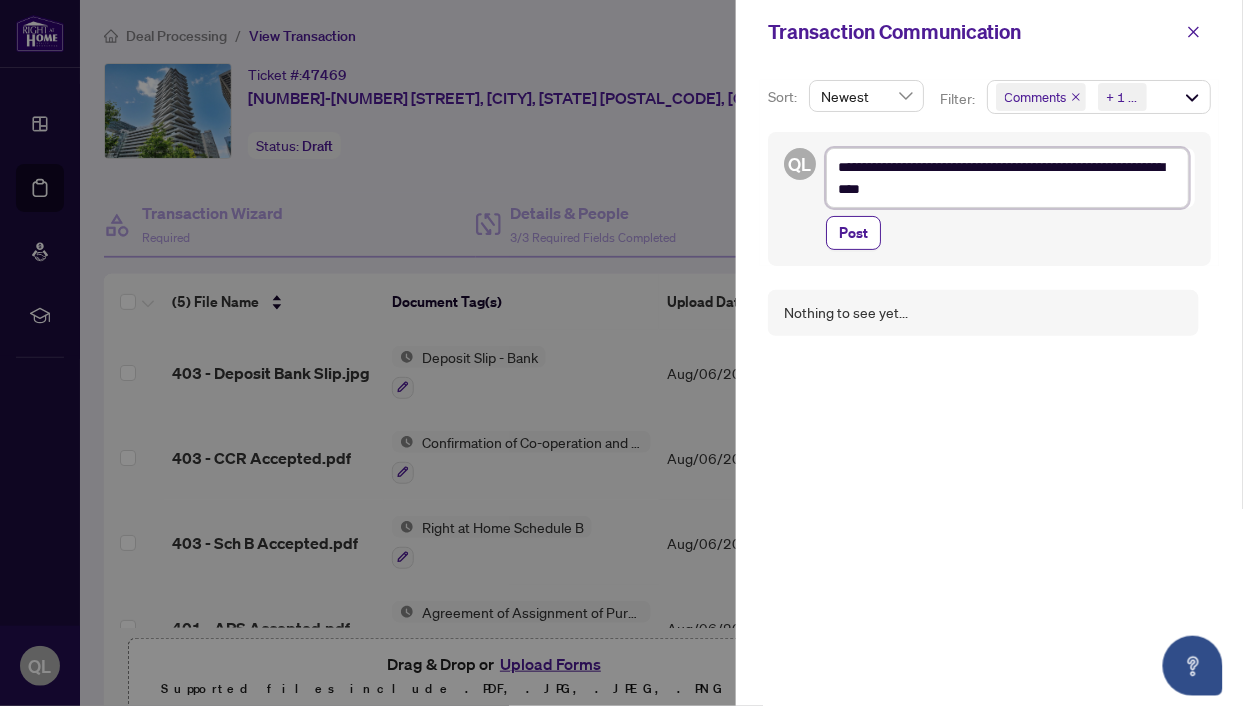 type on "**********" 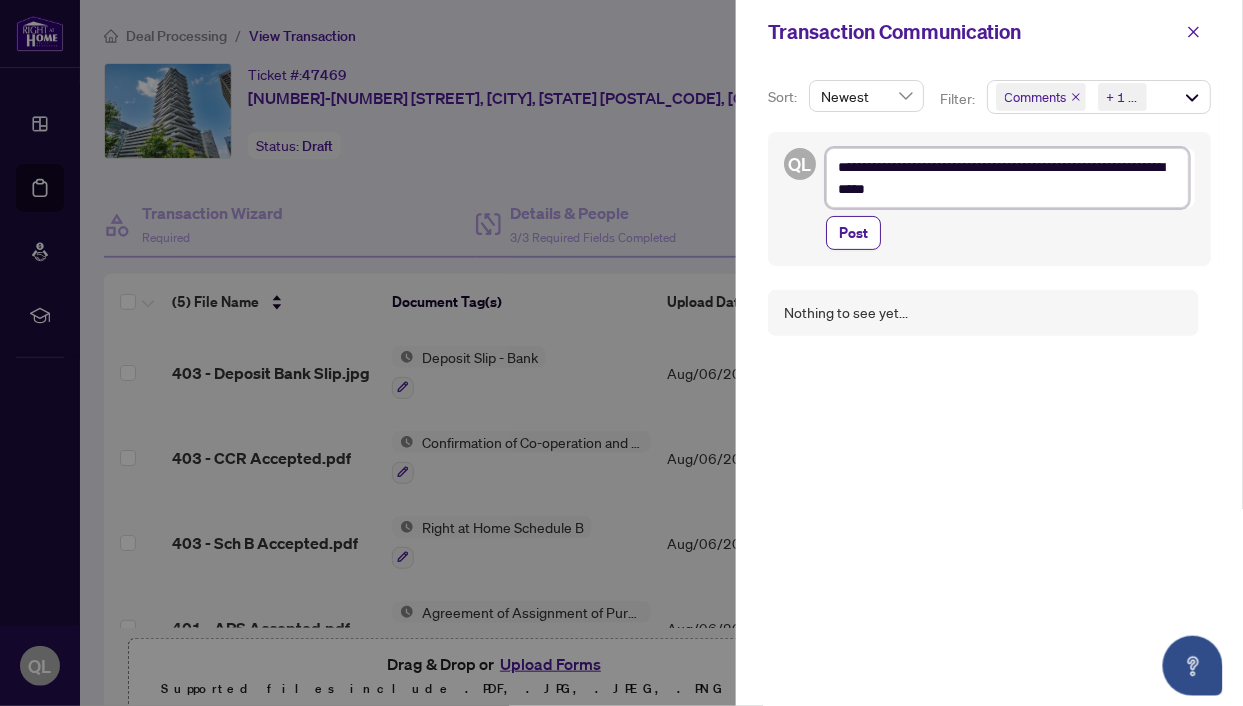 type on "**********" 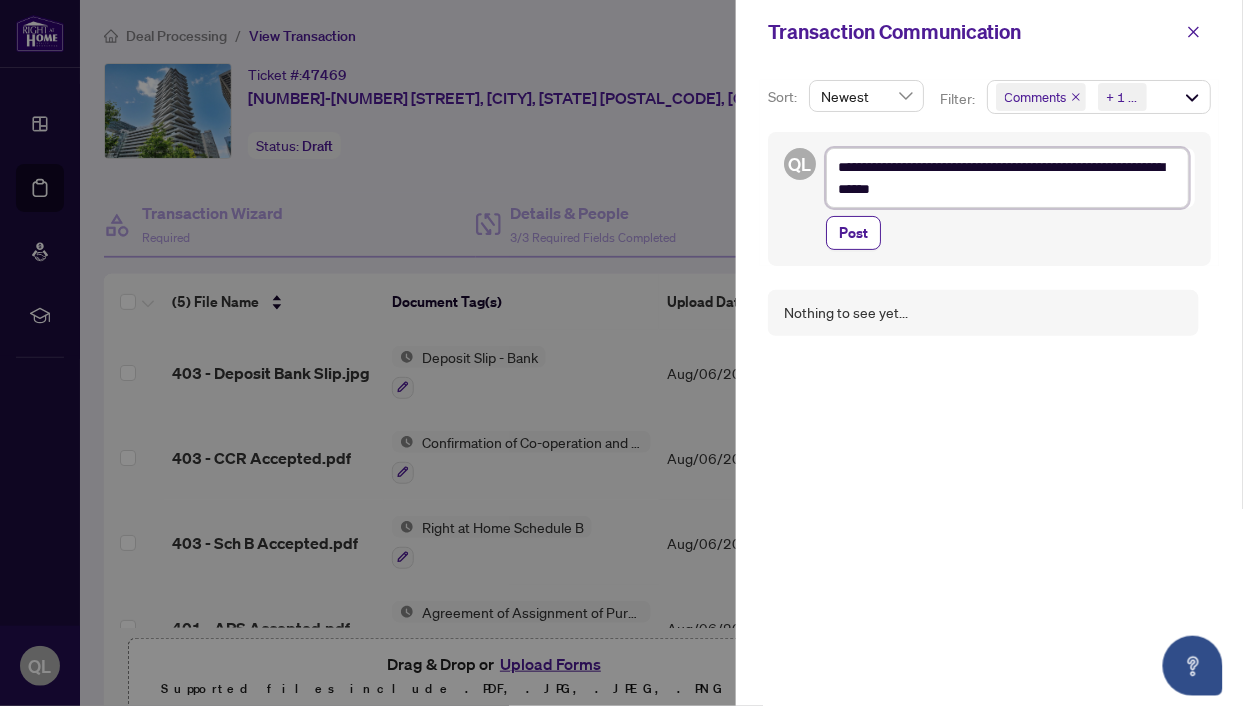 type on "**********" 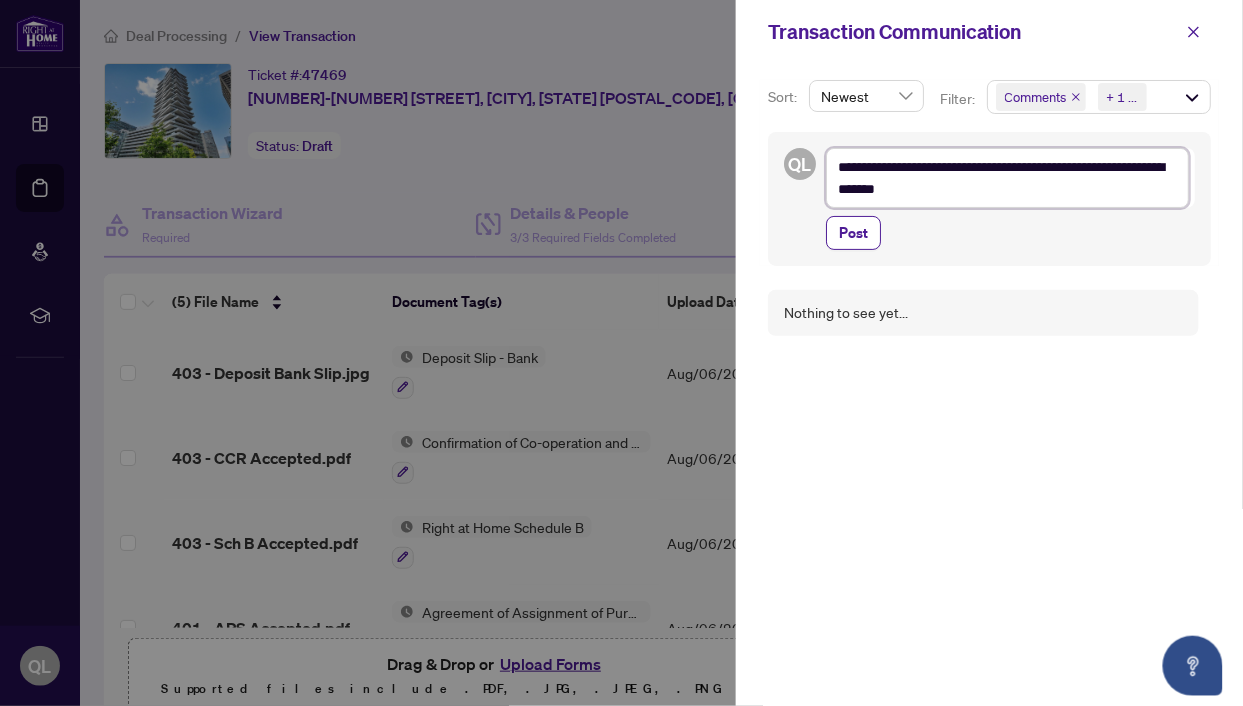 type on "**********" 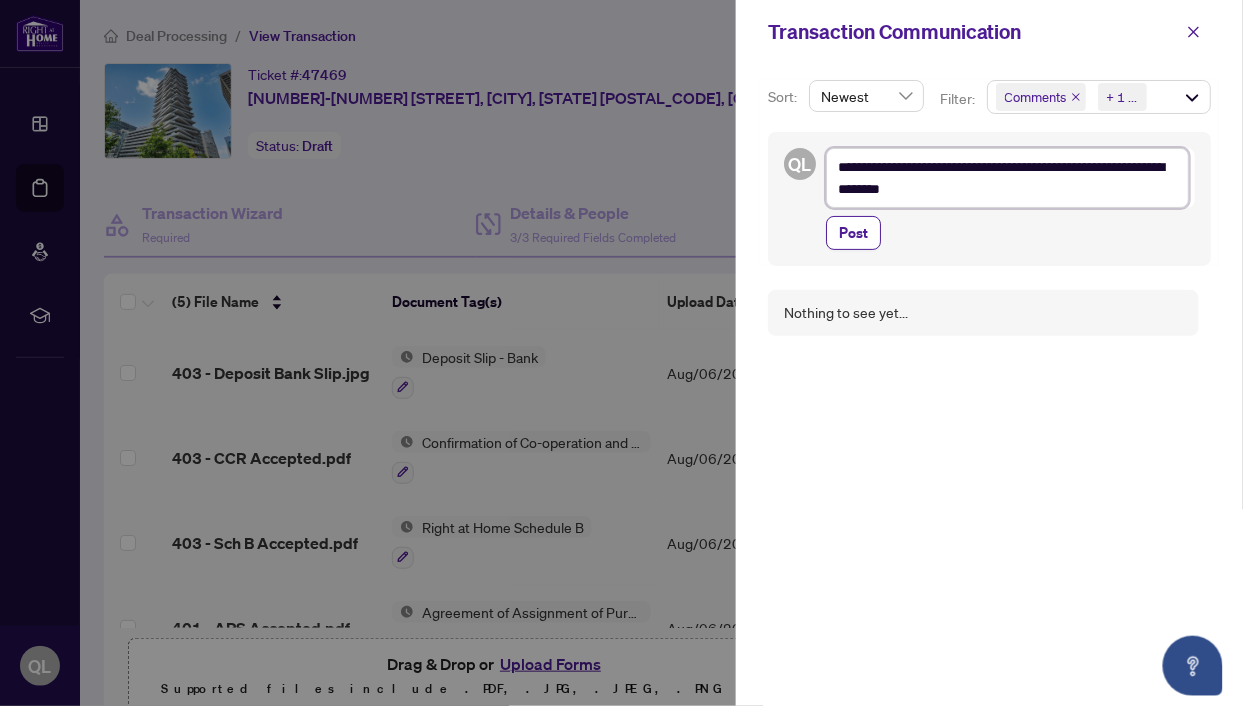 type on "**********" 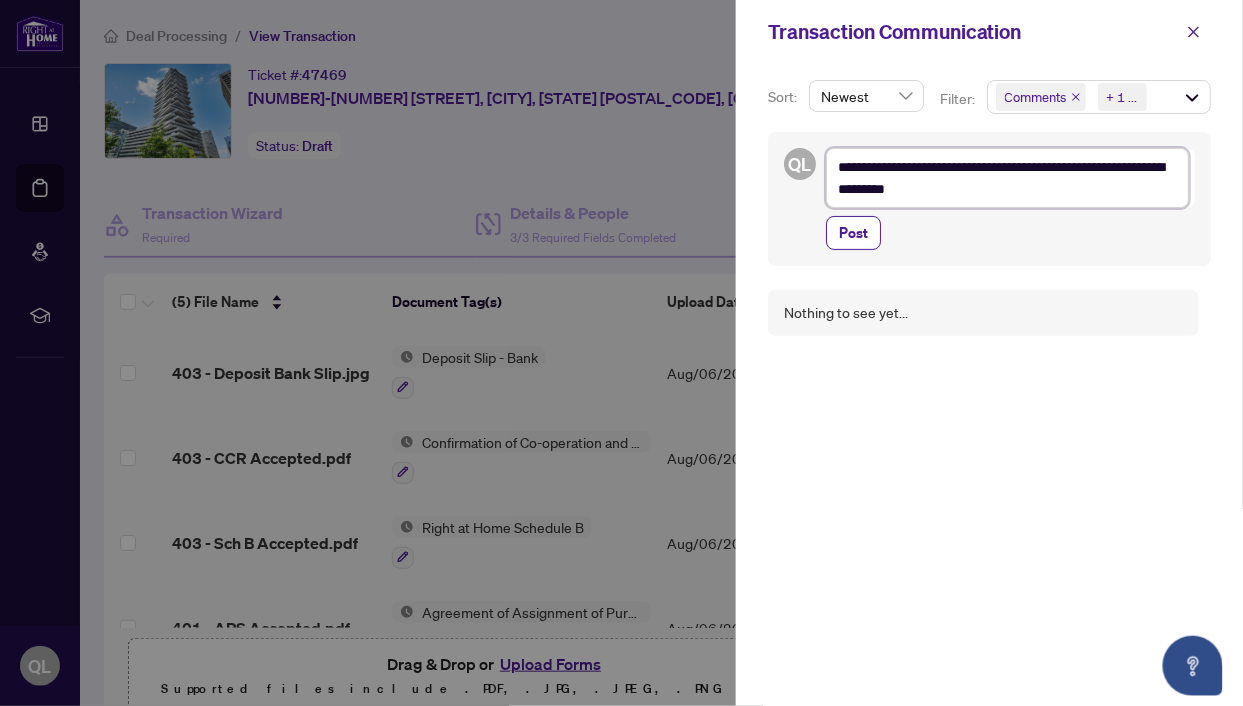 type on "**********" 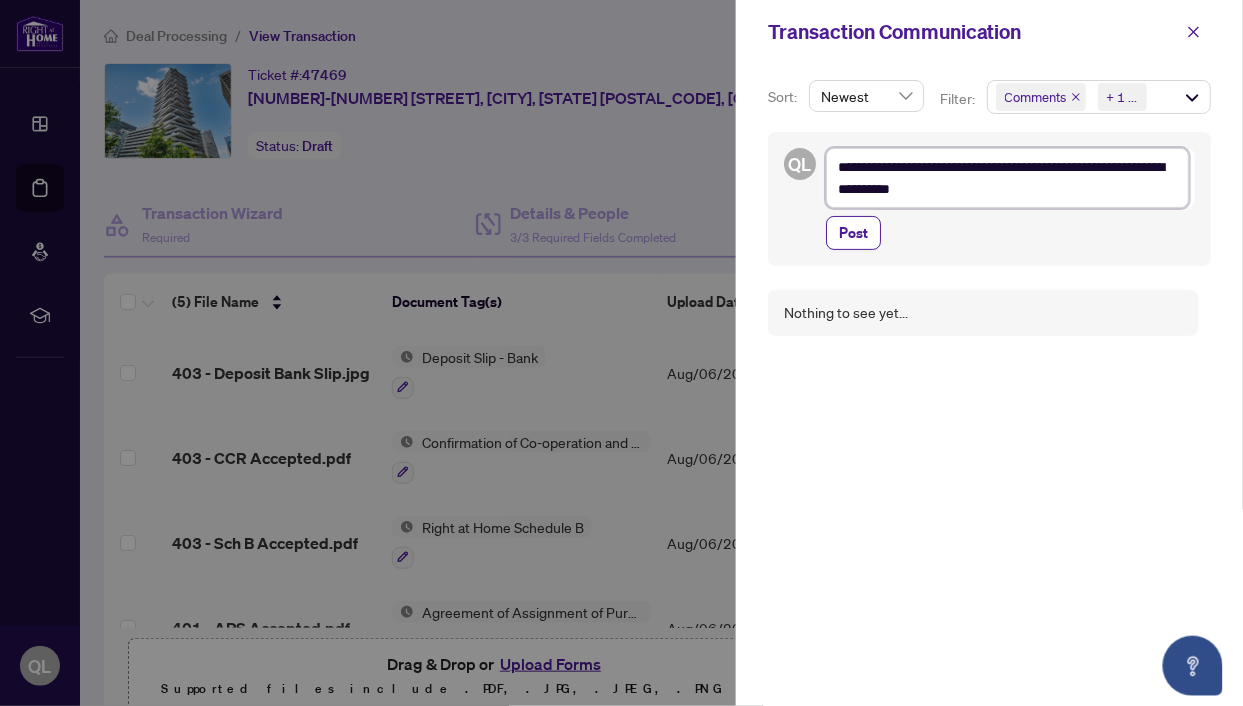 type on "**********" 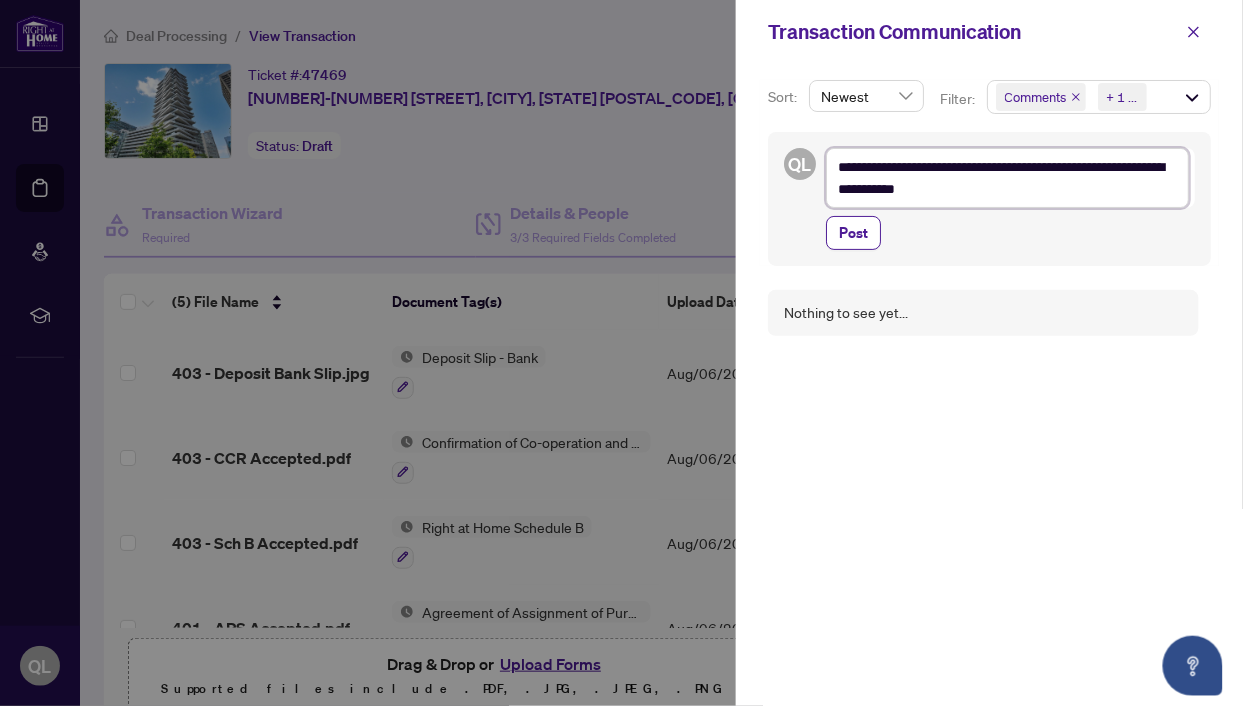type on "**********" 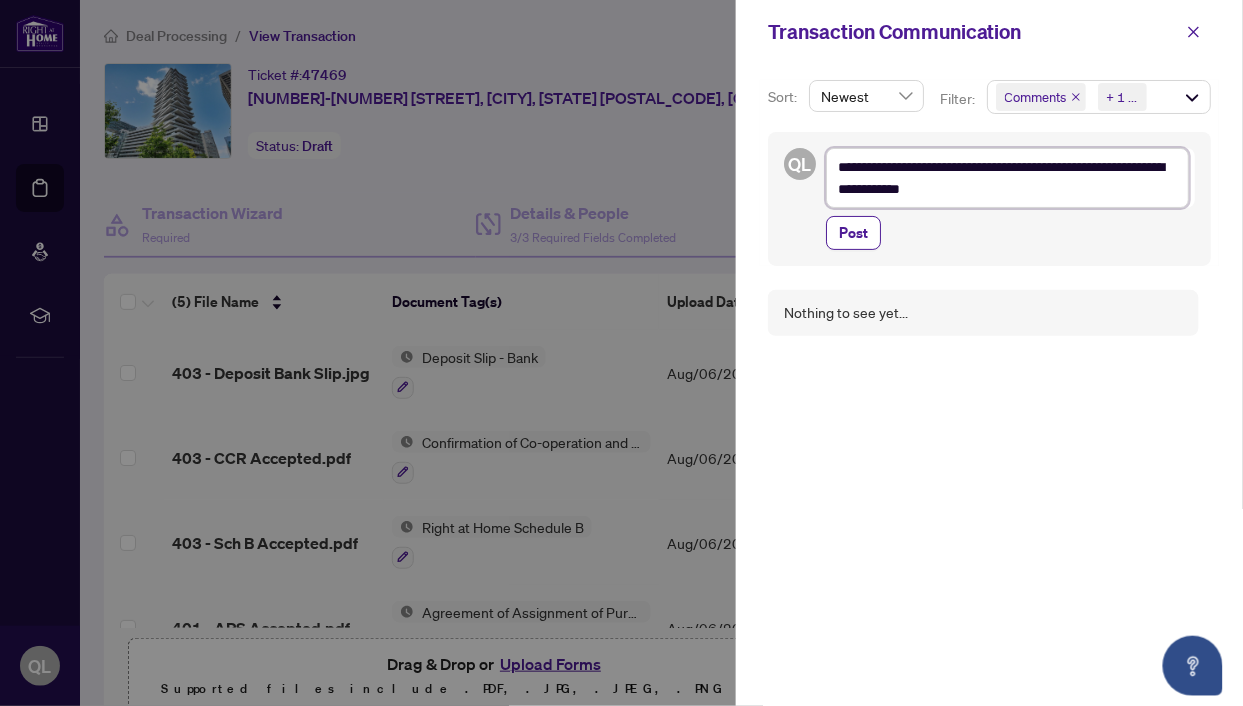 type on "**********" 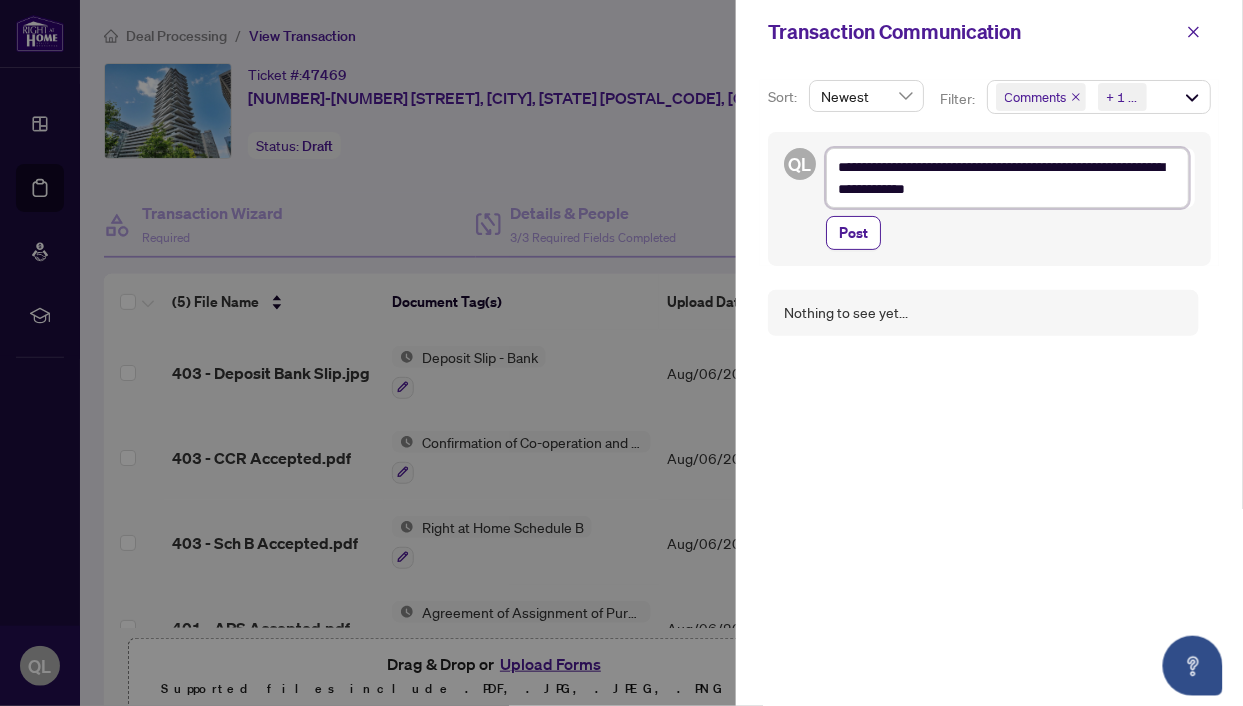 type on "**********" 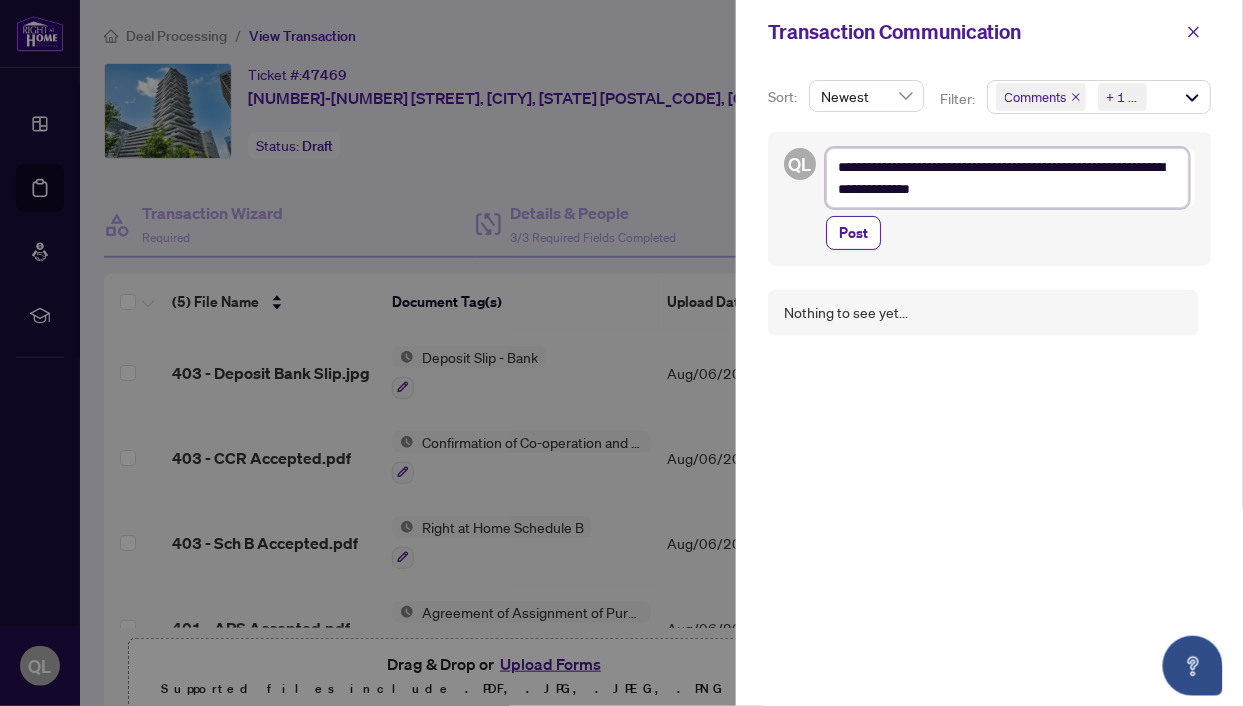 type on "**********" 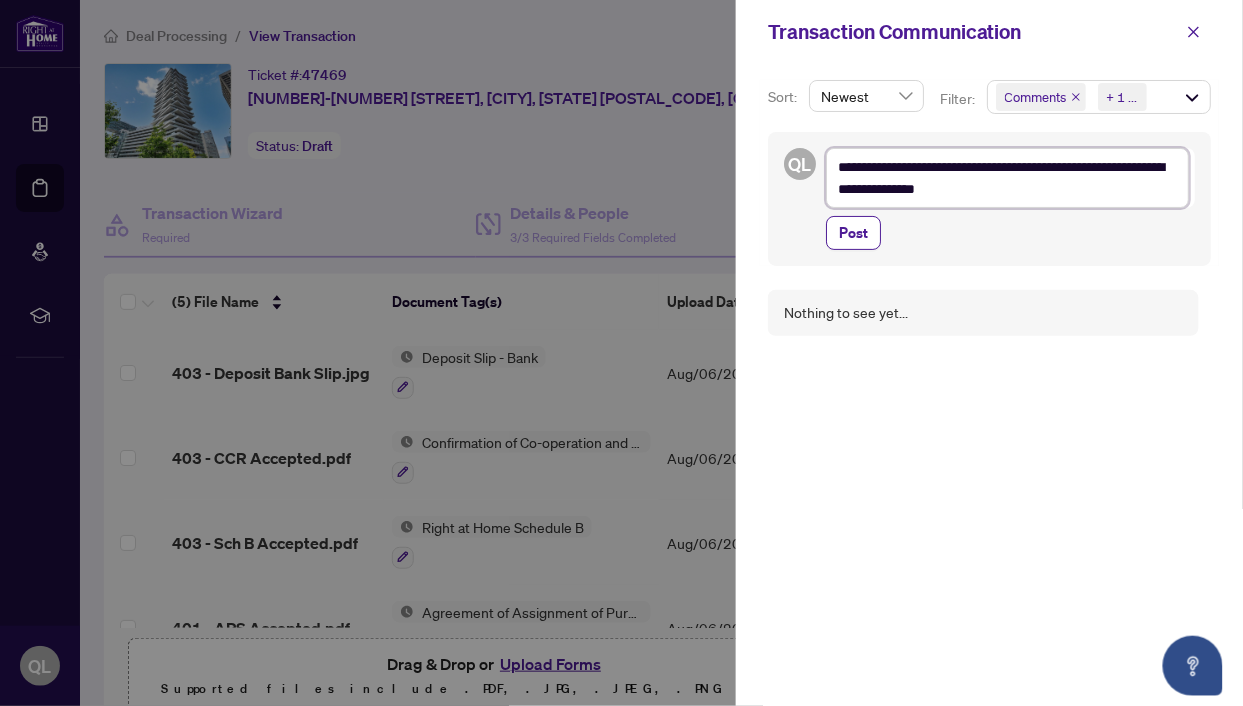 type on "**********" 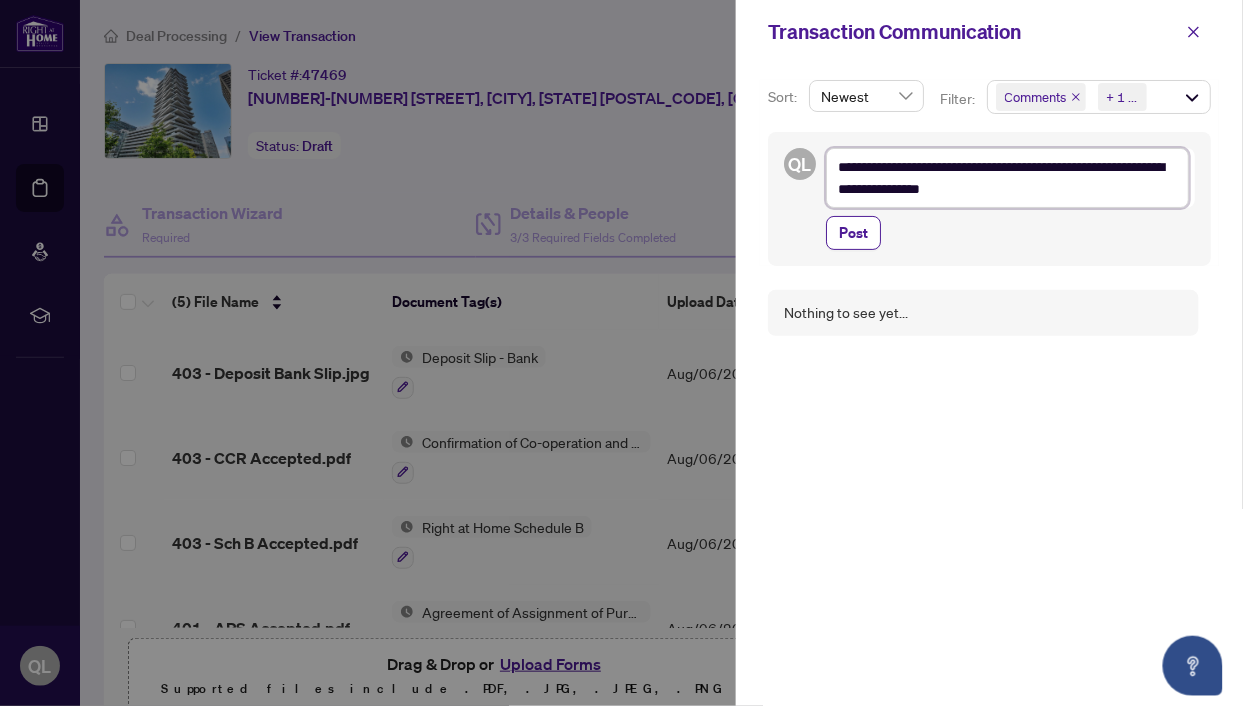 type on "**********" 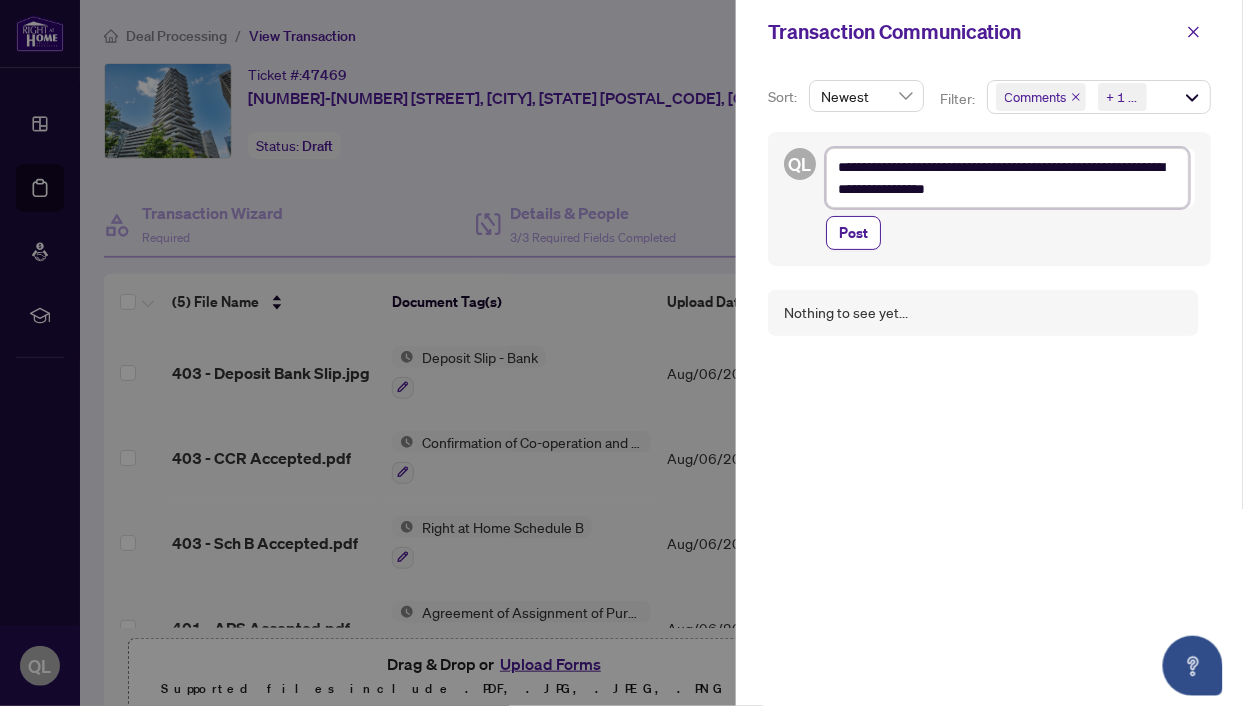 type on "**********" 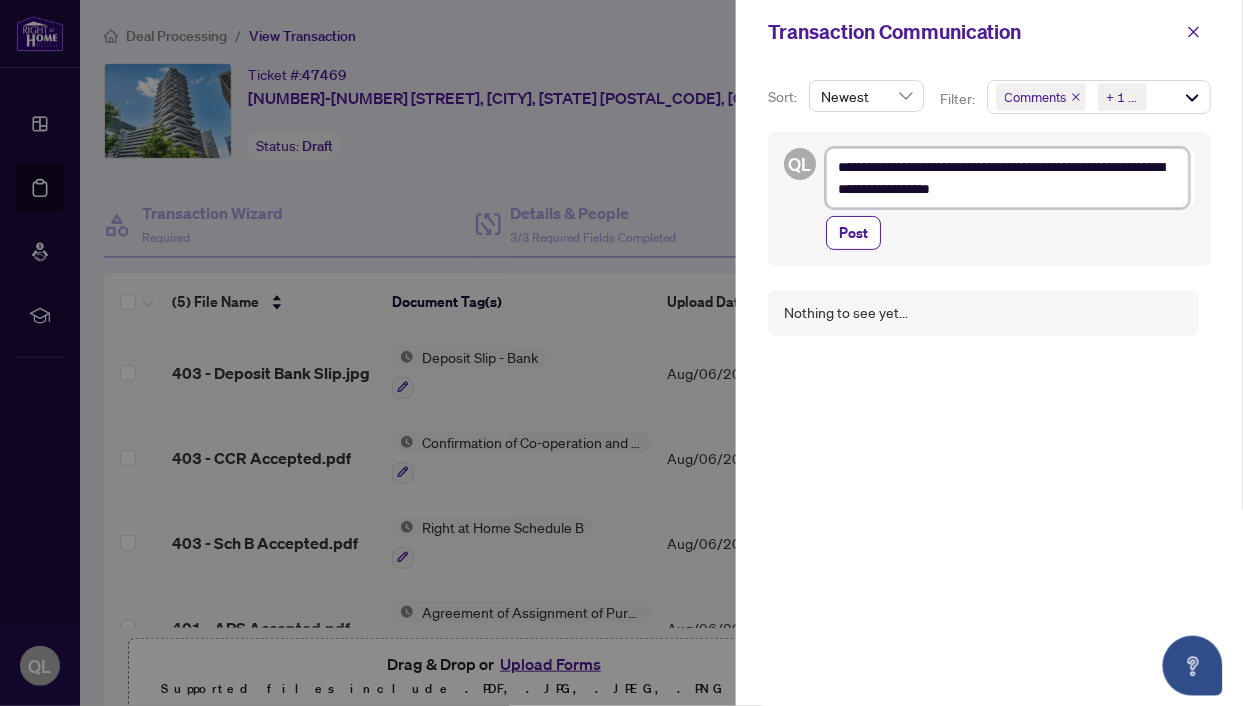 type on "**********" 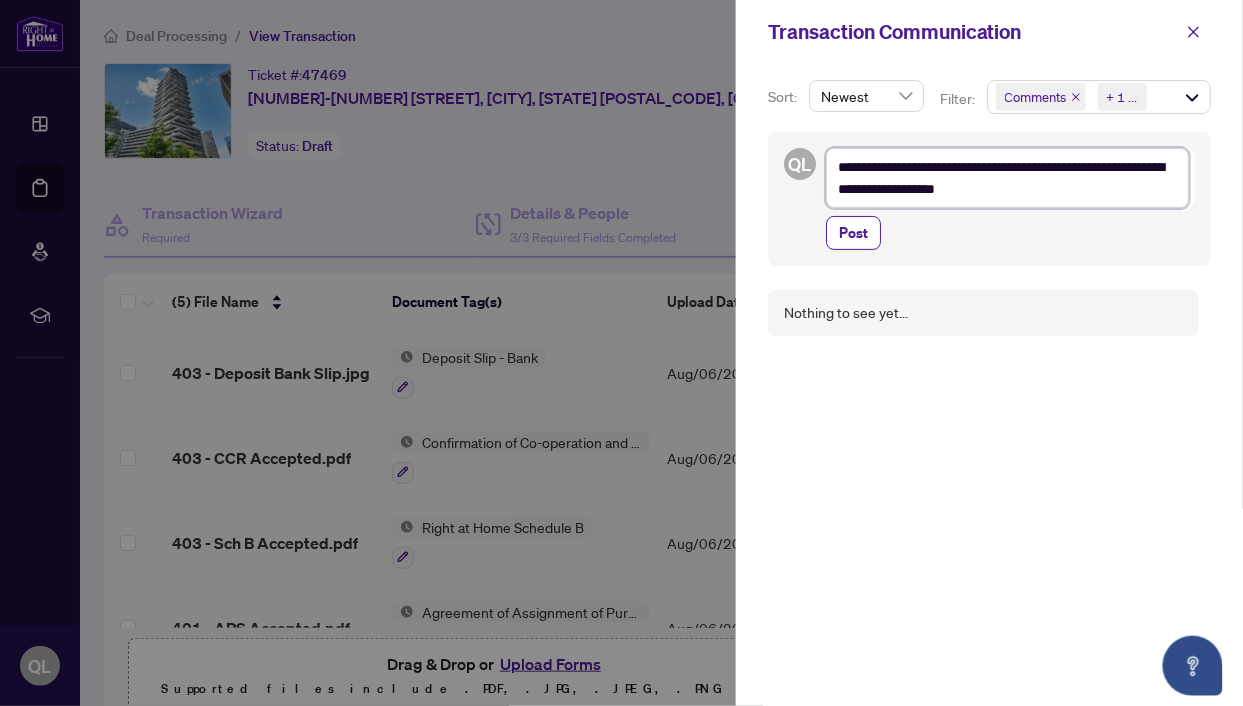 type on "**********" 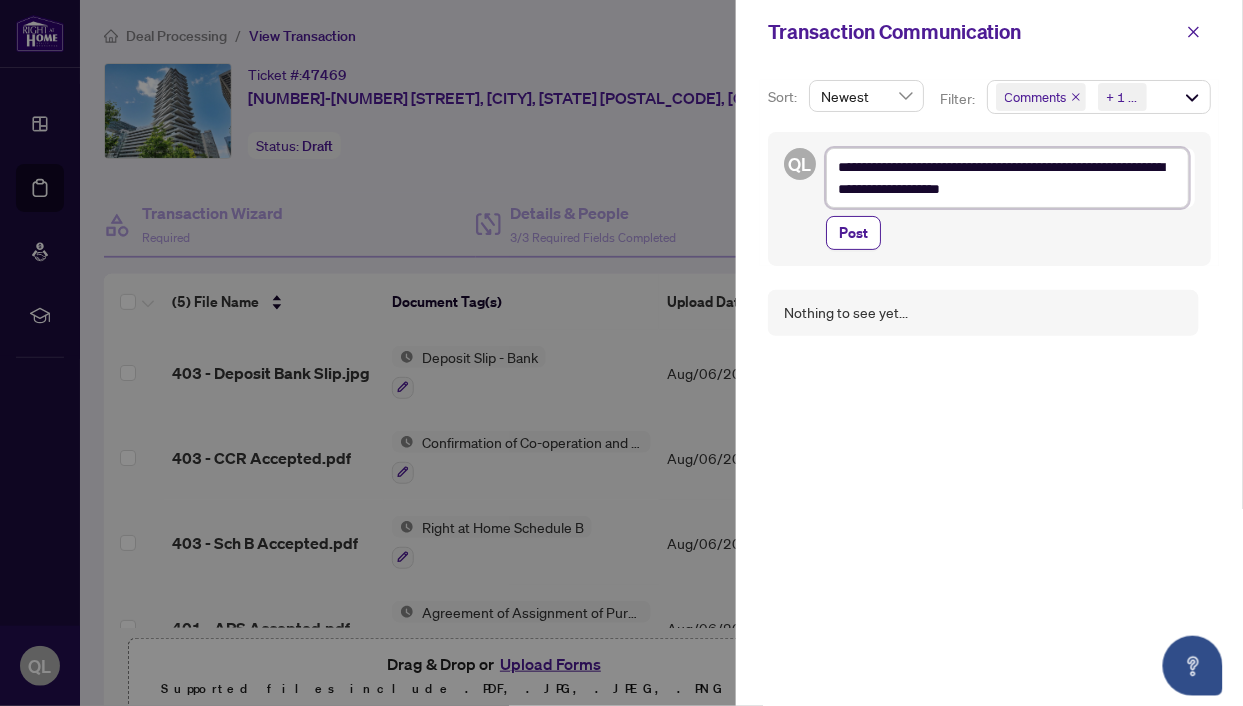 type on "**********" 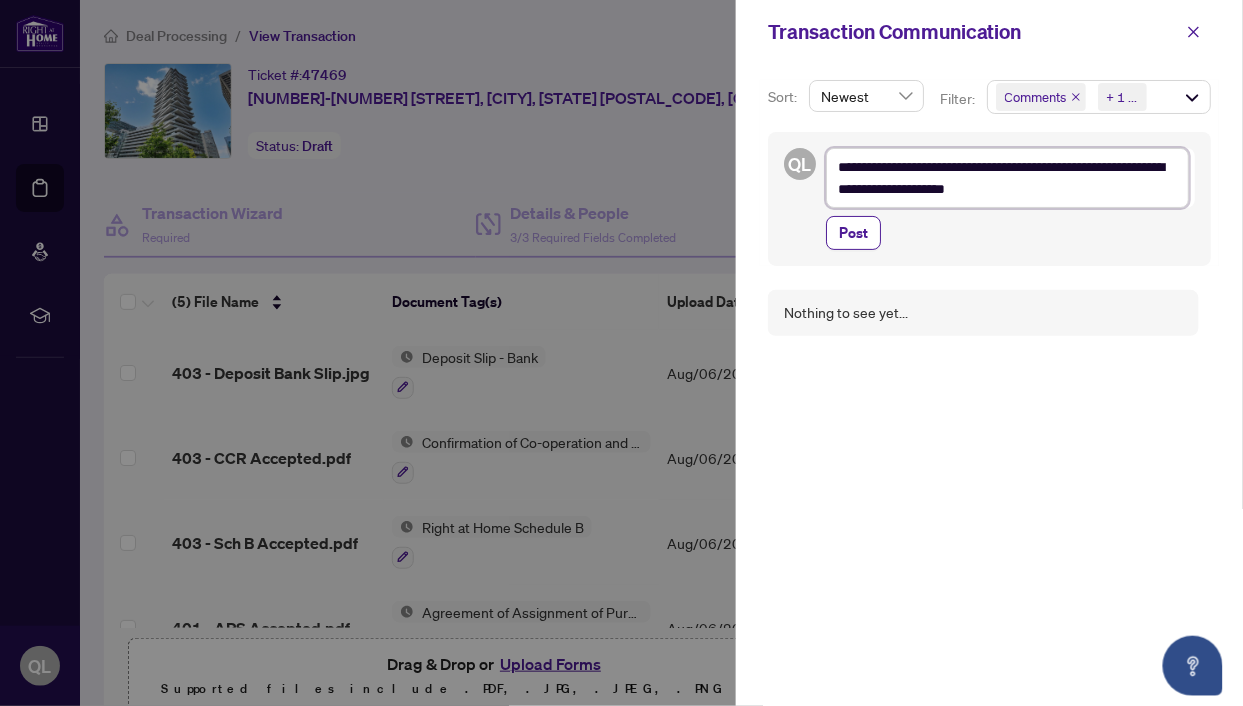 type on "**********" 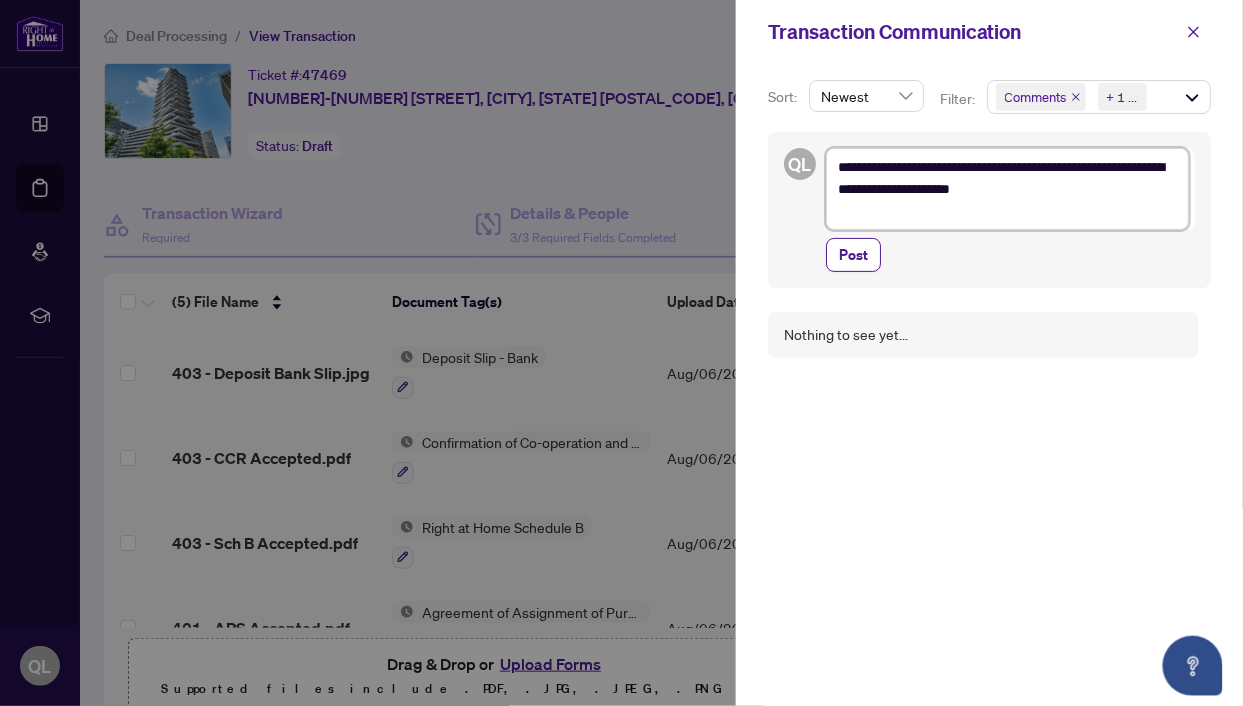 type on "**********" 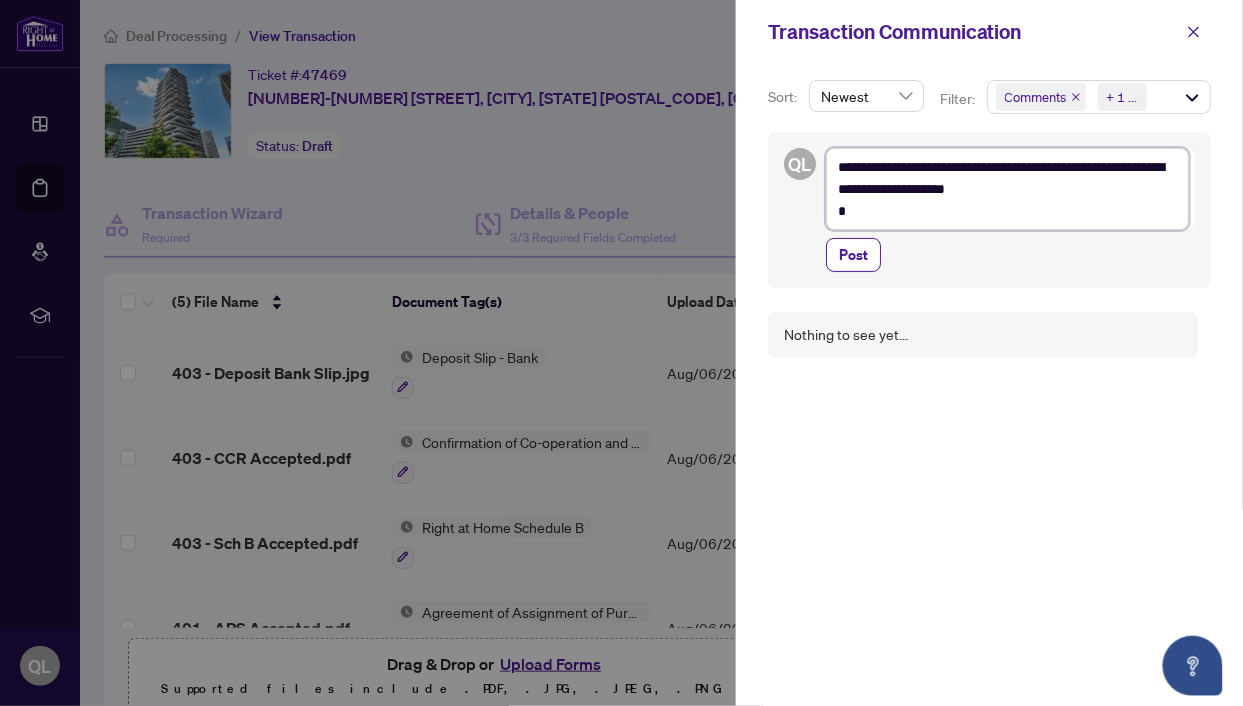 type on "**********" 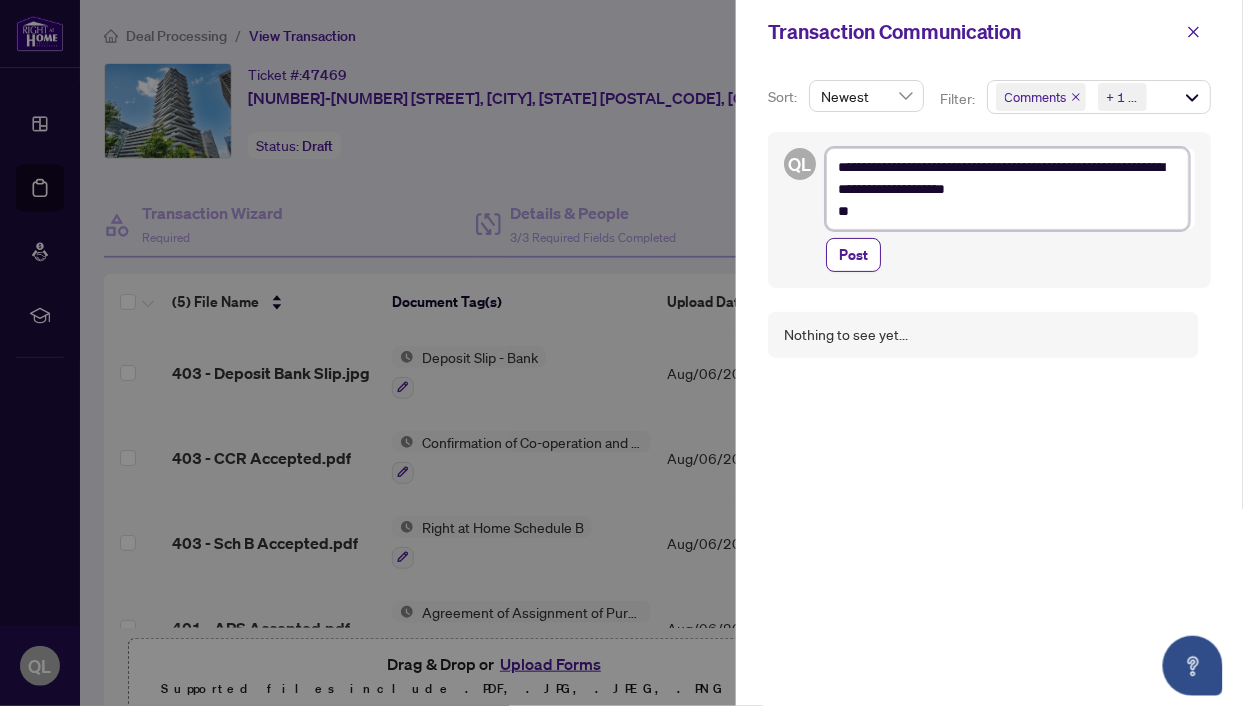 type on "**********" 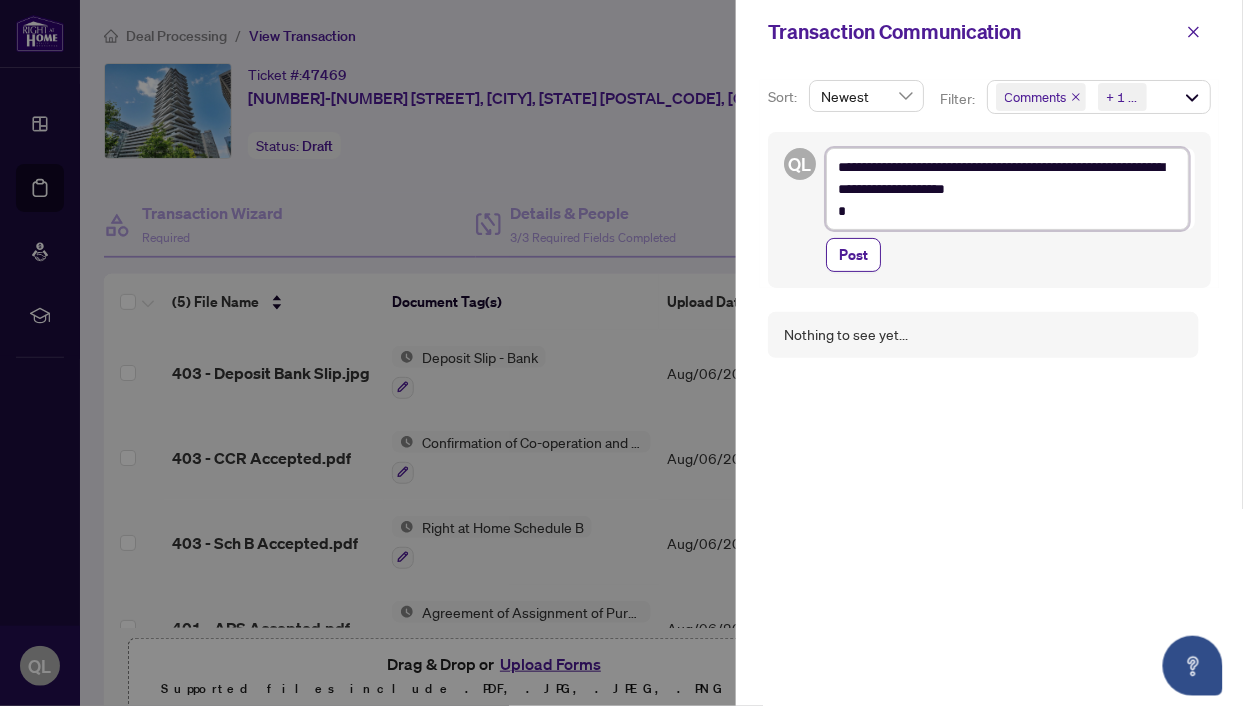 type on "**********" 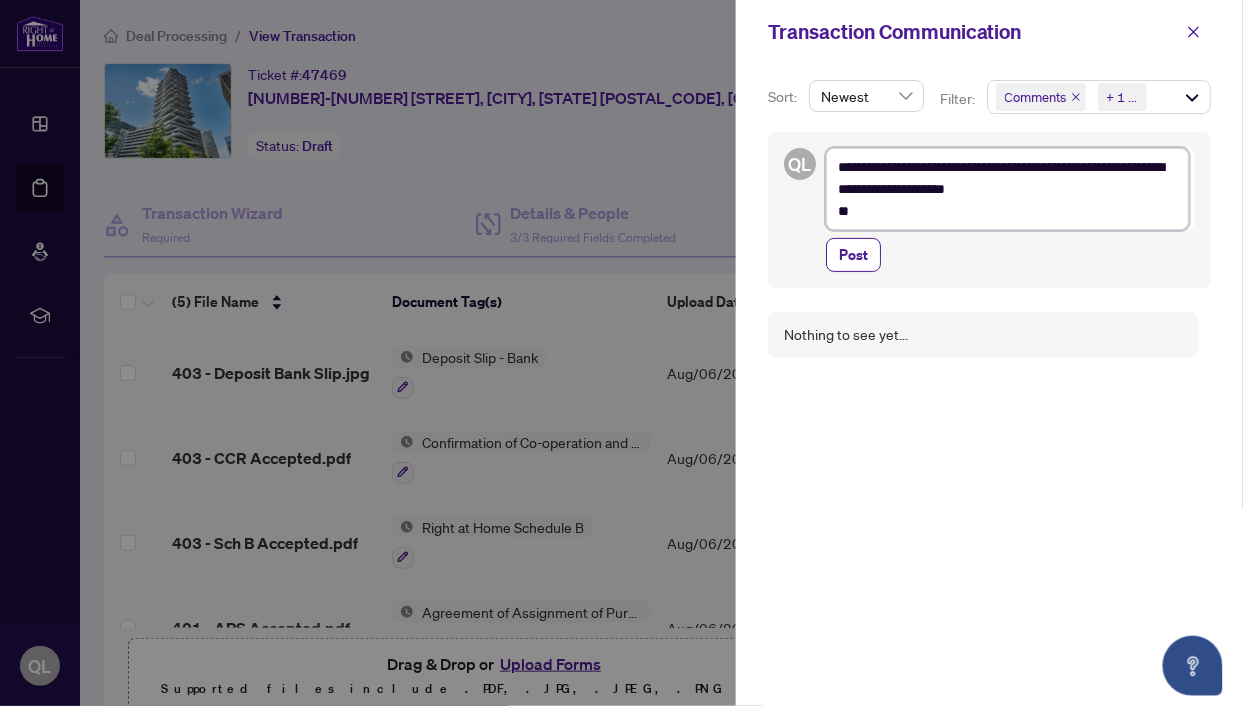 type on "**********" 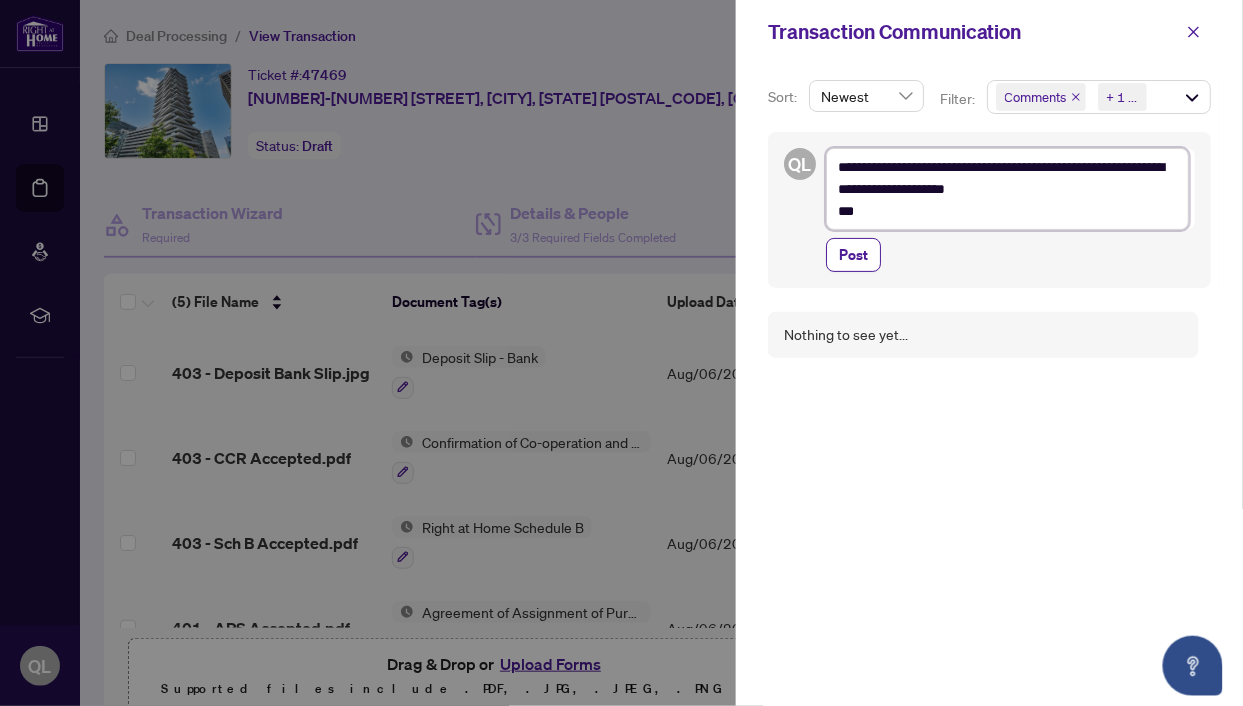 type on "**********" 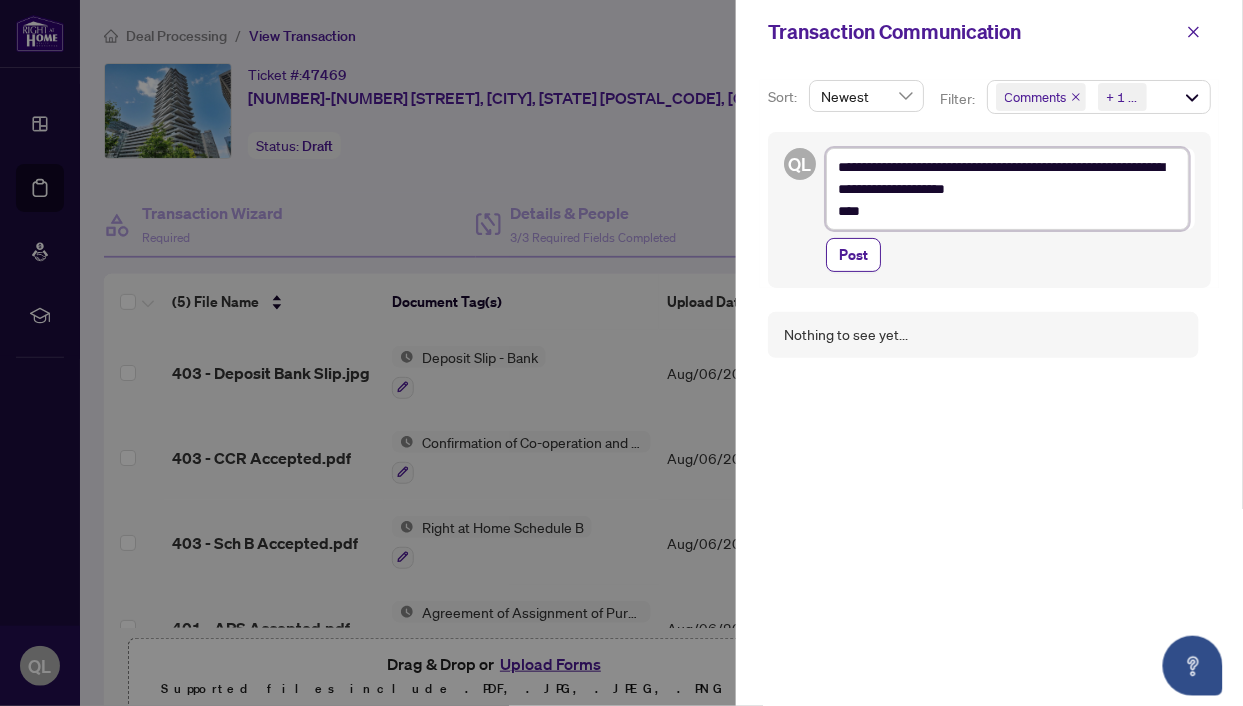 type on "**********" 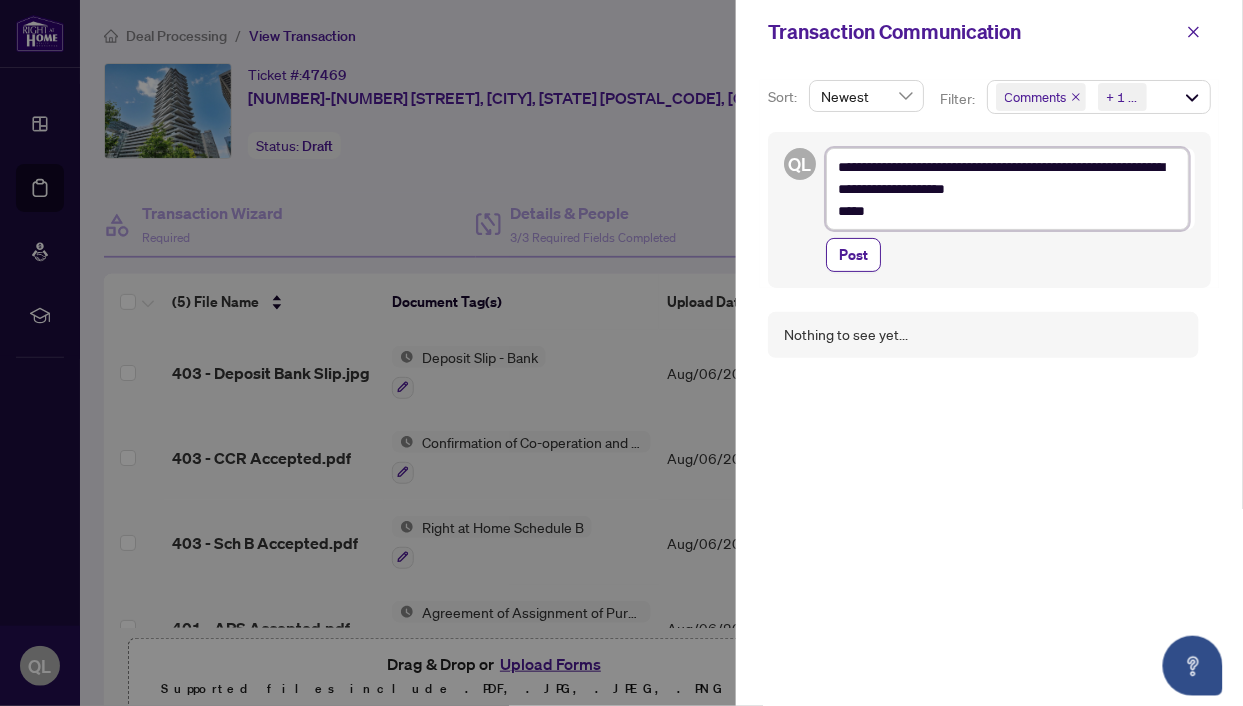 type on "**********" 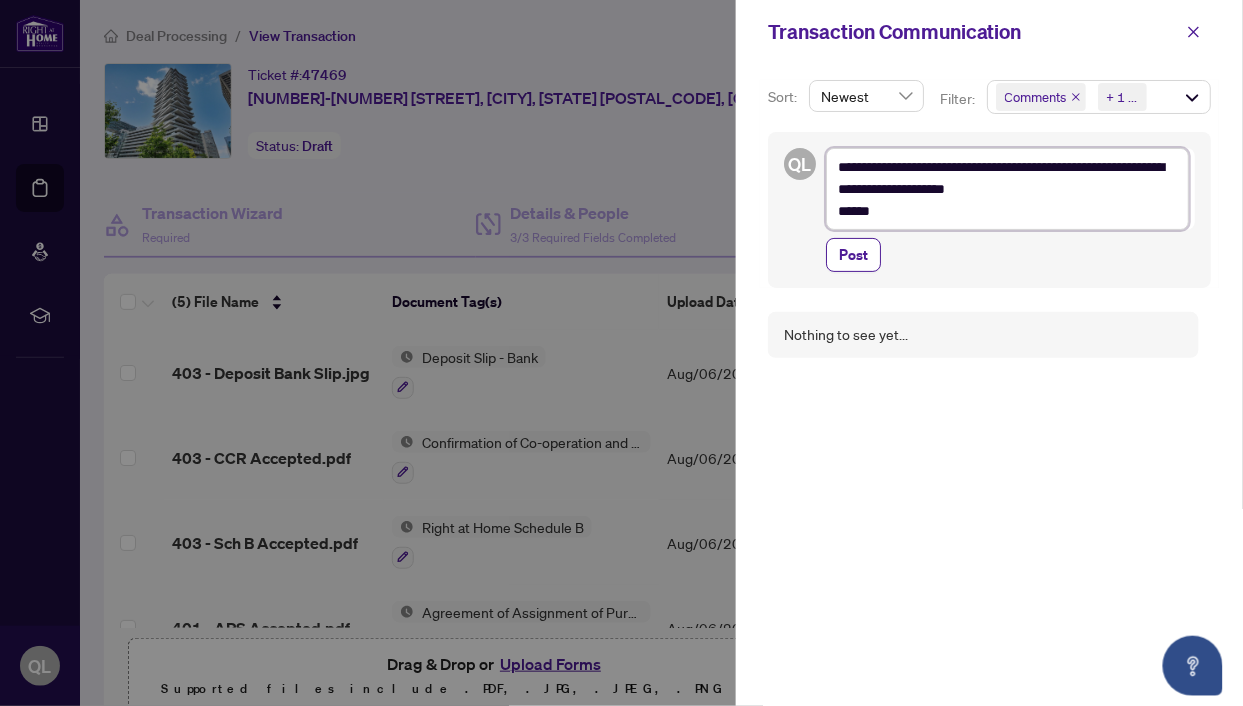 type on "**********" 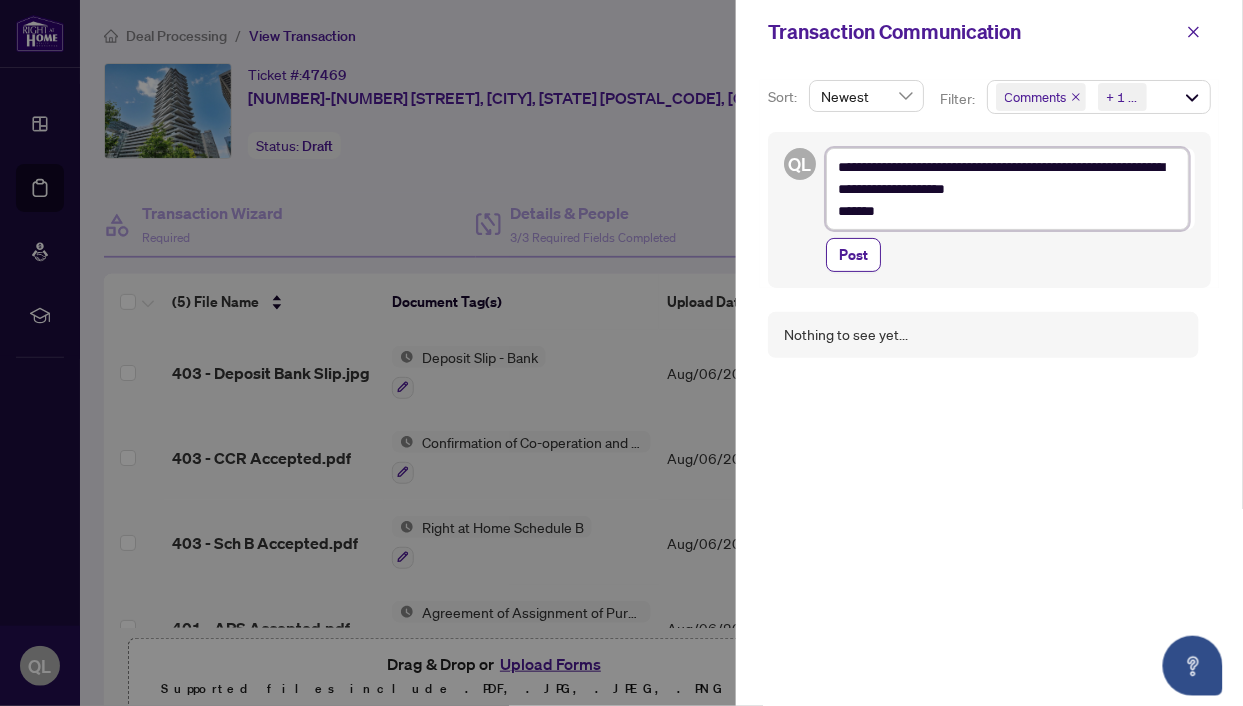 type on "**********" 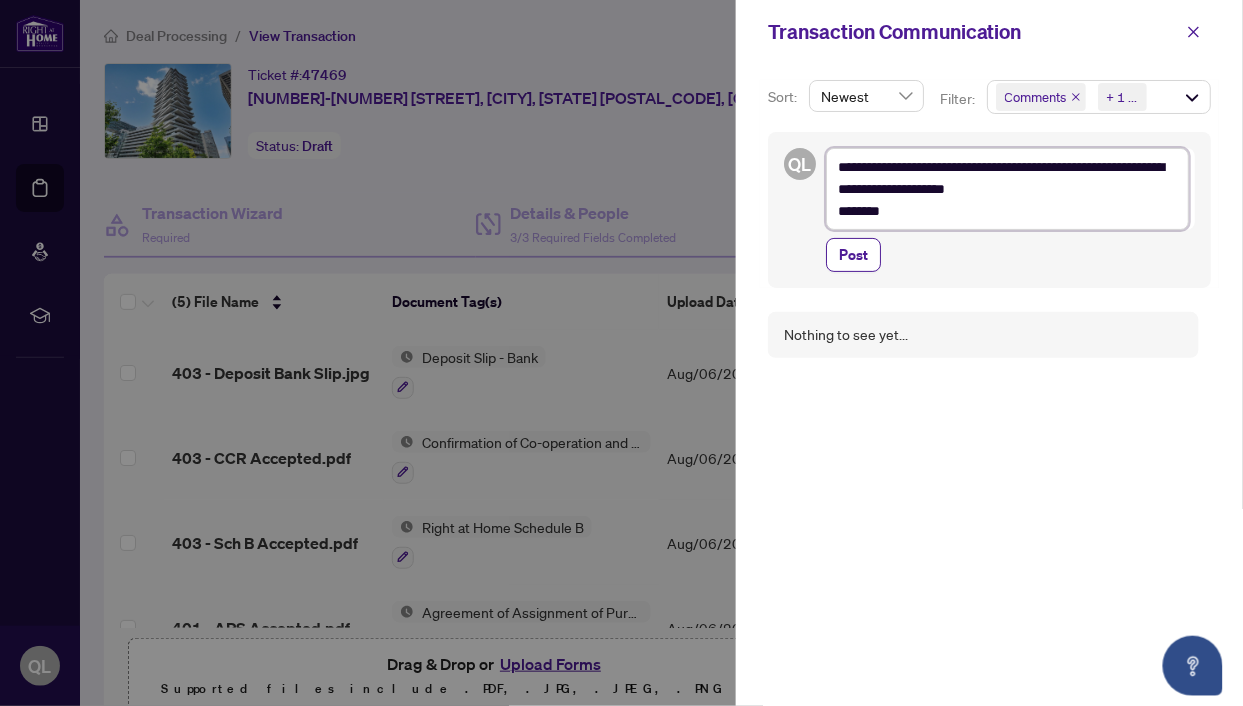 type on "**********" 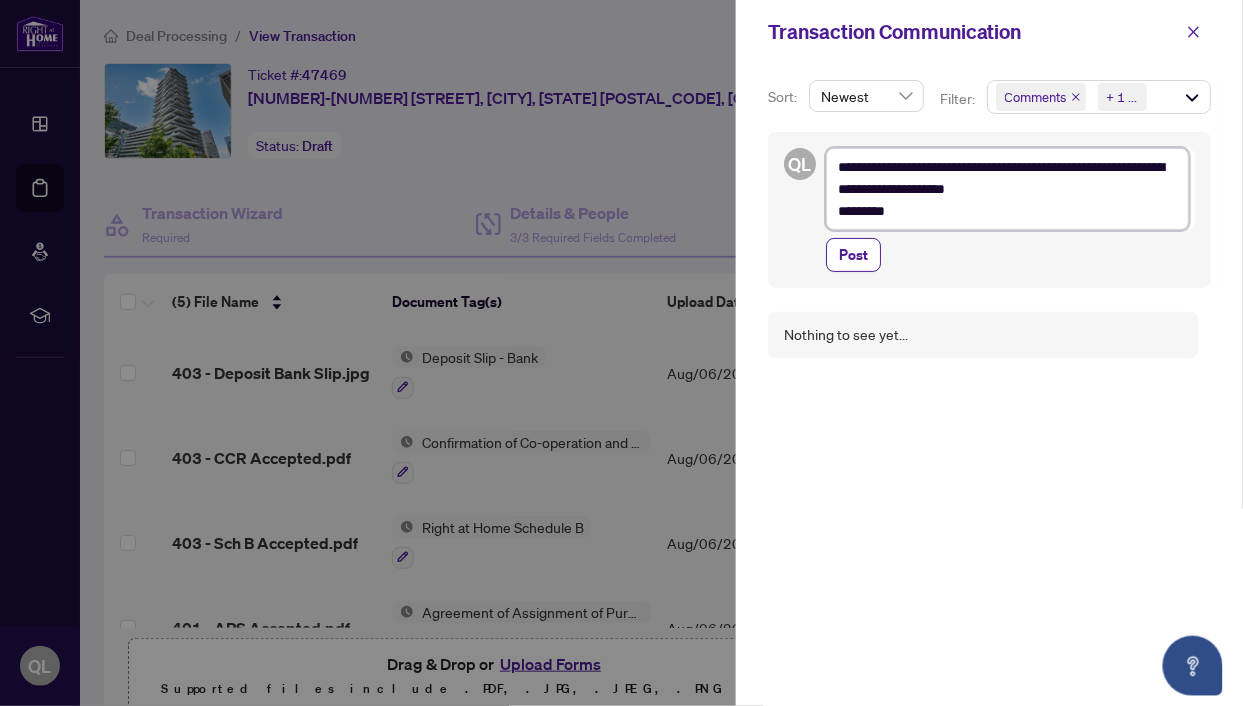 type 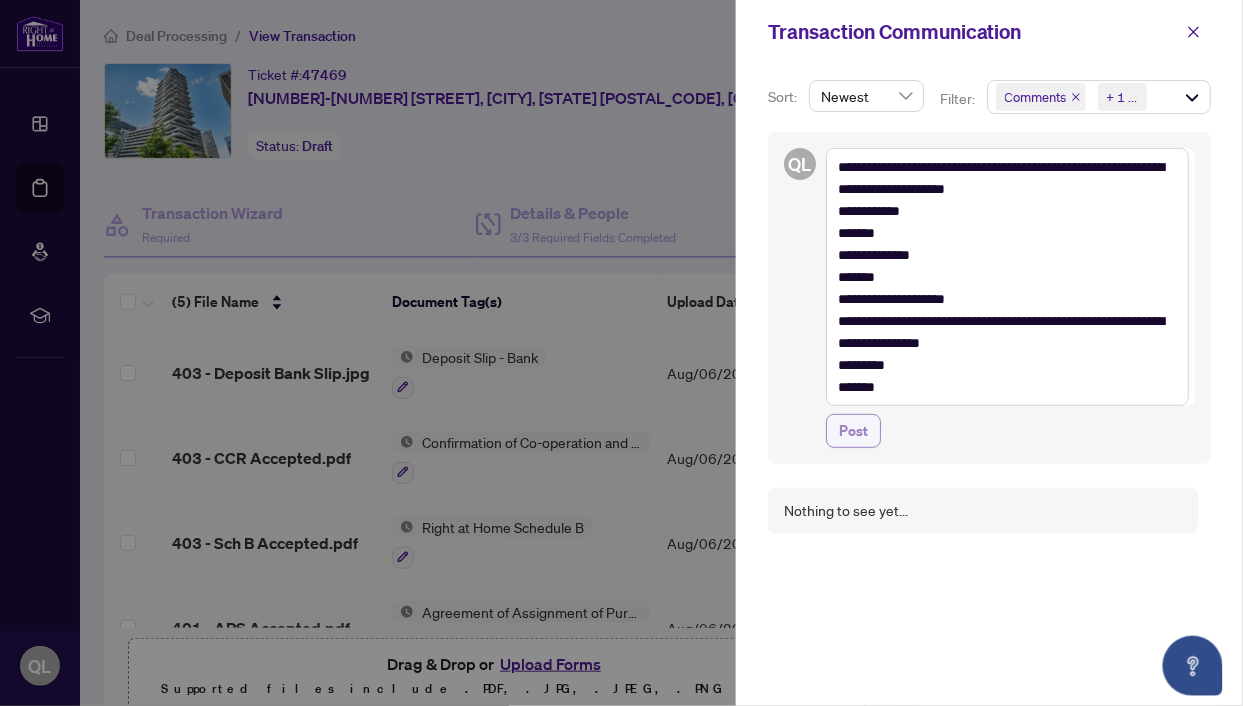click on "Post" at bounding box center [853, 431] 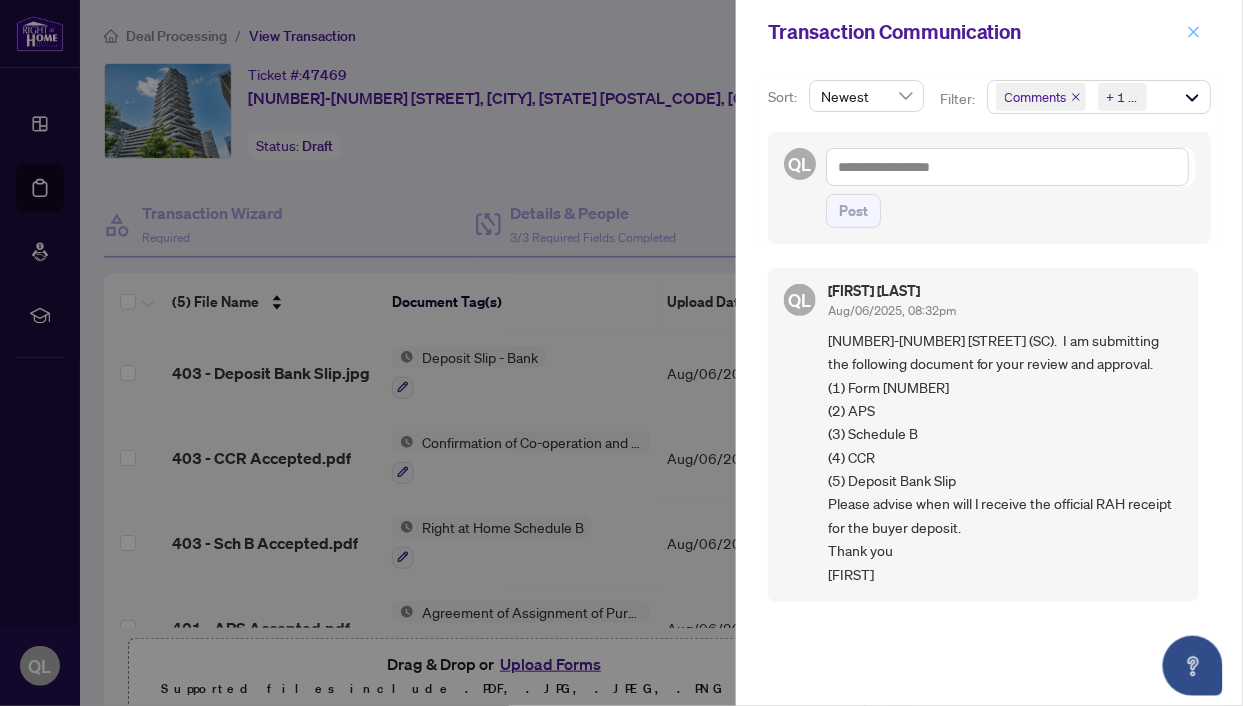 click 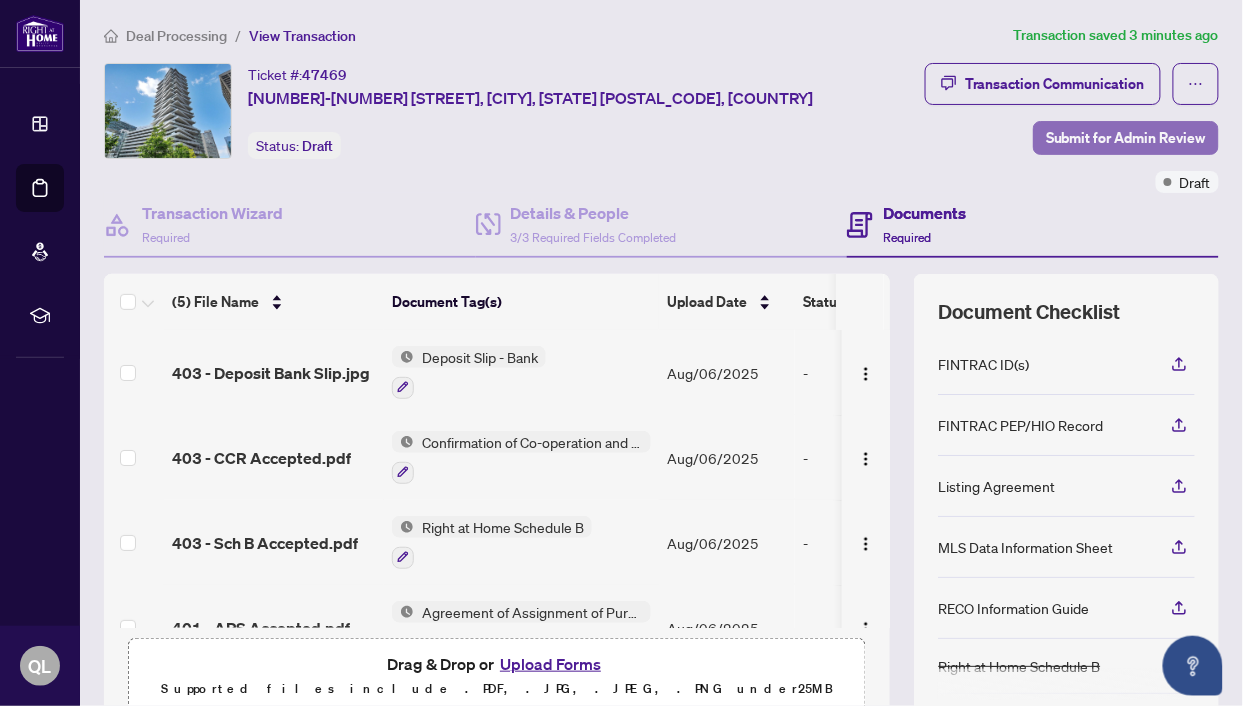 click on "Submit for Admin Review" at bounding box center [1126, 138] 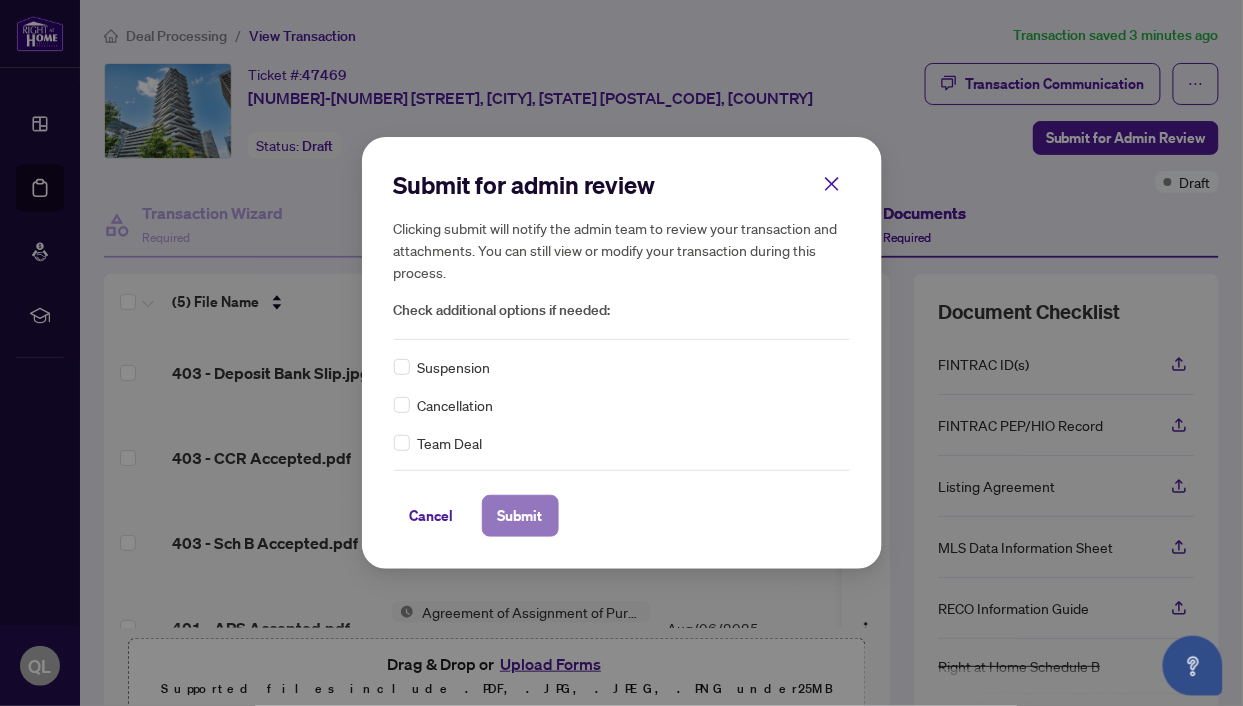 click on "Submit" at bounding box center [520, 516] 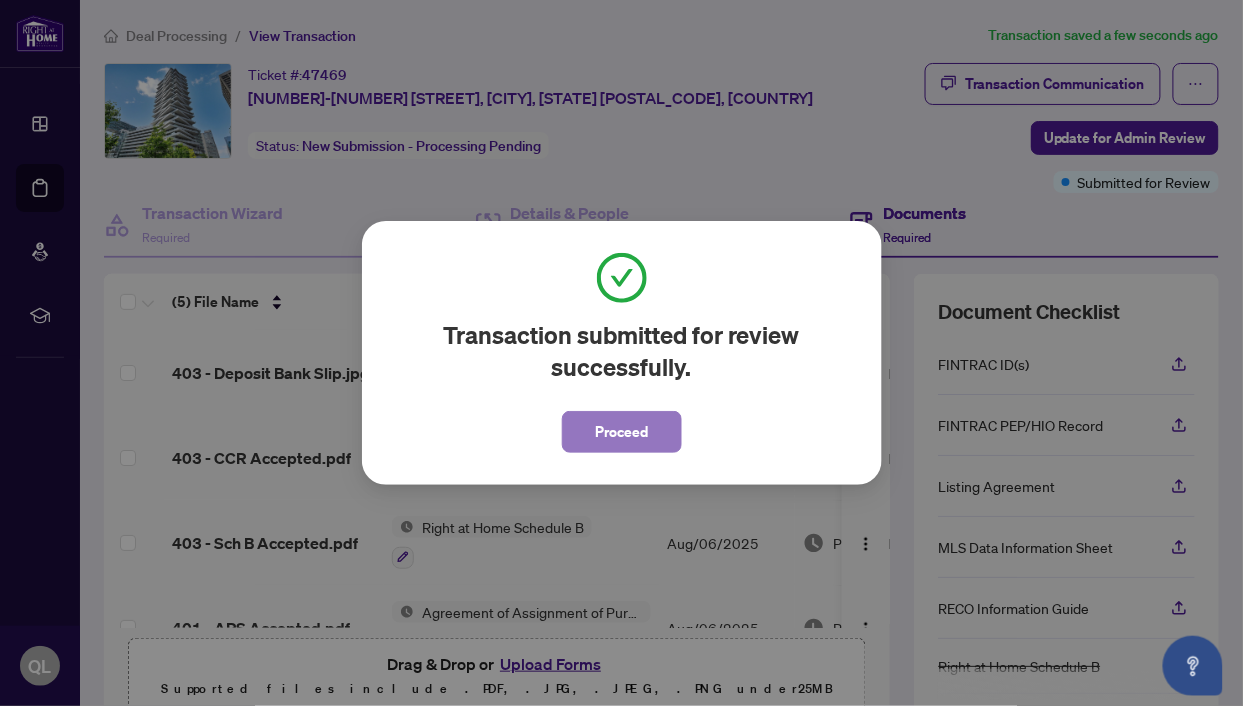 click on "Proceed" at bounding box center [621, 432] 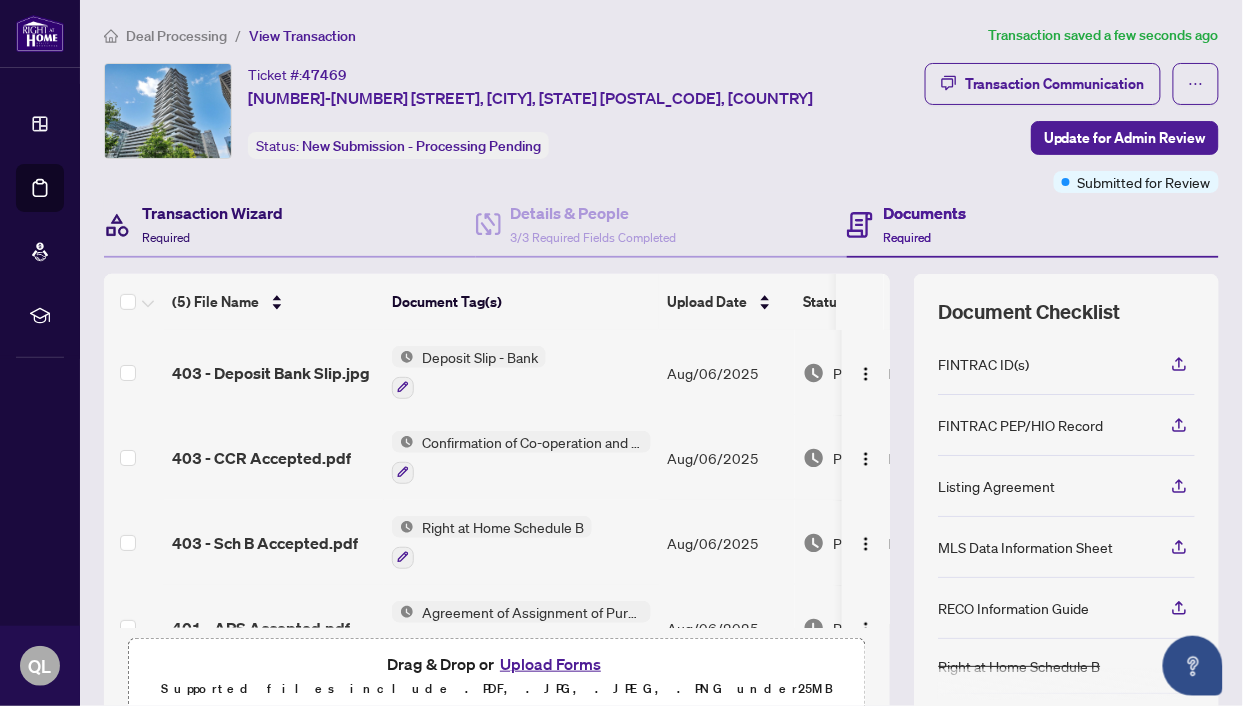 click on "Transaction Wizard" at bounding box center (212, 213) 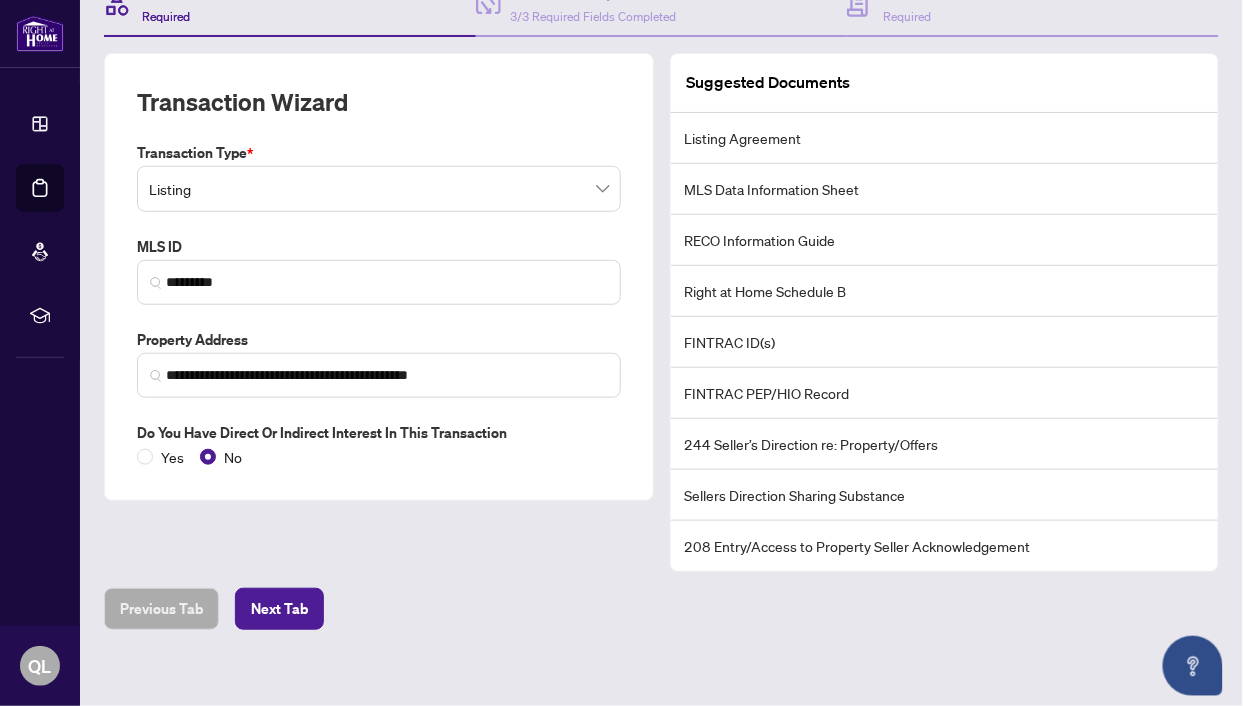 scroll, scrollTop: 234, scrollLeft: 0, axis: vertical 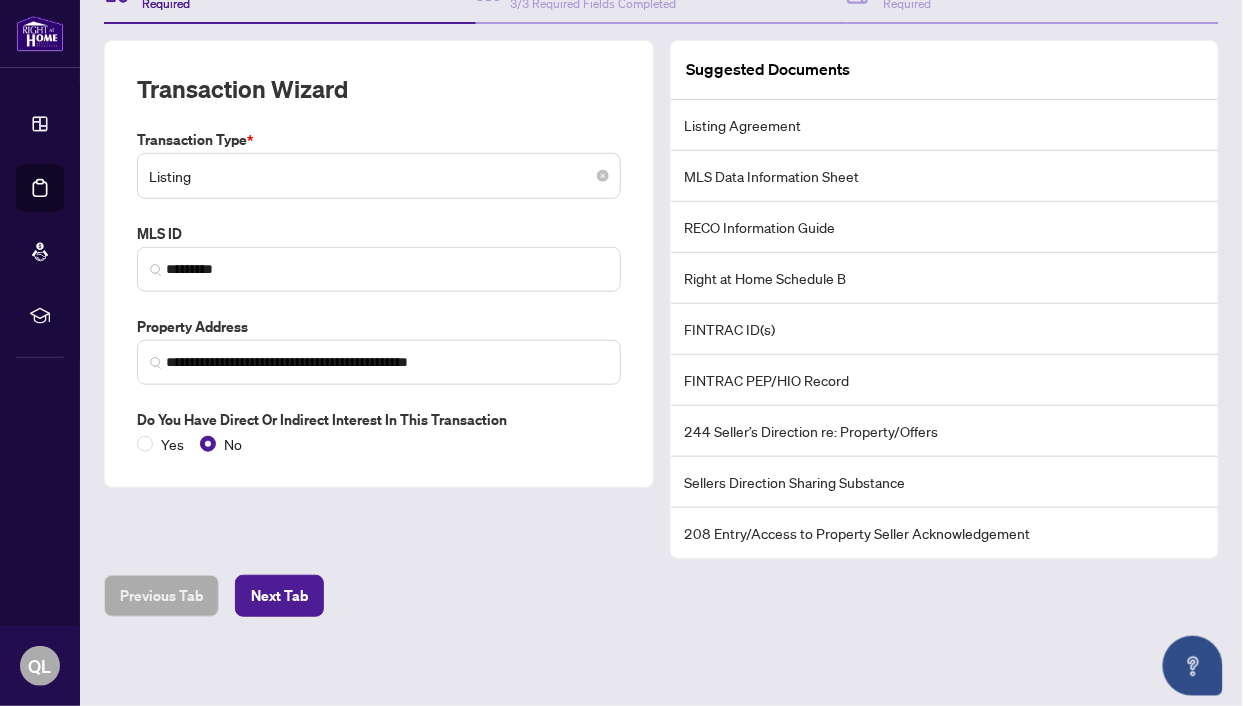 click on "Listing" at bounding box center [379, 176] 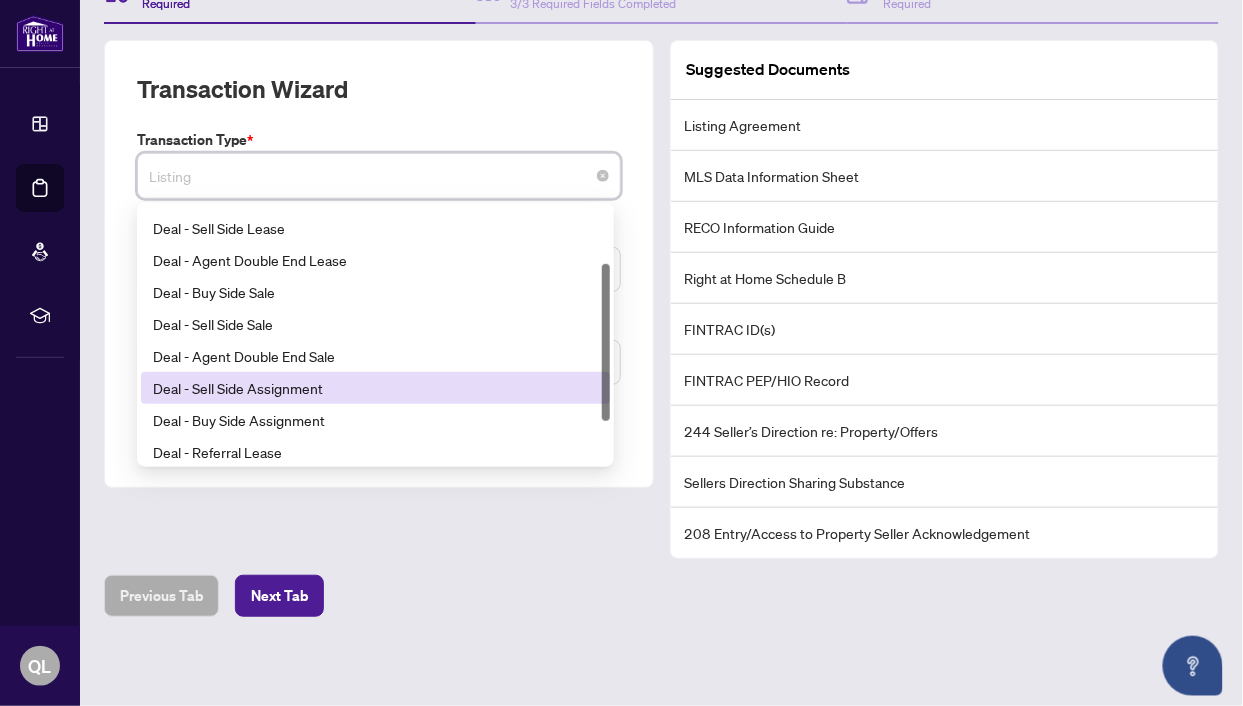 scroll, scrollTop: 69, scrollLeft: 0, axis: vertical 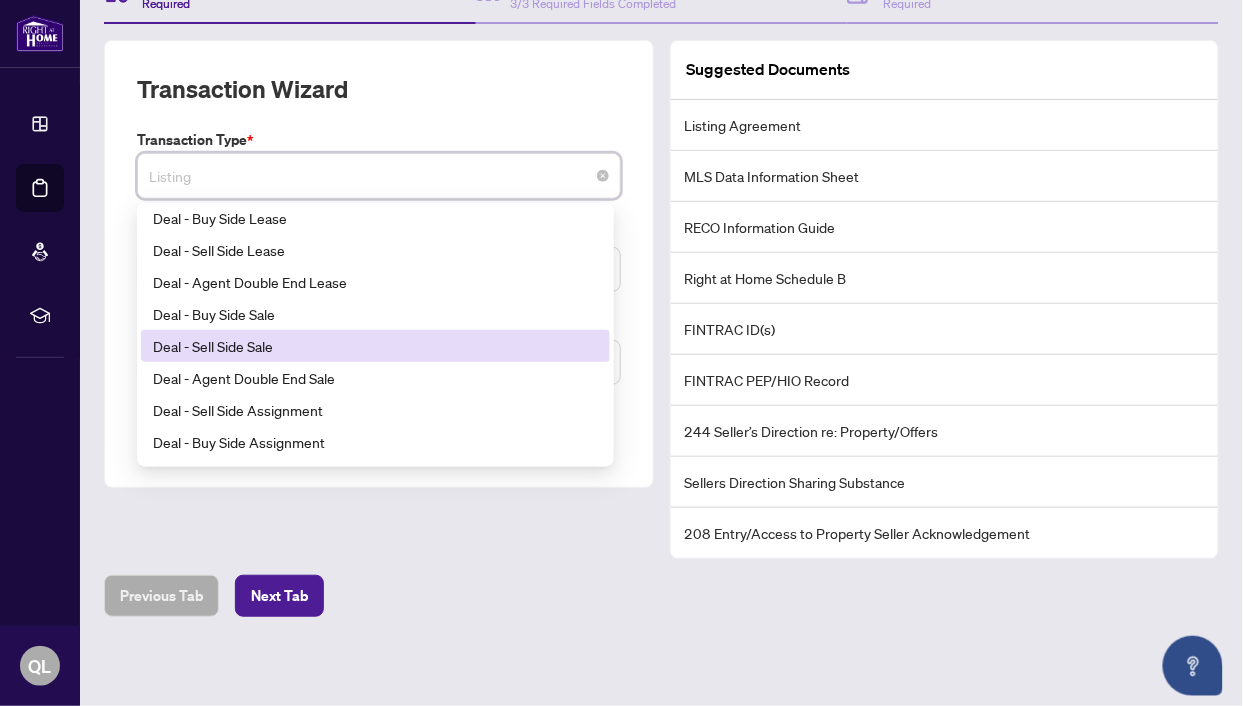 click on "Deal - Sell Side Sale" at bounding box center (375, 346) 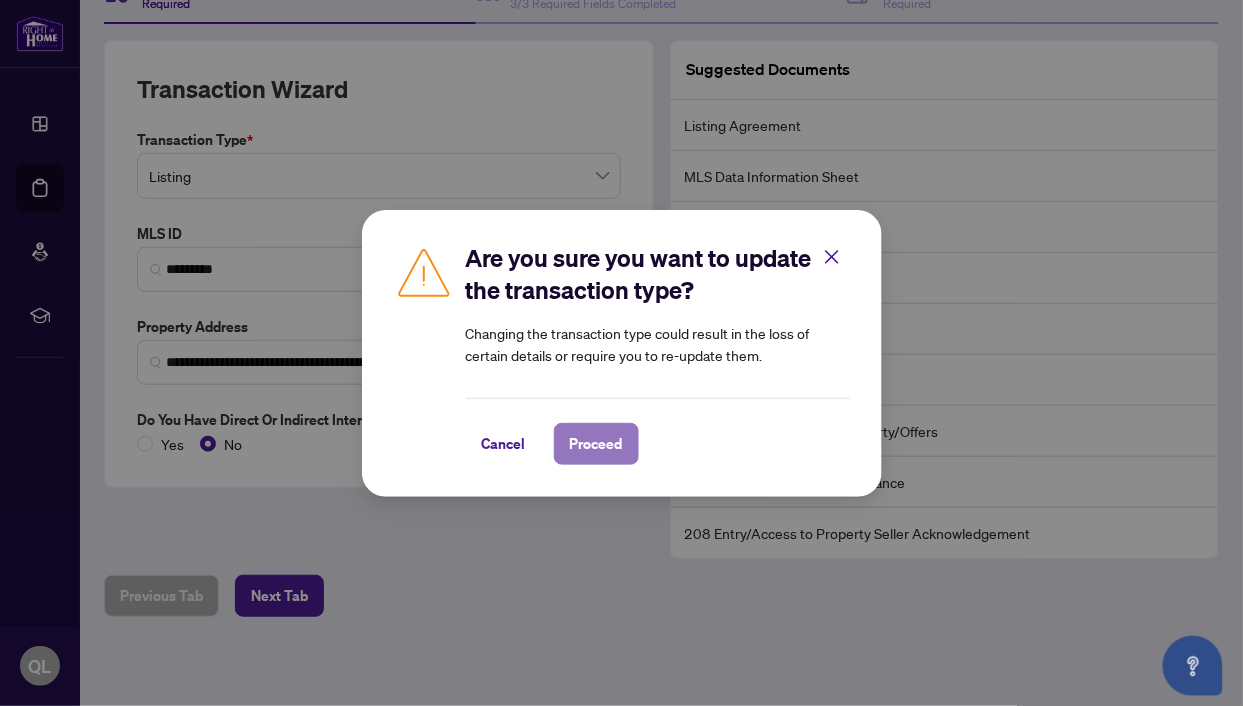 click on "Proceed" at bounding box center [596, 444] 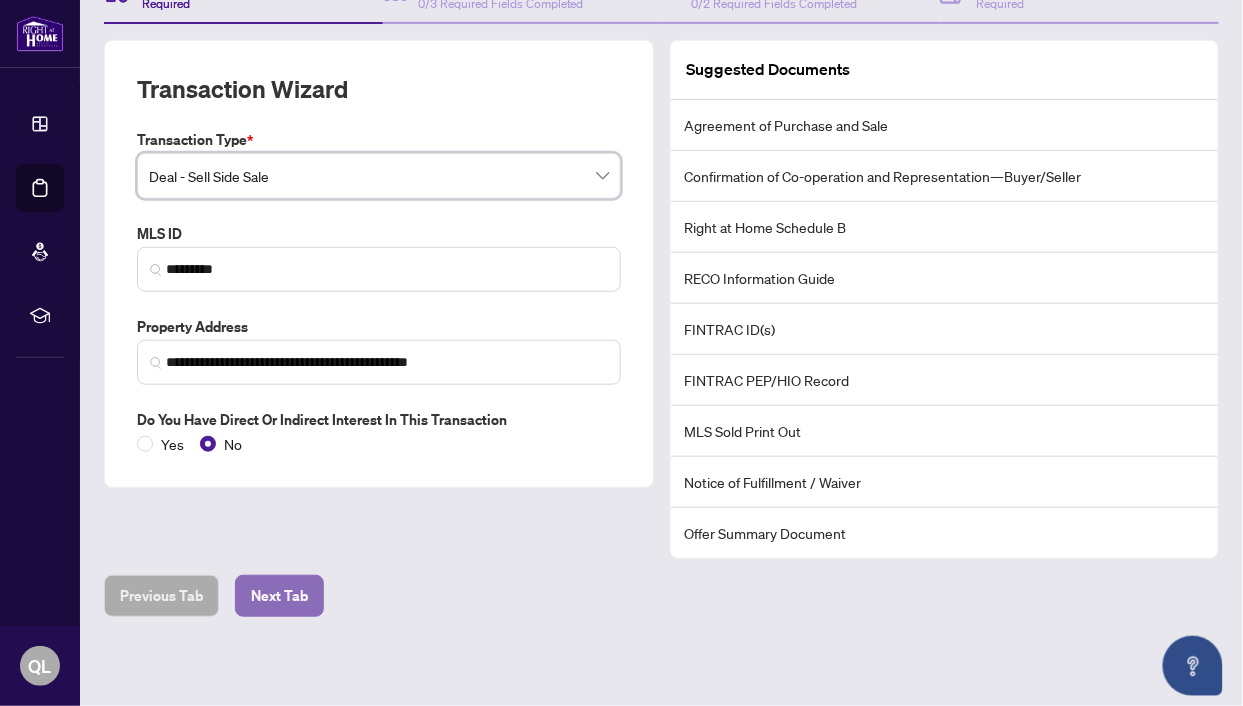 click on "Next Tab" at bounding box center [279, 596] 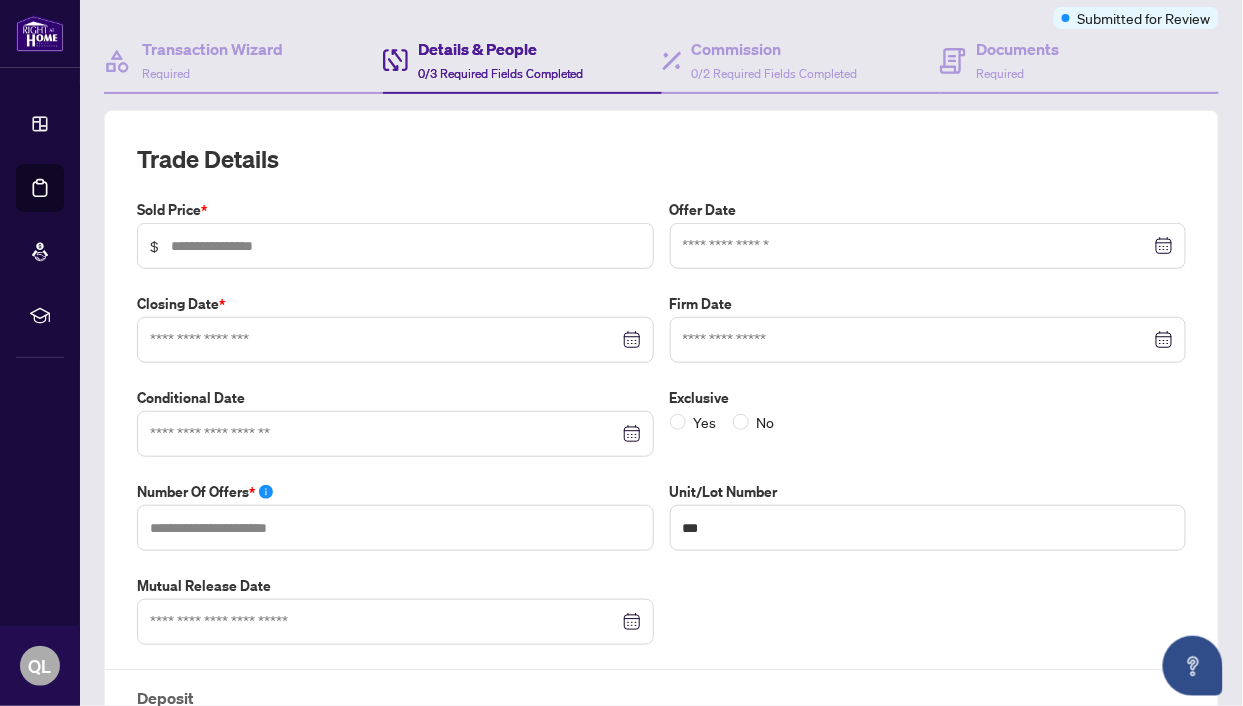 scroll, scrollTop: 143, scrollLeft: 0, axis: vertical 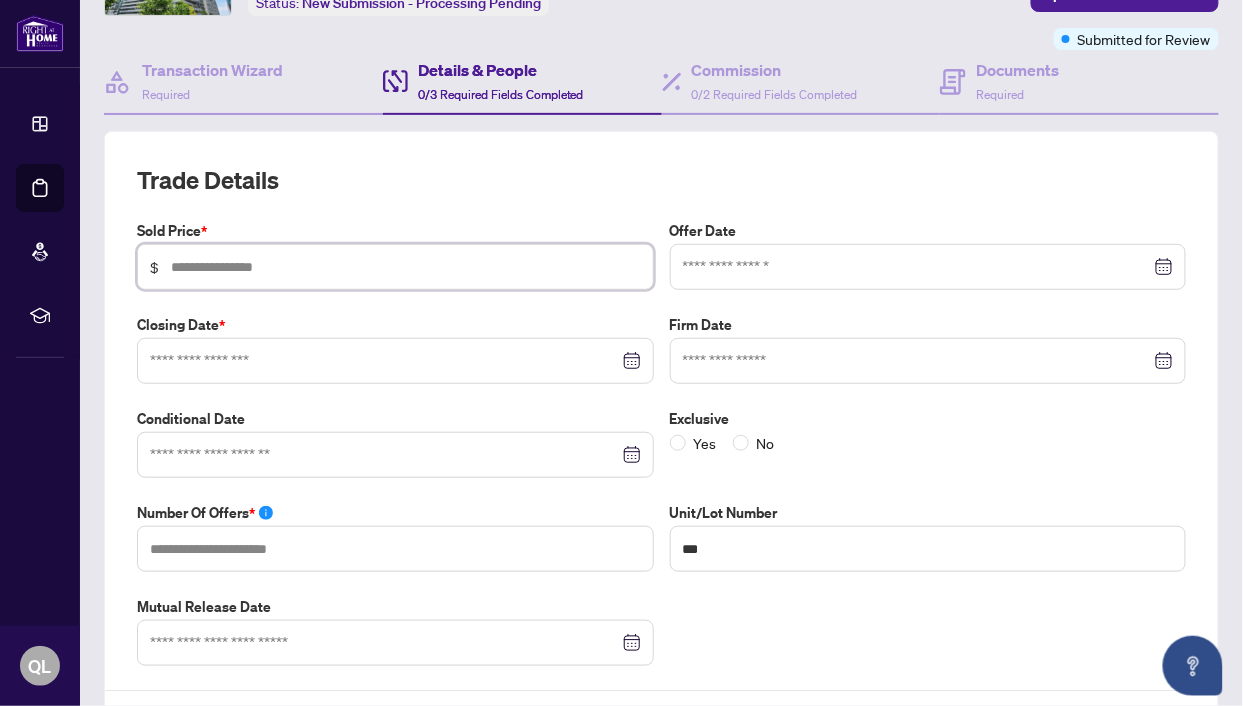 click at bounding box center [406, 267] 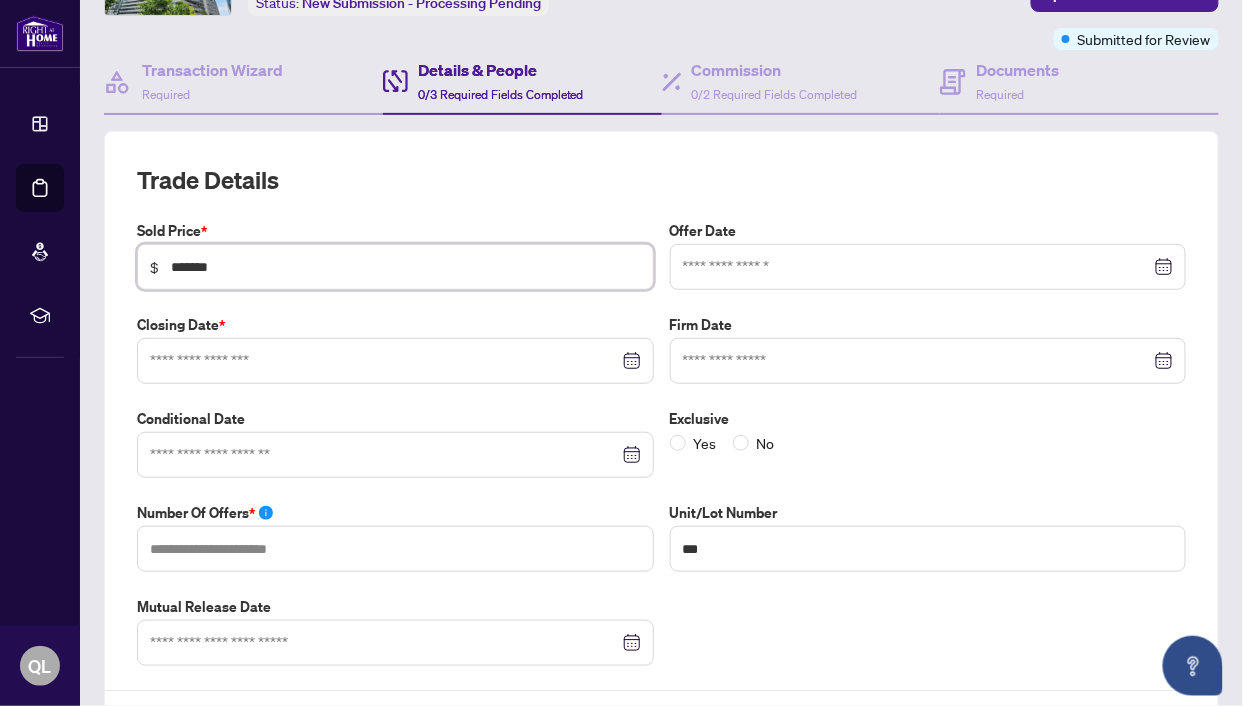 click at bounding box center (928, 267) 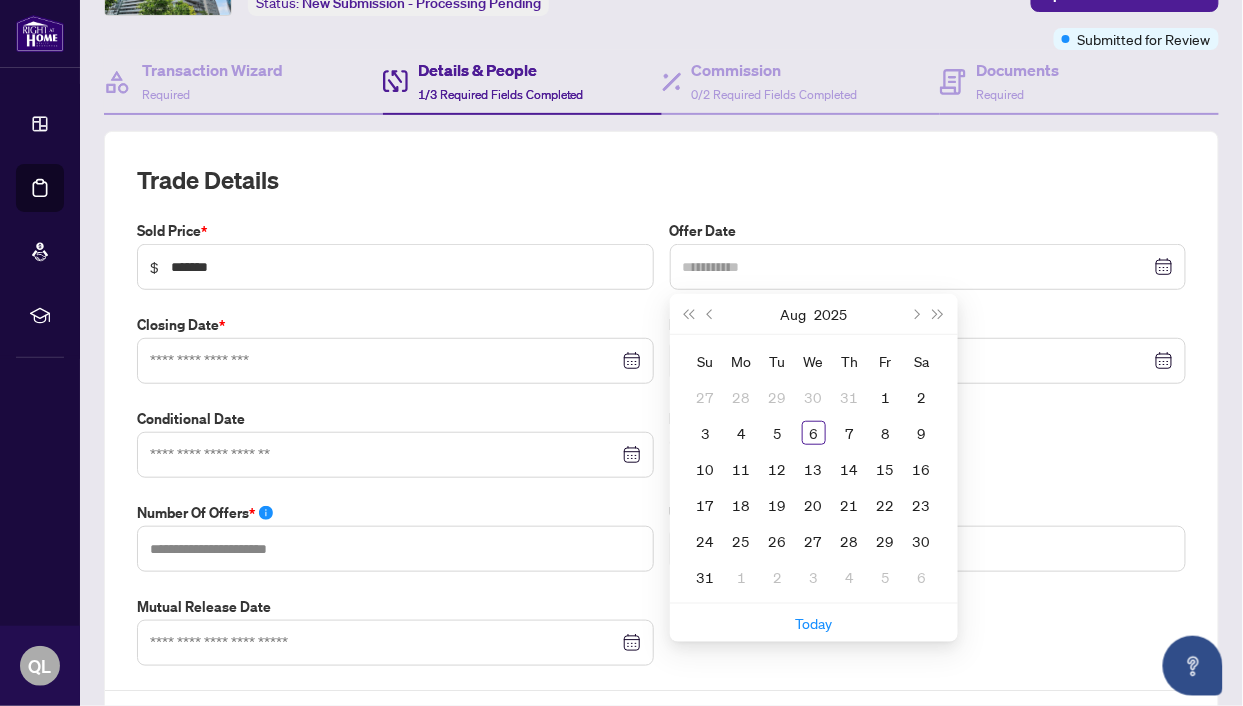 click on "1" at bounding box center [886, 397] 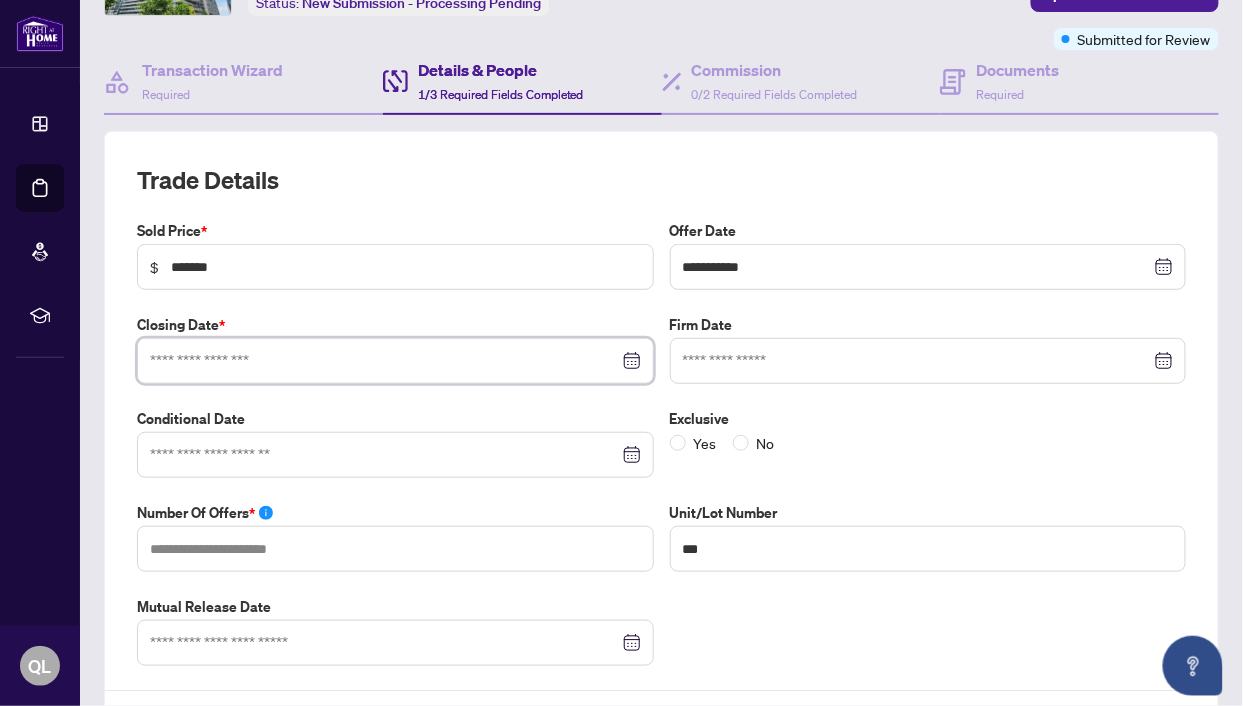 click at bounding box center [384, 361] 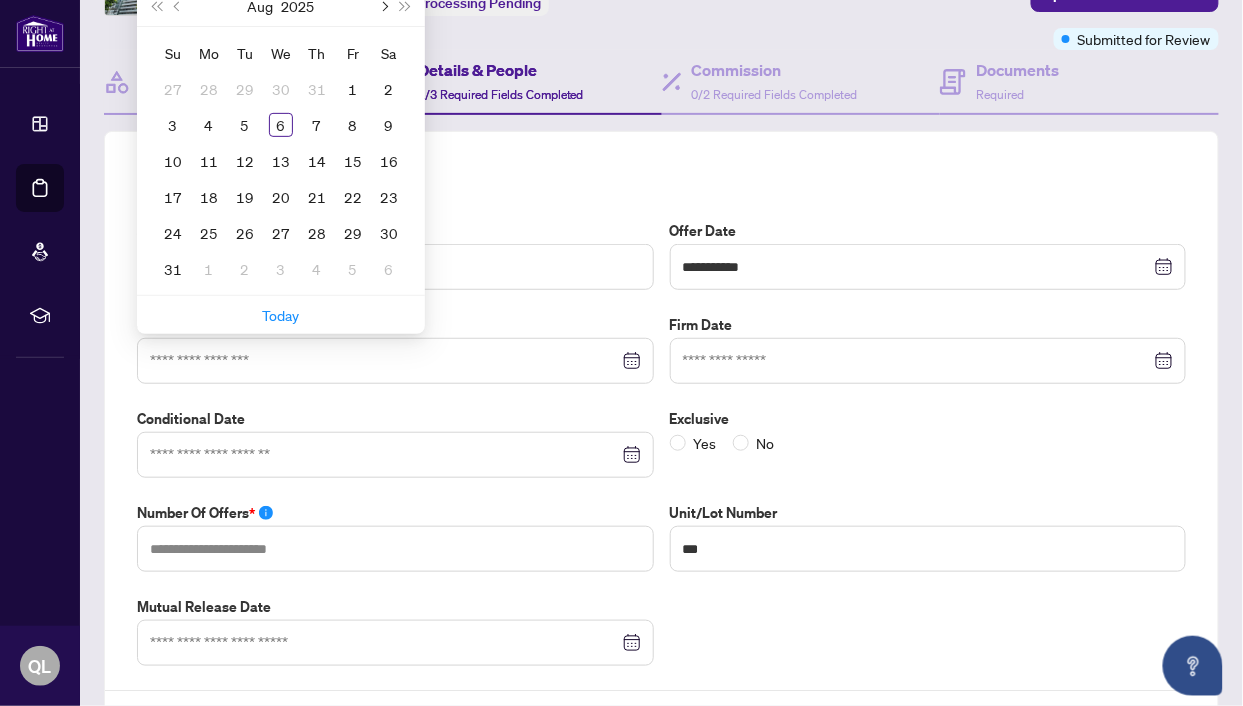 click at bounding box center [383, 6] 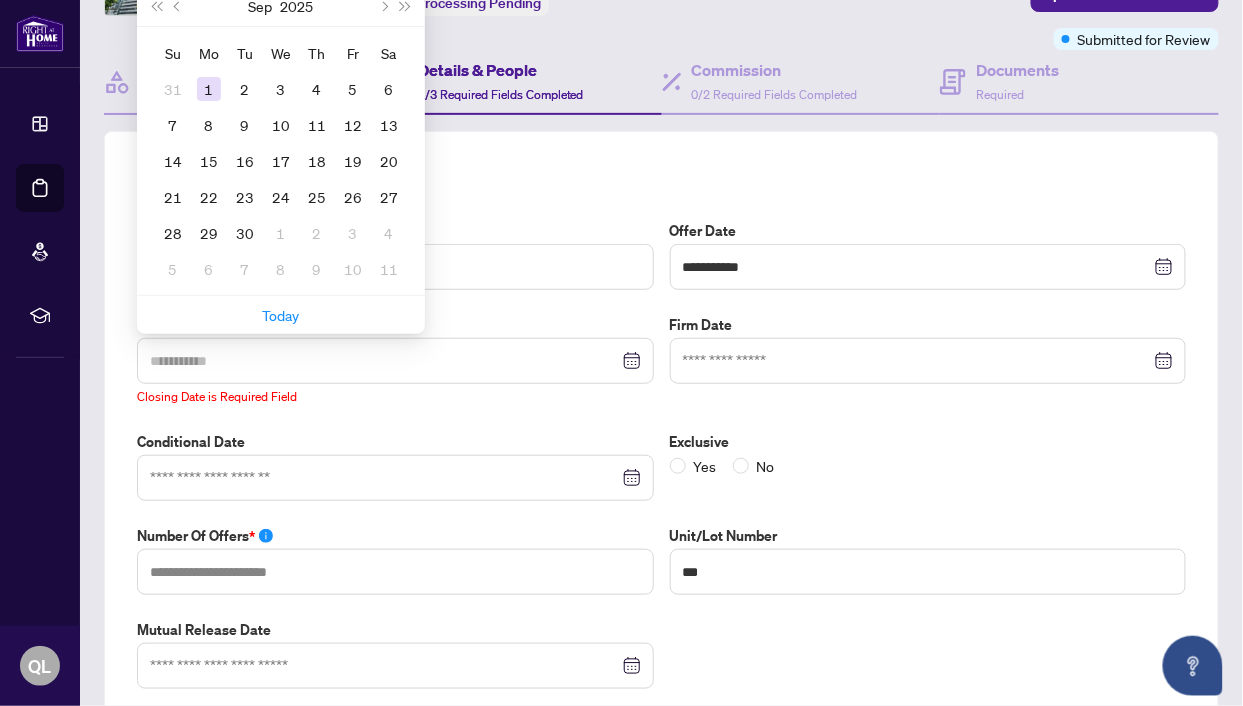 click on "1" at bounding box center [209, 89] 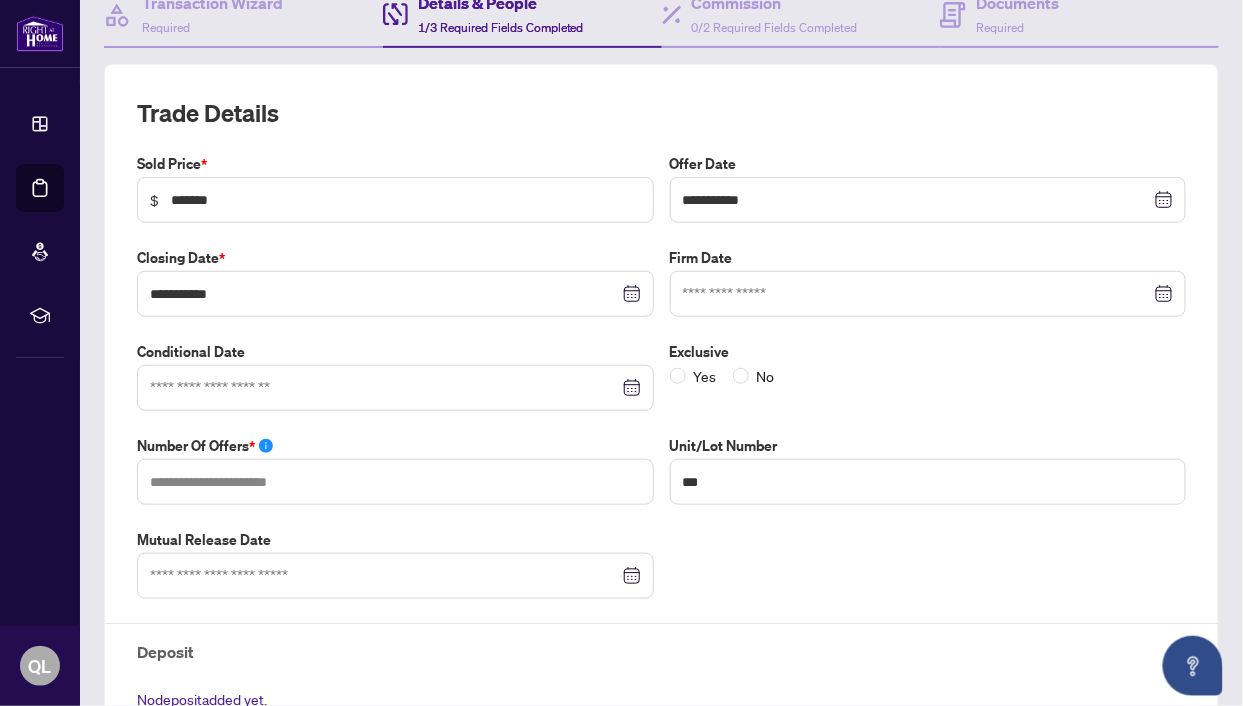scroll, scrollTop: 211, scrollLeft: 0, axis: vertical 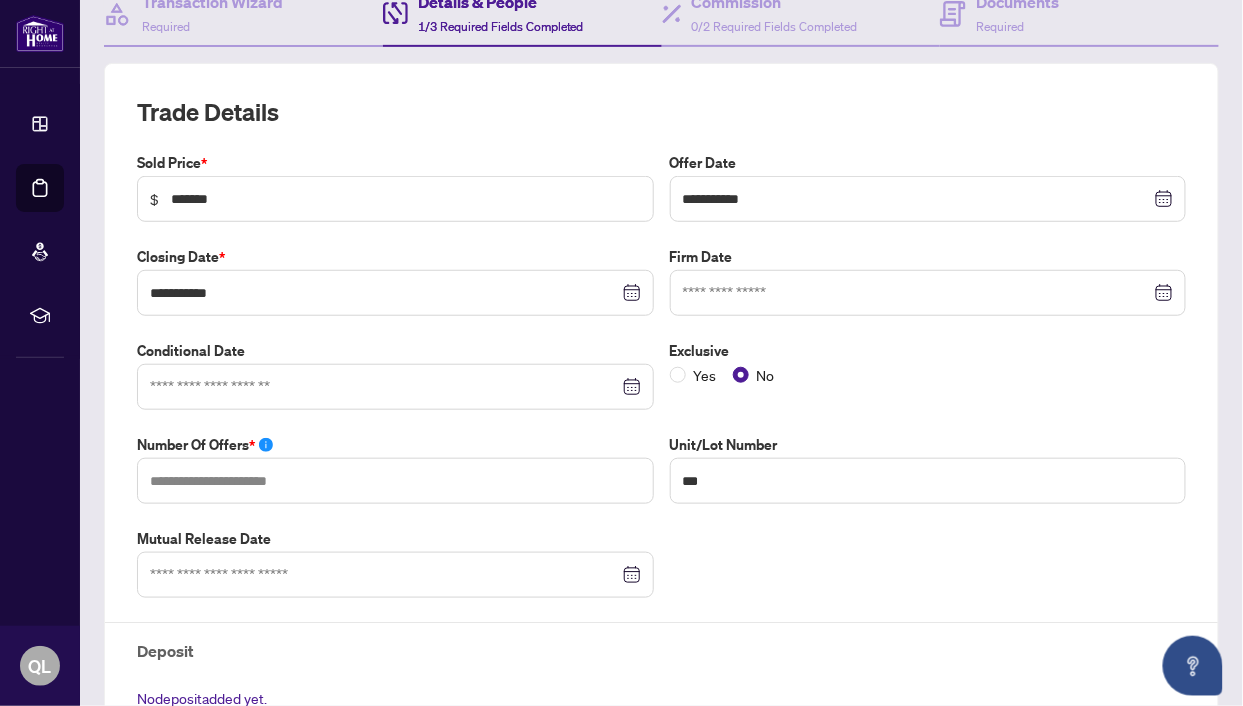 click at bounding box center [395, 387] 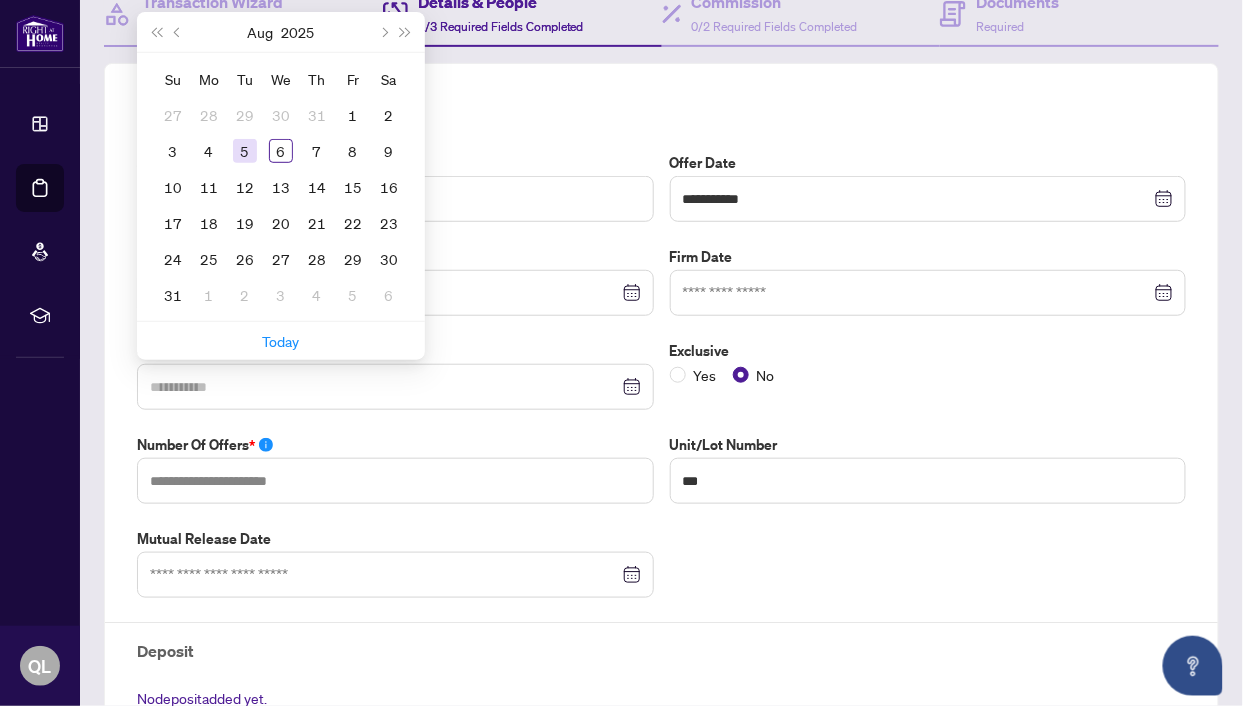 click on "5" at bounding box center (245, 151) 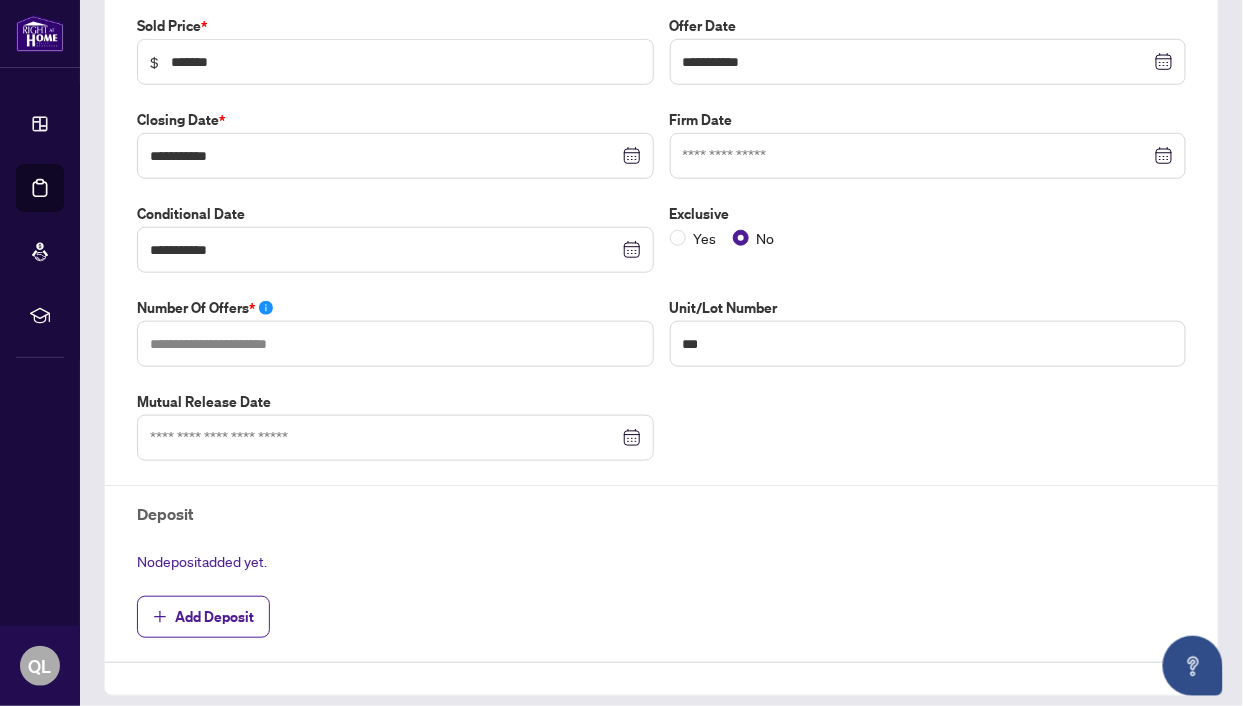 scroll, scrollTop: 370, scrollLeft: 0, axis: vertical 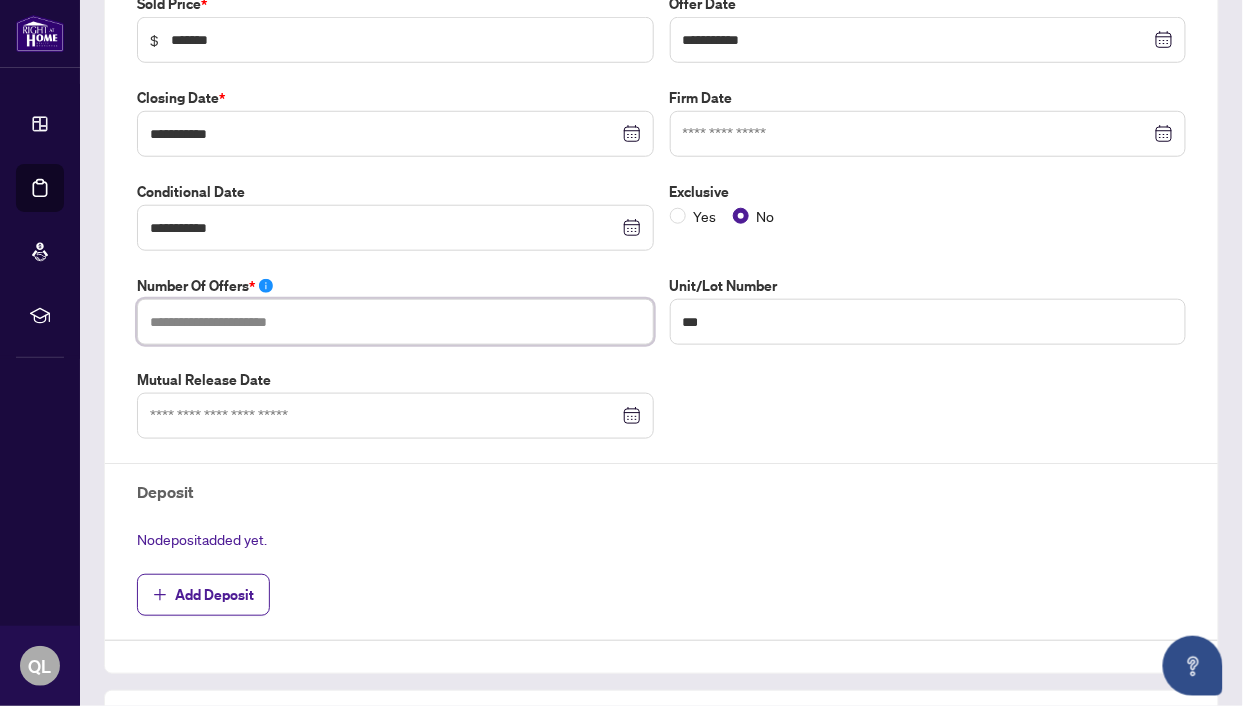 click at bounding box center (395, 322) 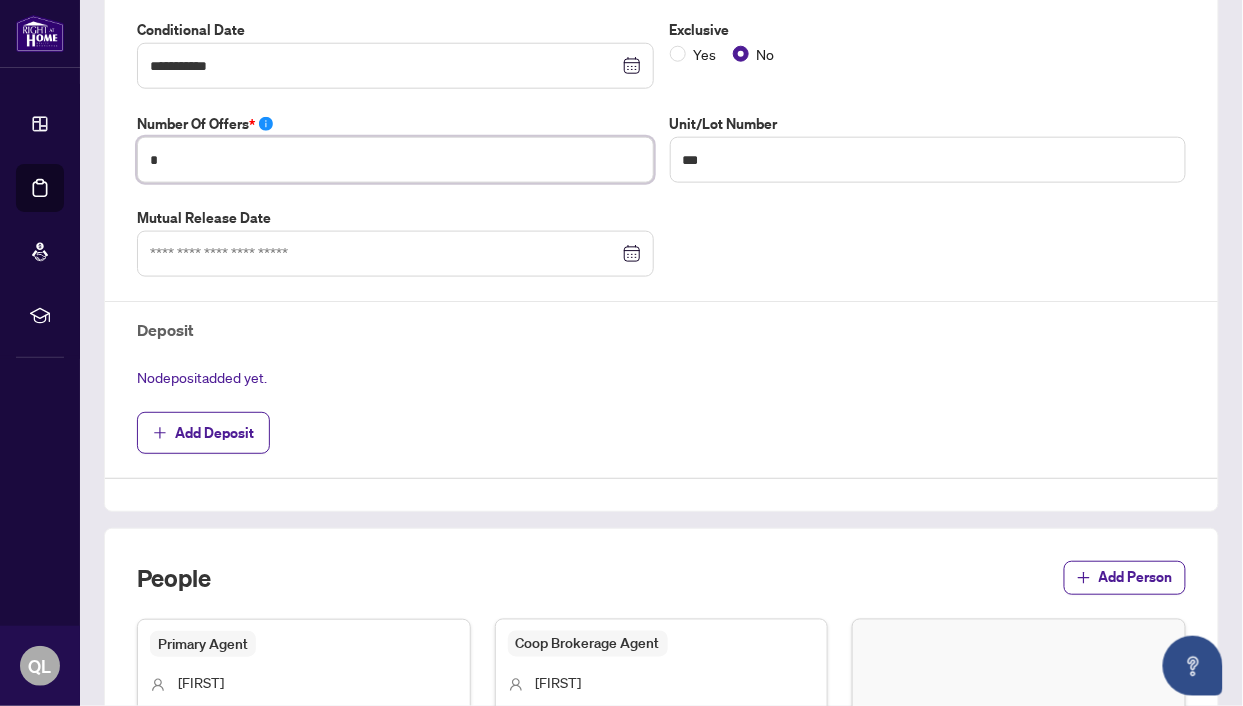 scroll, scrollTop: 552, scrollLeft: 0, axis: vertical 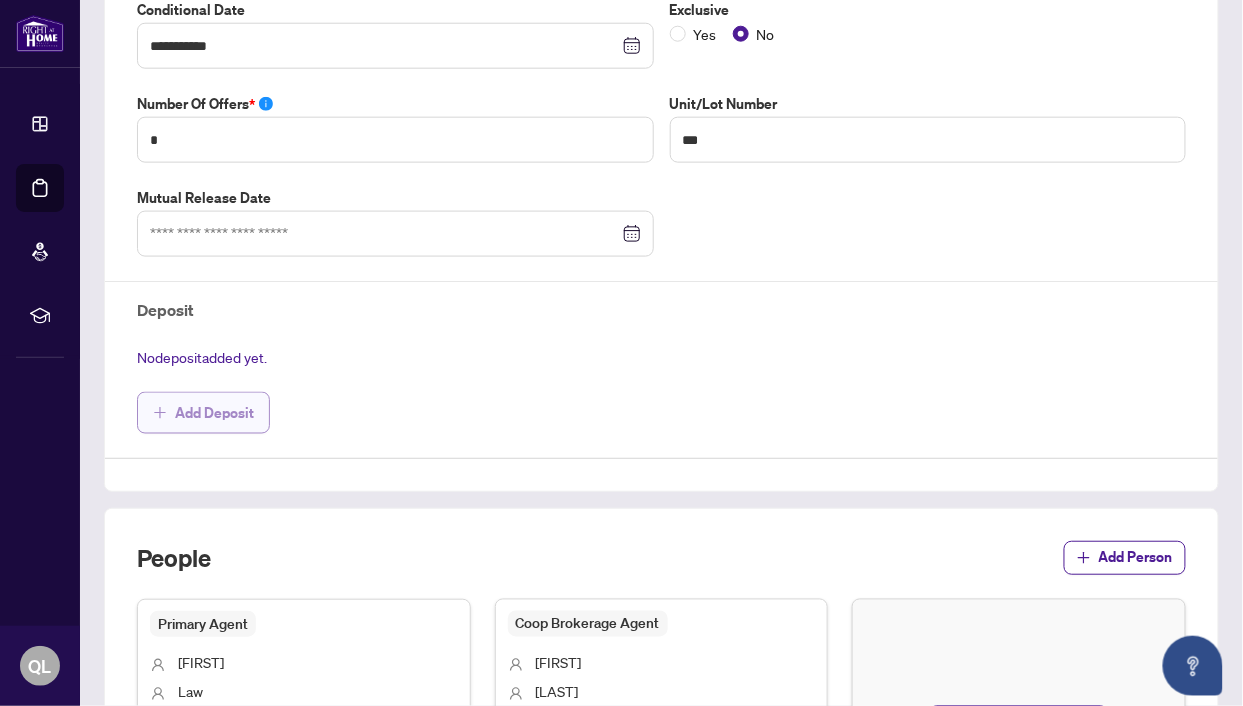 click on "Add Deposit" at bounding box center [214, 413] 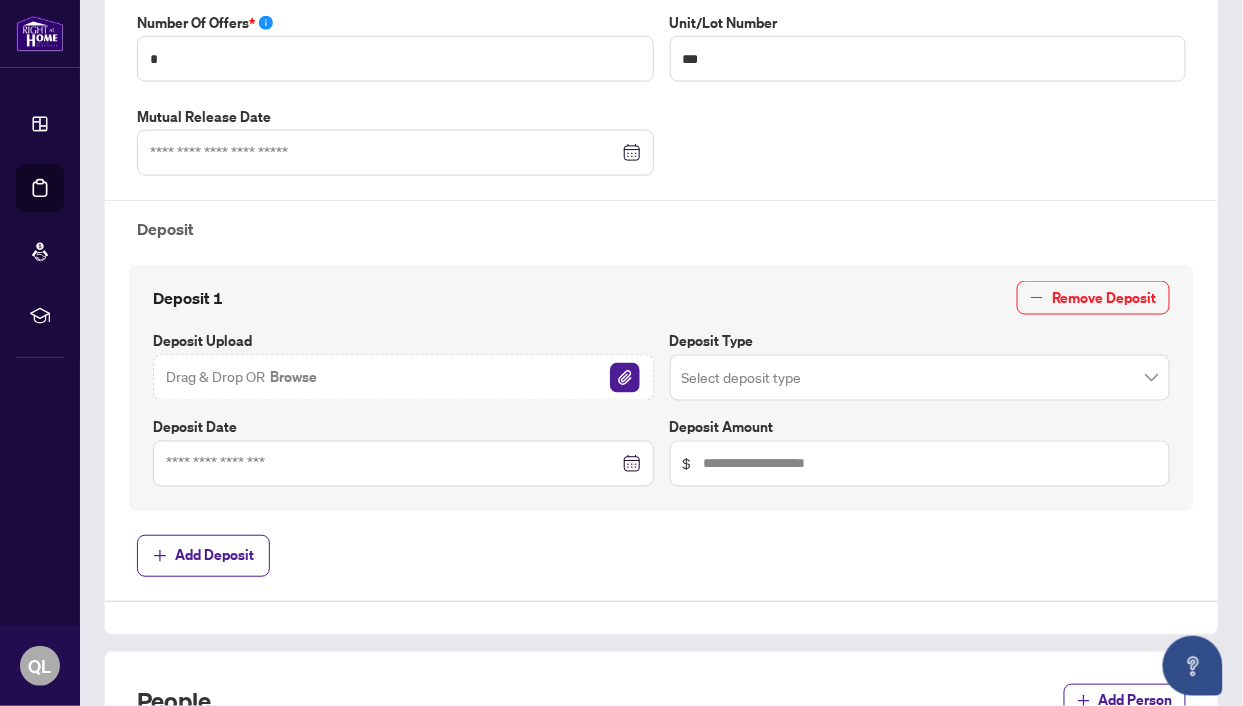 scroll, scrollTop: 688, scrollLeft: 0, axis: vertical 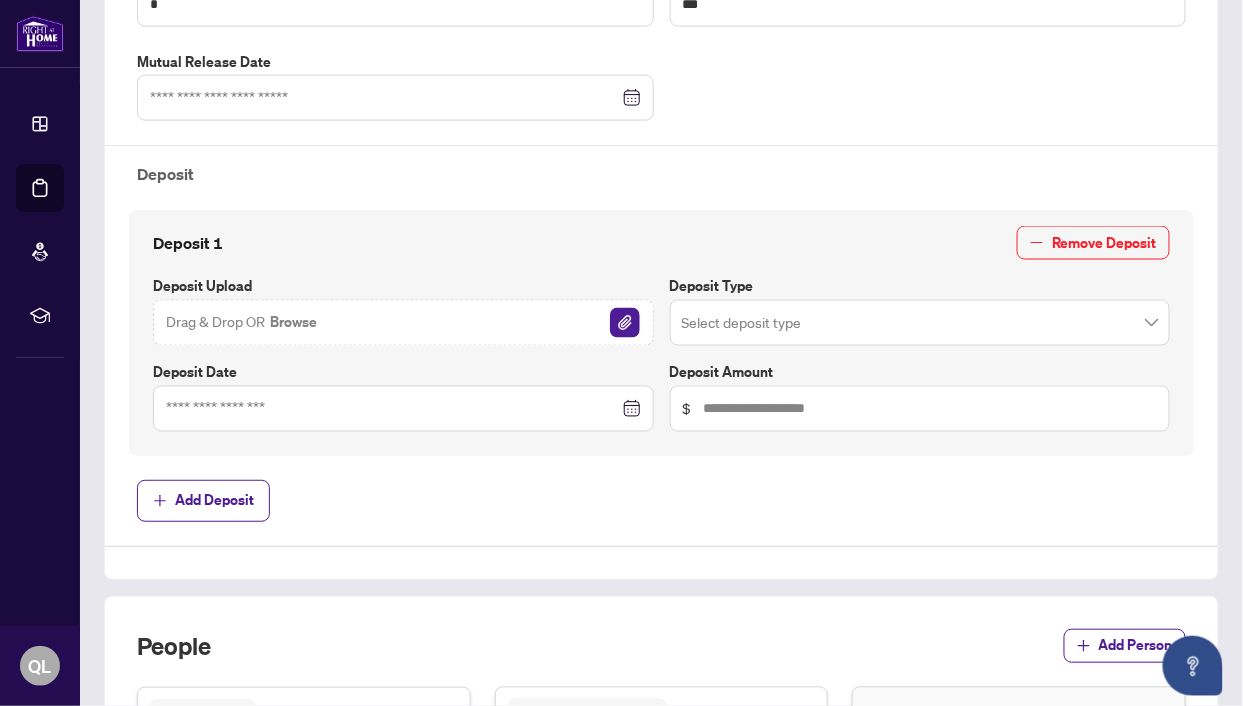 click on "Browse" at bounding box center (293, 323) 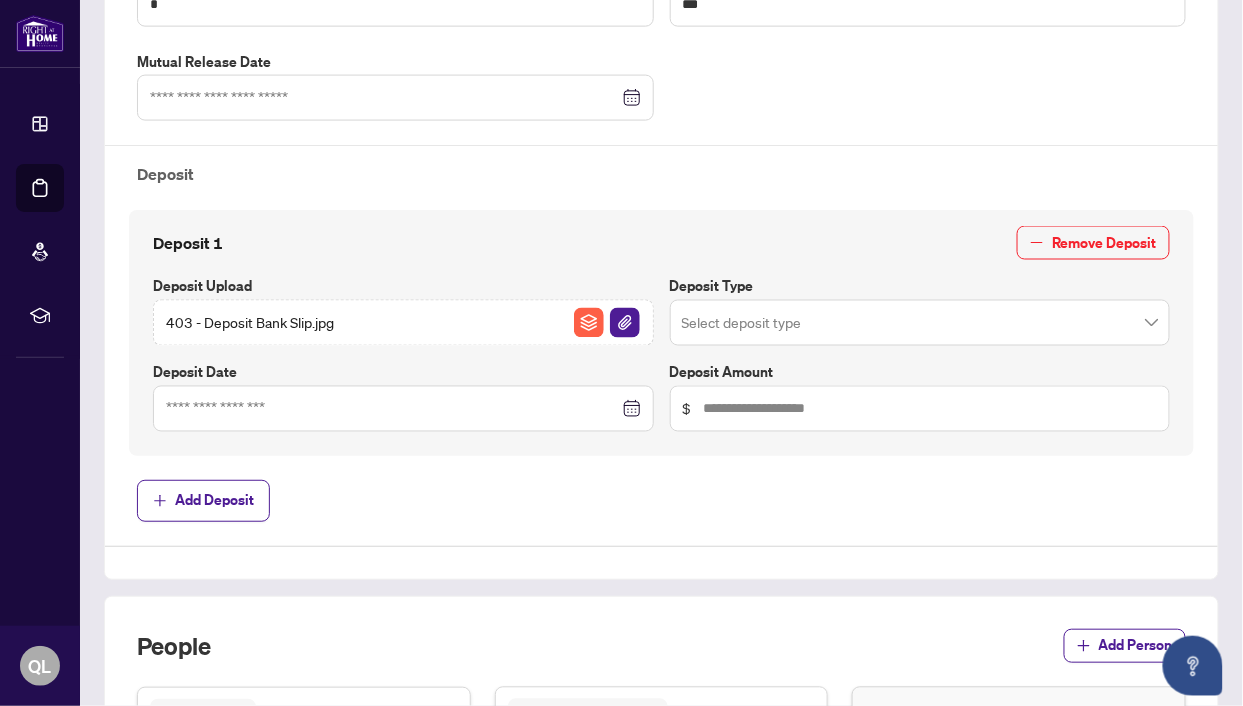 click at bounding box center [403, 409] 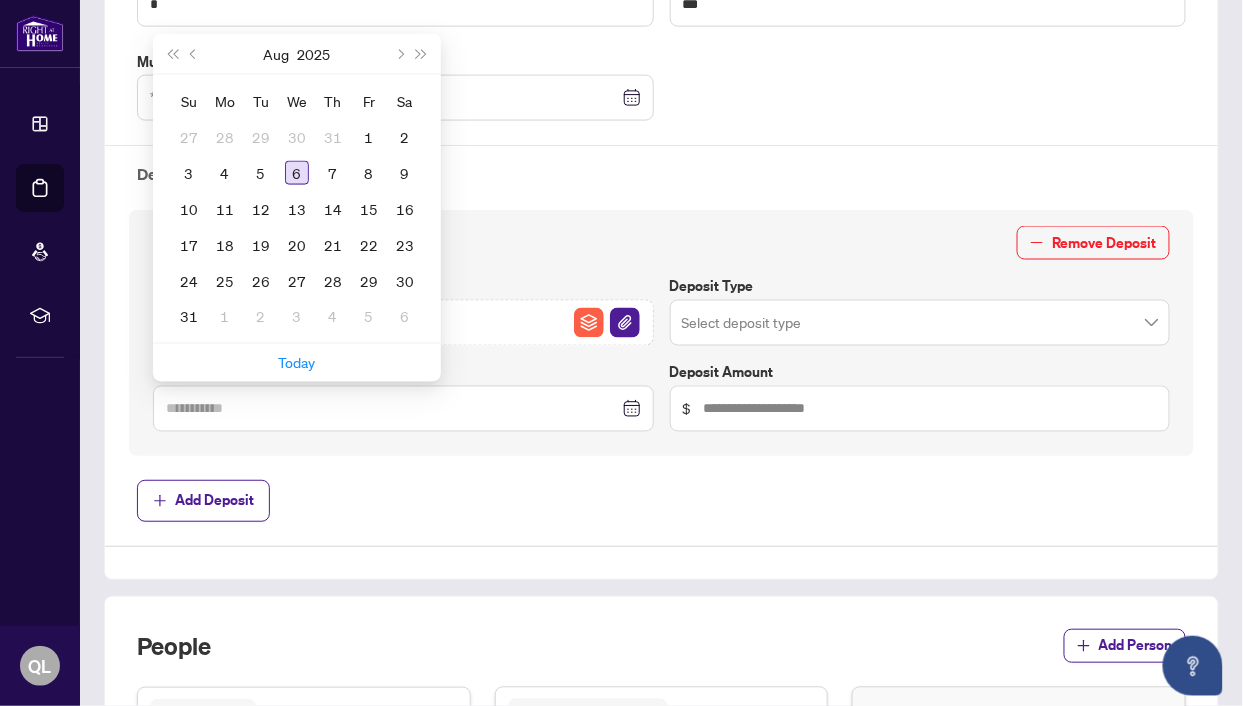 click on "6" at bounding box center [297, 173] 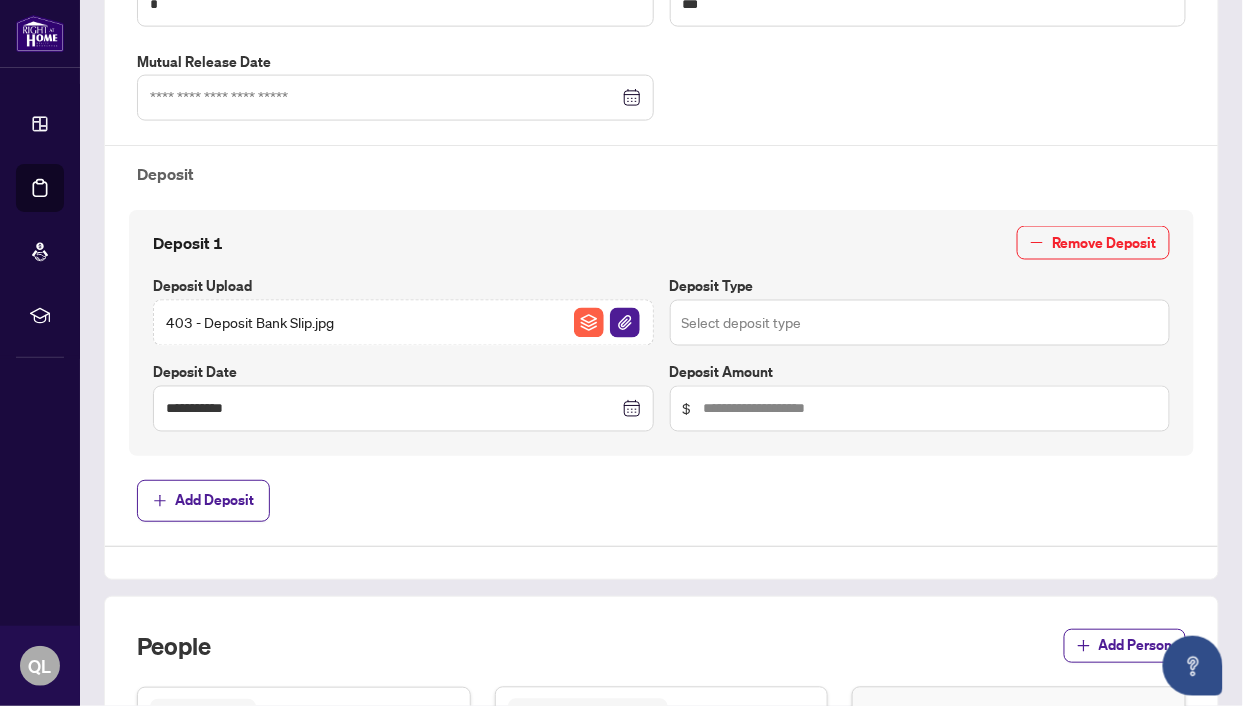 click at bounding box center [920, 323] 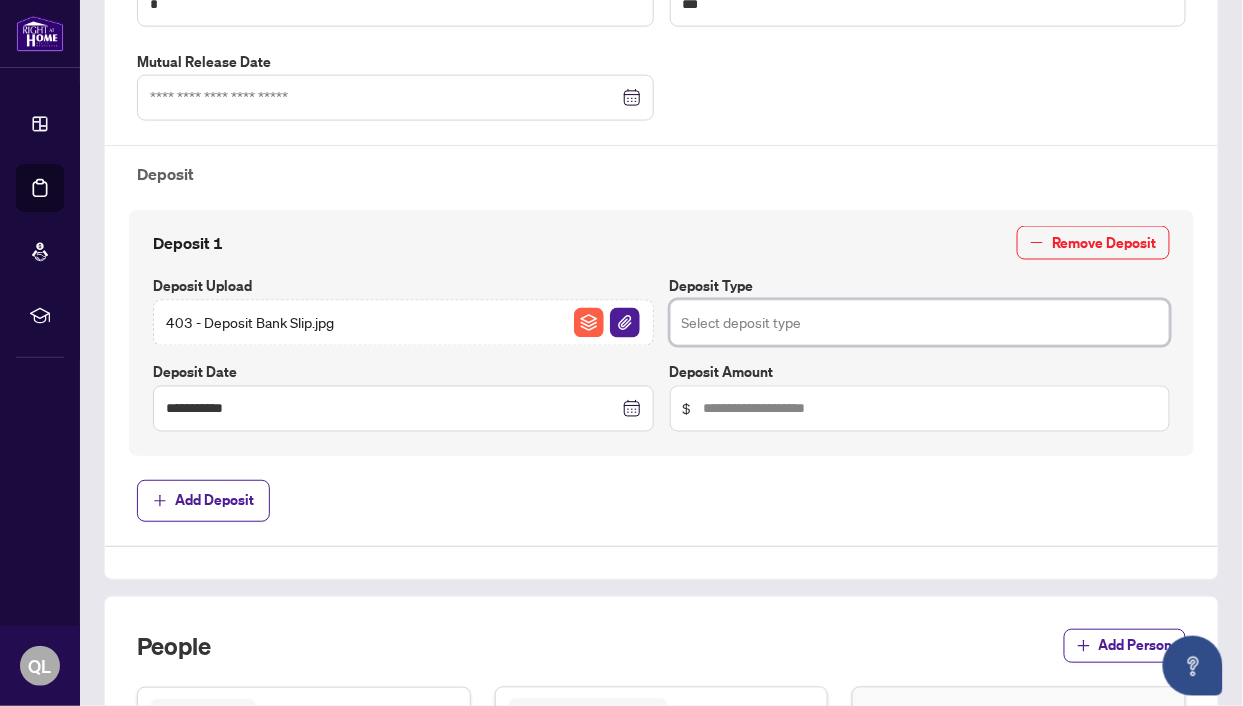 click at bounding box center (920, 323) 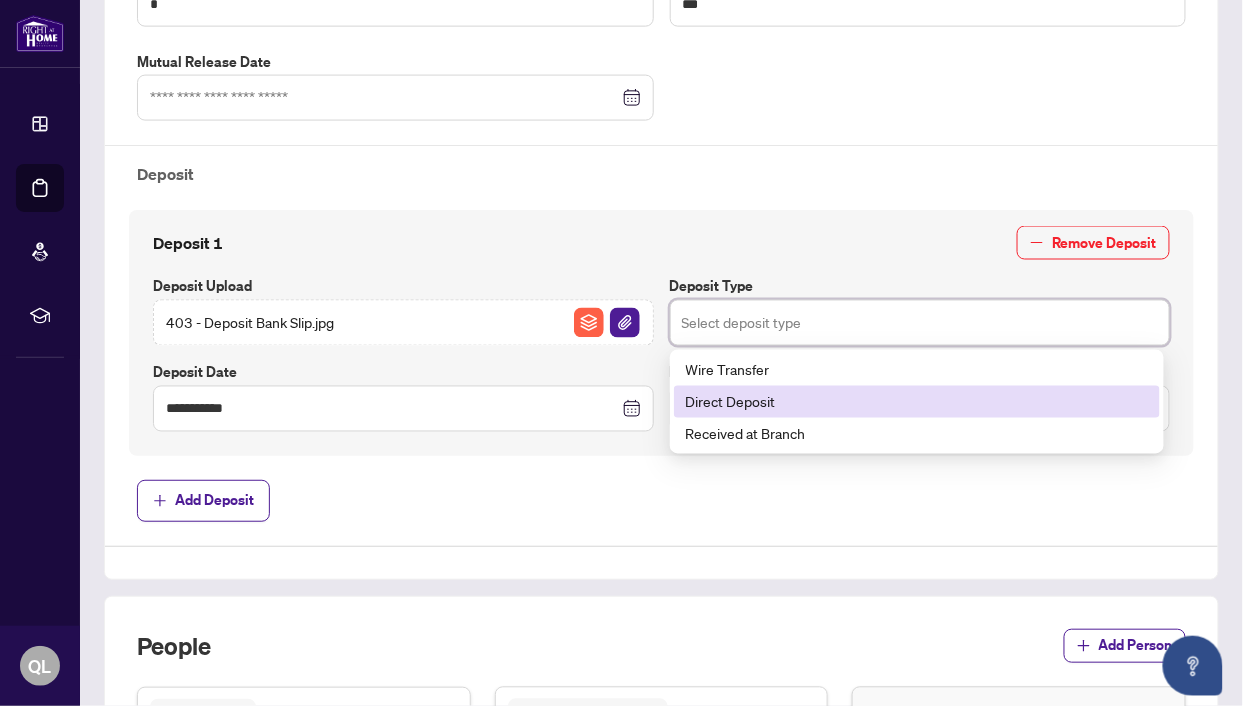 click on "Direct Deposit" at bounding box center (917, 402) 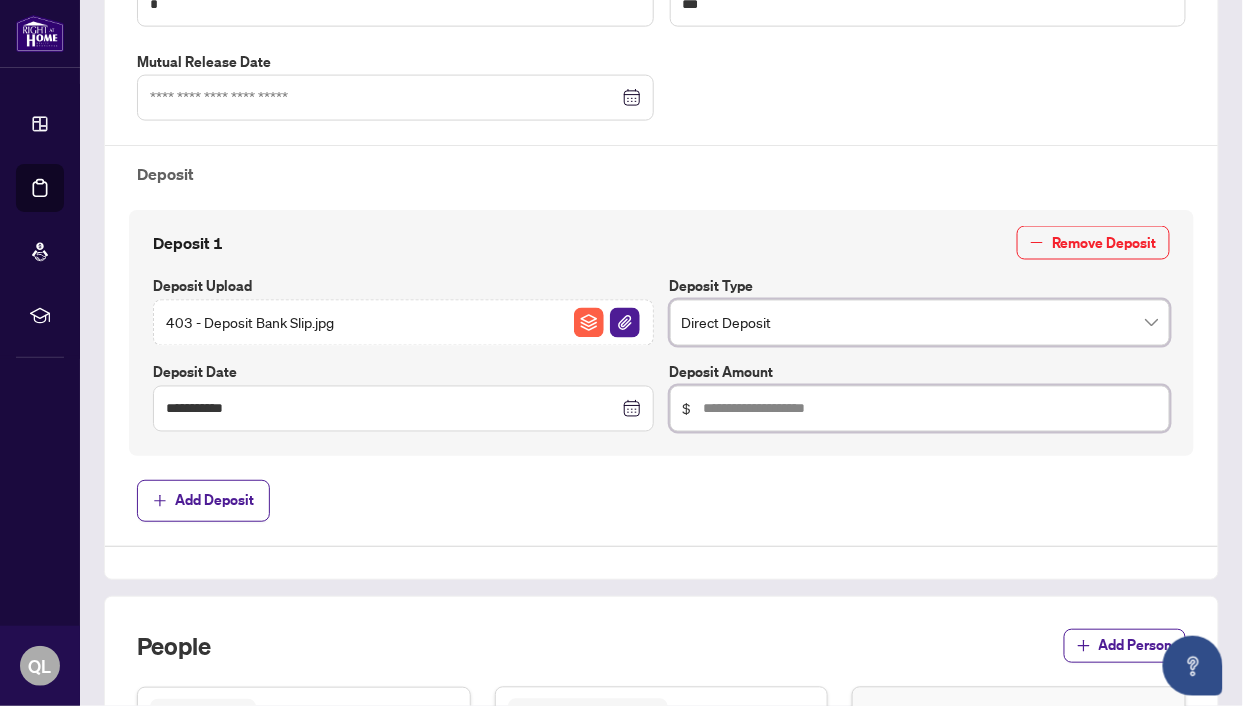 click at bounding box center (931, 409) 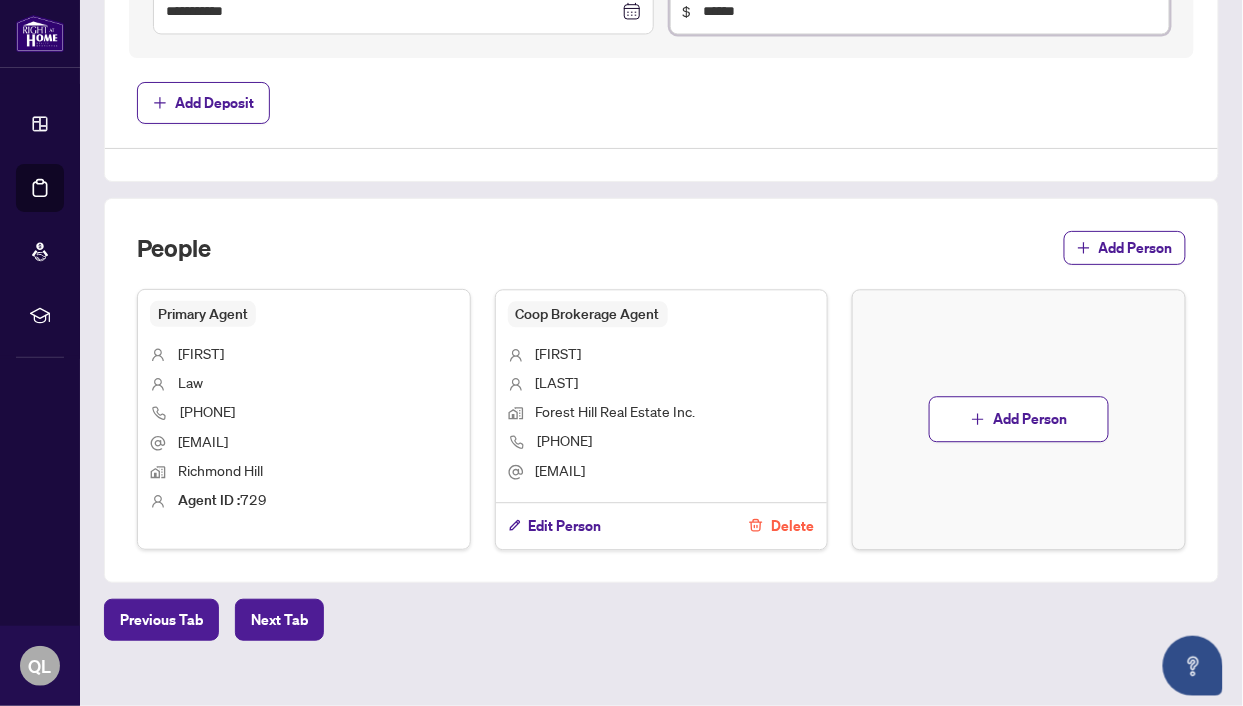 scroll, scrollTop: 1108, scrollLeft: 0, axis: vertical 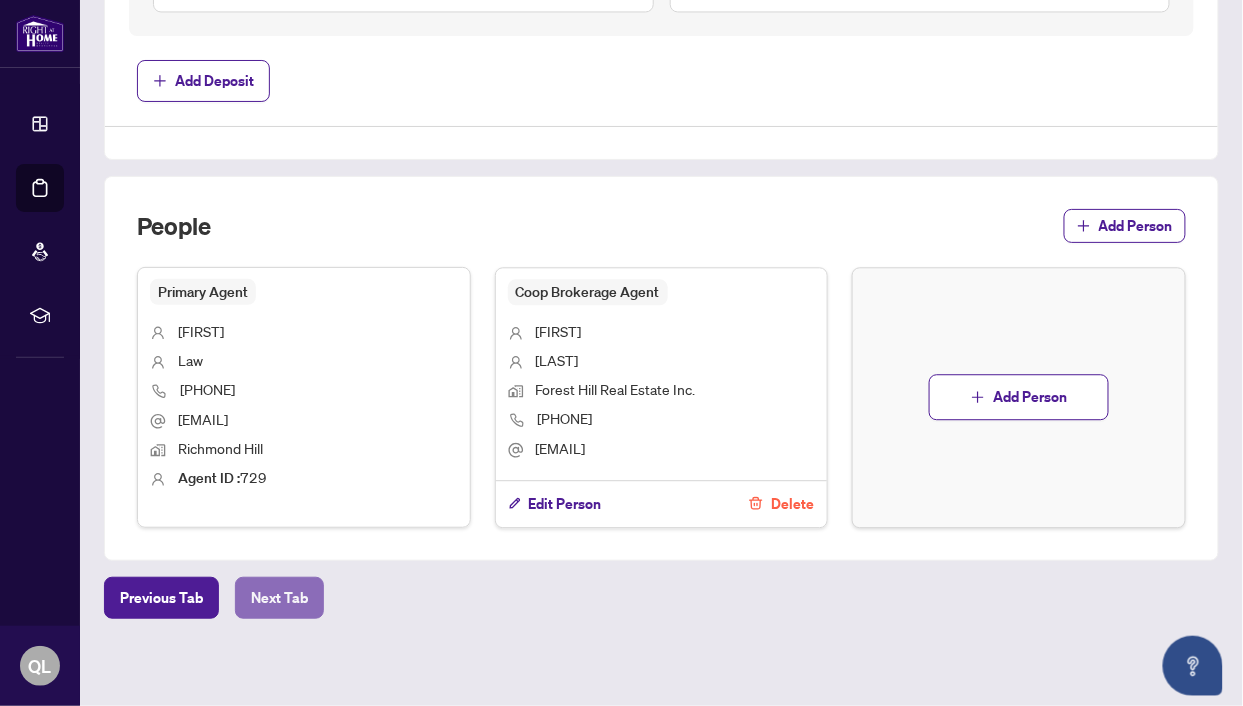 click on "Next Tab" at bounding box center (279, 598) 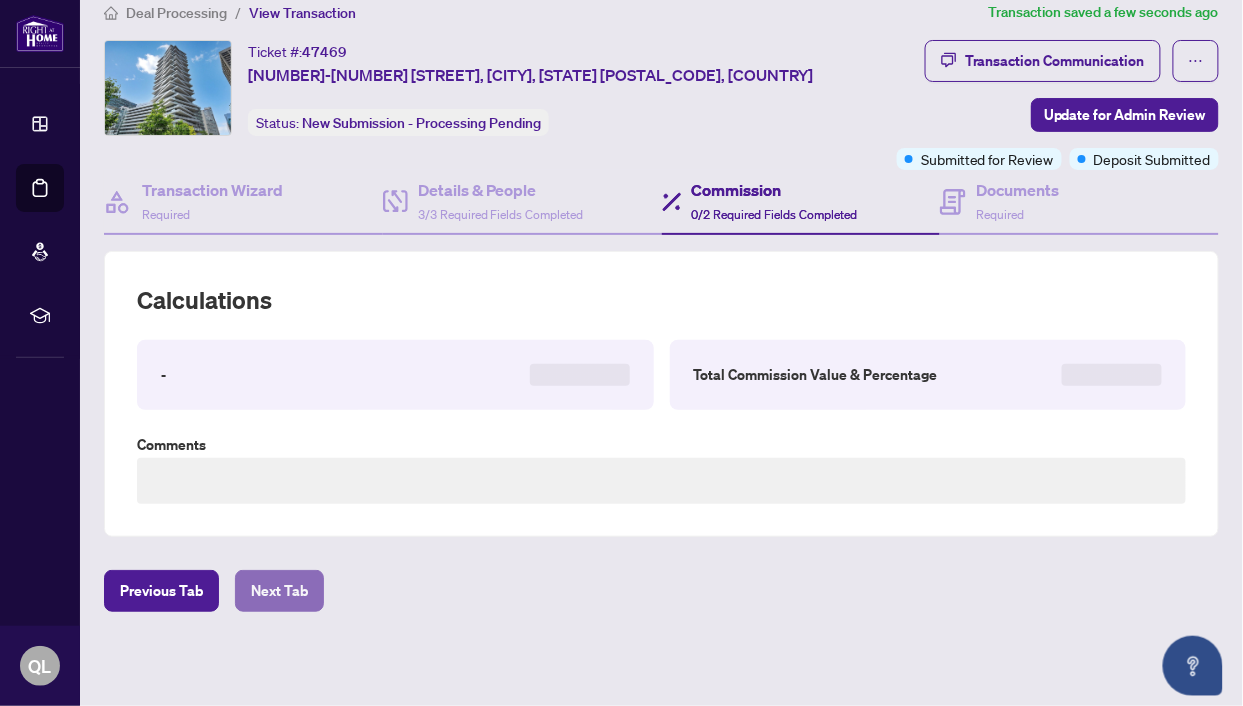 scroll, scrollTop: 0, scrollLeft: 0, axis: both 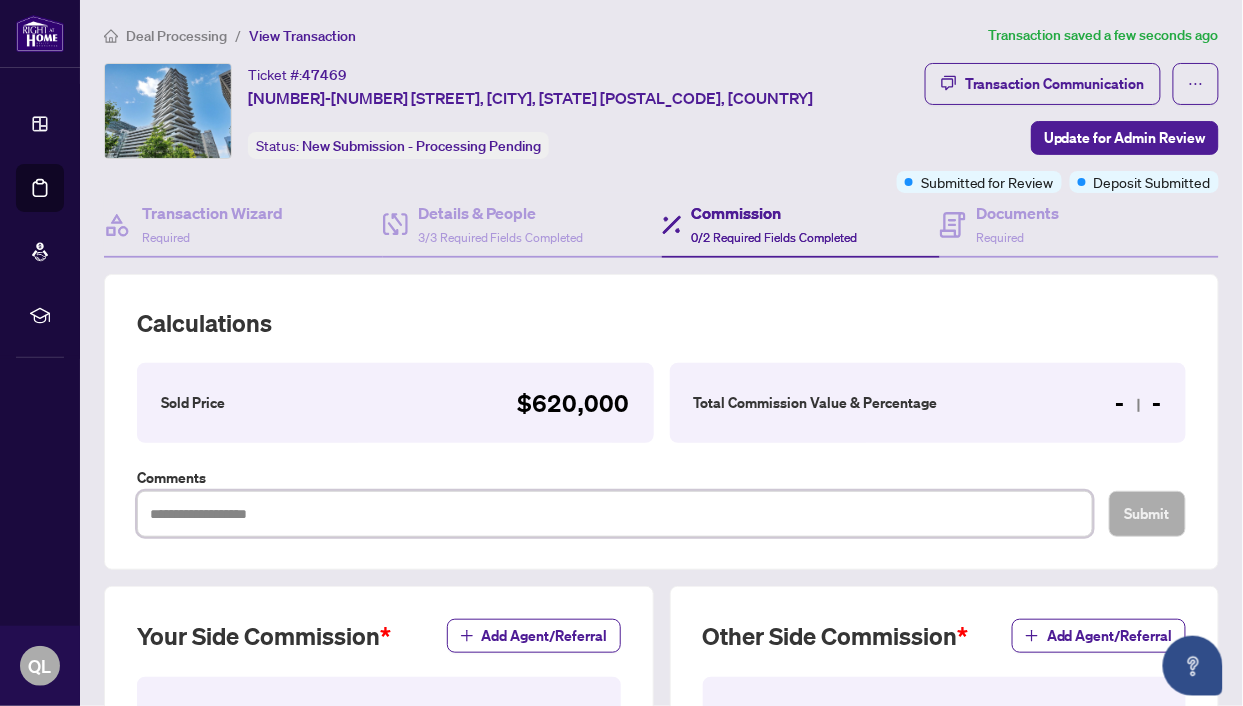 click at bounding box center (615, 514) 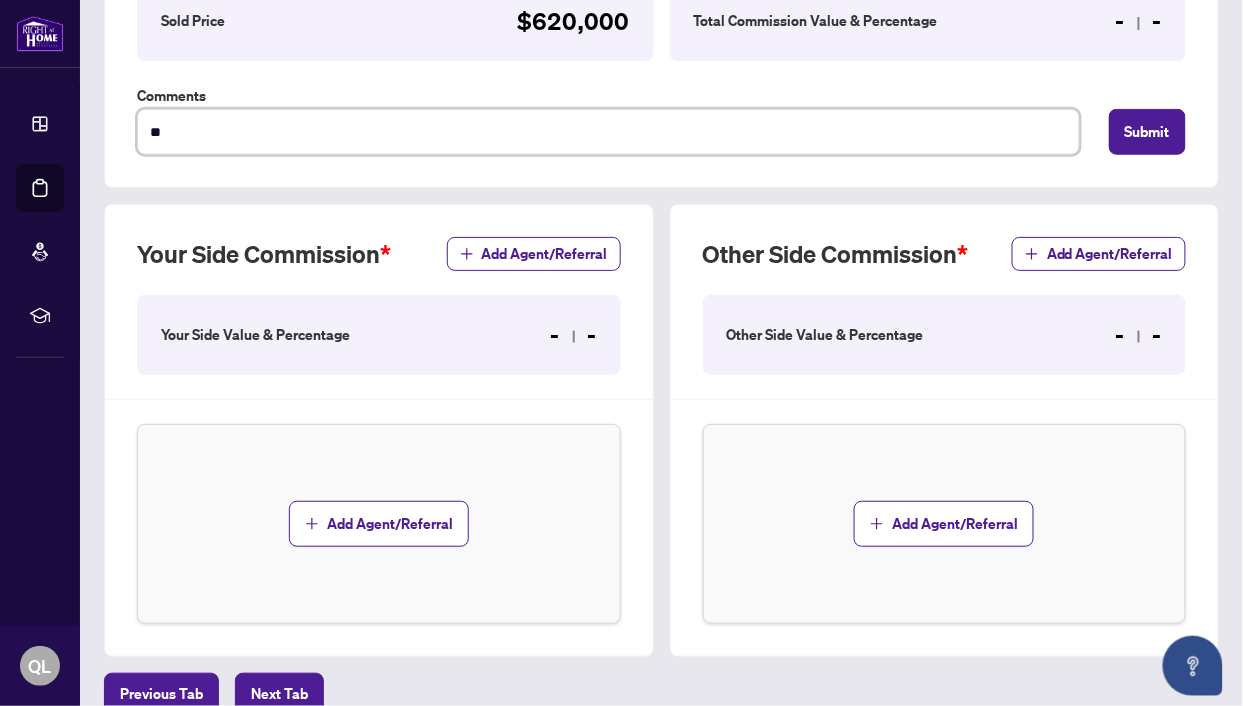 scroll, scrollTop: 409, scrollLeft: 0, axis: vertical 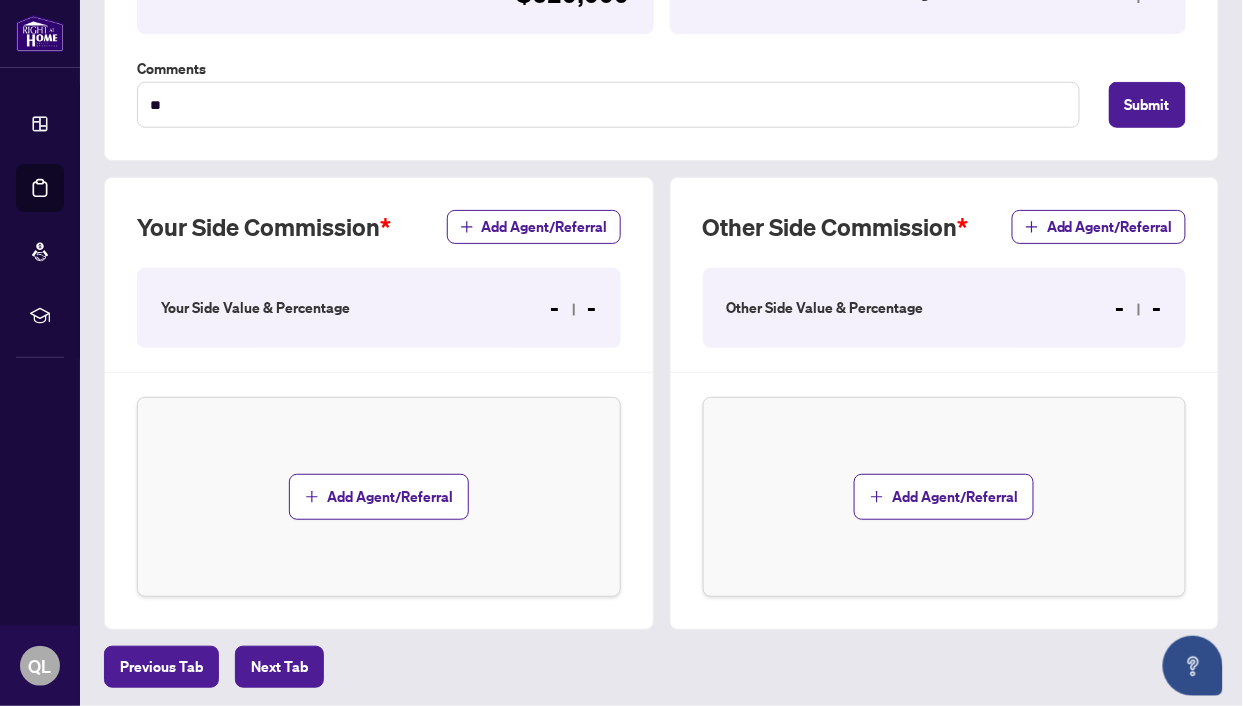 click on "-     -" at bounding box center [574, 308] 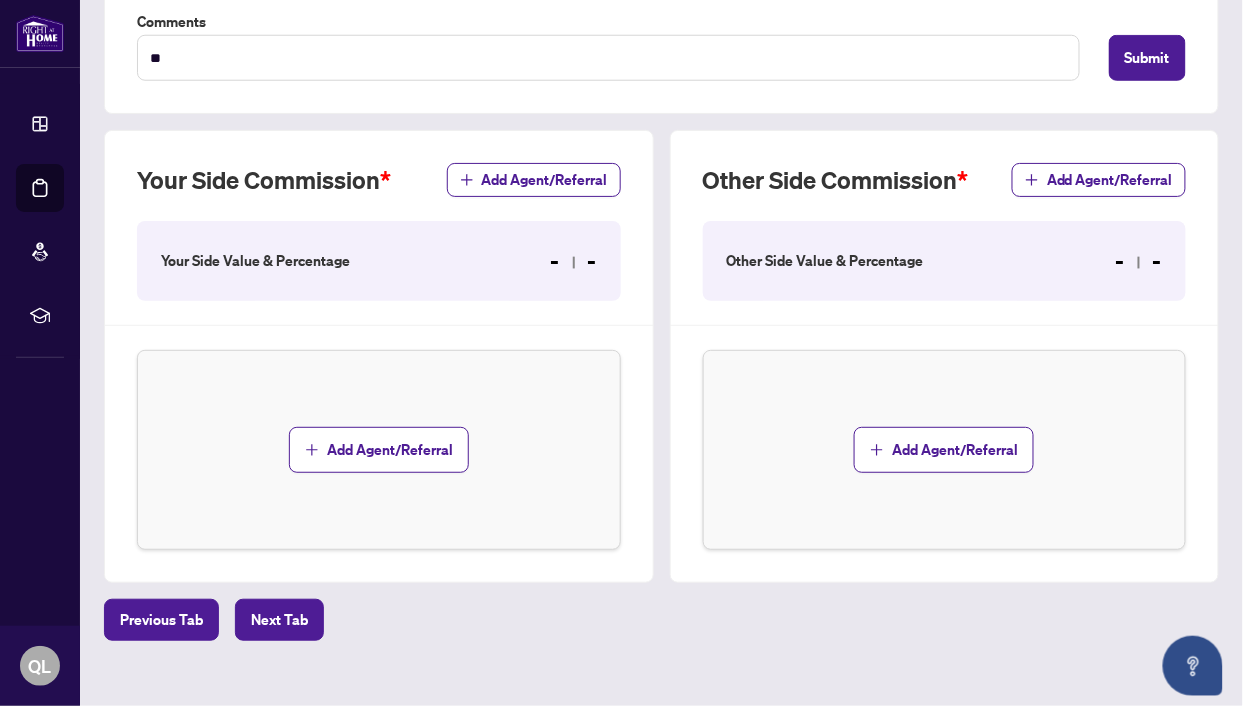 scroll, scrollTop: 435, scrollLeft: 0, axis: vertical 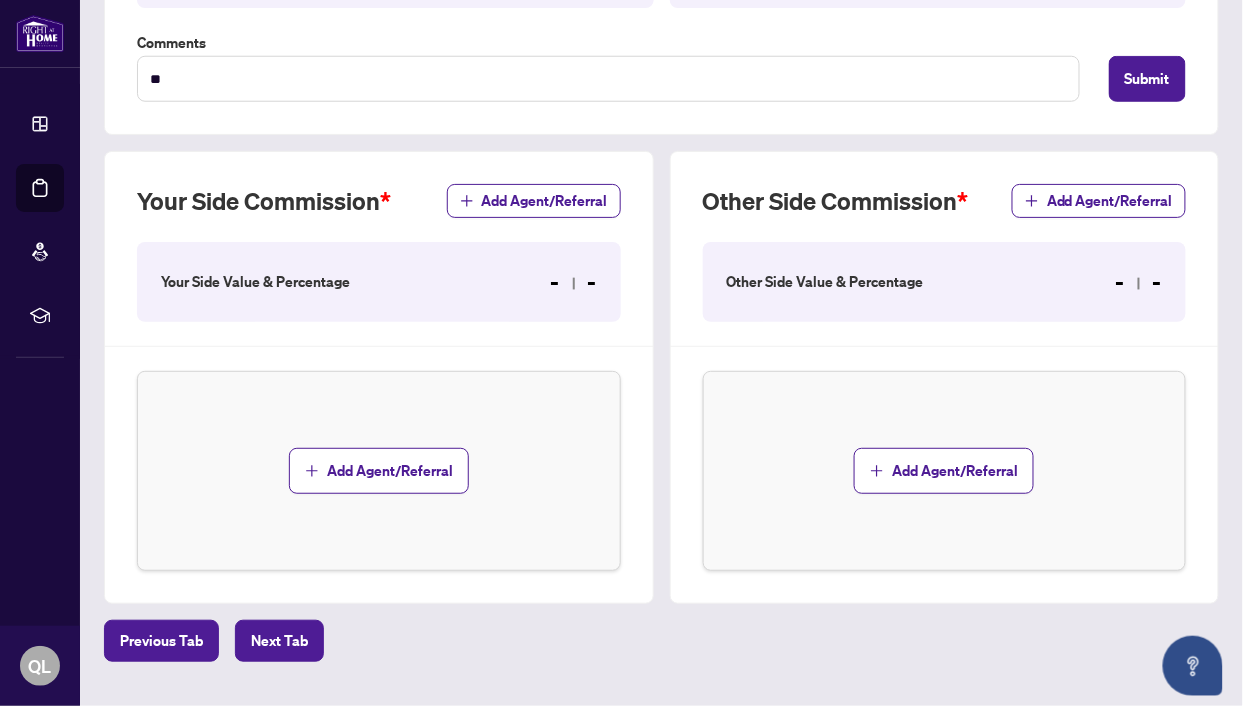click on "-     -" at bounding box center (574, 282) 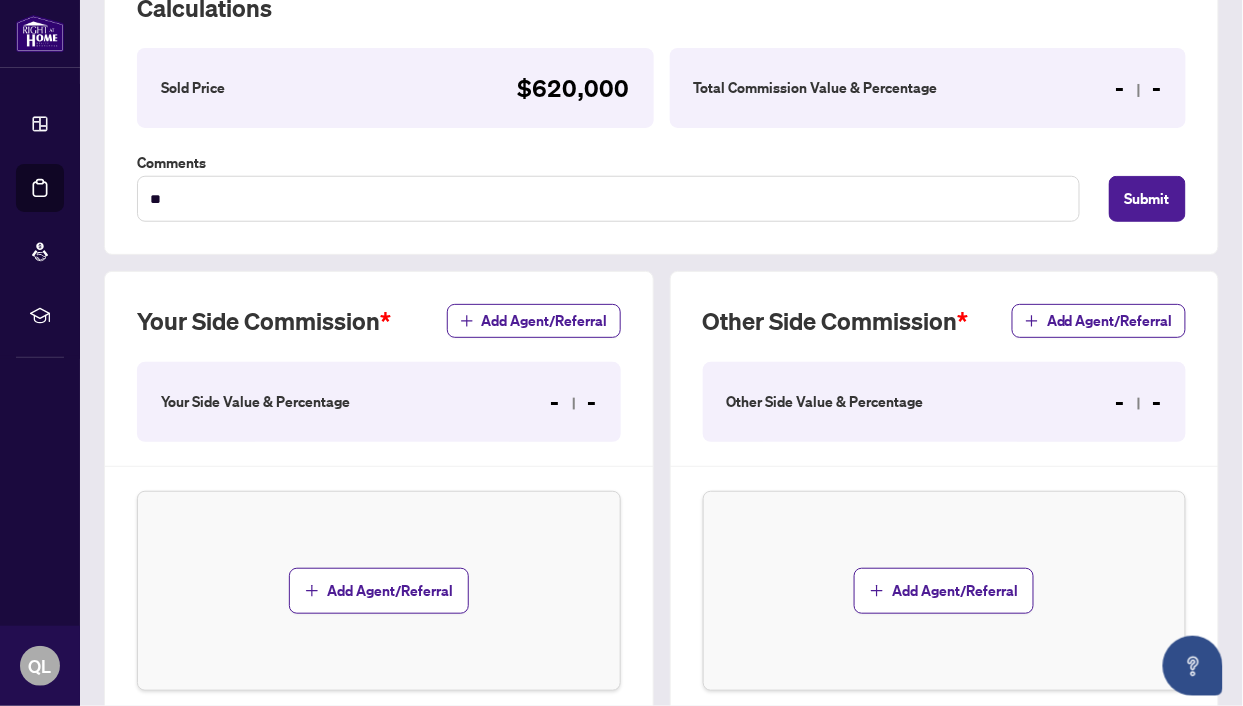 scroll, scrollTop: 345, scrollLeft: 0, axis: vertical 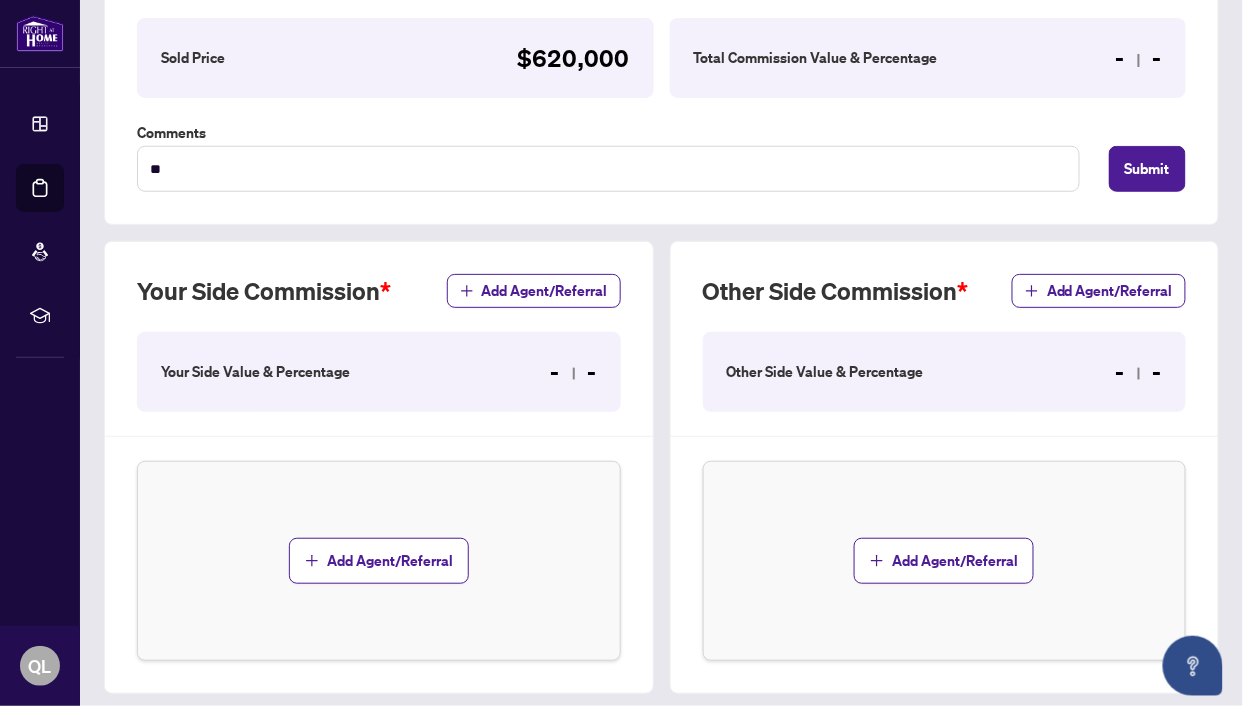 click on "Your Side Value & Percentage -     -" at bounding box center [379, 372] 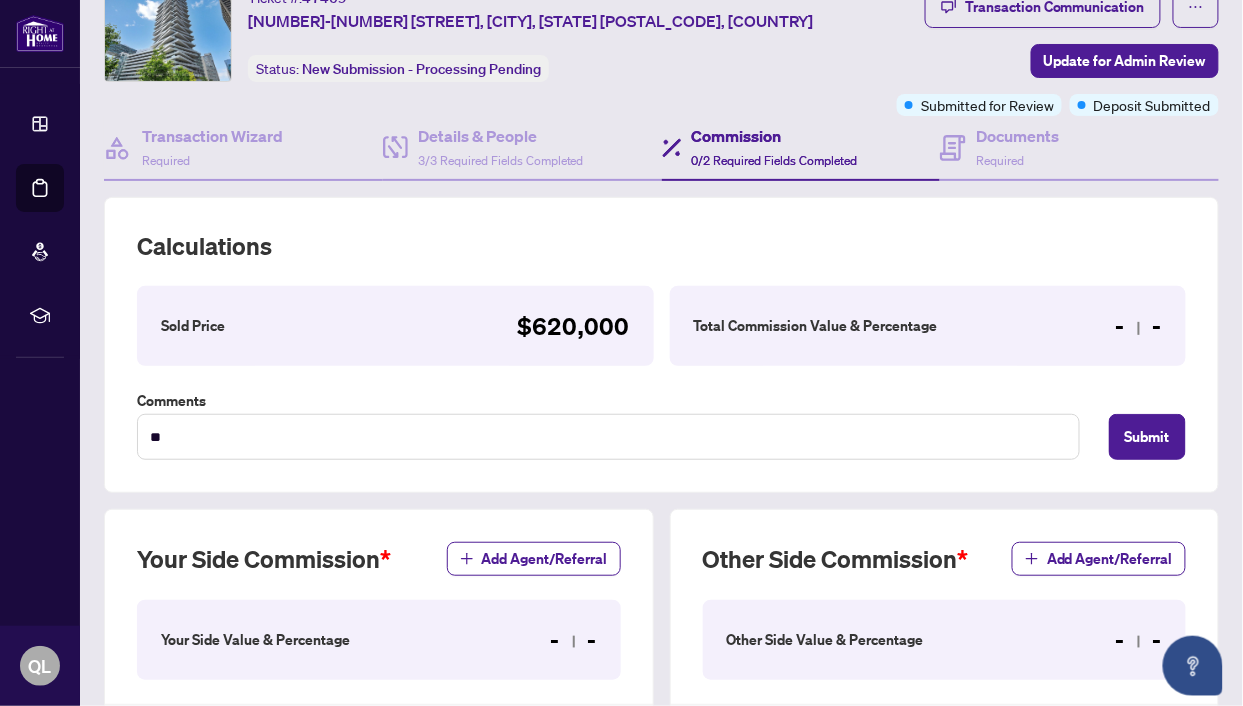 scroll, scrollTop: 26, scrollLeft: 0, axis: vertical 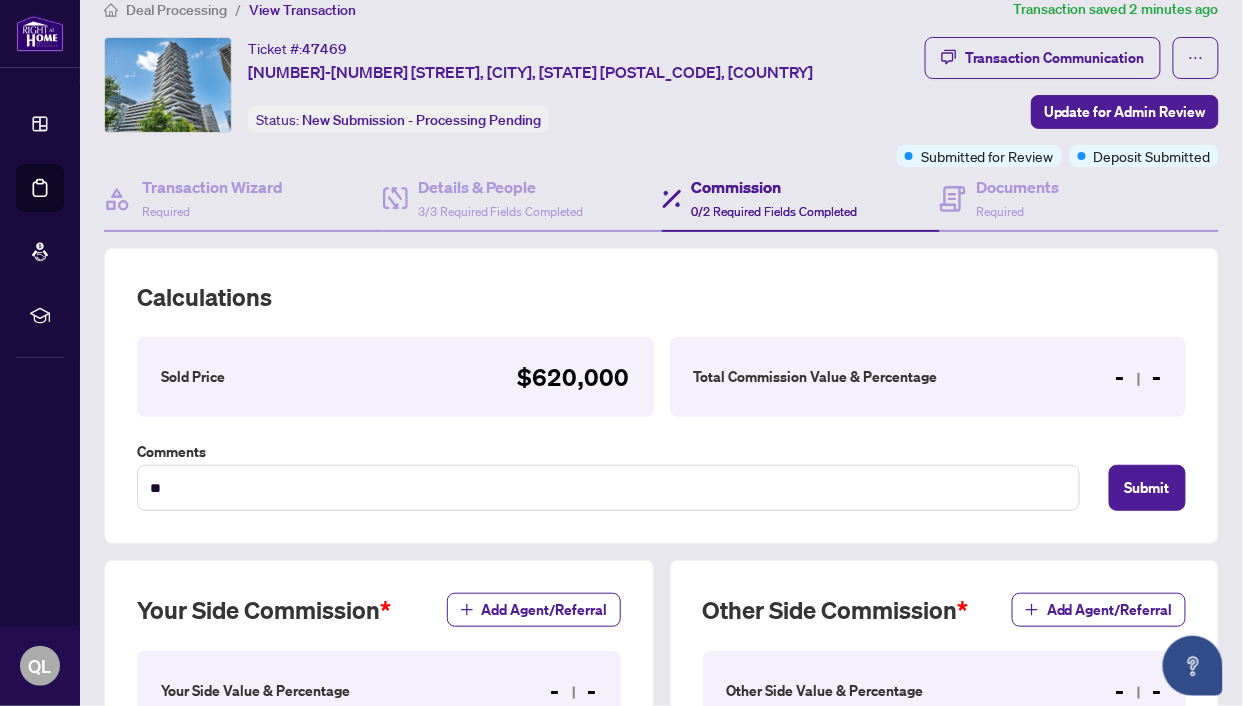 click on "Total Commission Value & Percentage -     -" at bounding box center (928, 377) 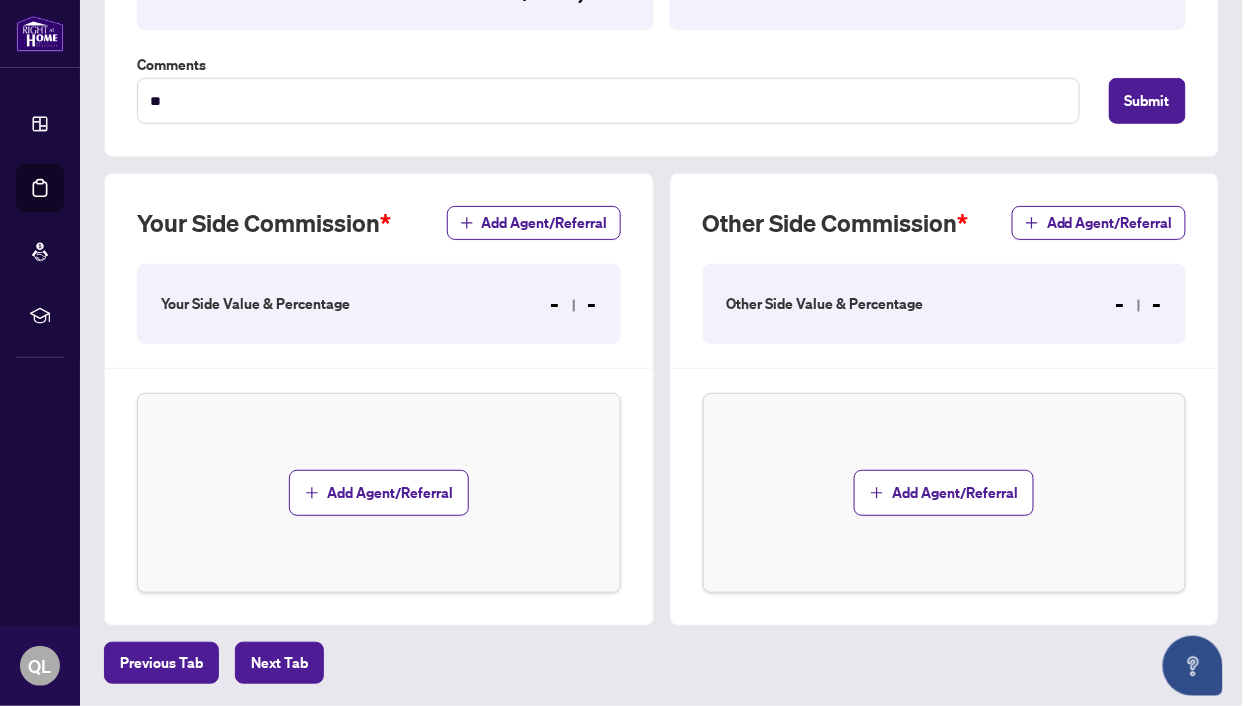 scroll, scrollTop: 481, scrollLeft: 0, axis: vertical 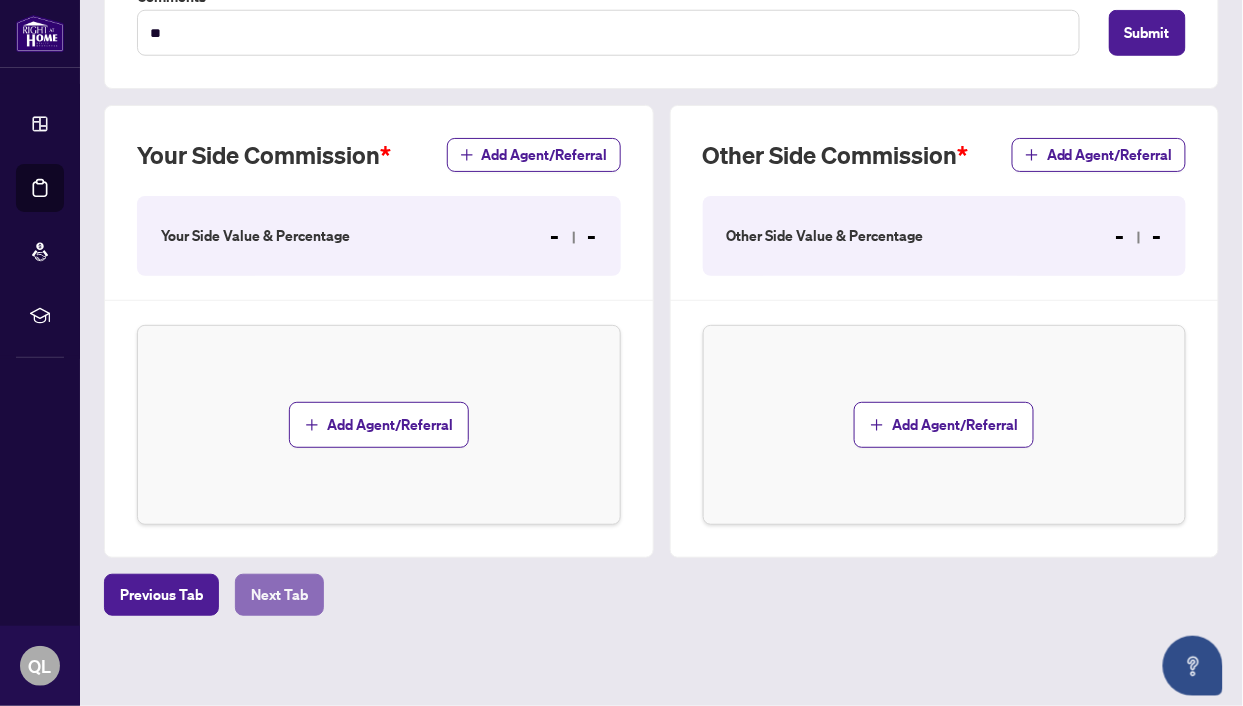 click on "Next Tab" at bounding box center (279, 595) 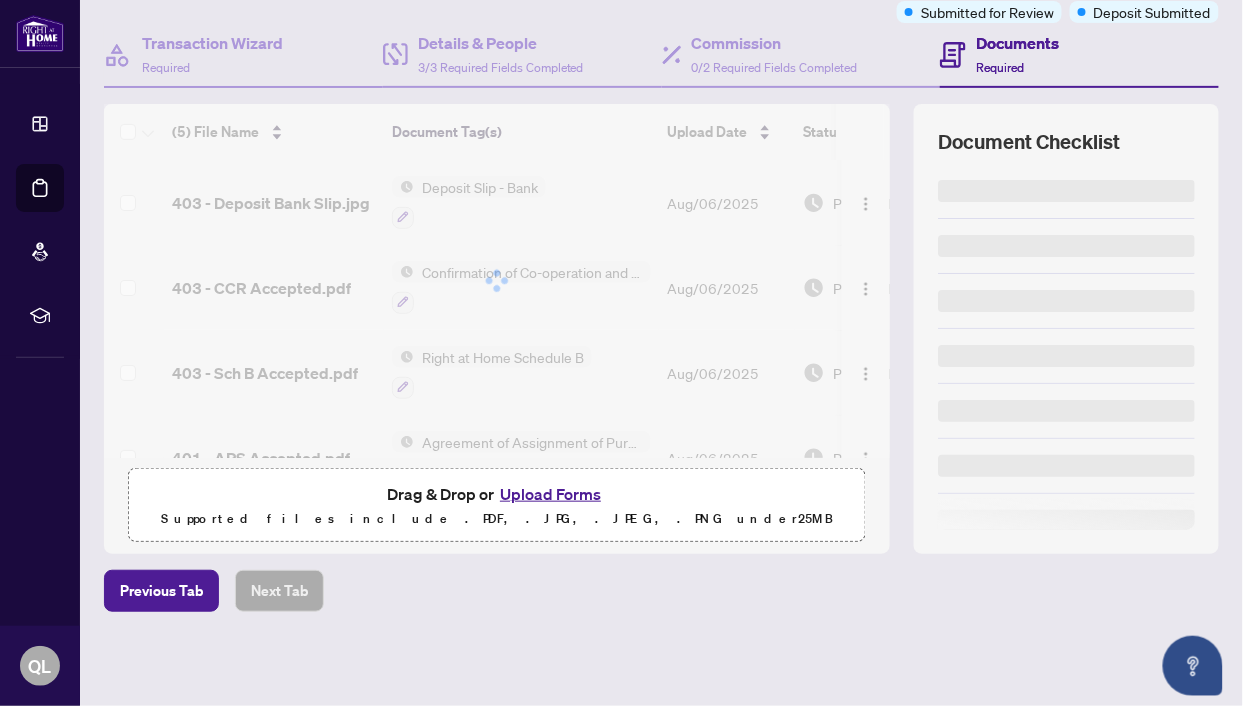 scroll, scrollTop: 0, scrollLeft: 0, axis: both 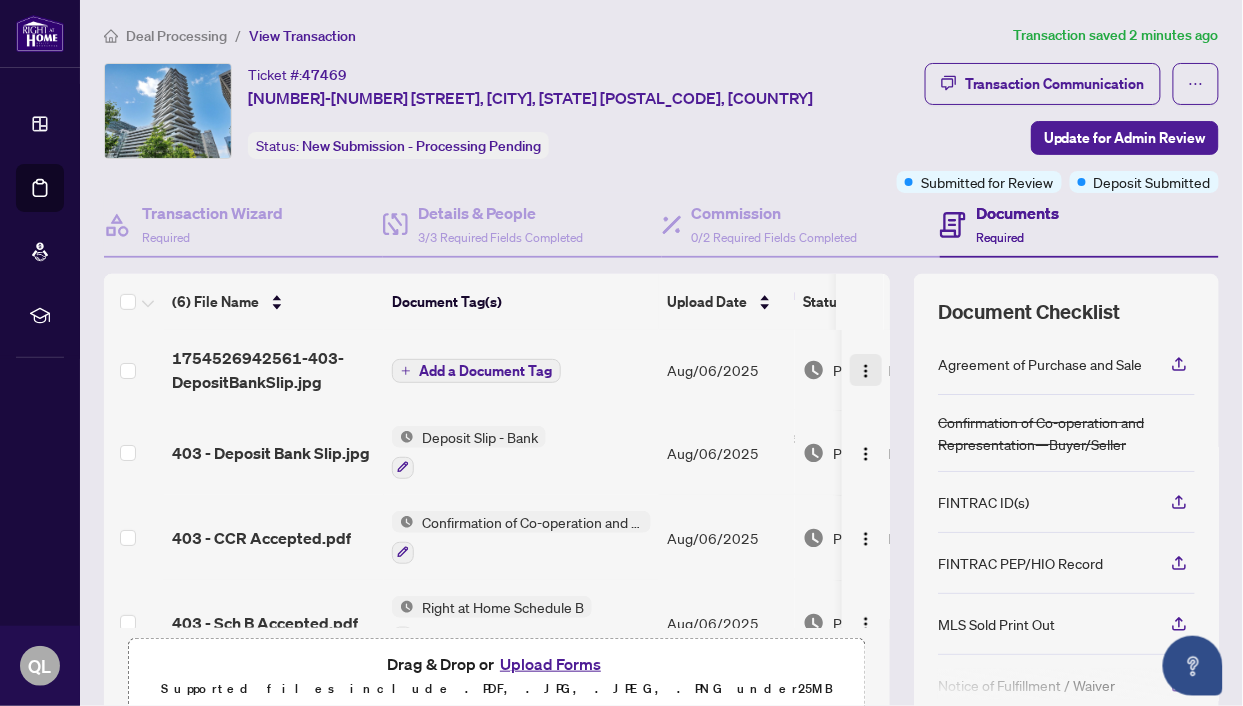 click at bounding box center [866, 371] 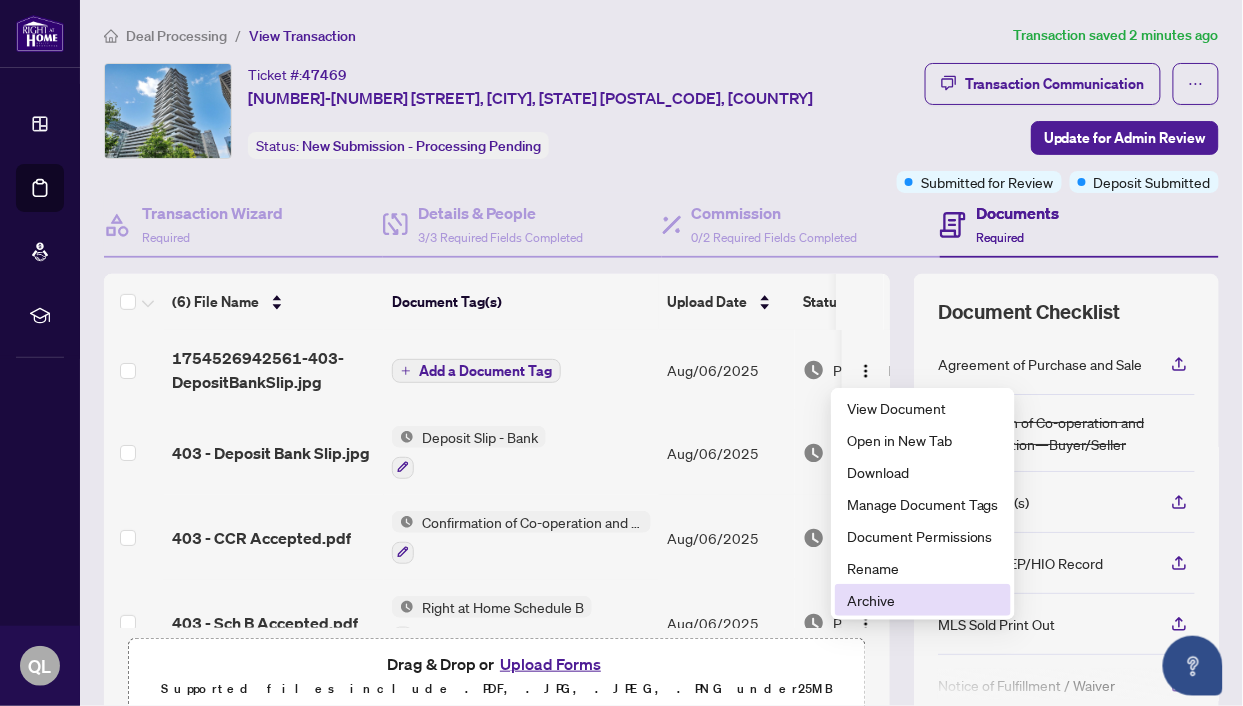 click on "Archive" at bounding box center (923, 600) 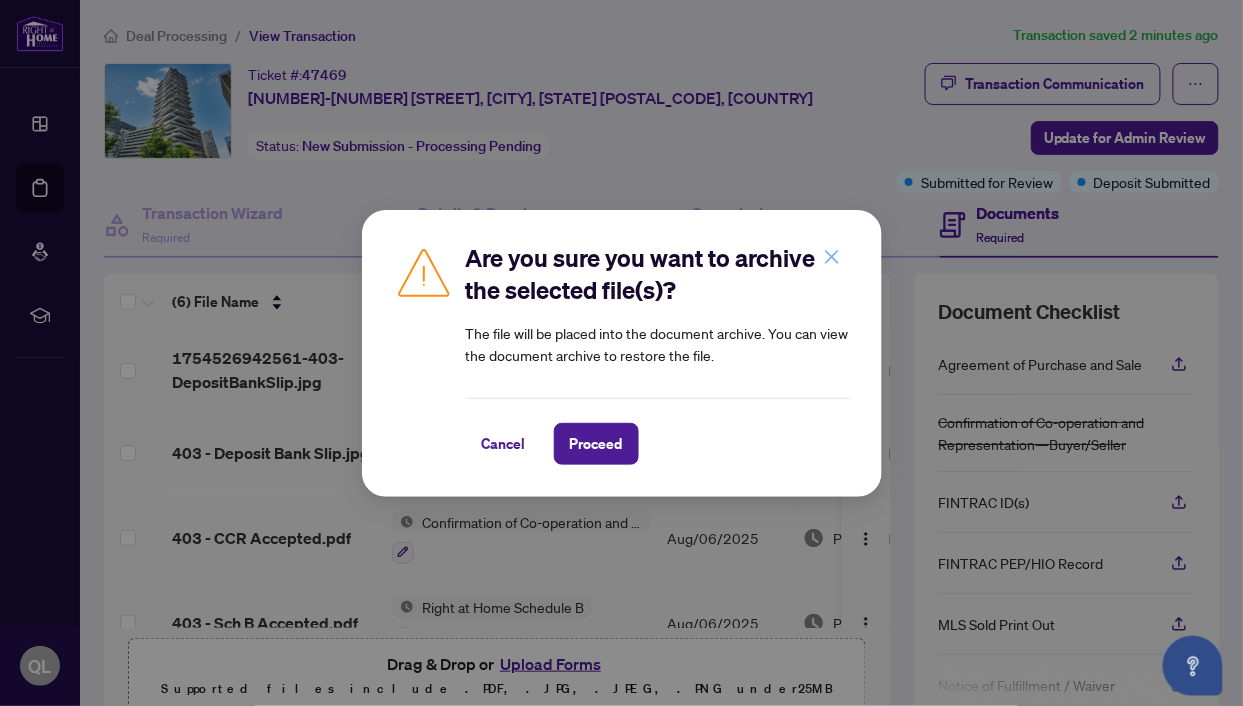click 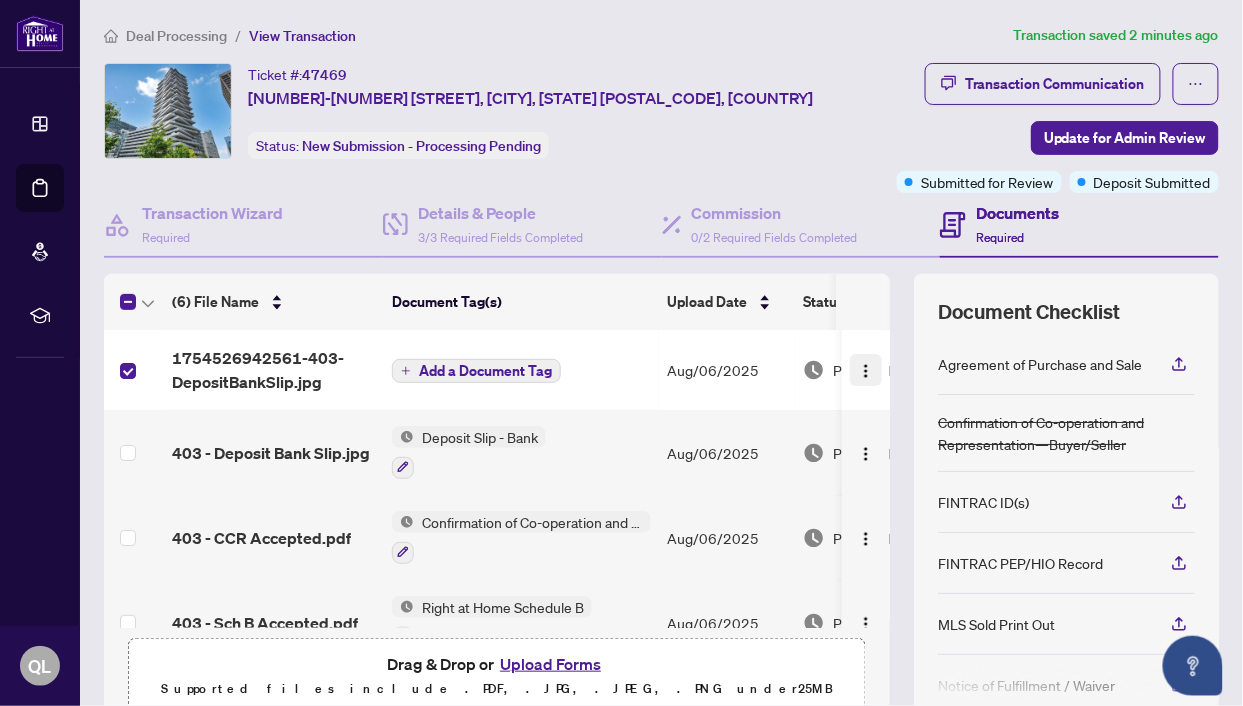 click at bounding box center (866, 371) 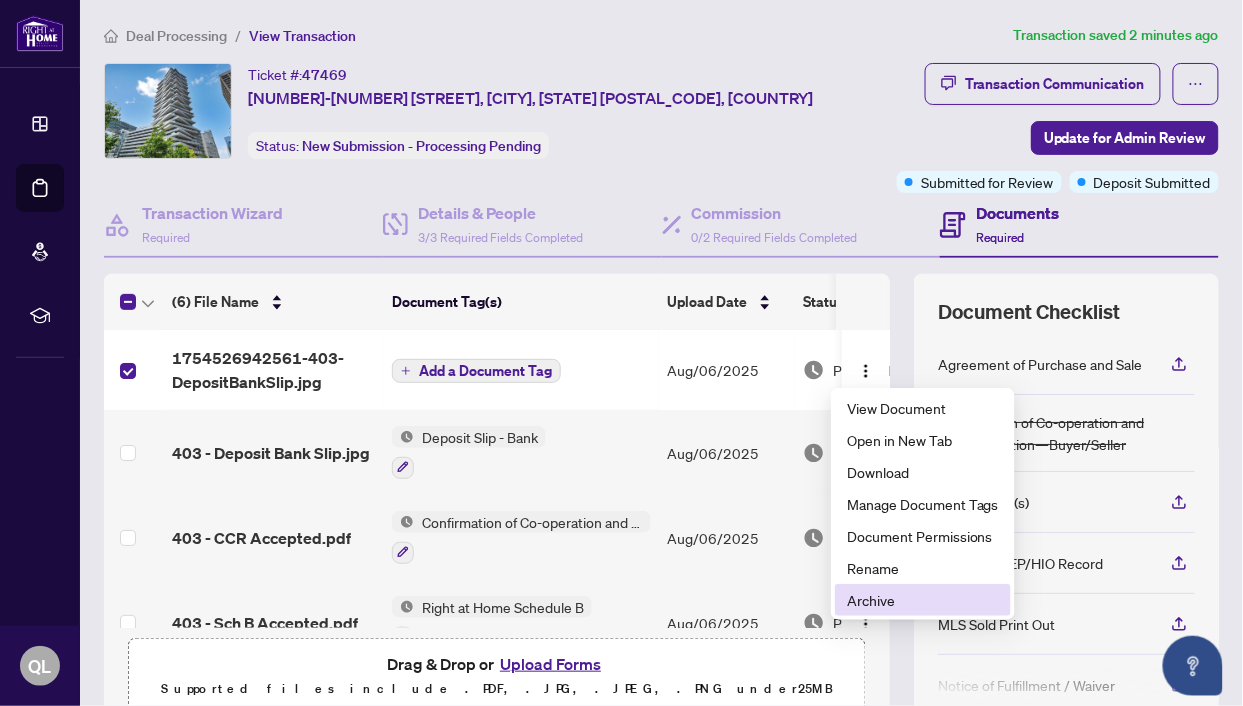 click on "Archive" at bounding box center (923, 600) 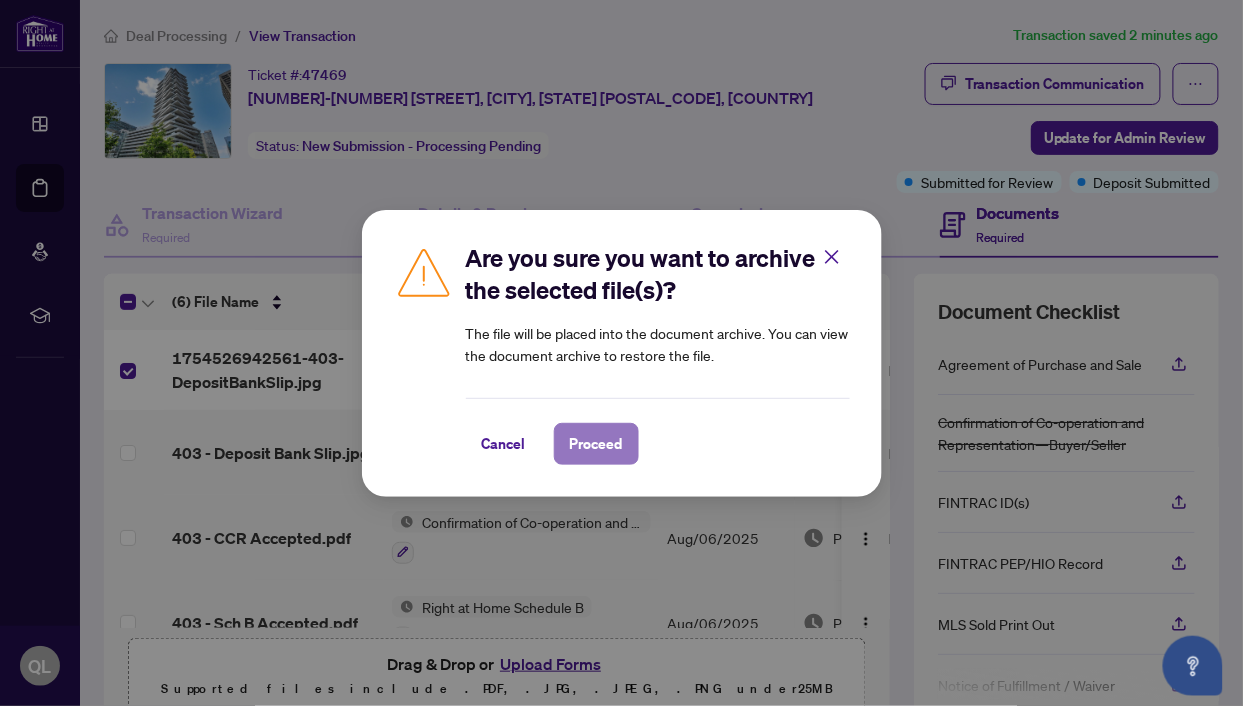 click on "Proceed" at bounding box center [596, 444] 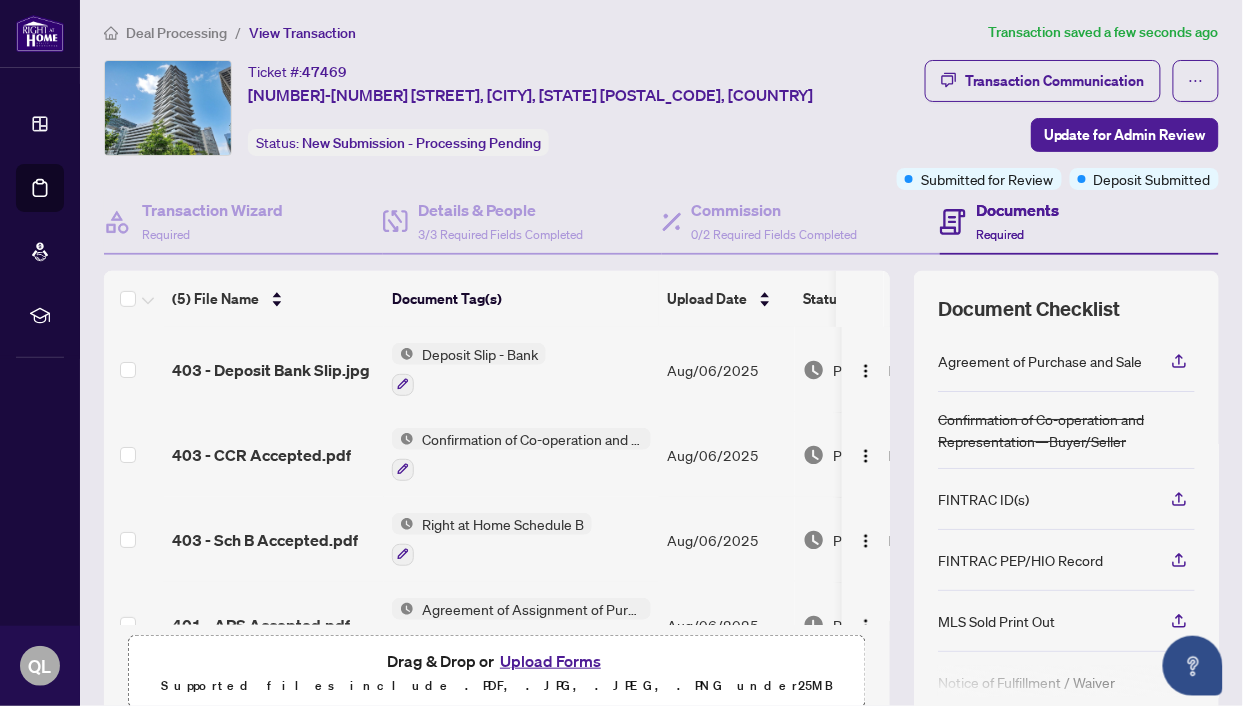 scroll, scrollTop: 0, scrollLeft: 0, axis: both 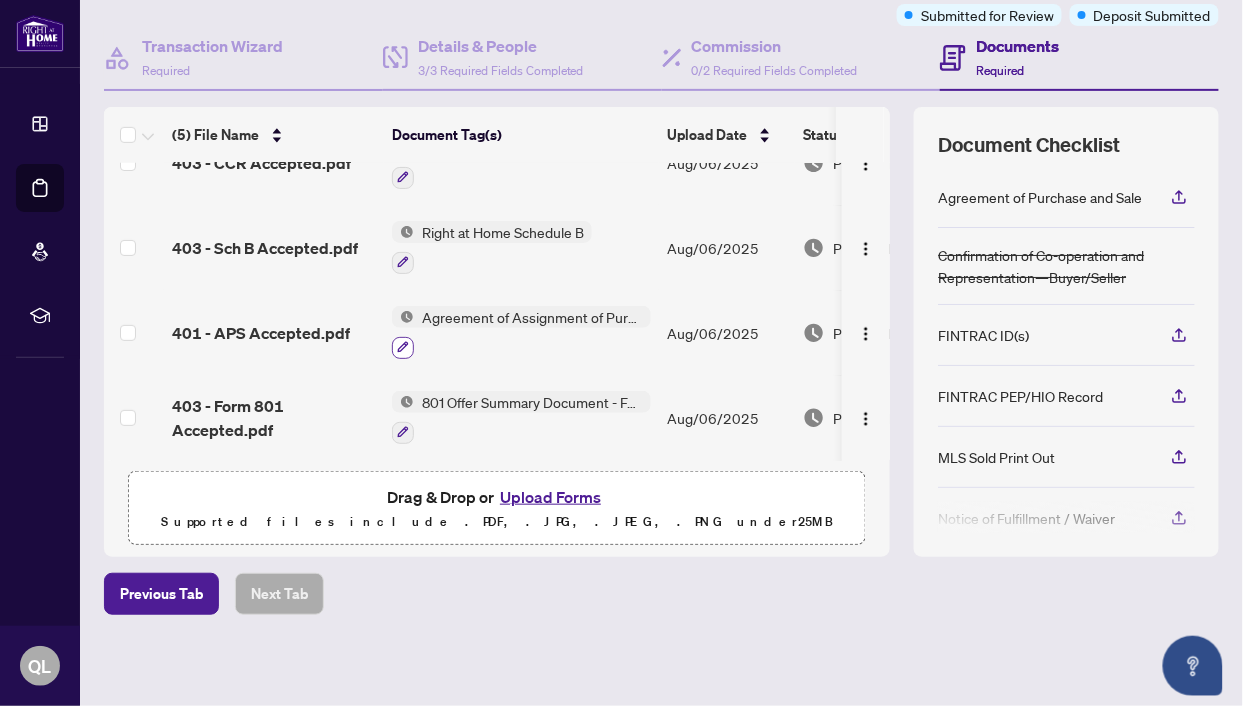 click 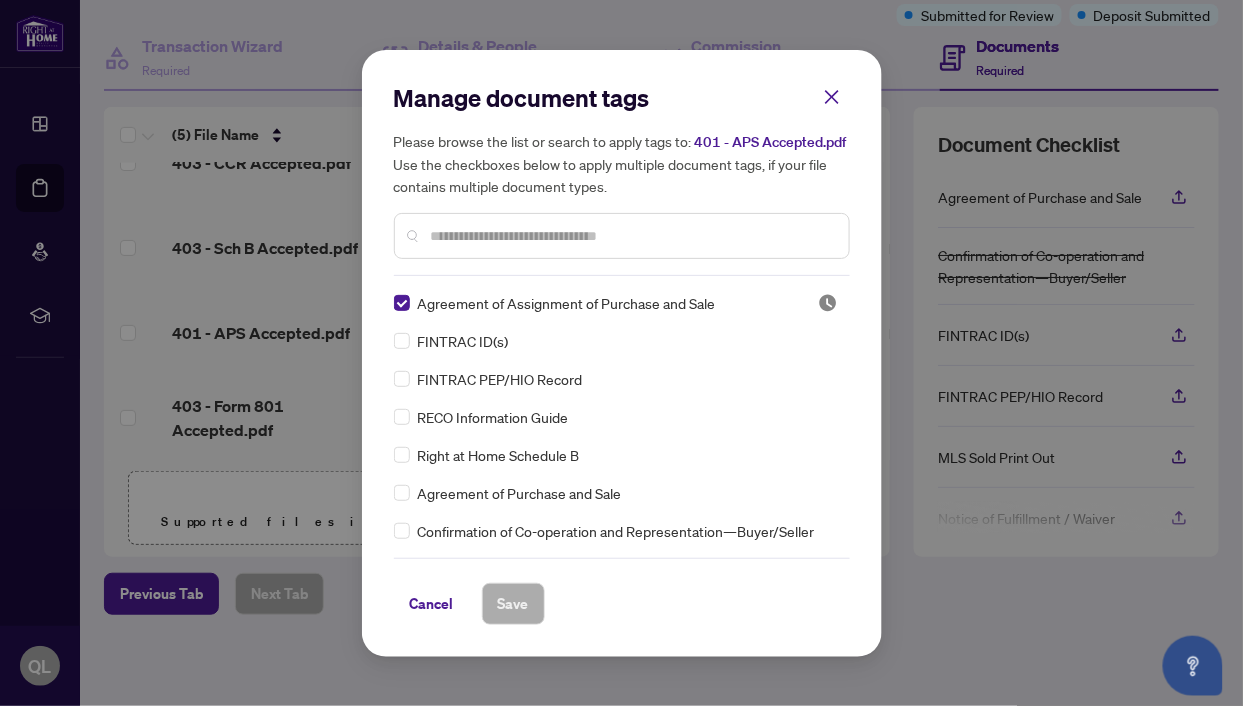 click on "Agreement of Assignment of Purchase and Sale" at bounding box center (594, 303) 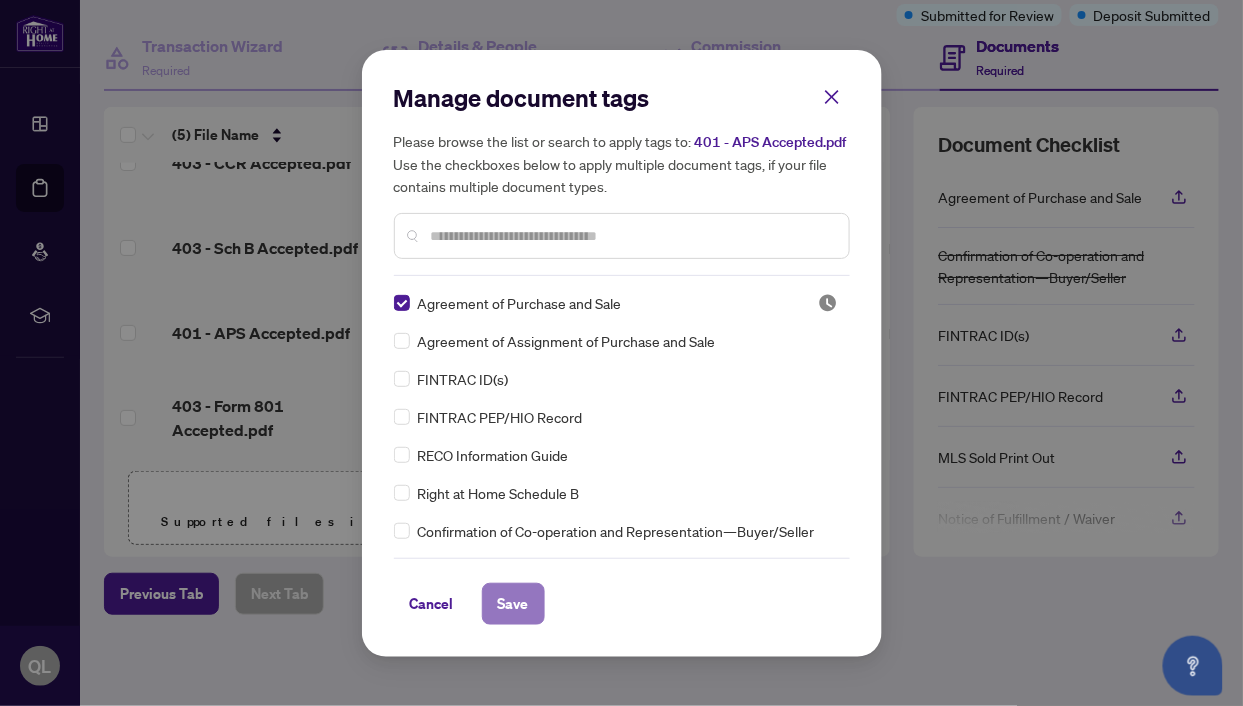 click on "Save" at bounding box center [513, 604] 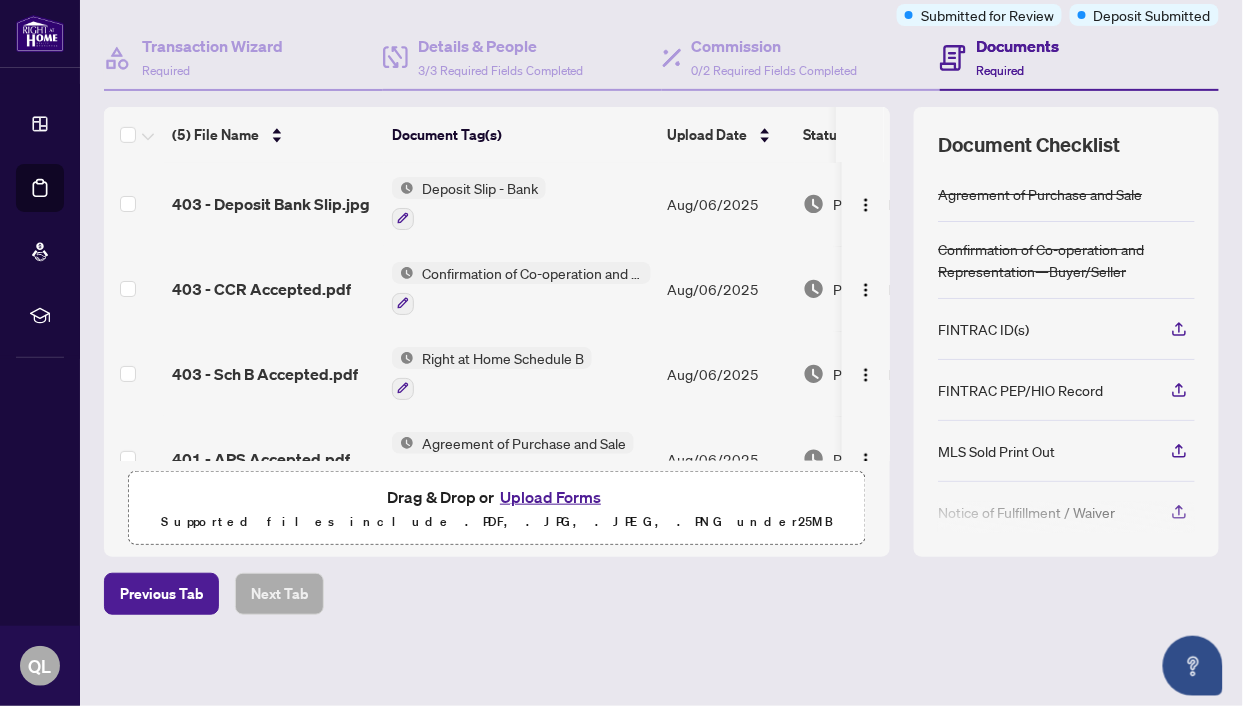 scroll, scrollTop: 0, scrollLeft: 0, axis: both 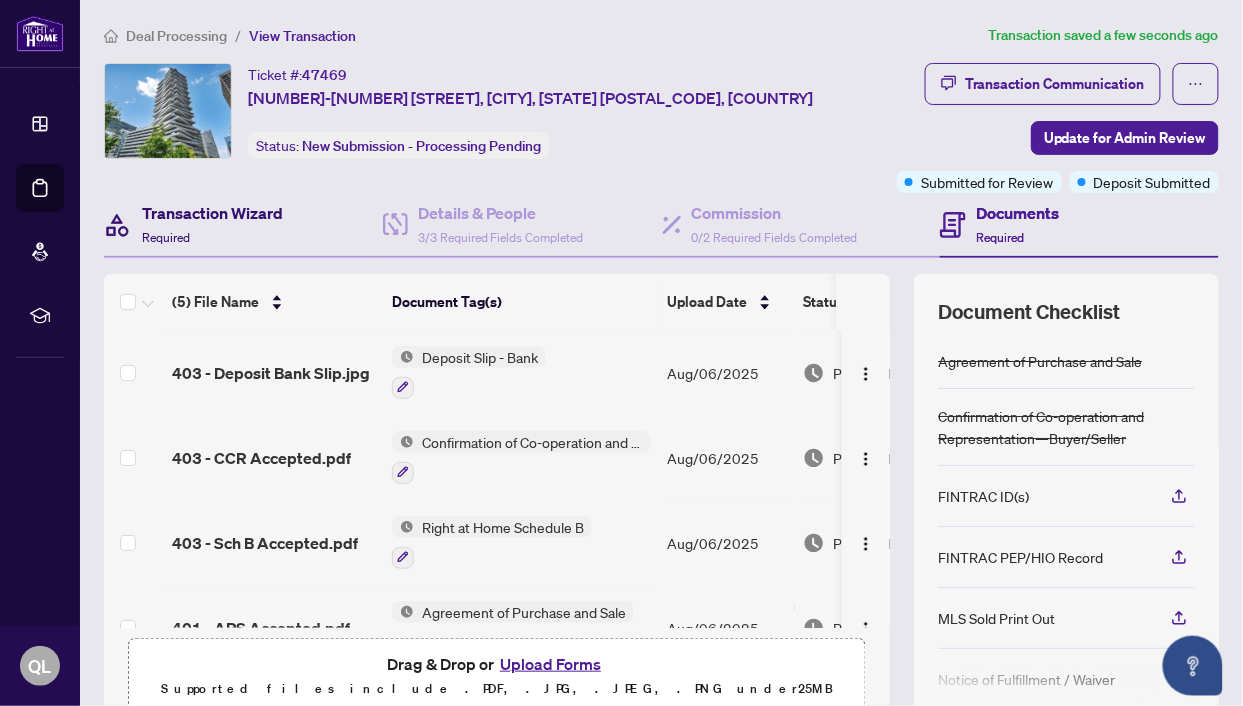 click on "Transaction Wizard" at bounding box center [212, 213] 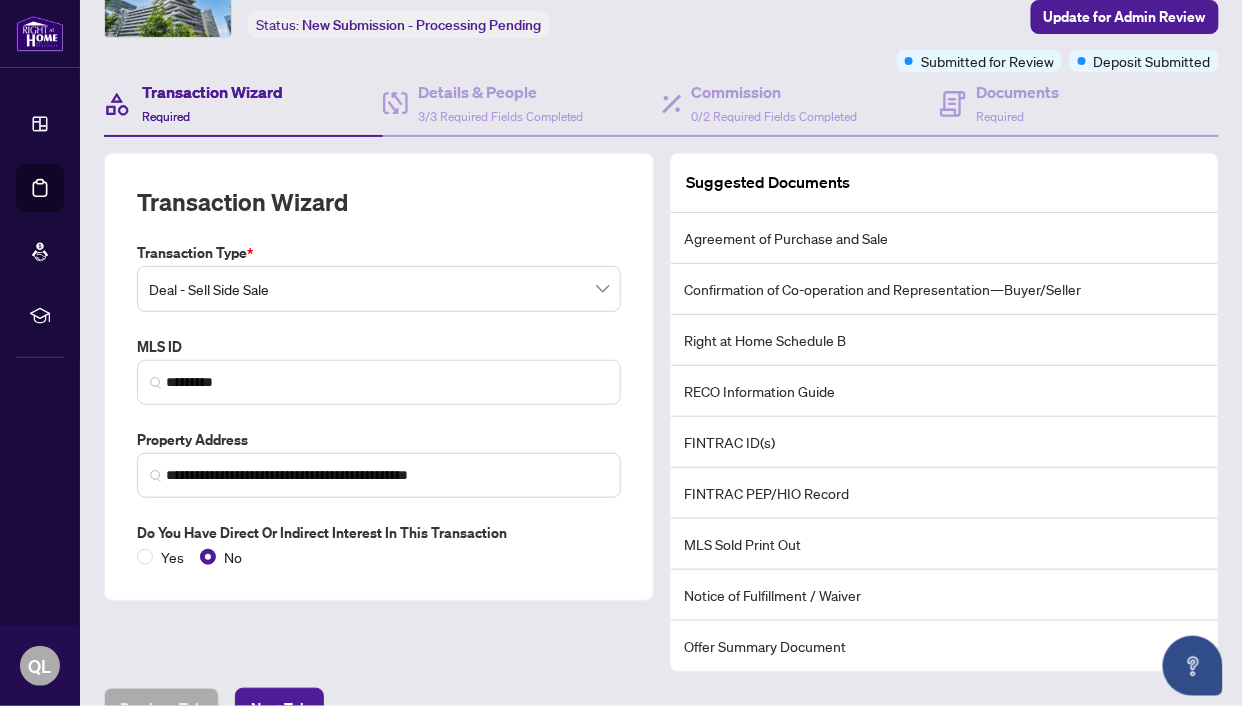 scroll, scrollTop: 90, scrollLeft: 0, axis: vertical 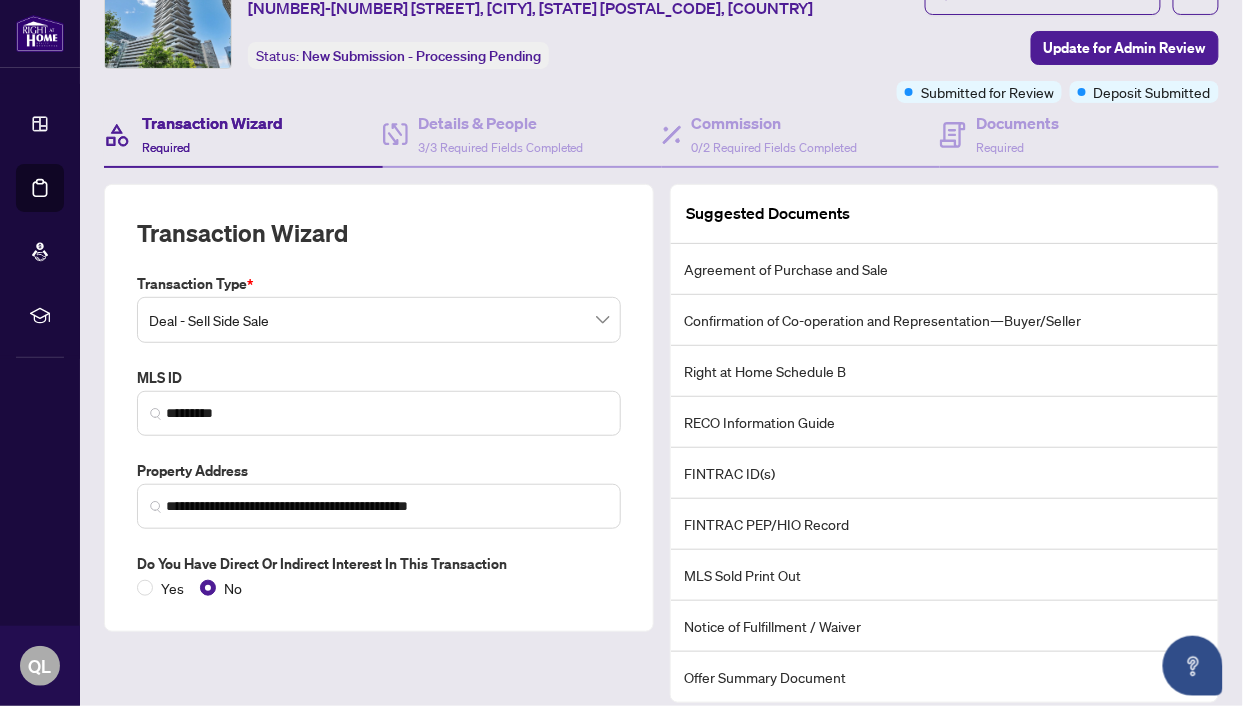click on "Agreement of Purchase and Sale" at bounding box center (945, 269) 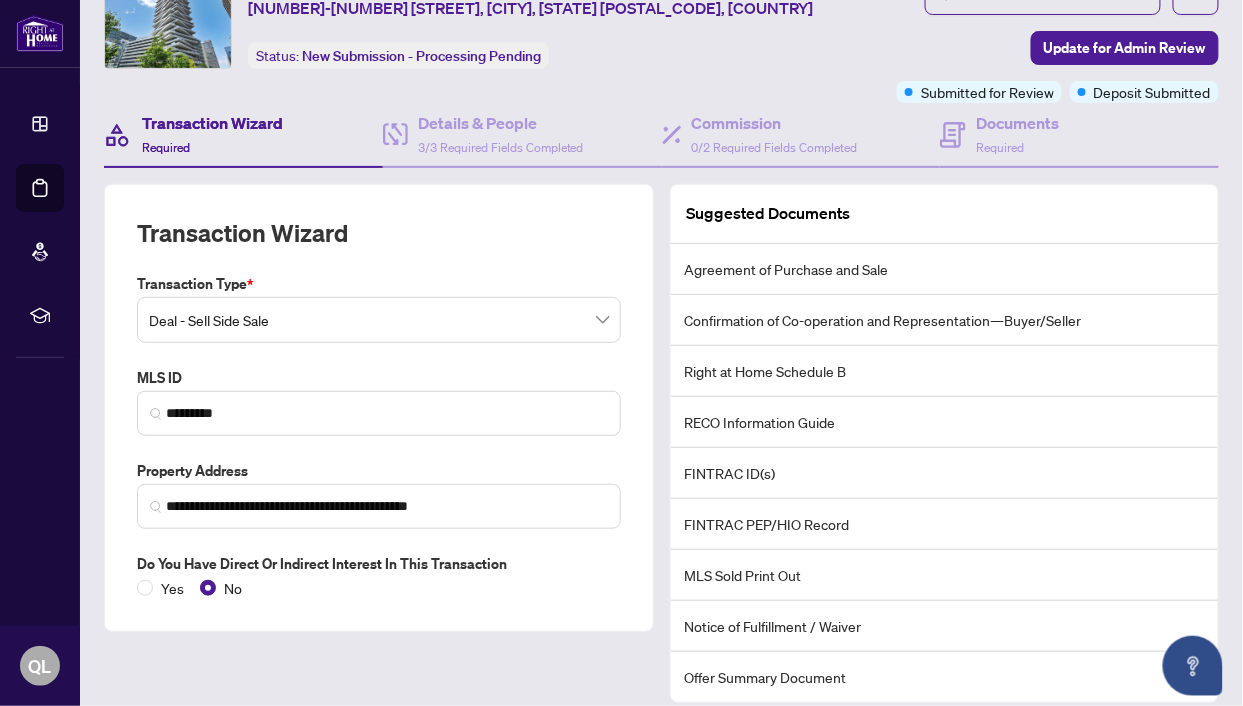 click on "Confirmation of Co-operation and Representation—Buyer/Seller" at bounding box center [945, 320] 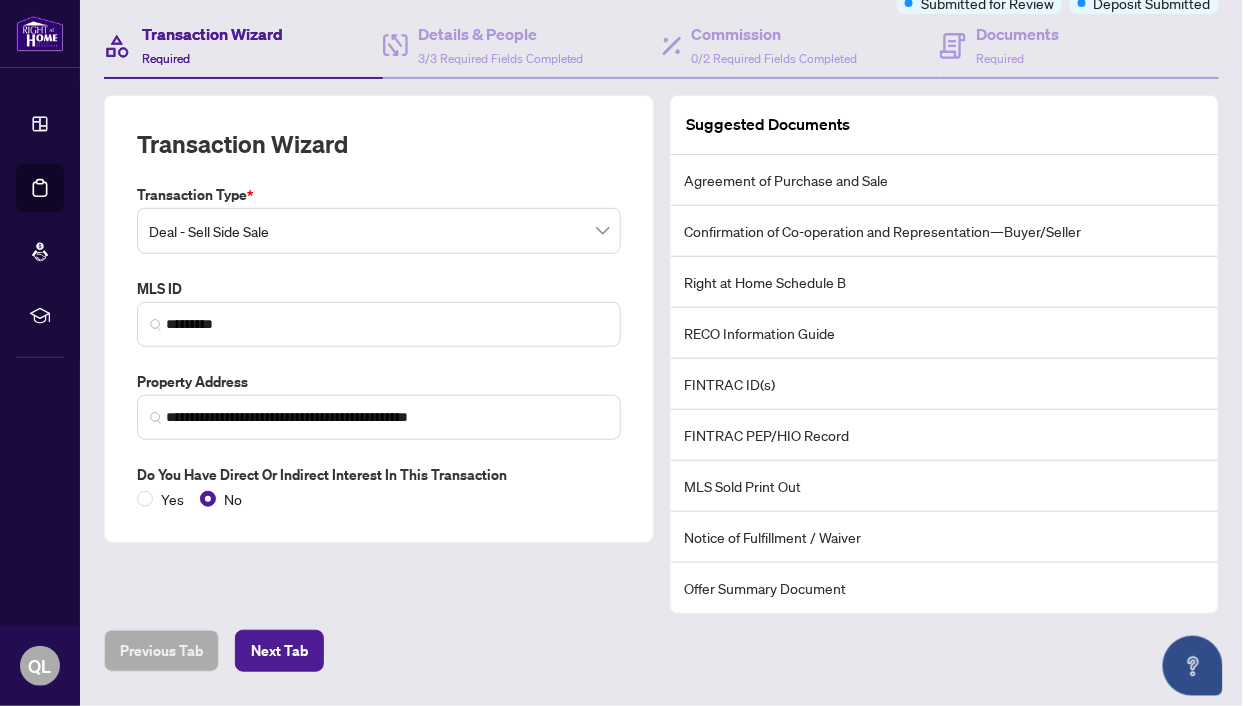 scroll, scrollTop: 234, scrollLeft: 0, axis: vertical 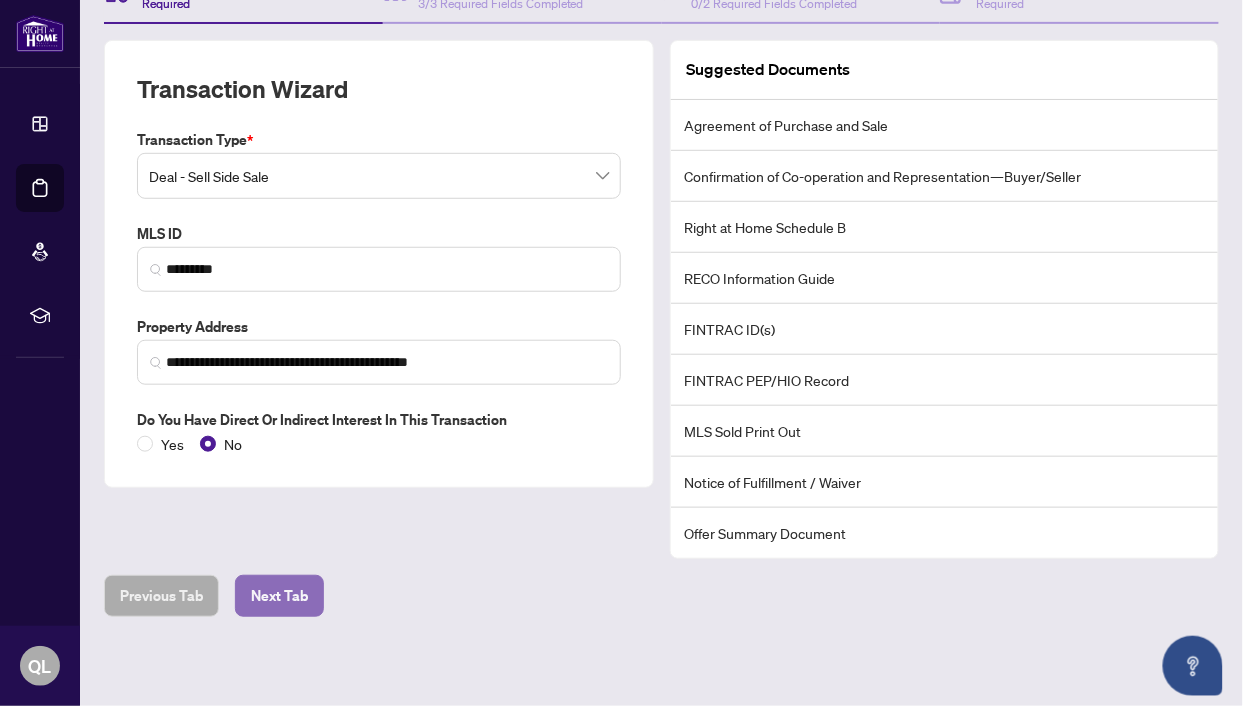click on "Next Tab" at bounding box center (279, 596) 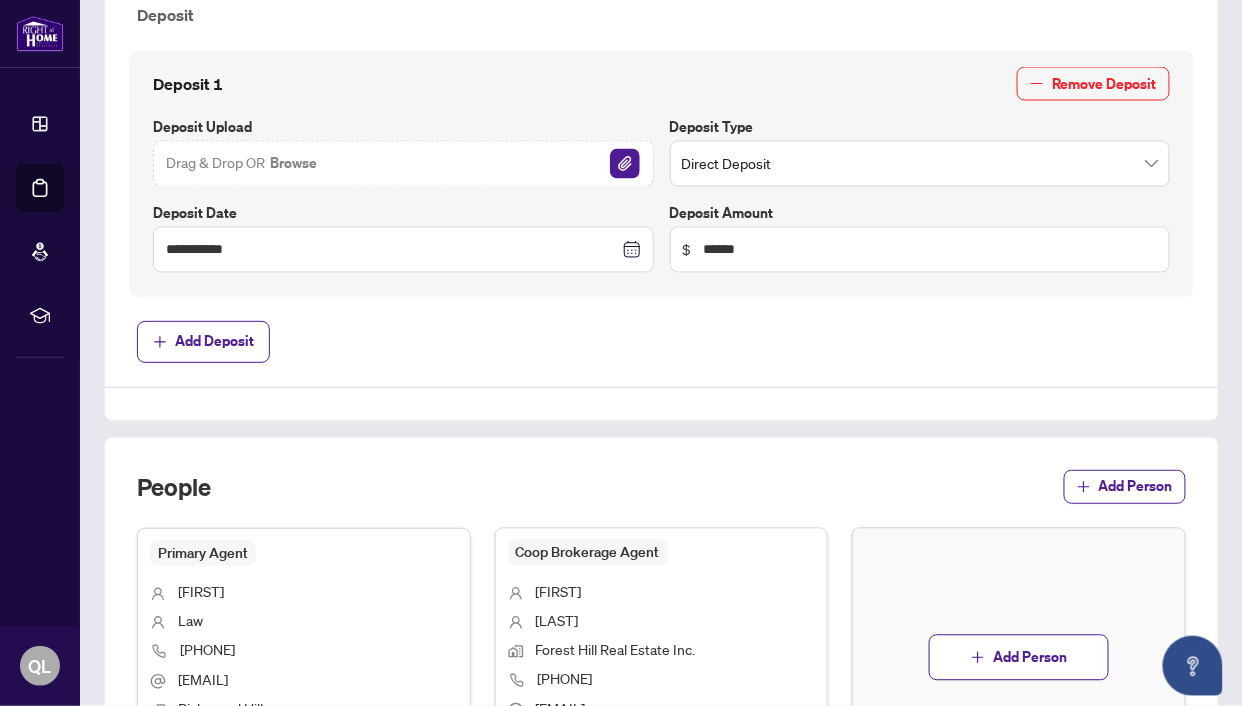 scroll, scrollTop: 1108, scrollLeft: 0, axis: vertical 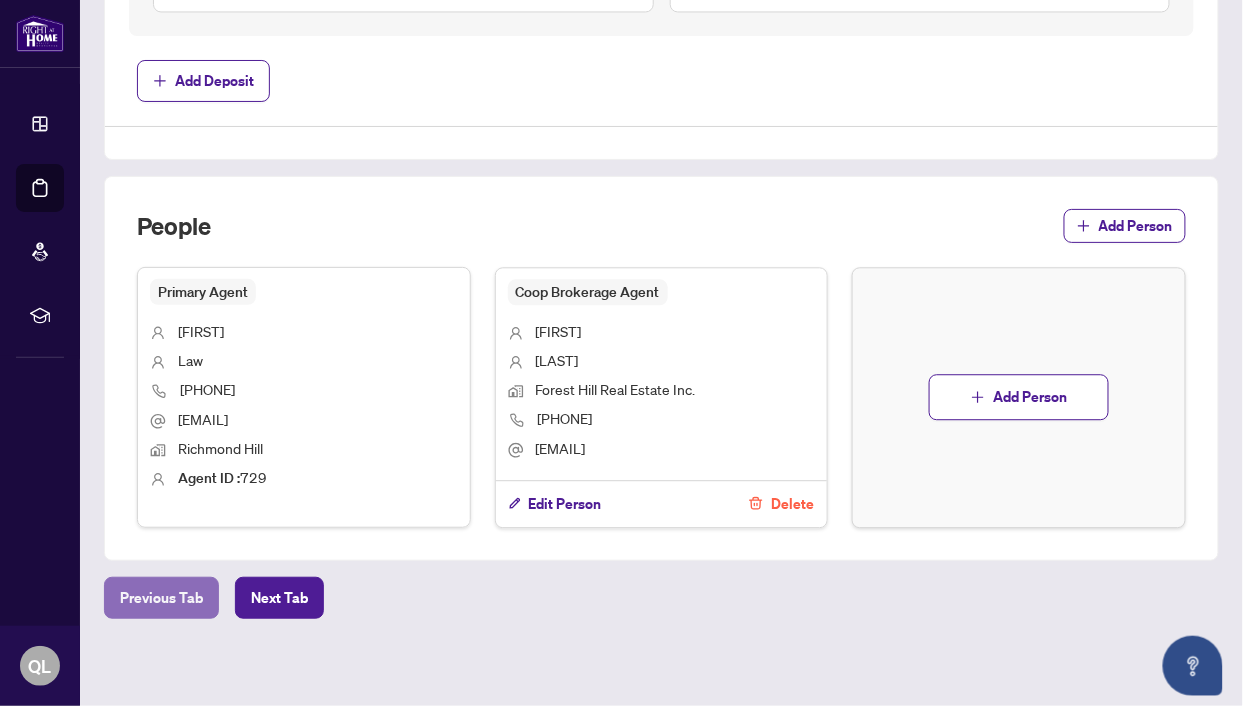 click on "Previous Tab" at bounding box center (161, 598) 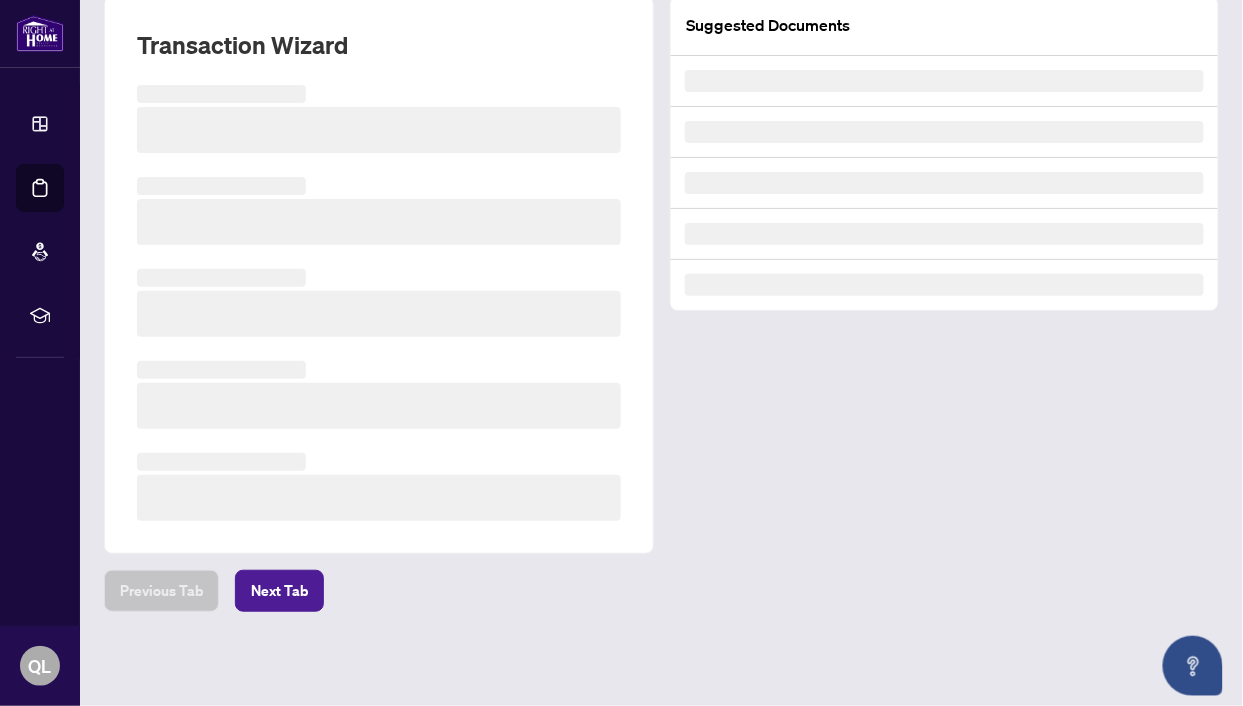 scroll, scrollTop: 0, scrollLeft: 0, axis: both 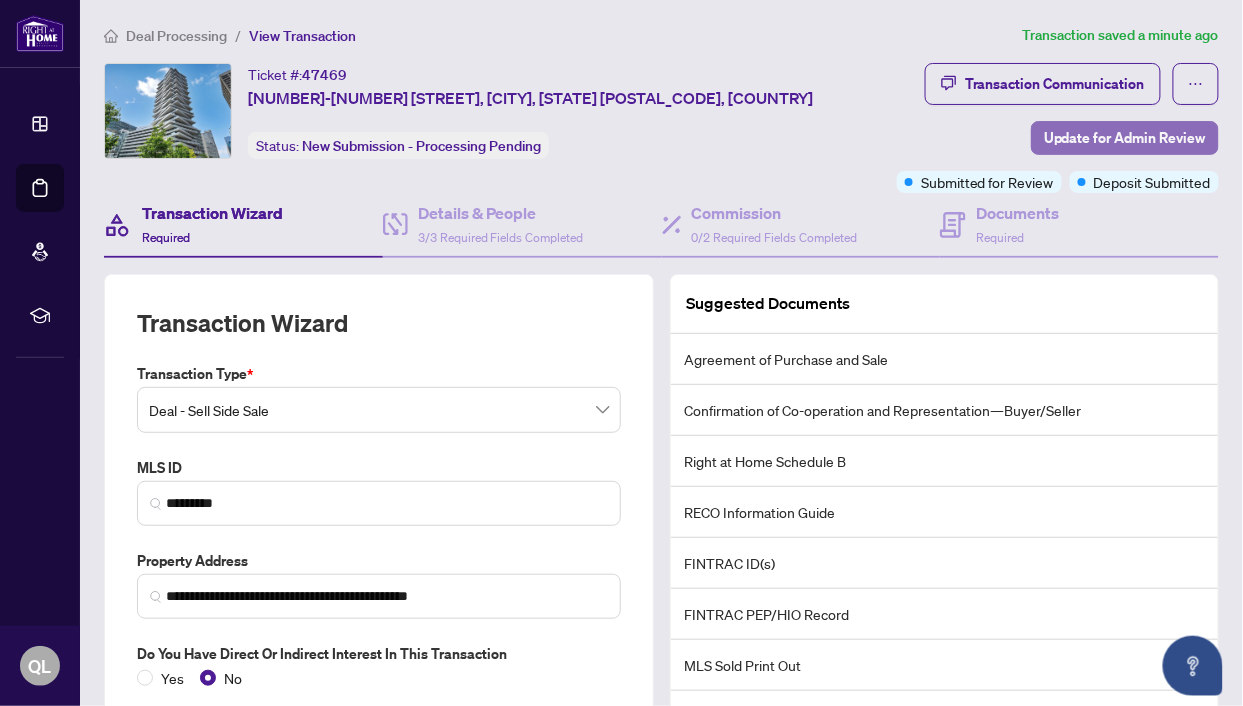 click on "Update for Admin Review" at bounding box center (1125, 138) 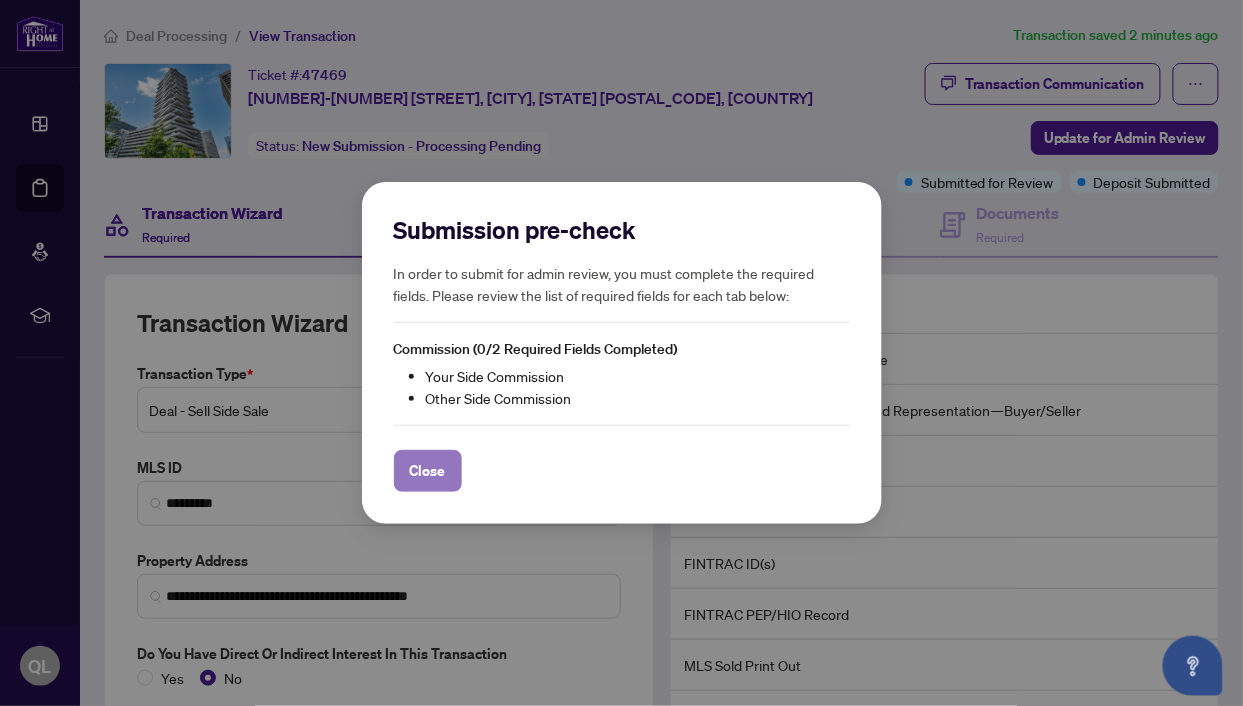 click on "Close" at bounding box center [428, 471] 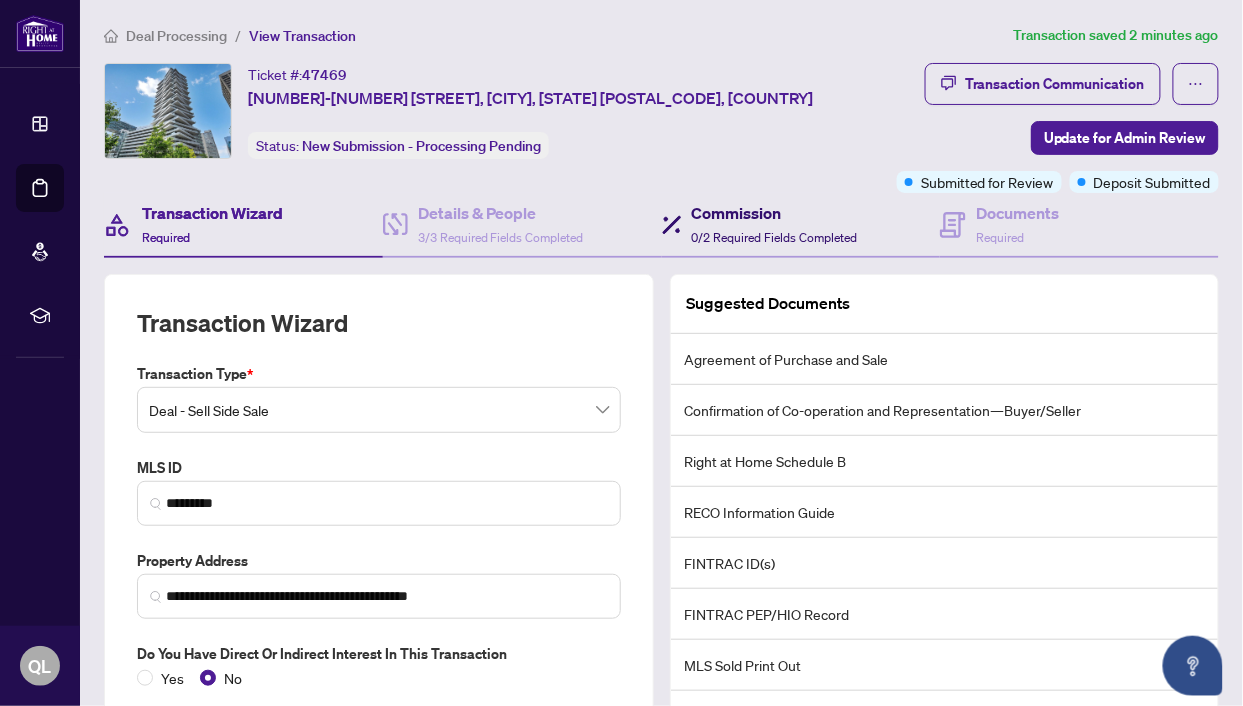 click on "Commission" at bounding box center (775, 213) 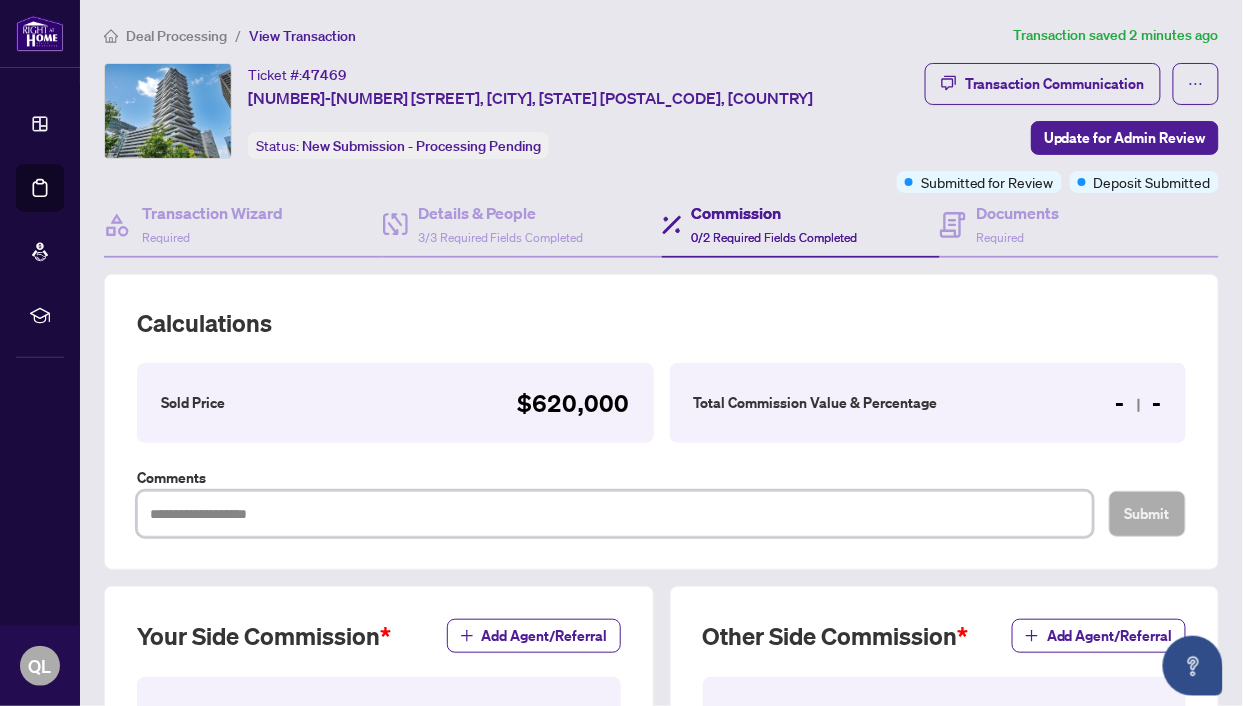 click at bounding box center [615, 514] 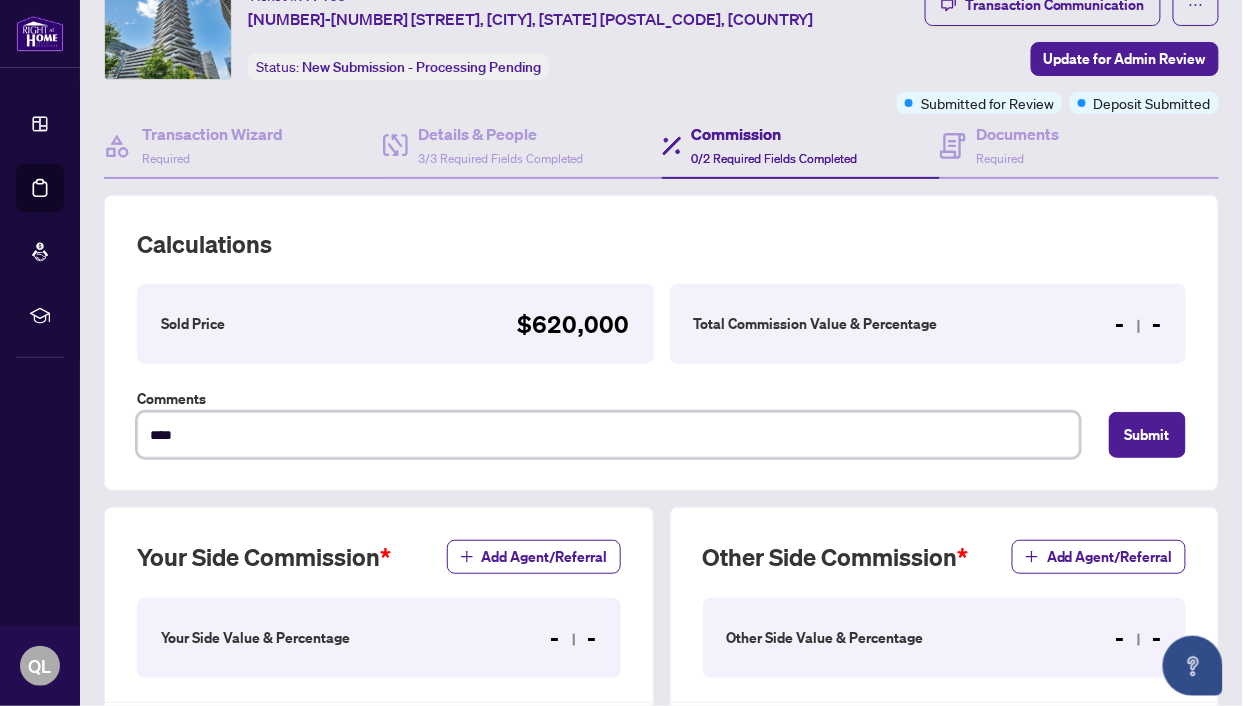 scroll, scrollTop: 45, scrollLeft: 0, axis: vertical 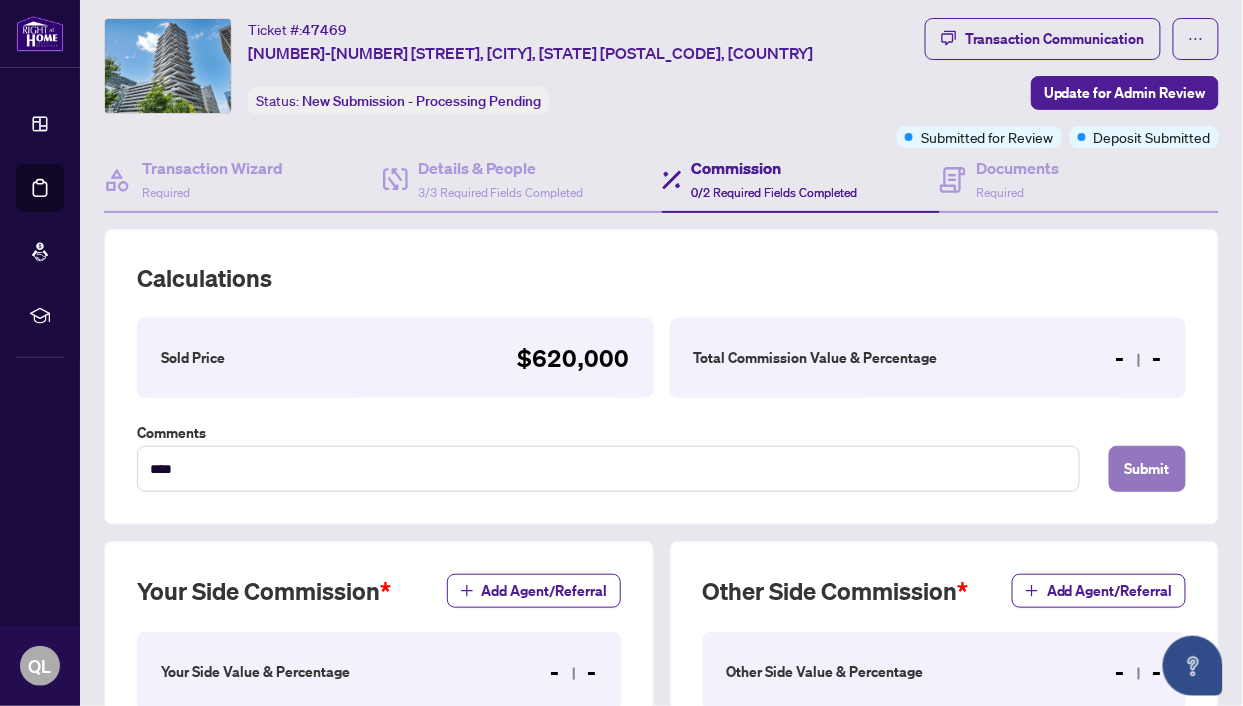 click on "Submit" at bounding box center (1147, 469) 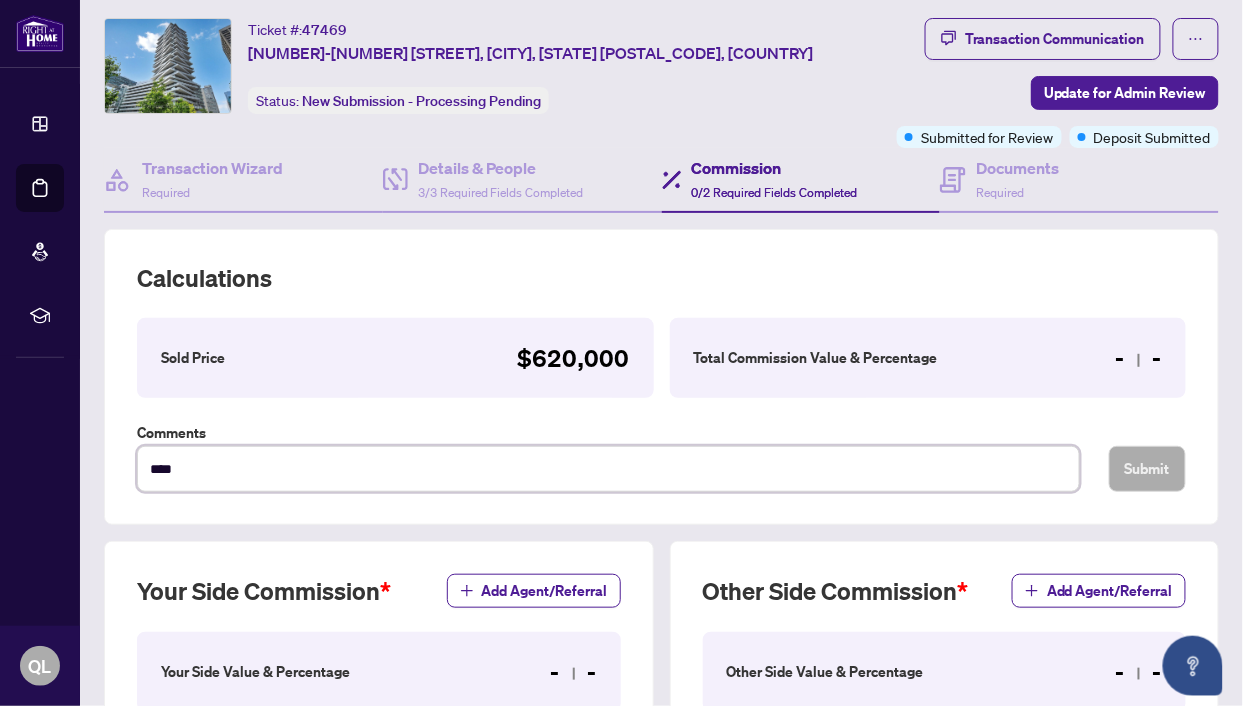 click on "****" at bounding box center [608, 469] 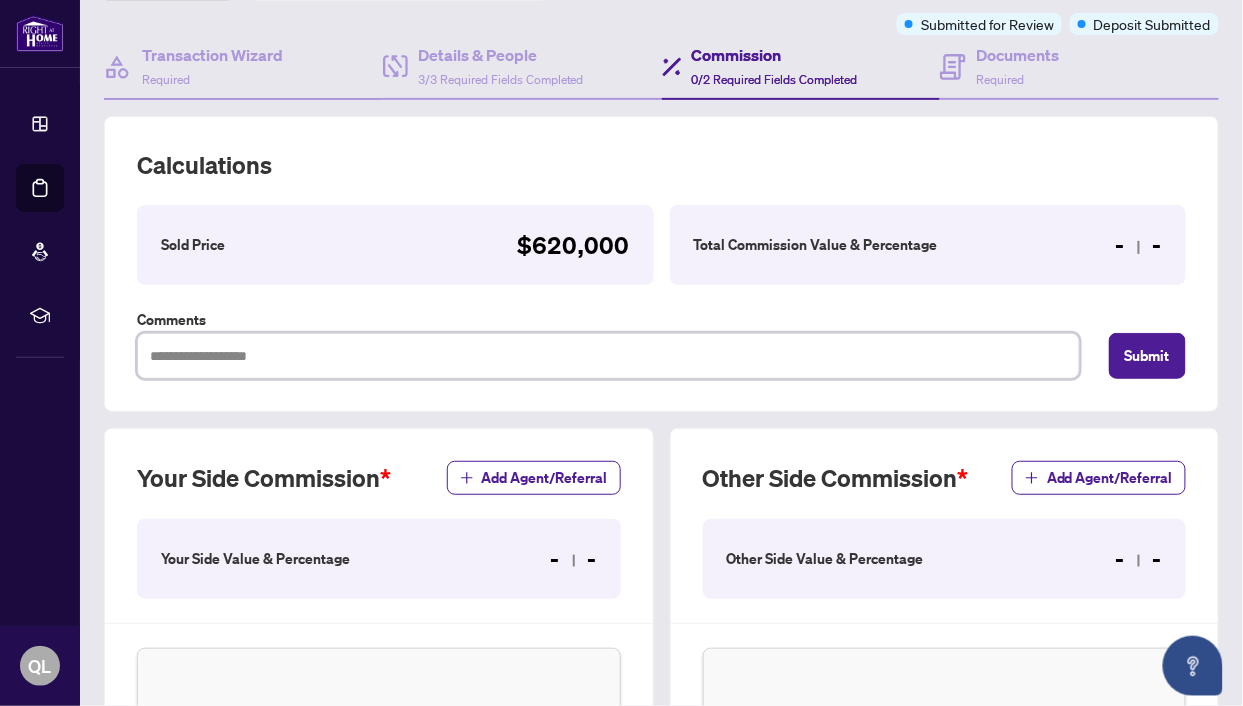 scroll, scrollTop: 159, scrollLeft: 0, axis: vertical 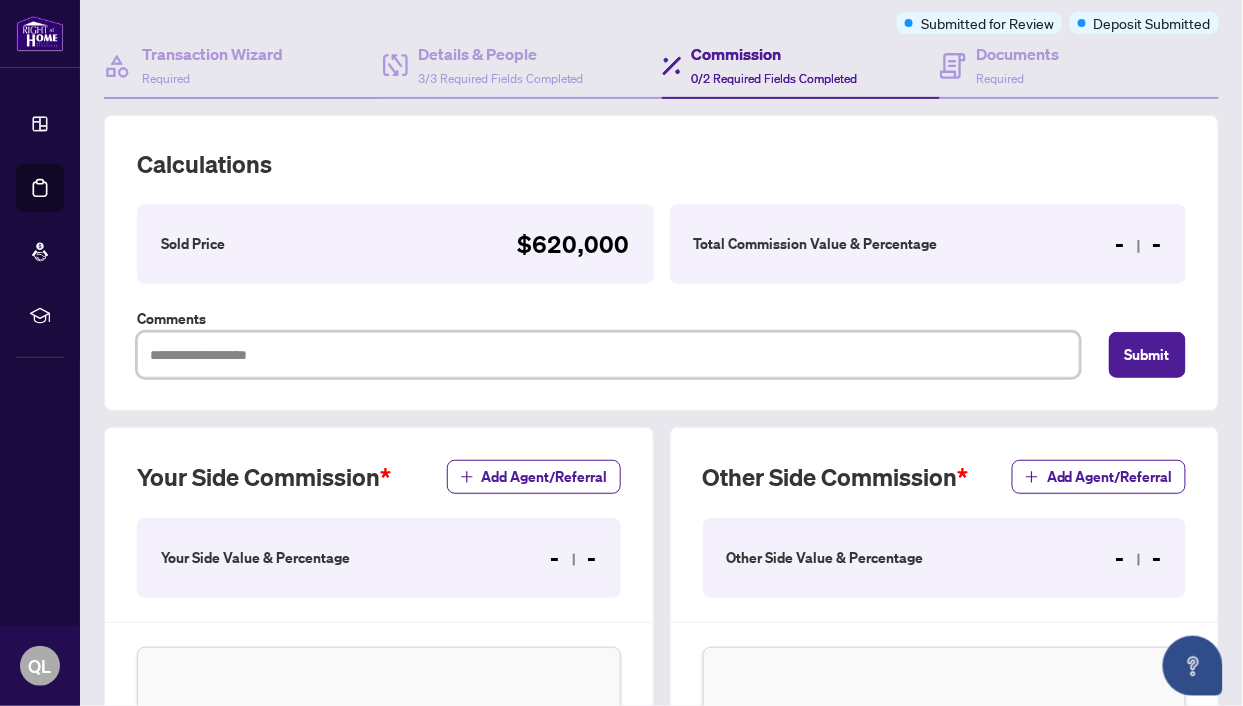 click at bounding box center [608, 355] 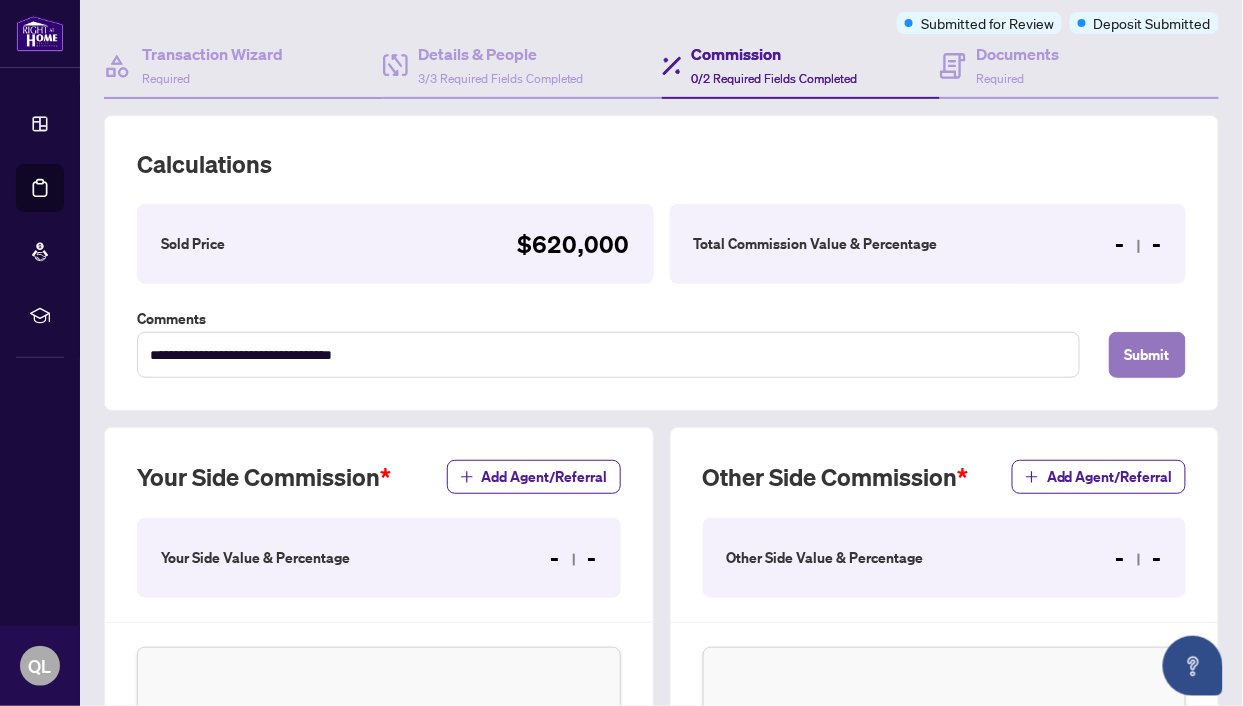 click on "Submit" at bounding box center [1147, 355] 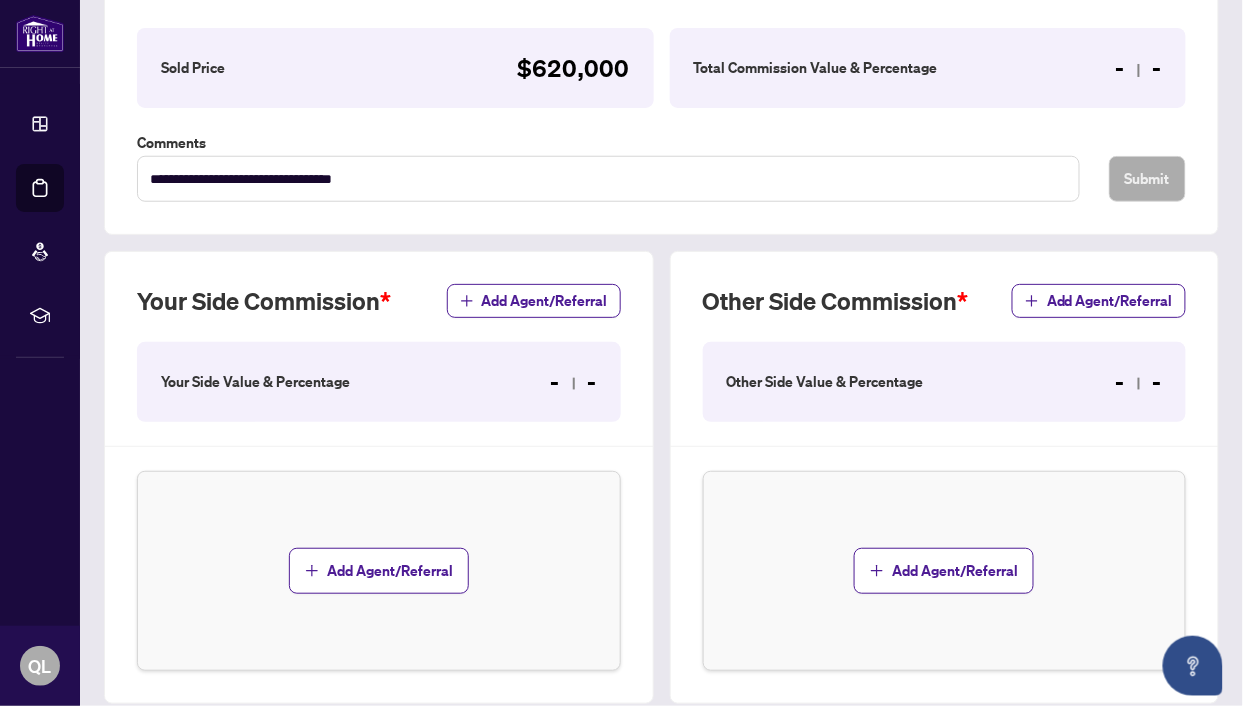 scroll, scrollTop: 340, scrollLeft: 0, axis: vertical 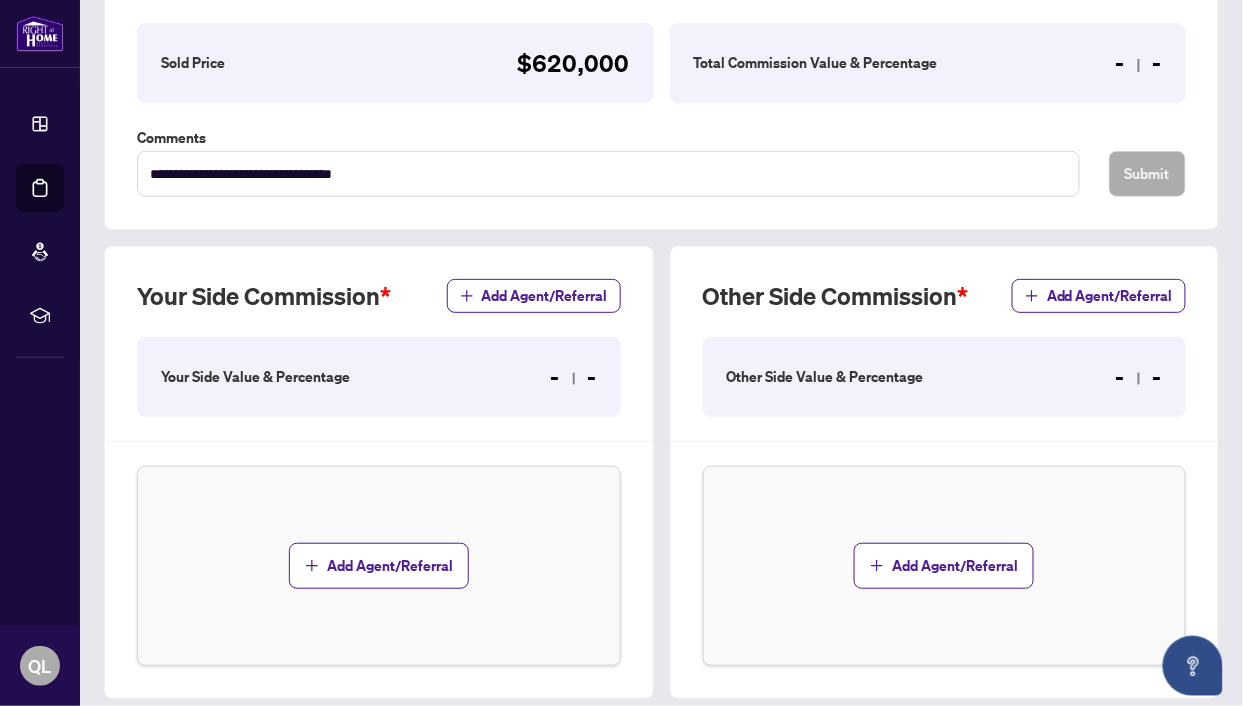 click on "Your Side Value & Percentage" at bounding box center (255, 377) 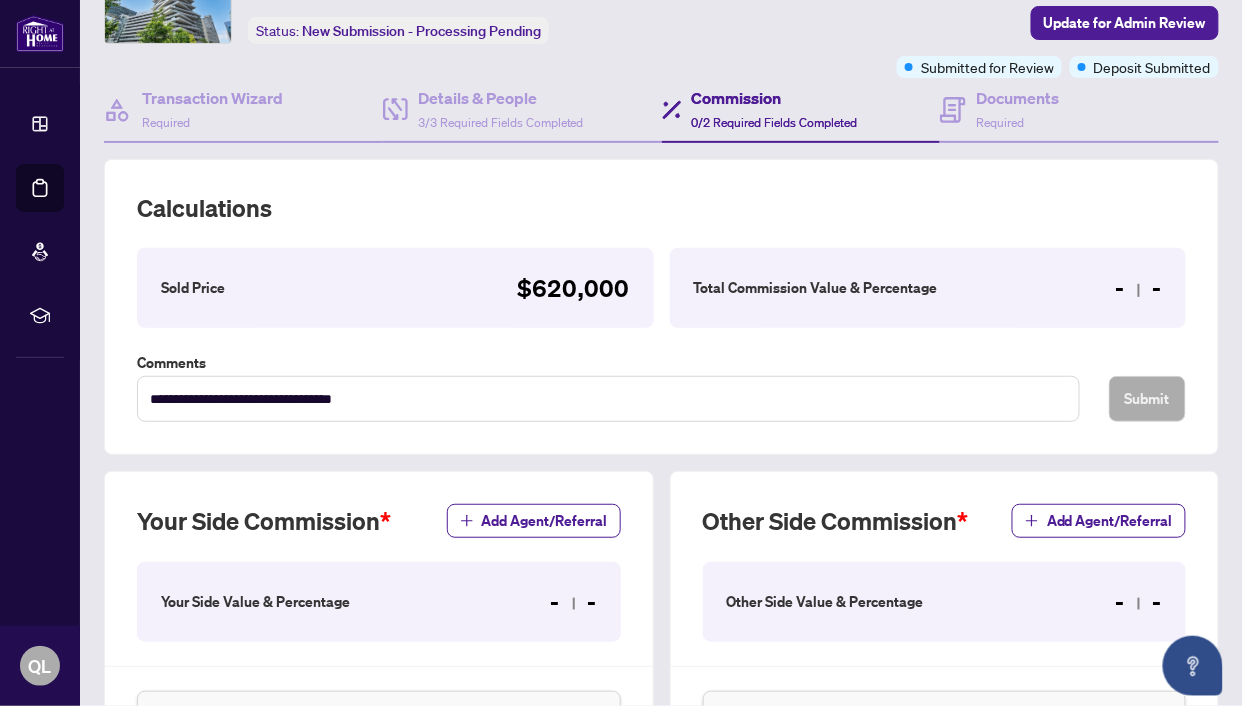 scroll, scrollTop: 113, scrollLeft: 0, axis: vertical 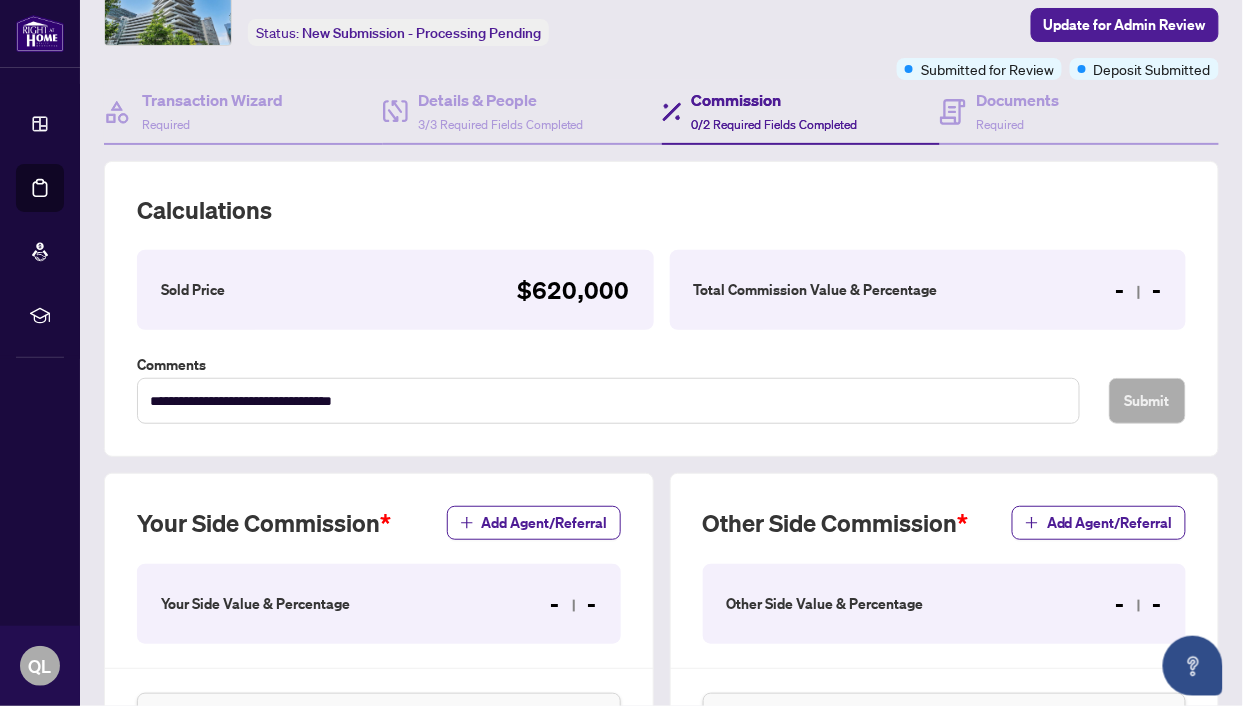 click on "Total Commission Value & Percentage" at bounding box center [816, 290] 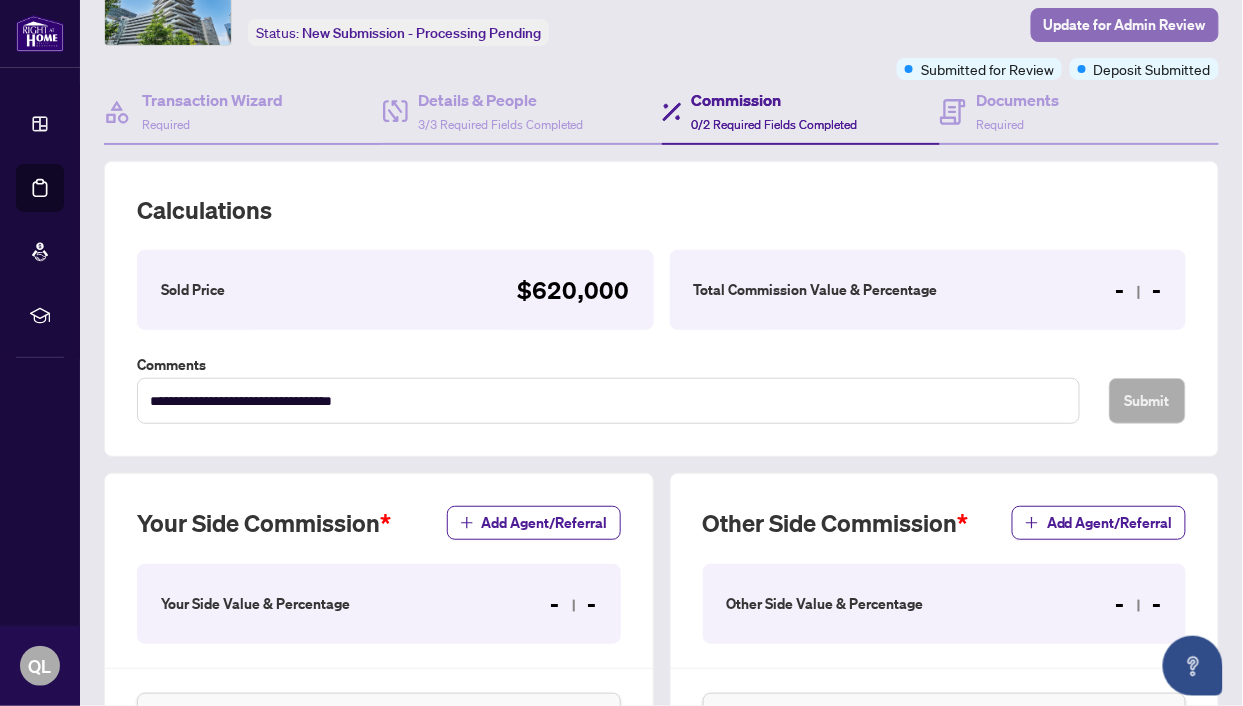 click on "Update for Admin Review" at bounding box center (1125, 25) 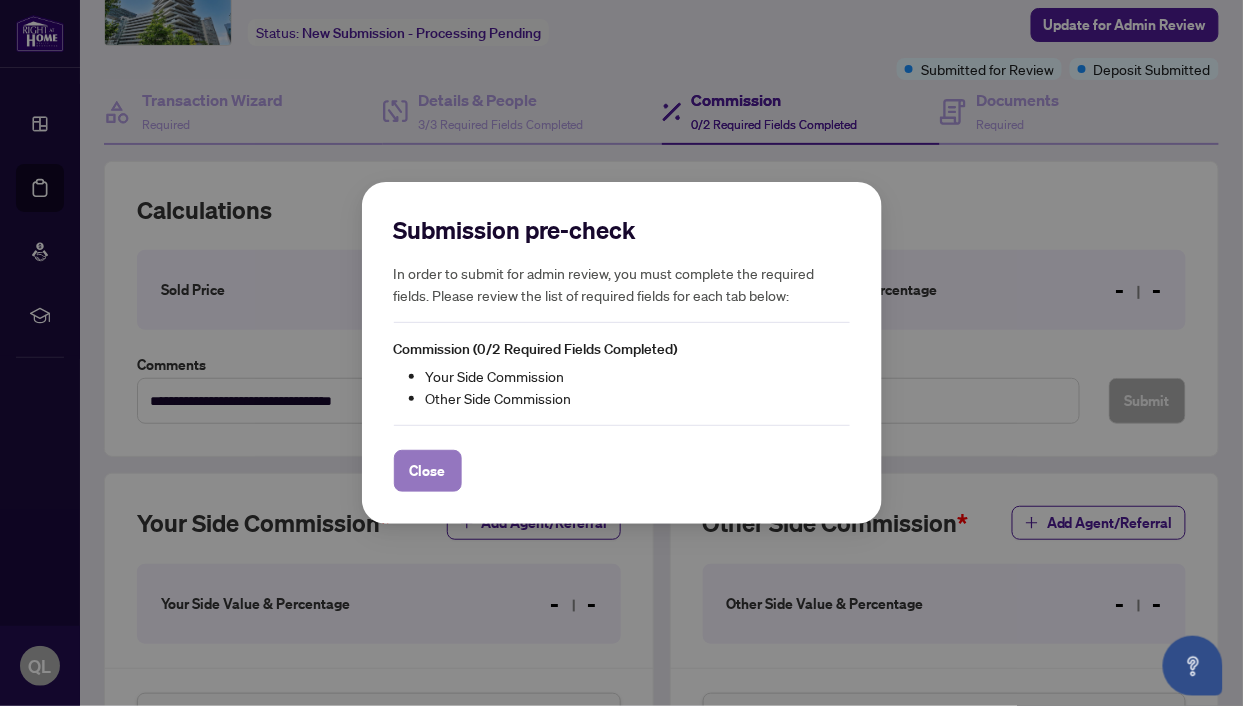 click on "Close" at bounding box center [428, 471] 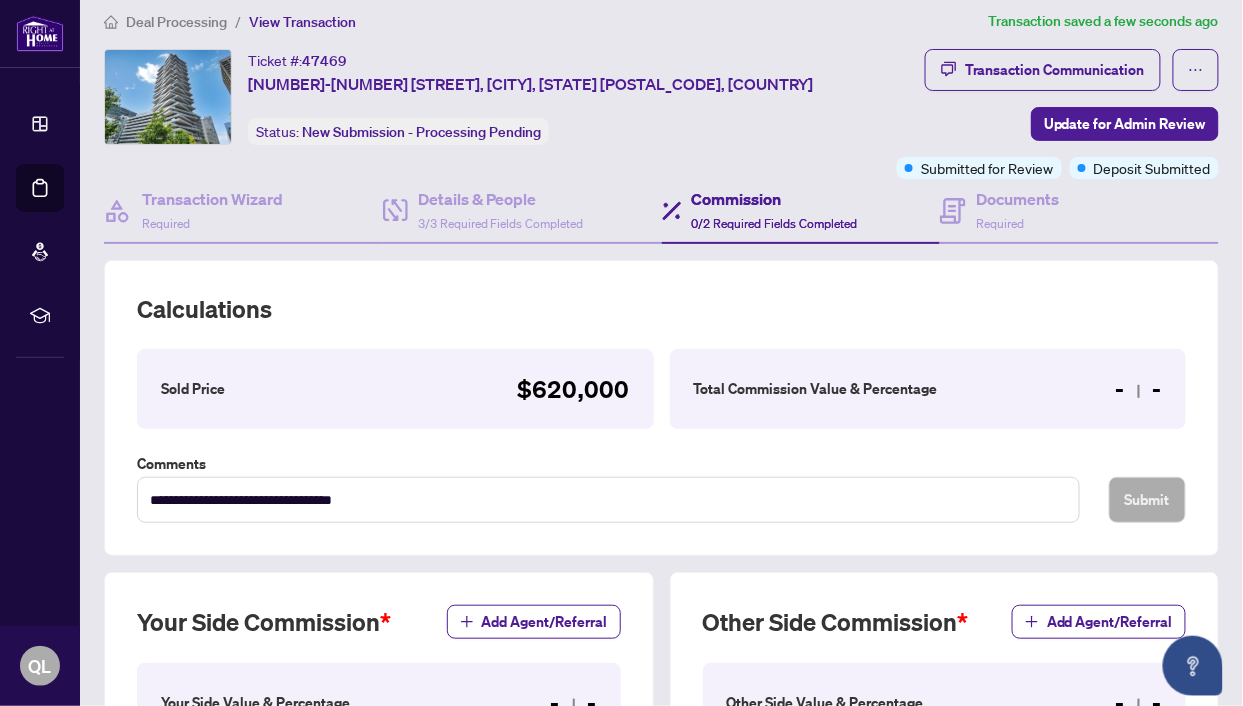 scroll, scrollTop: 0, scrollLeft: 0, axis: both 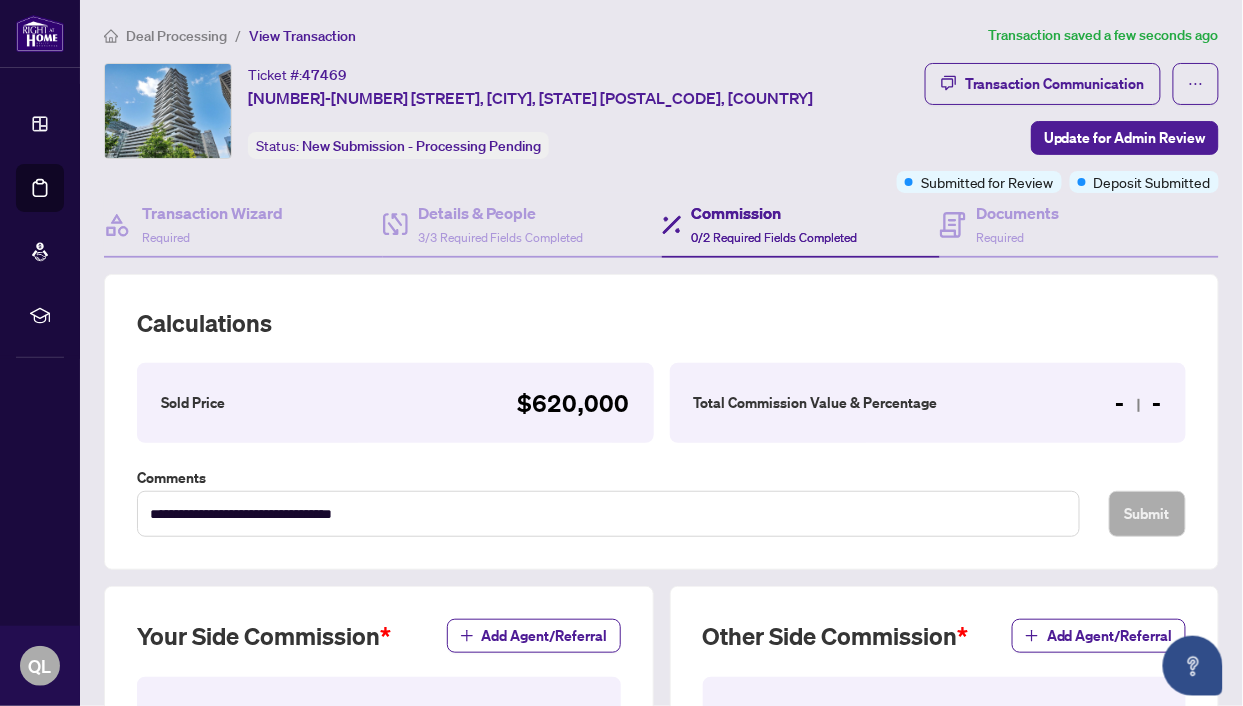 click on "0/2 Required Fields Completed" at bounding box center (775, 237) 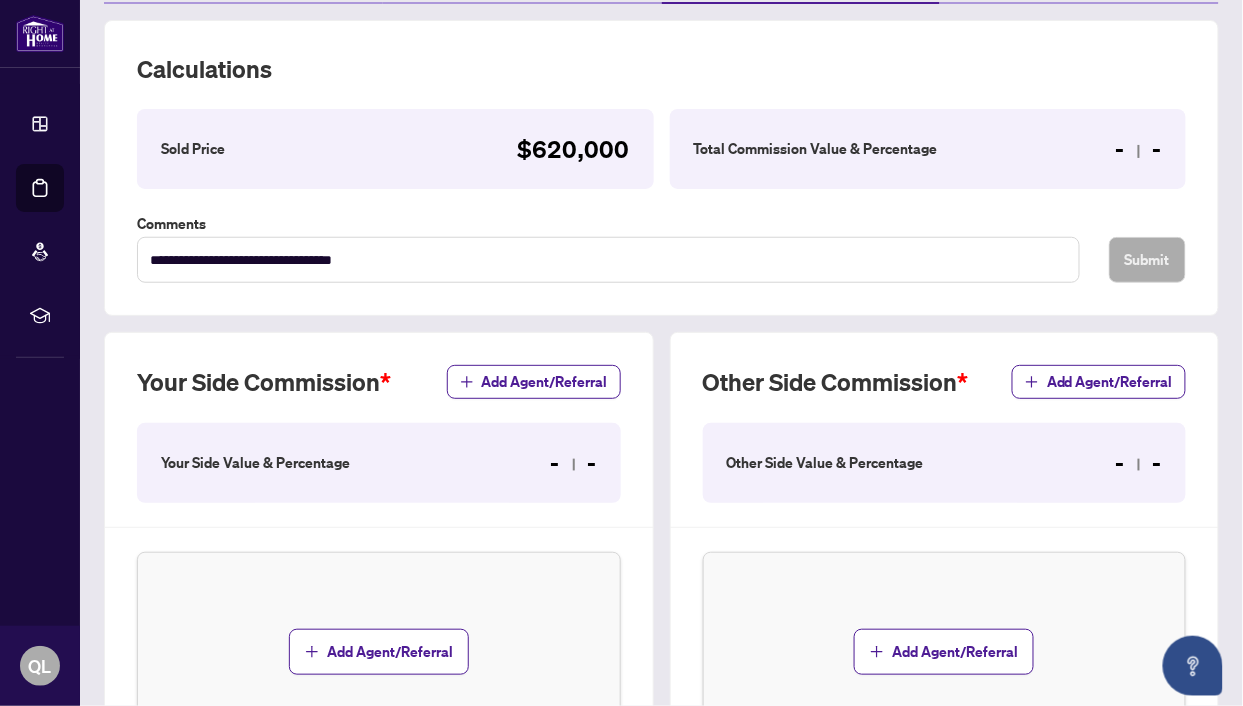 scroll, scrollTop: 254, scrollLeft: 0, axis: vertical 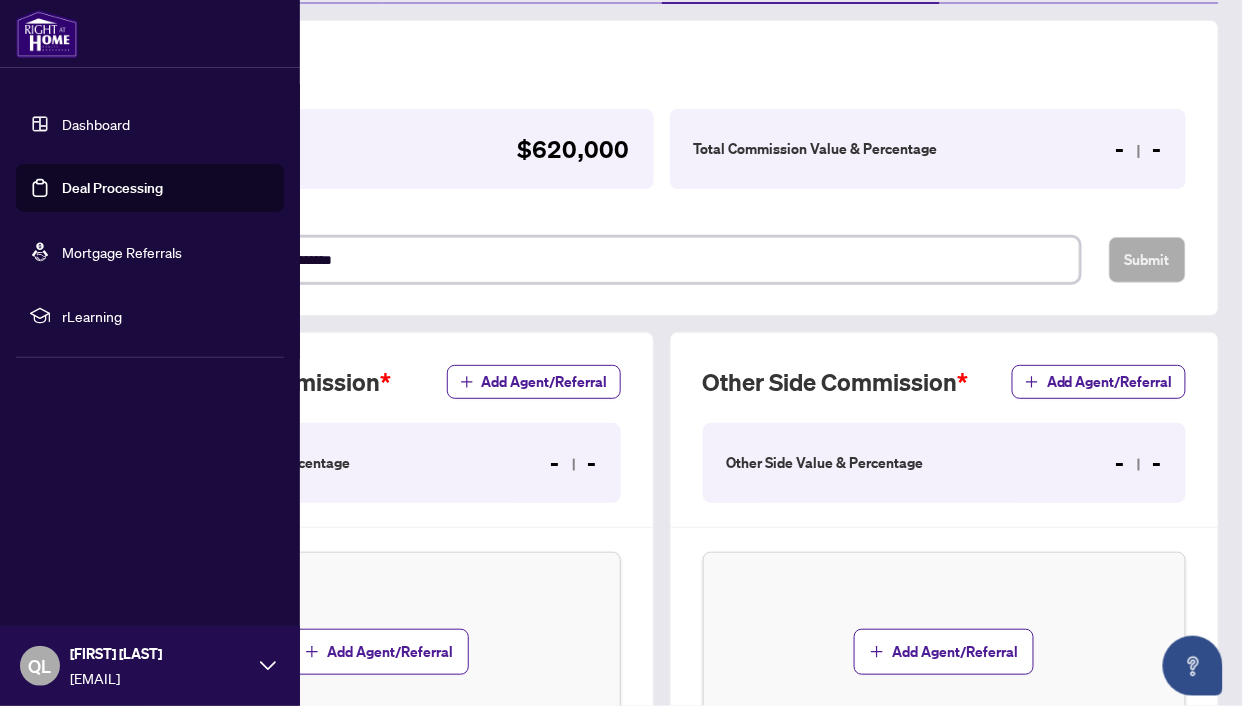 drag, startPoint x: 395, startPoint y: 259, endPoint x: 0, endPoint y: 305, distance: 397.66946 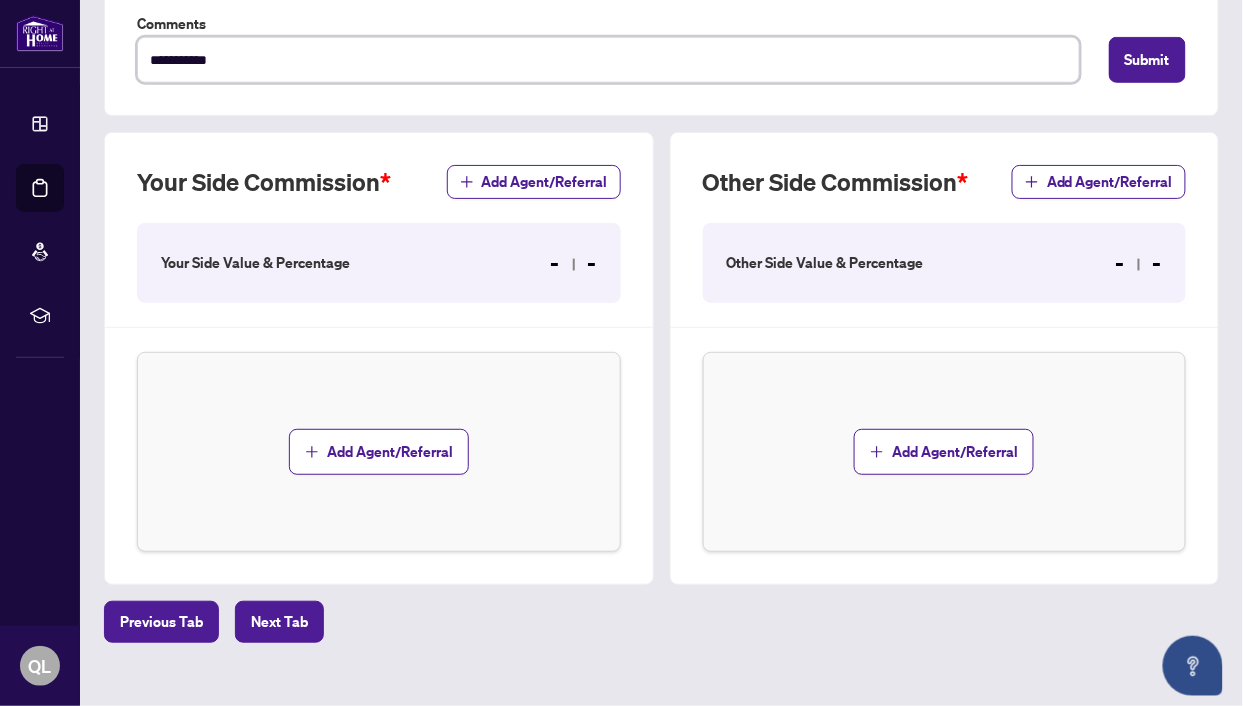 scroll, scrollTop: 458, scrollLeft: 0, axis: vertical 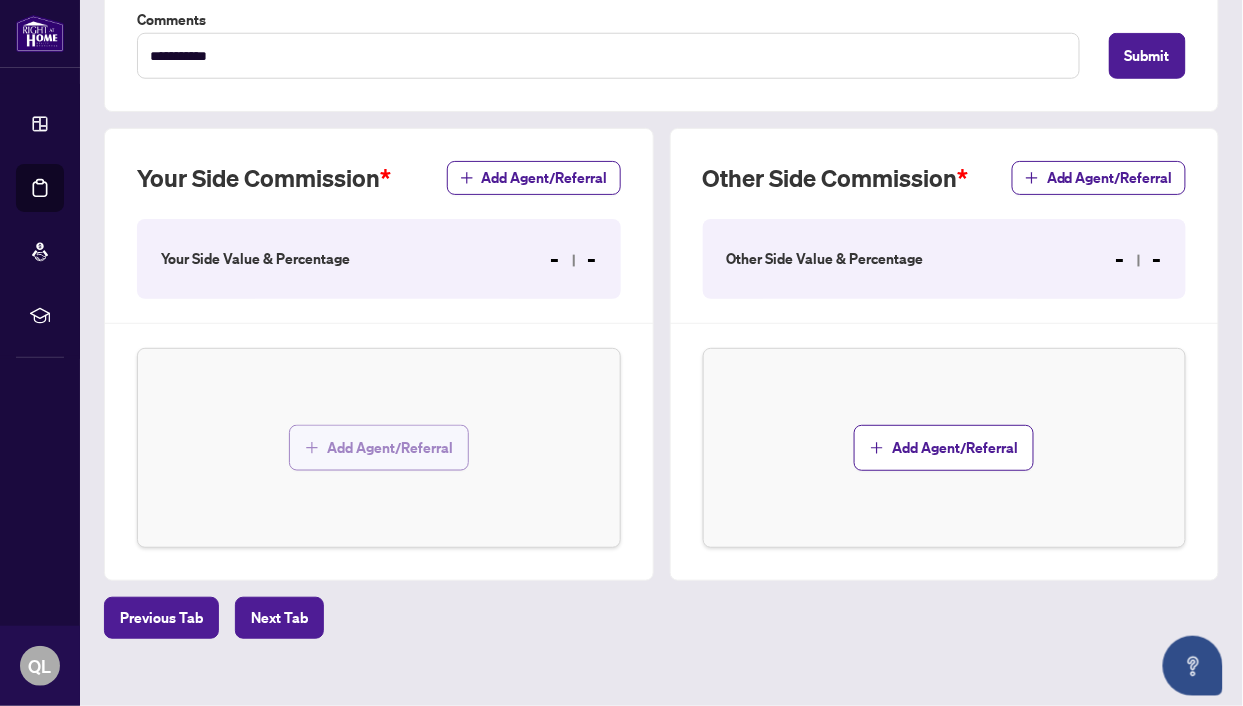 click on "Add Agent/Referral" at bounding box center [390, 448] 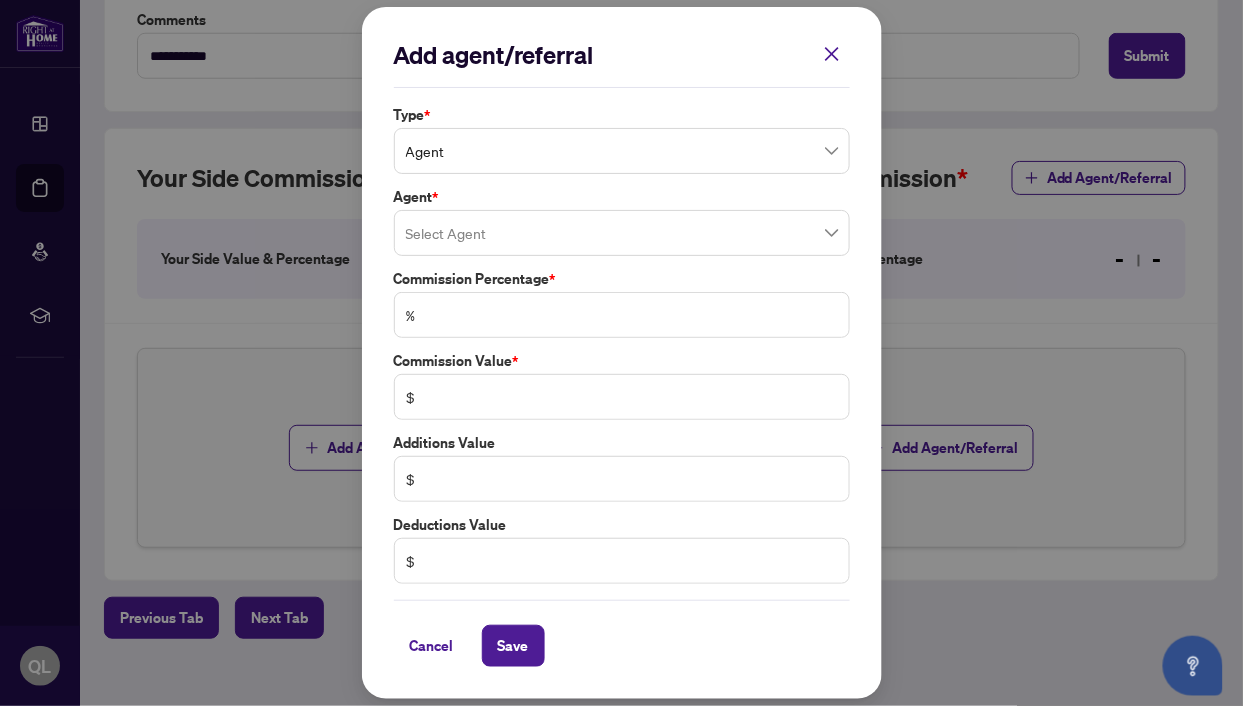click on "Agent" at bounding box center (622, 151) 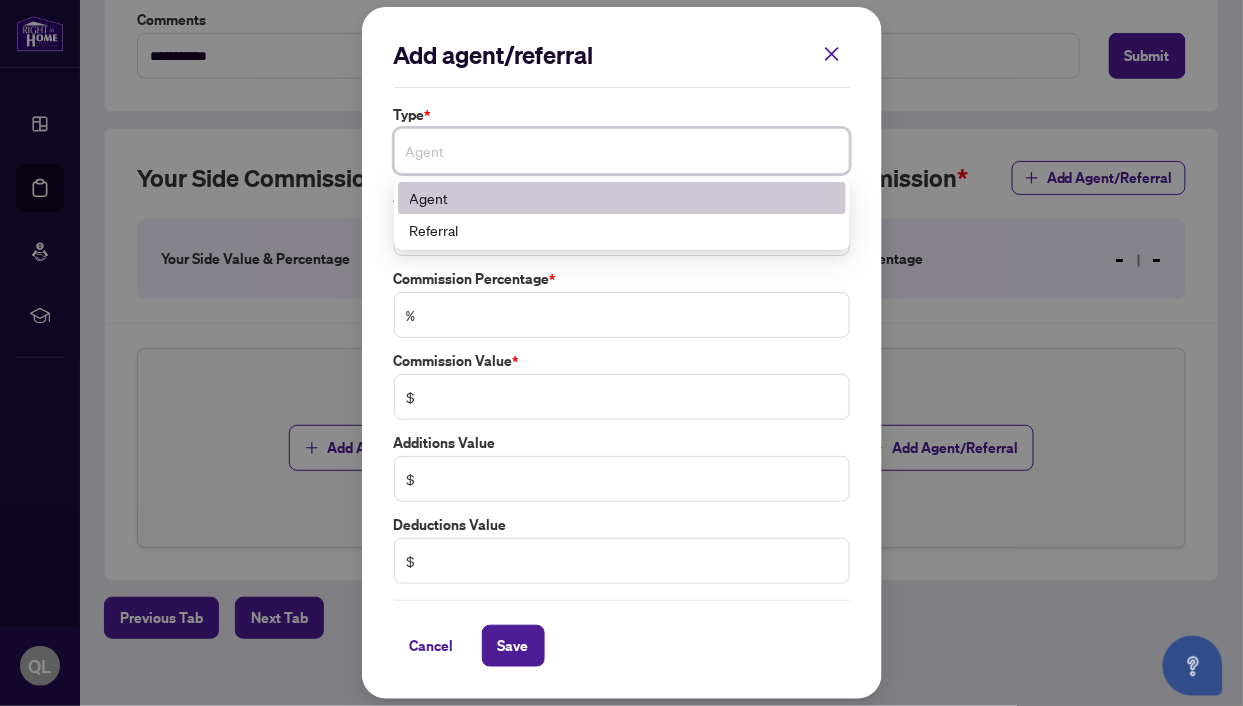 click on "Agent" at bounding box center [622, 198] 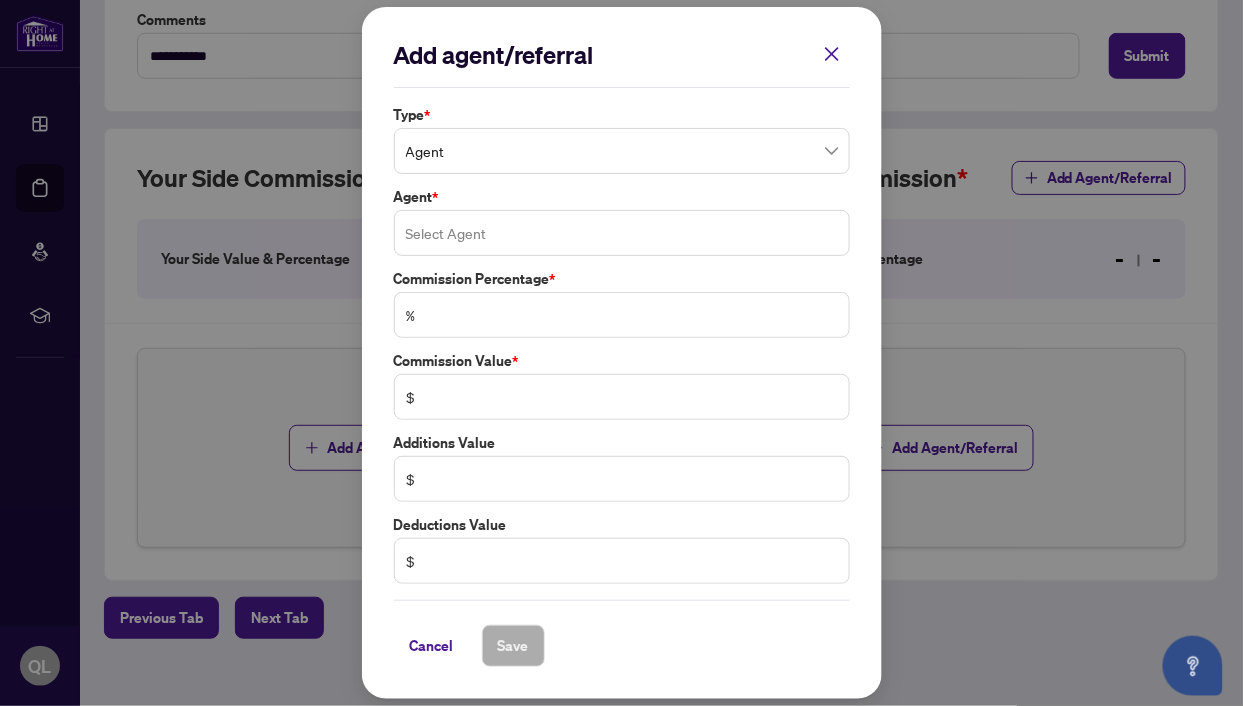 click at bounding box center [622, 233] 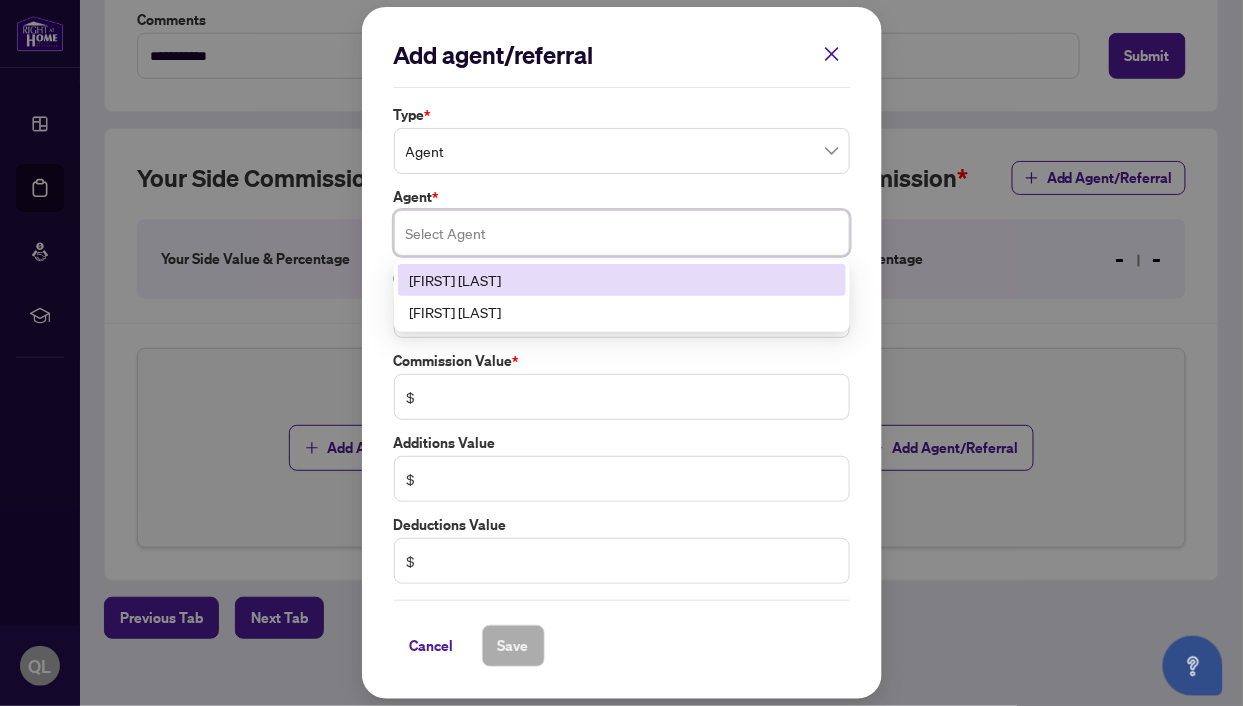 click on "[FIRST] [LAST]" at bounding box center (622, 280) 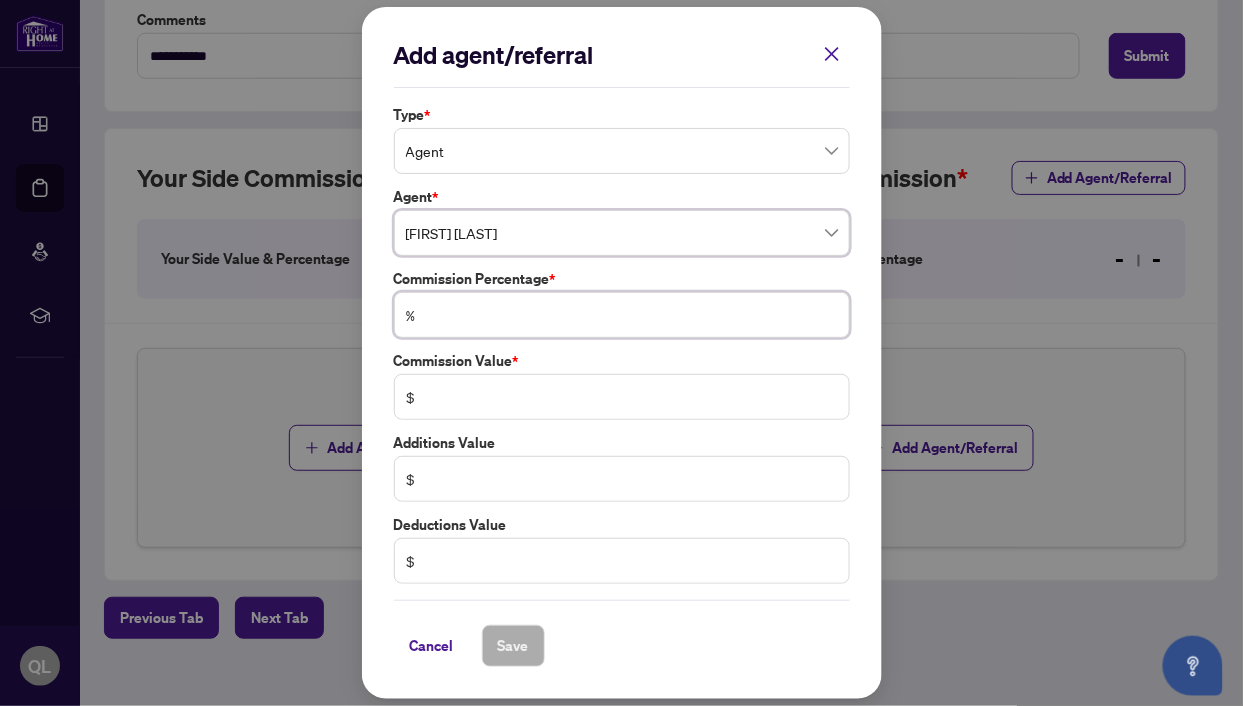 click at bounding box center [632, 315] 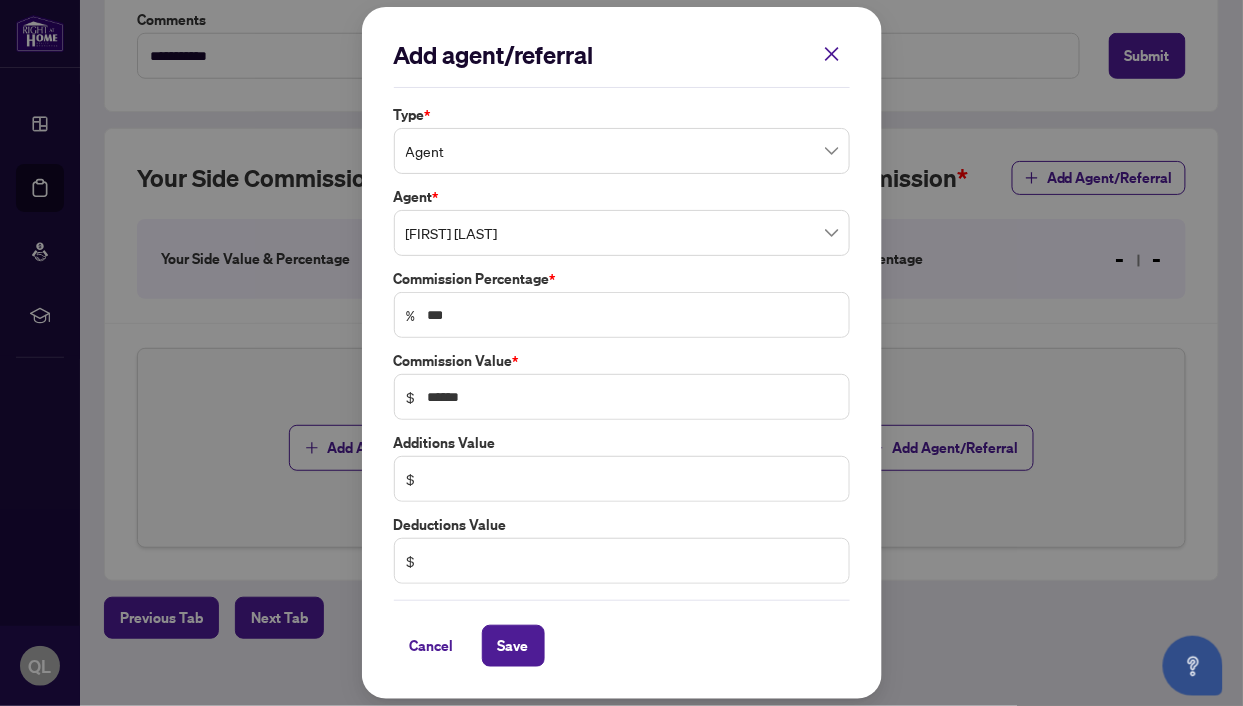 click on "**********" at bounding box center [621, 353] 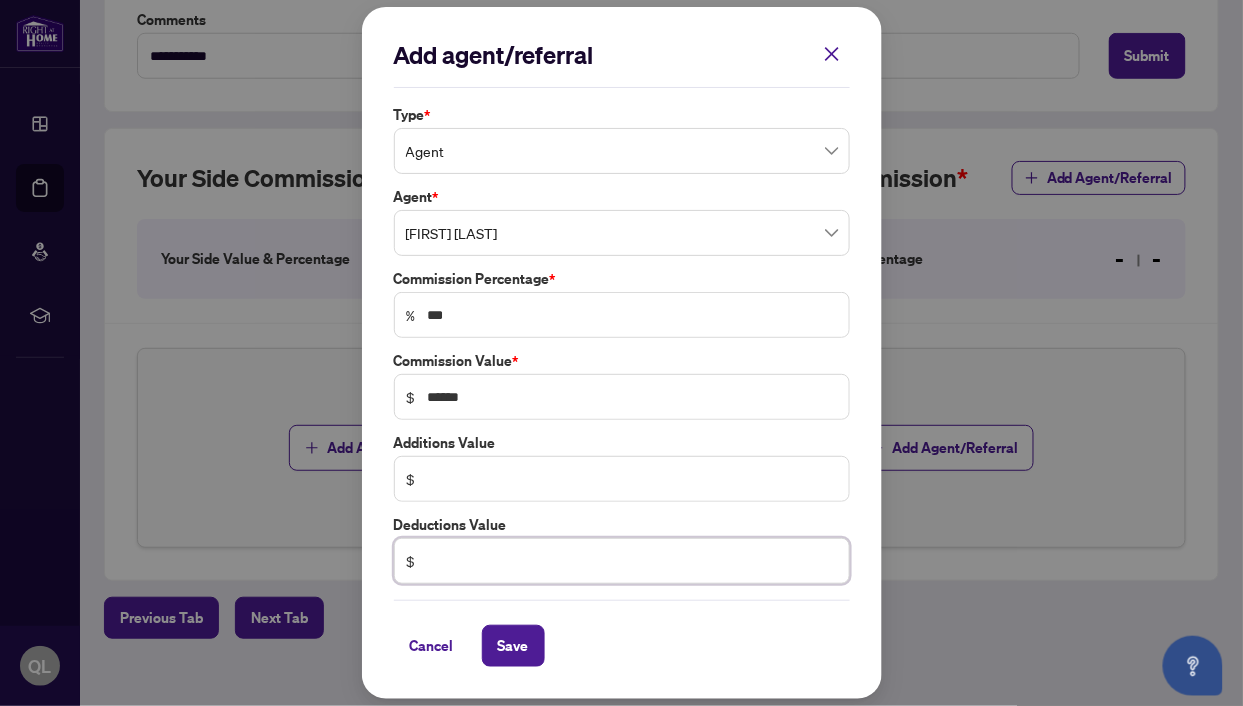 click at bounding box center (632, 561) 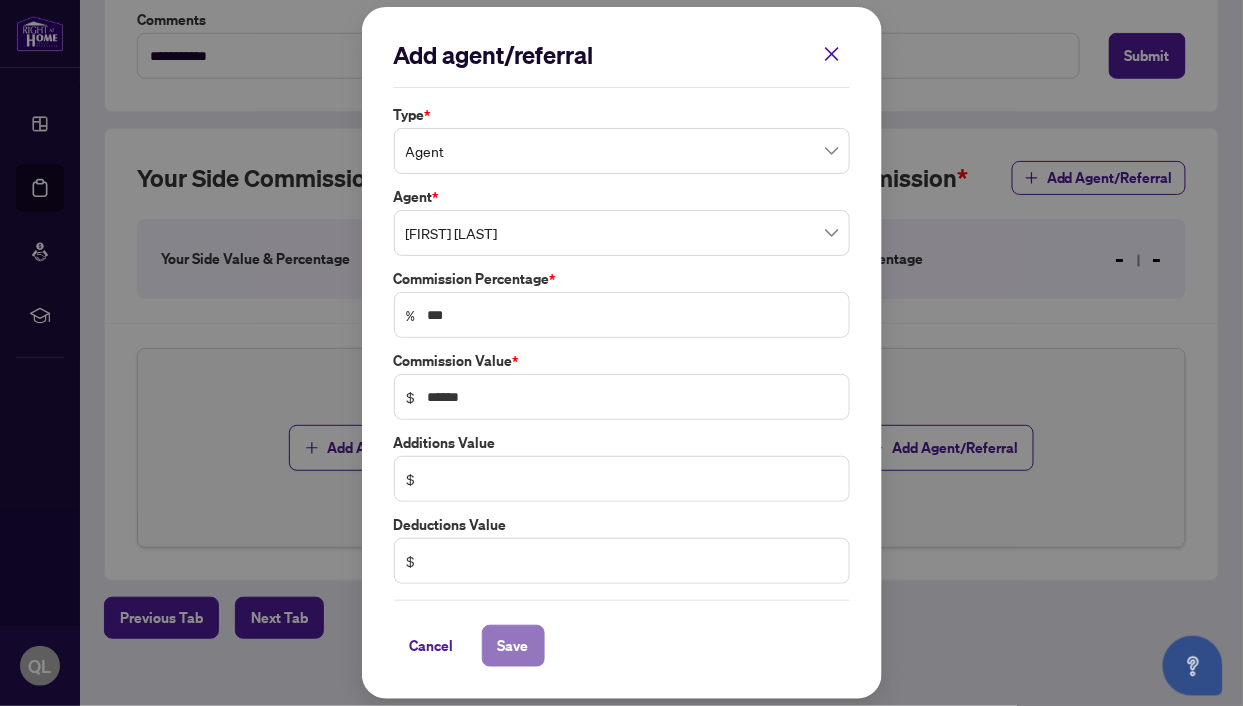click on "Save" at bounding box center (513, 646) 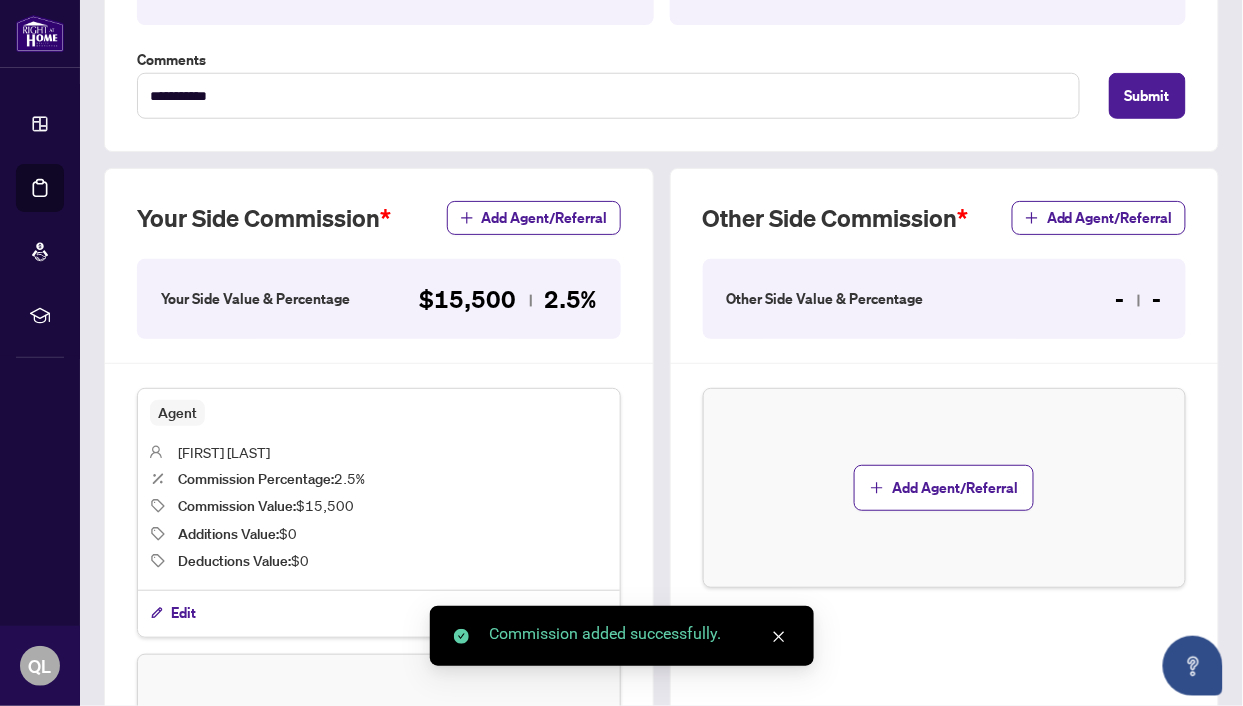 scroll, scrollTop: 526, scrollLeft: 0, axis: vertical 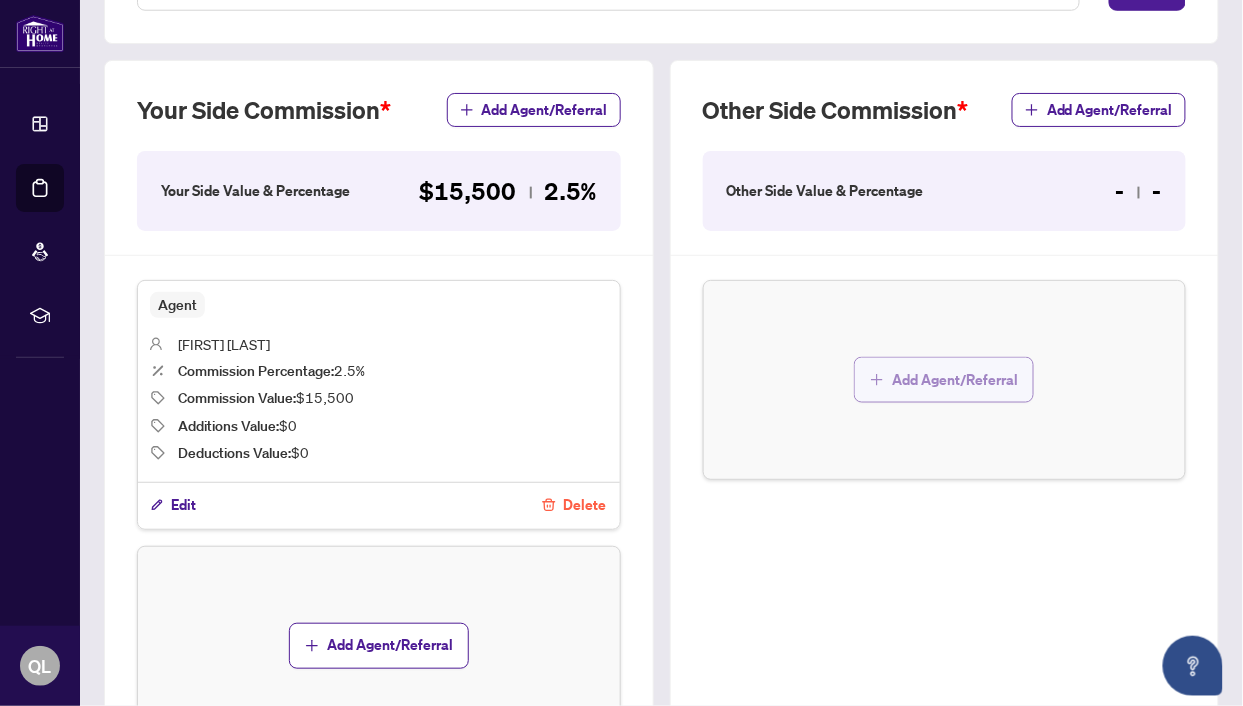 click on "Add Agent/Referral" at bounding box center (955, 380) 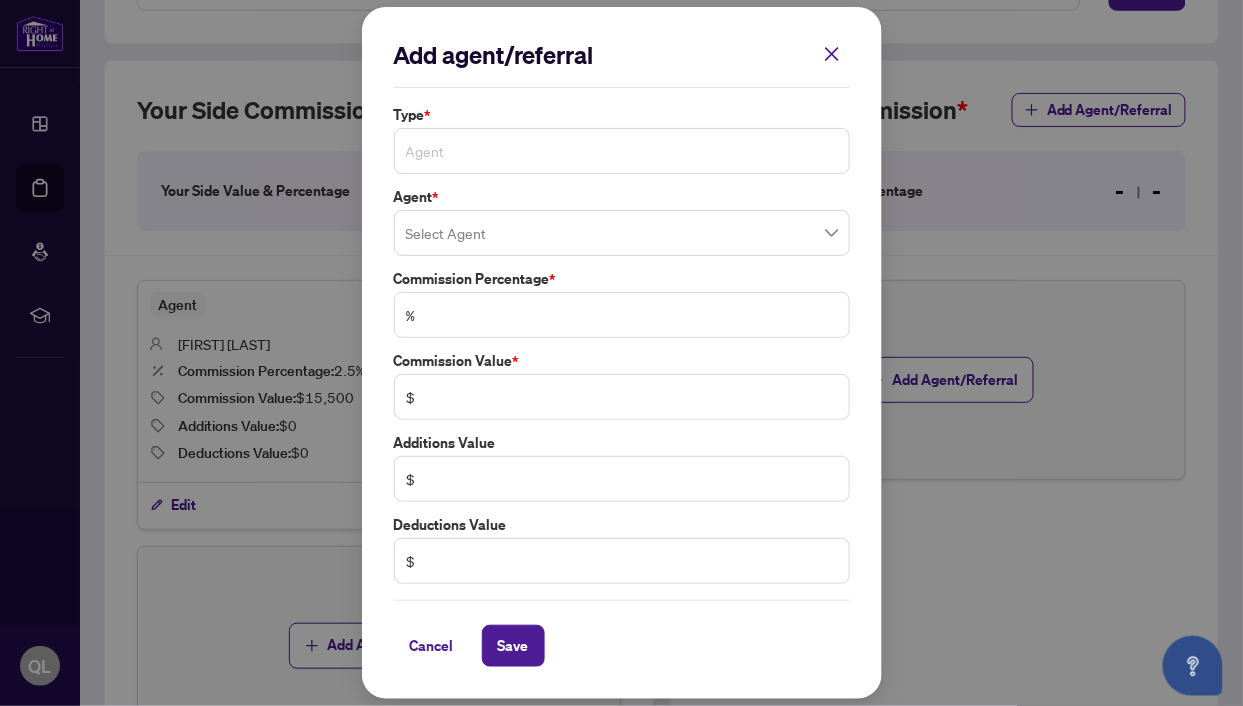 click on "Agent" at bounding box center (622, 151) 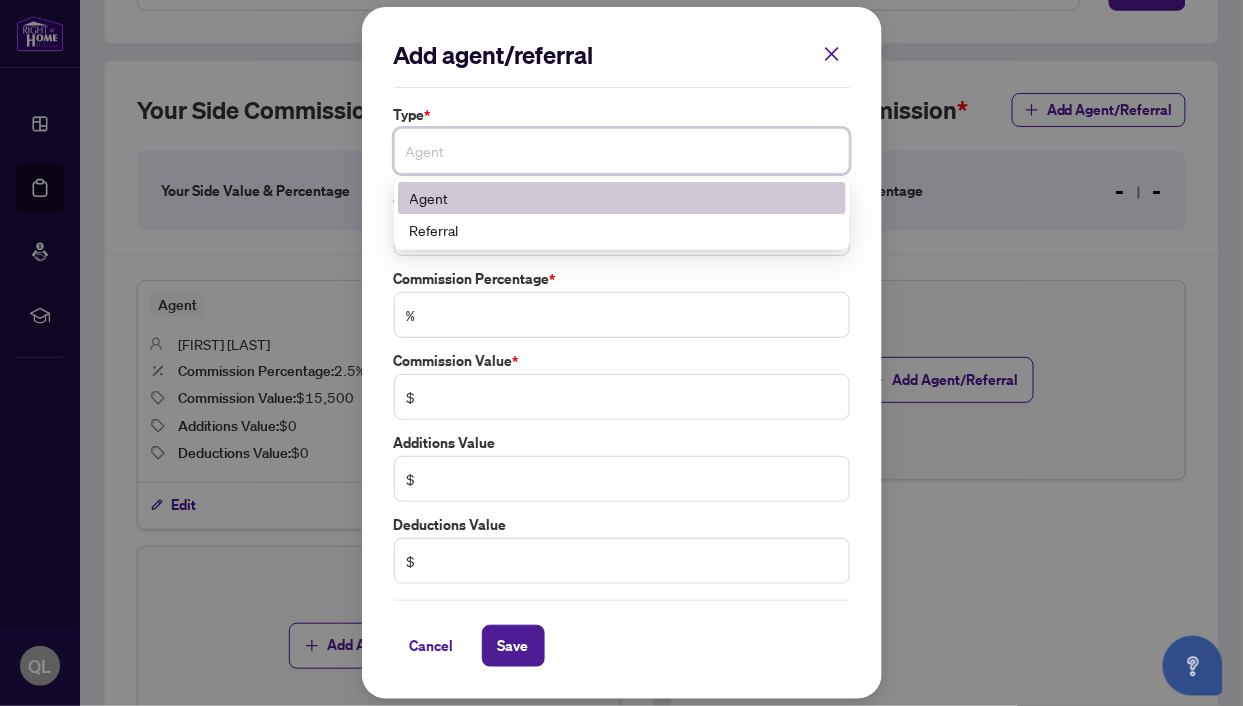 click on "Agent" at bounding box center (622, 198) 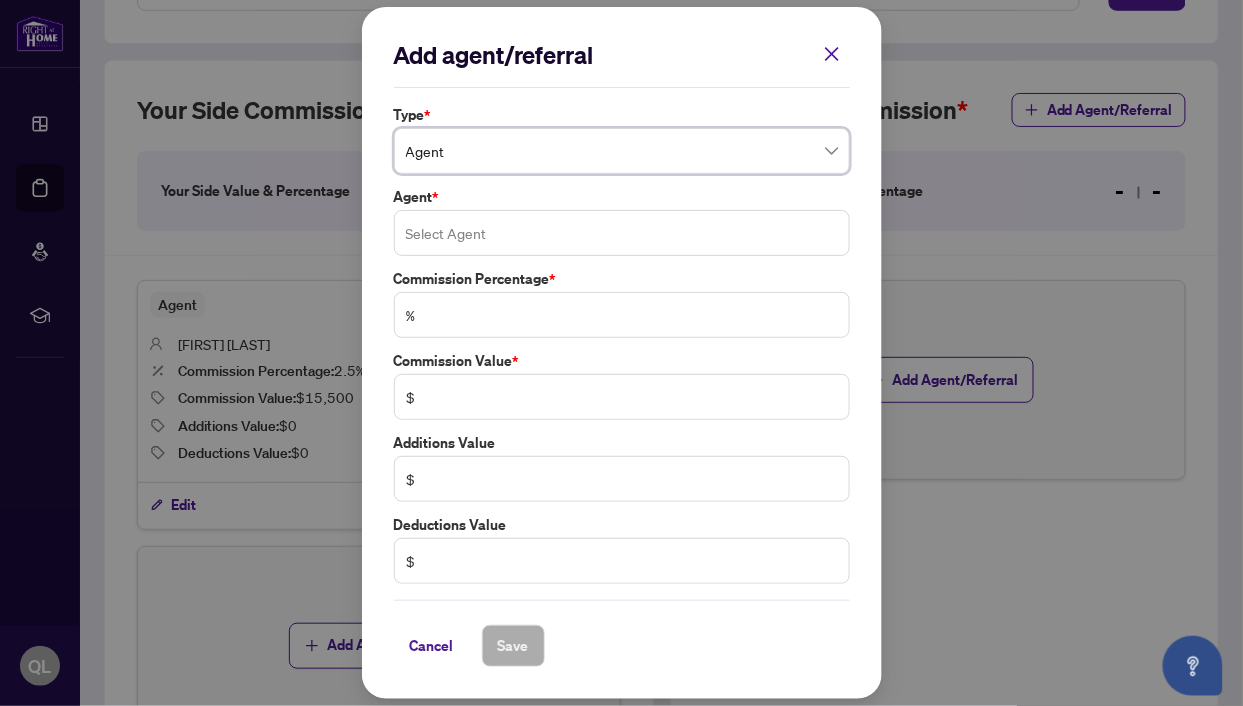 click at bounding box center (622, 233) 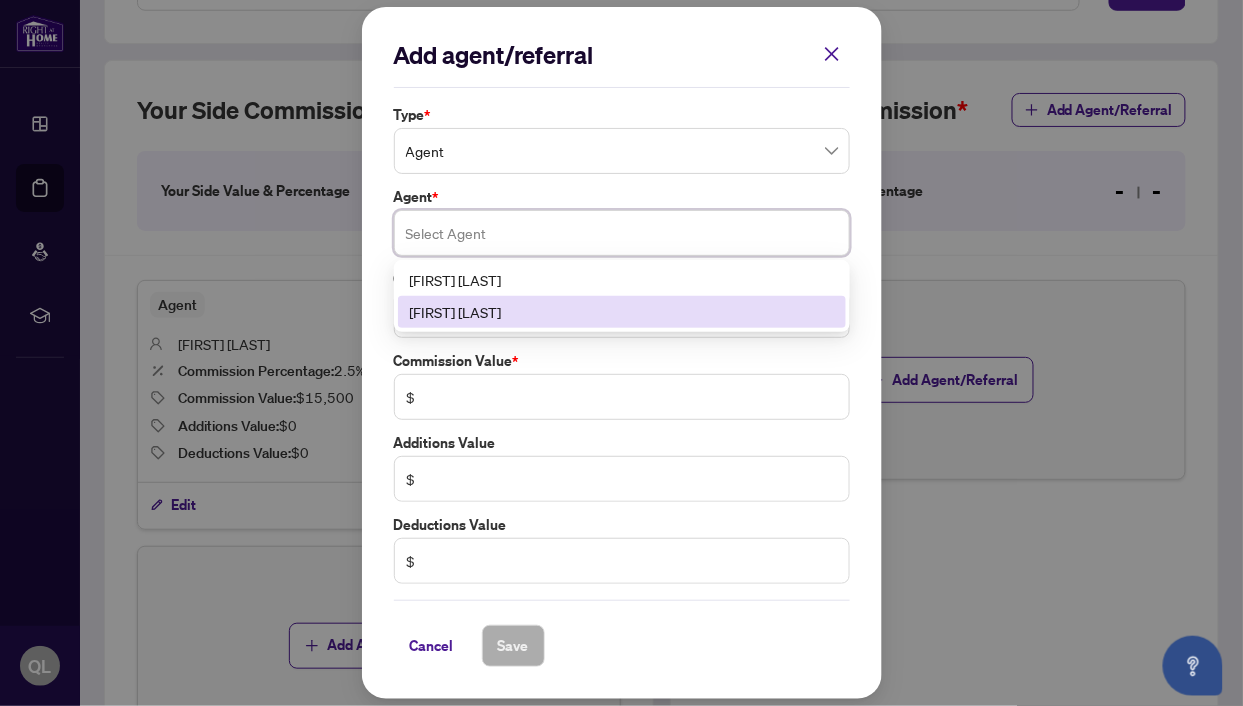 click on "[FIRST]  [LAST]" at bounding box center [622, 312] 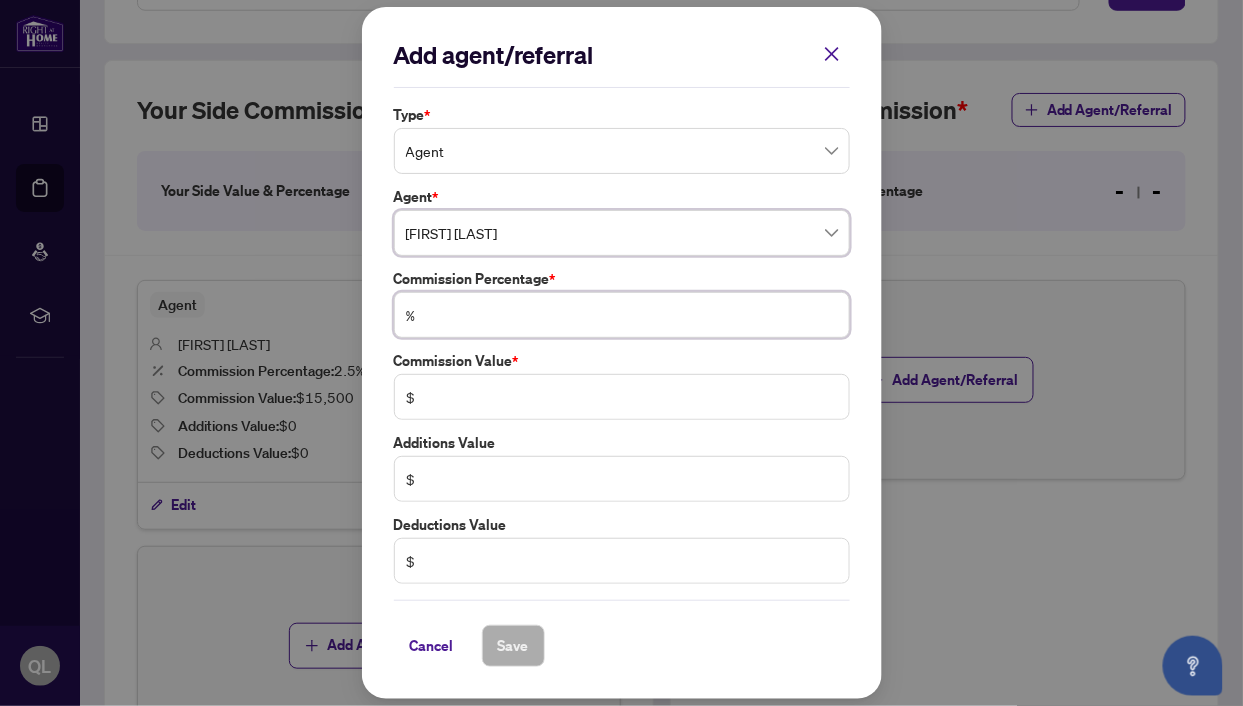 click at bounding box center (632, 315) 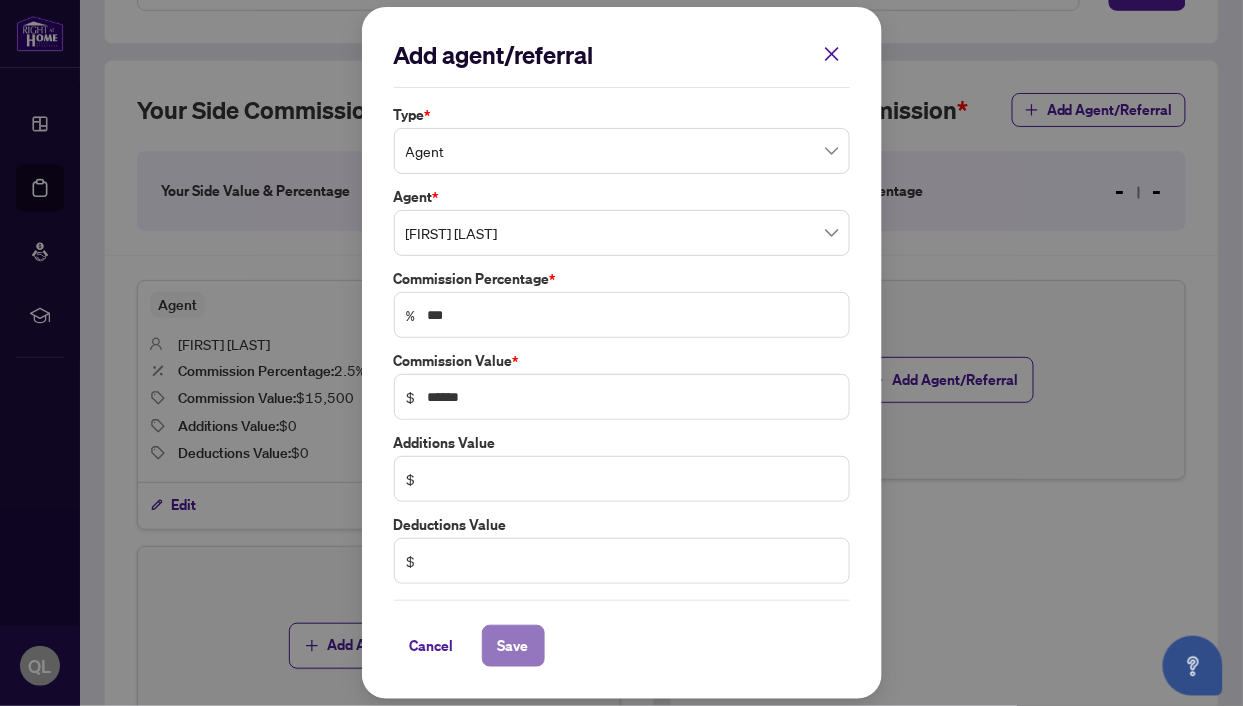 click on "Save" at bounding box center (513, 646) 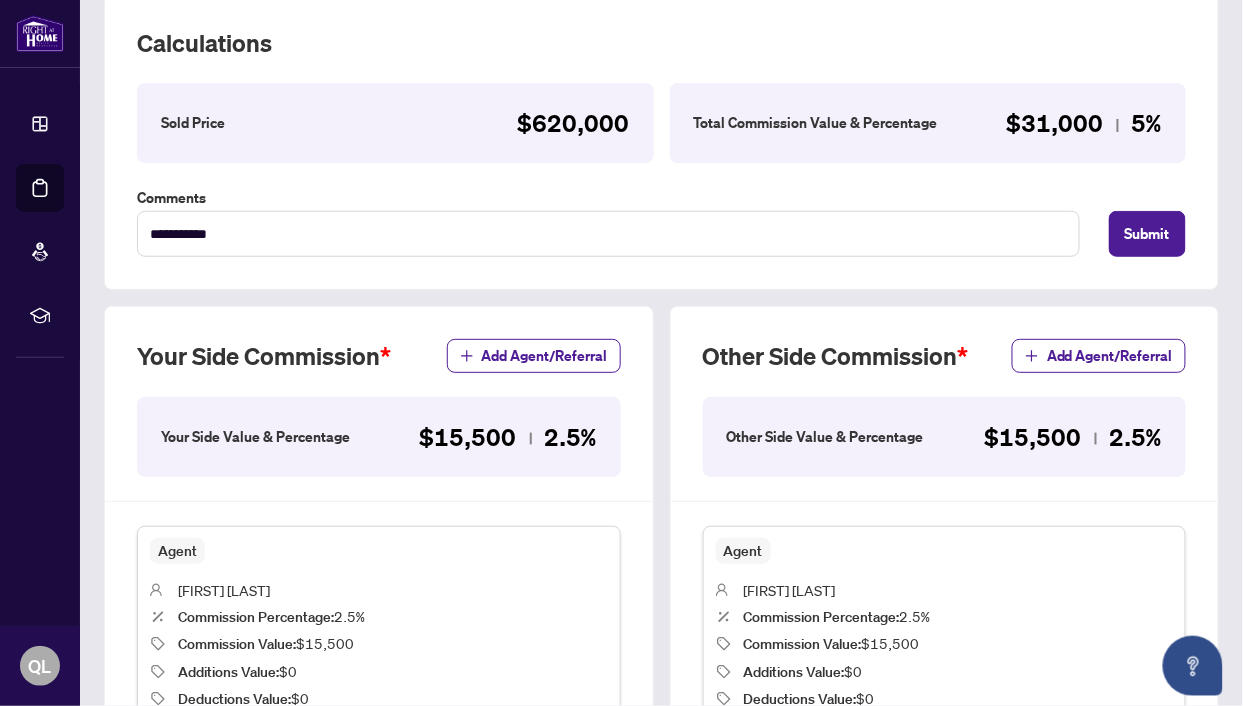 scroll, scrollTop: 276, scrollLeft: 0, axis: vertical 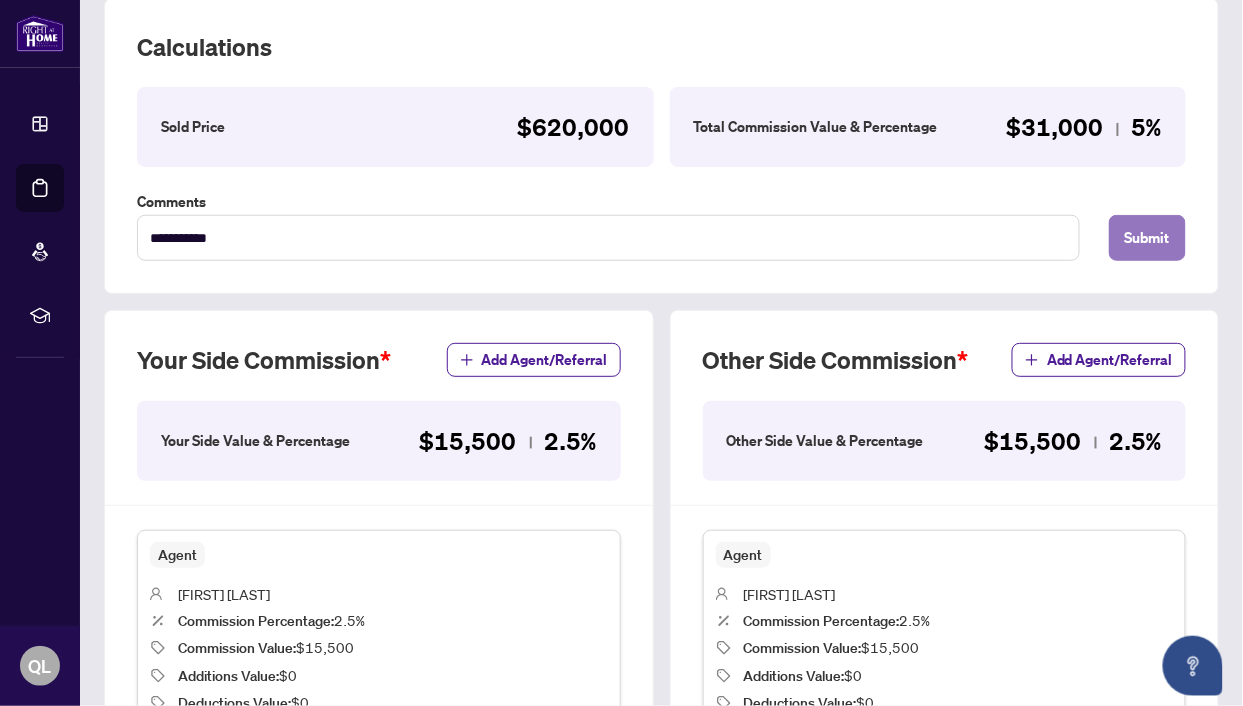 click on "Submit" at bounding box center (1147, 238) 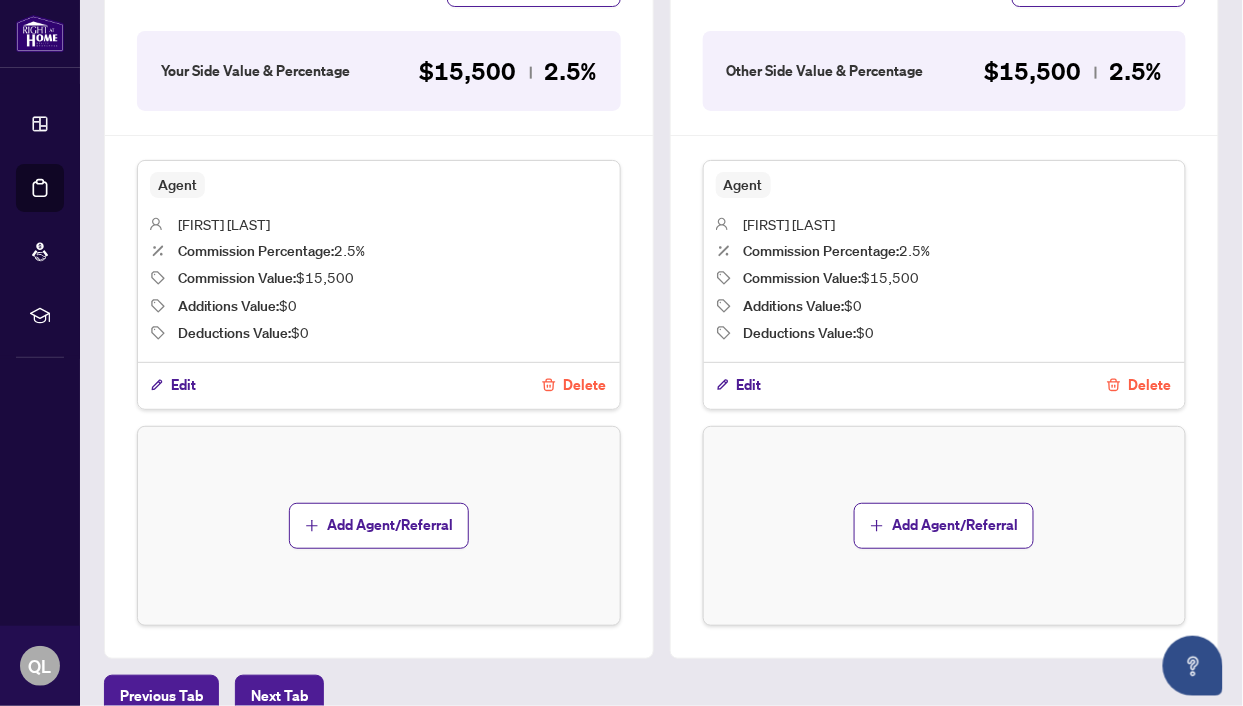 scroll, scrollTop: 741, scrollLeft: 0, axis: vertical 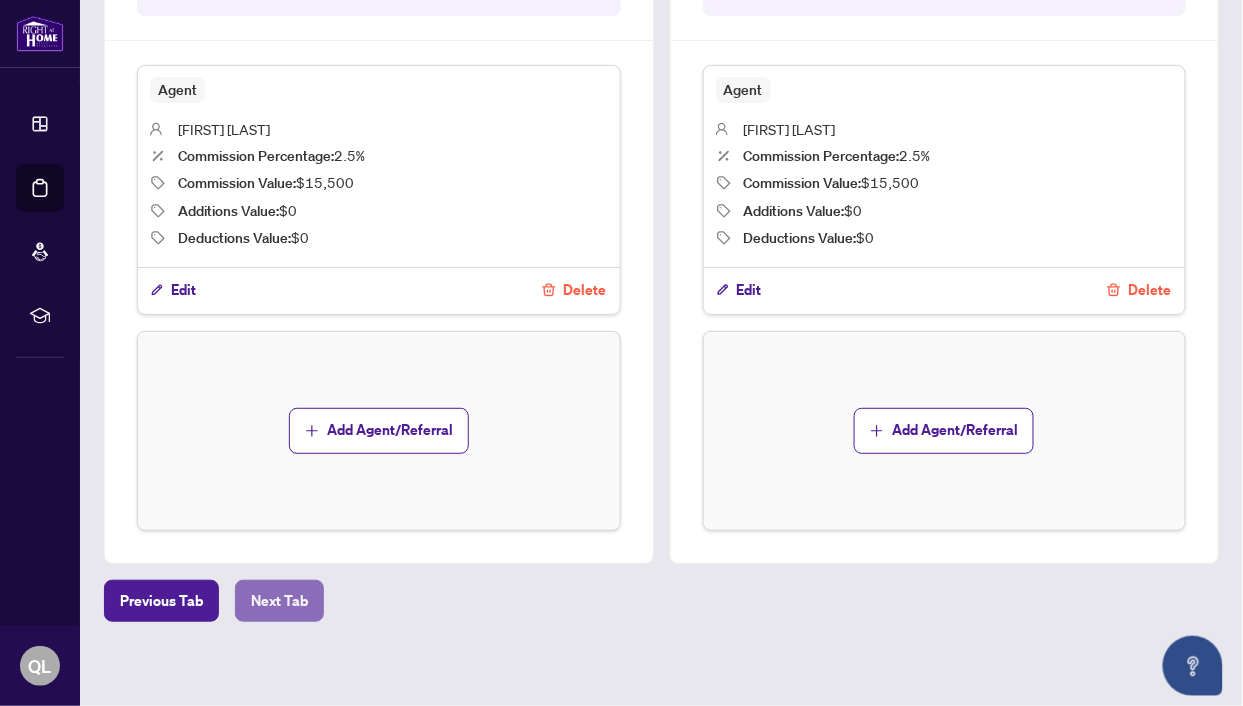 click on "Next Tab" at bounding box center [279, 601] 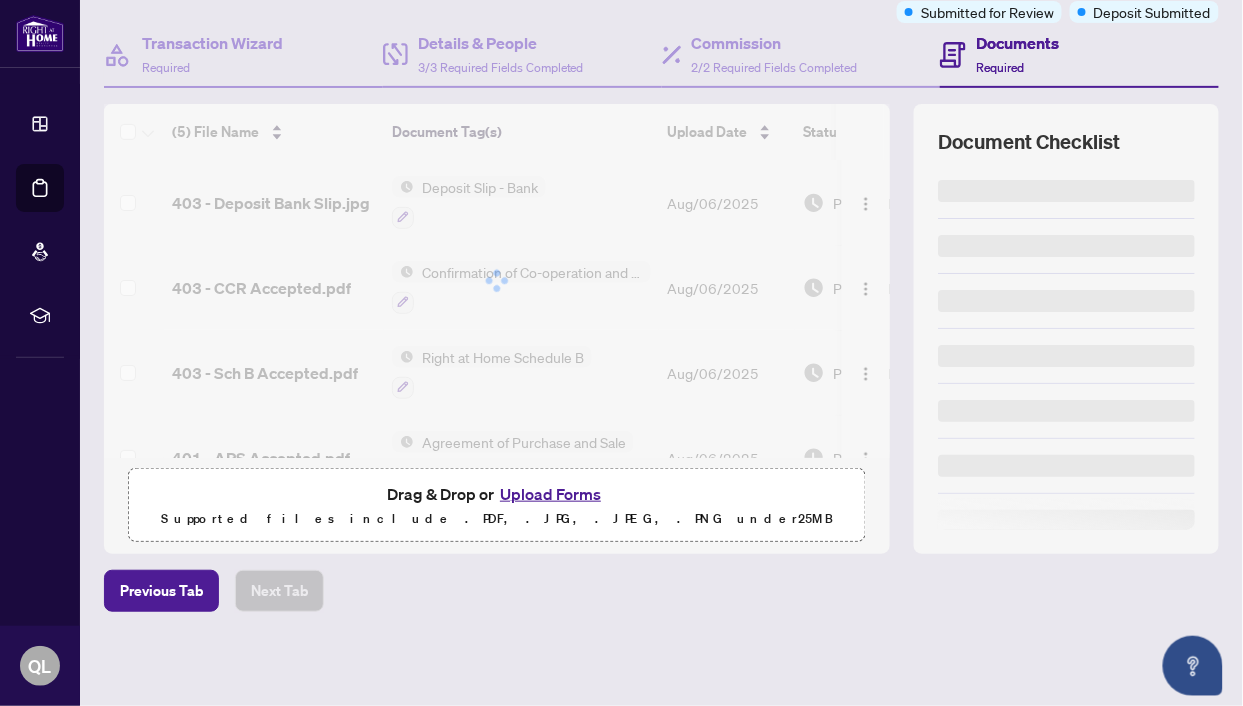 scroll, scrollTop: 0, scrollLeft: 0, axis: both 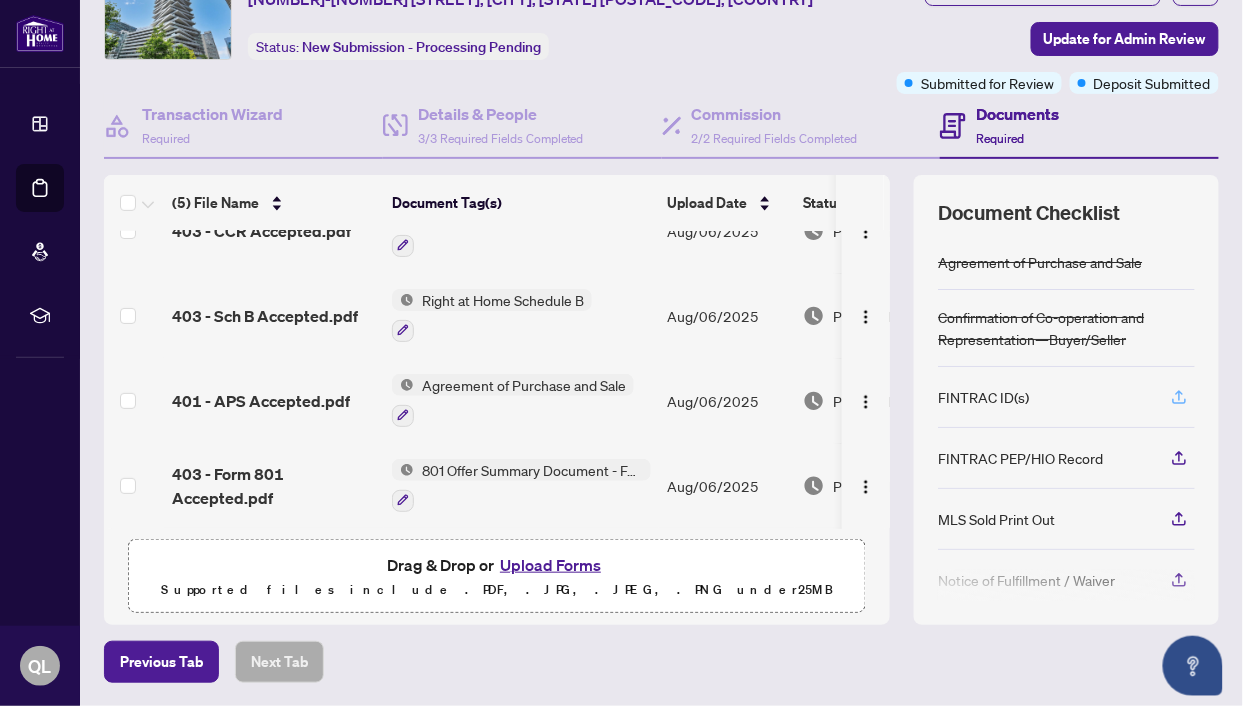 click 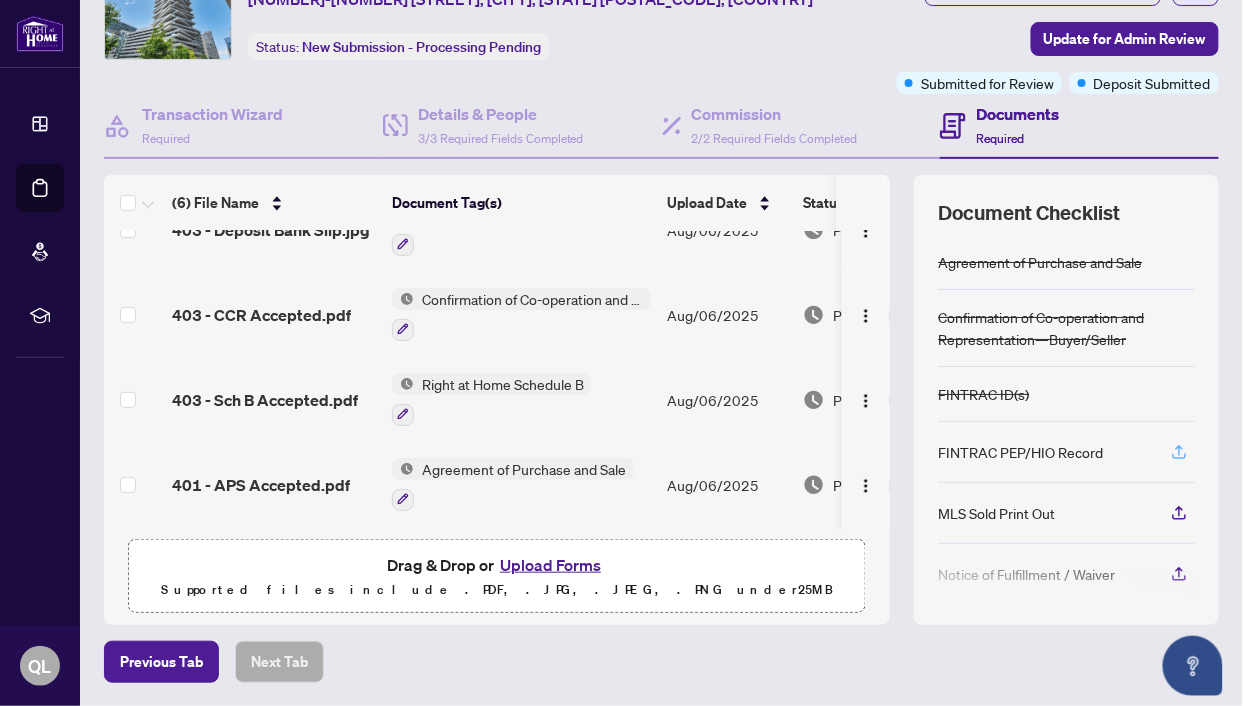 click 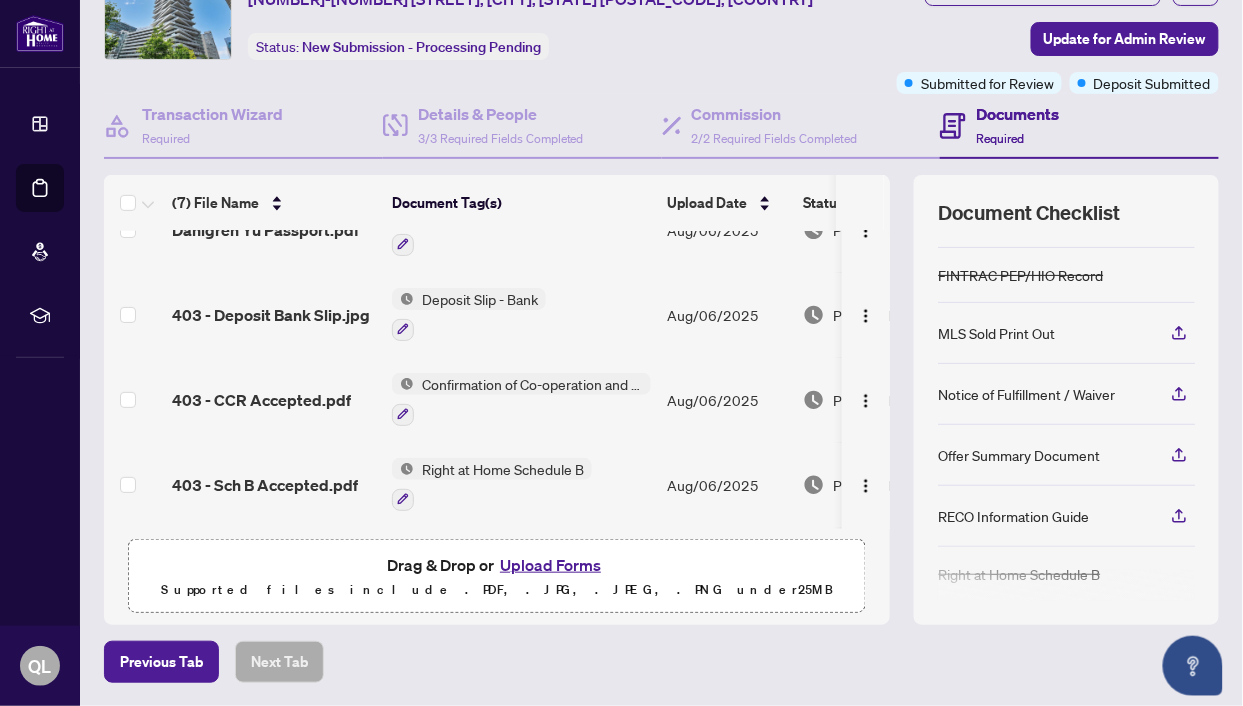 scroll, scrollTop: 180, scrollLeft: 0, axis: vertical 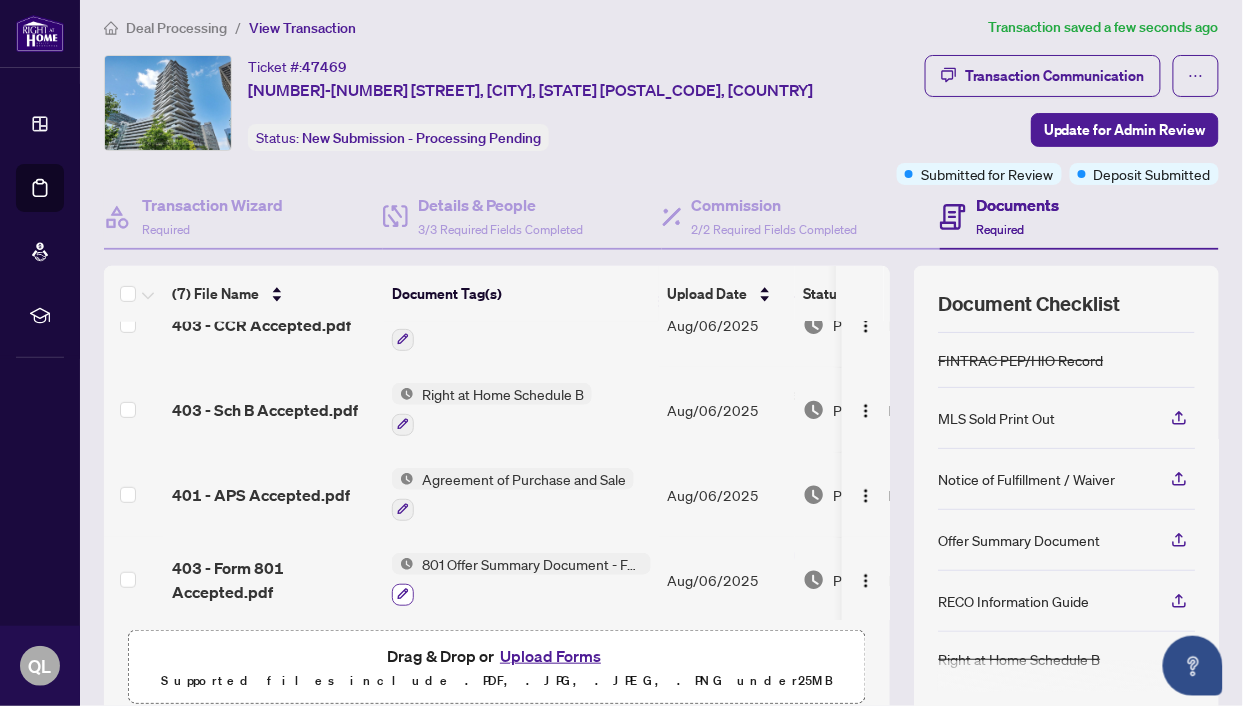 click 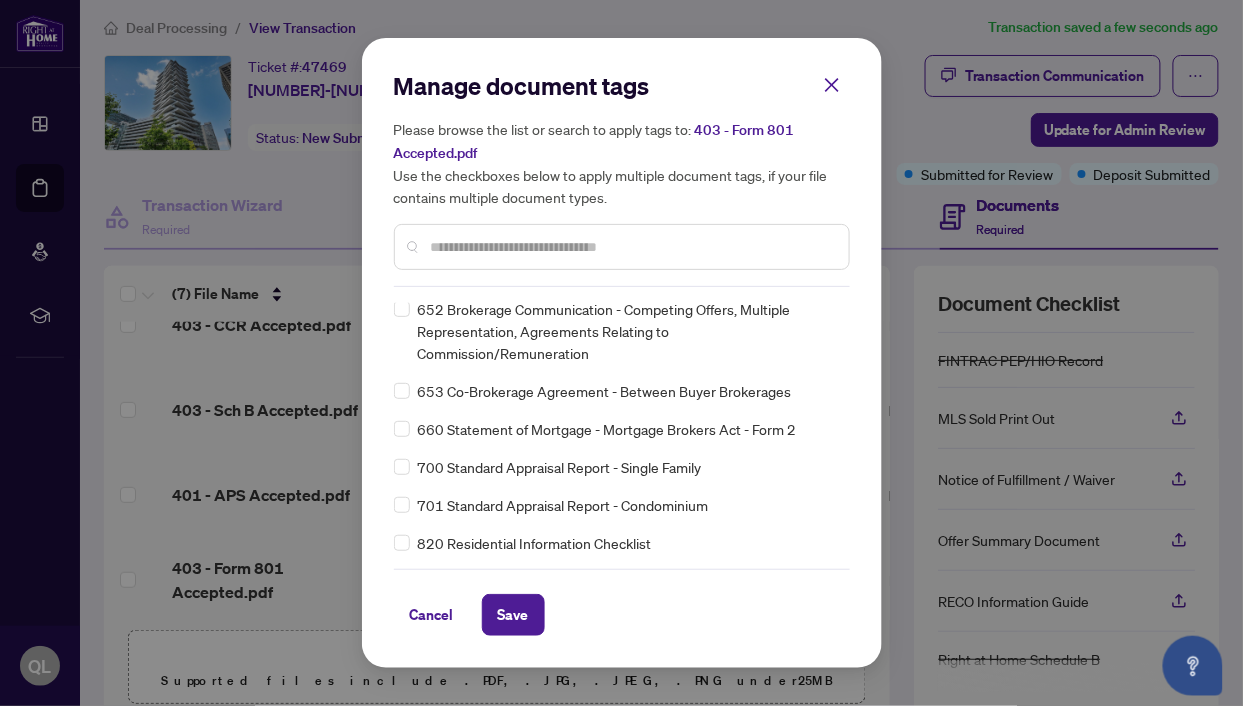 scroll, scrollTop: 13913, scrollLeft: 0, axis: vertical 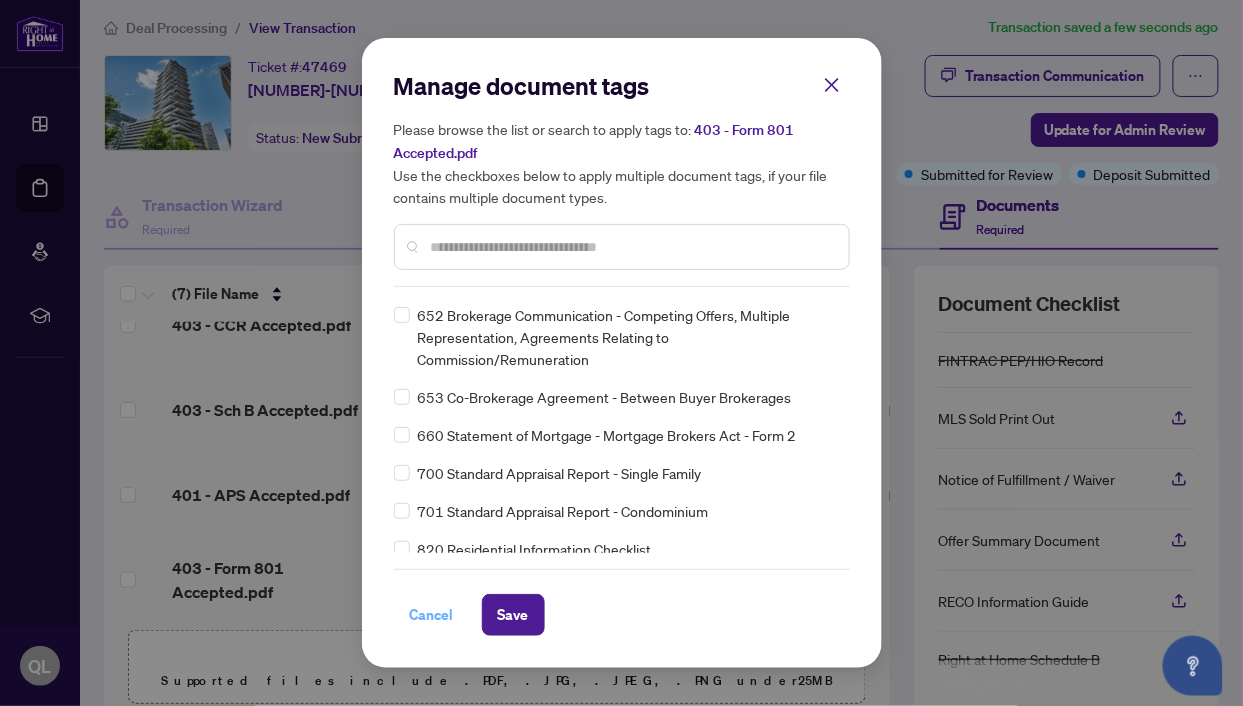 click on "Cancel" at bounding box center [432, 615] 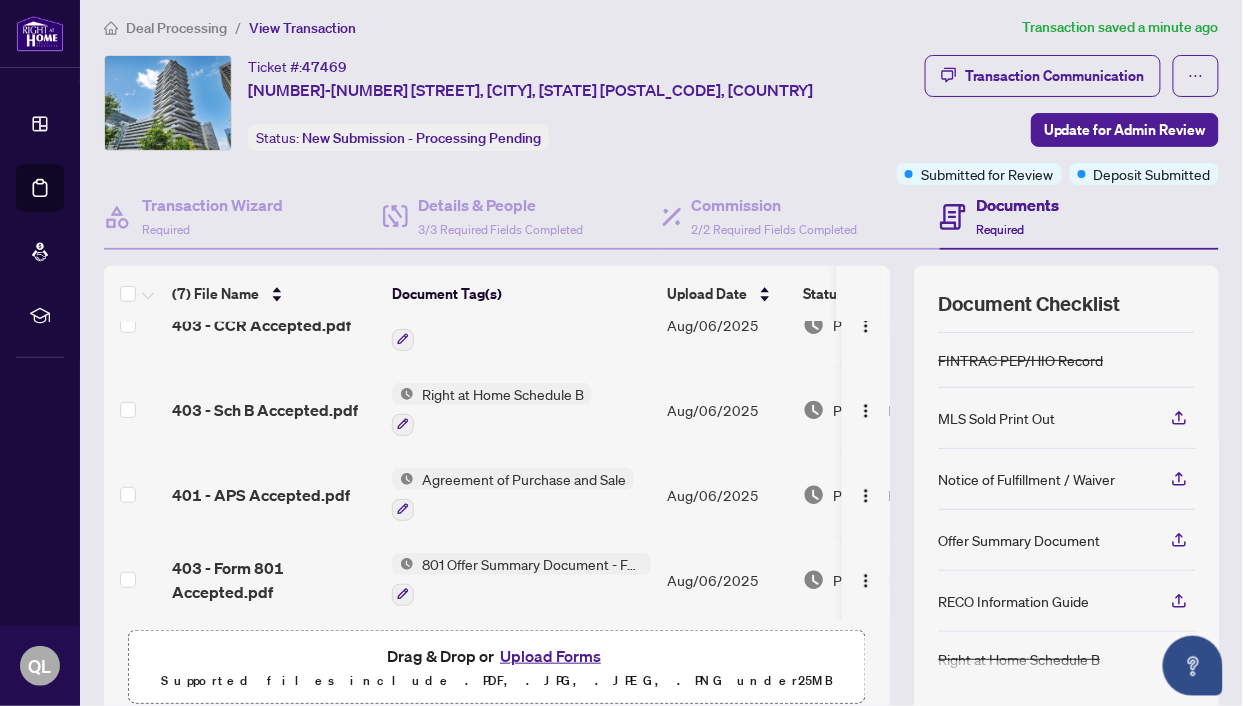scroll, scrollTop: 297, scrollLeft: 0, axis: vertical 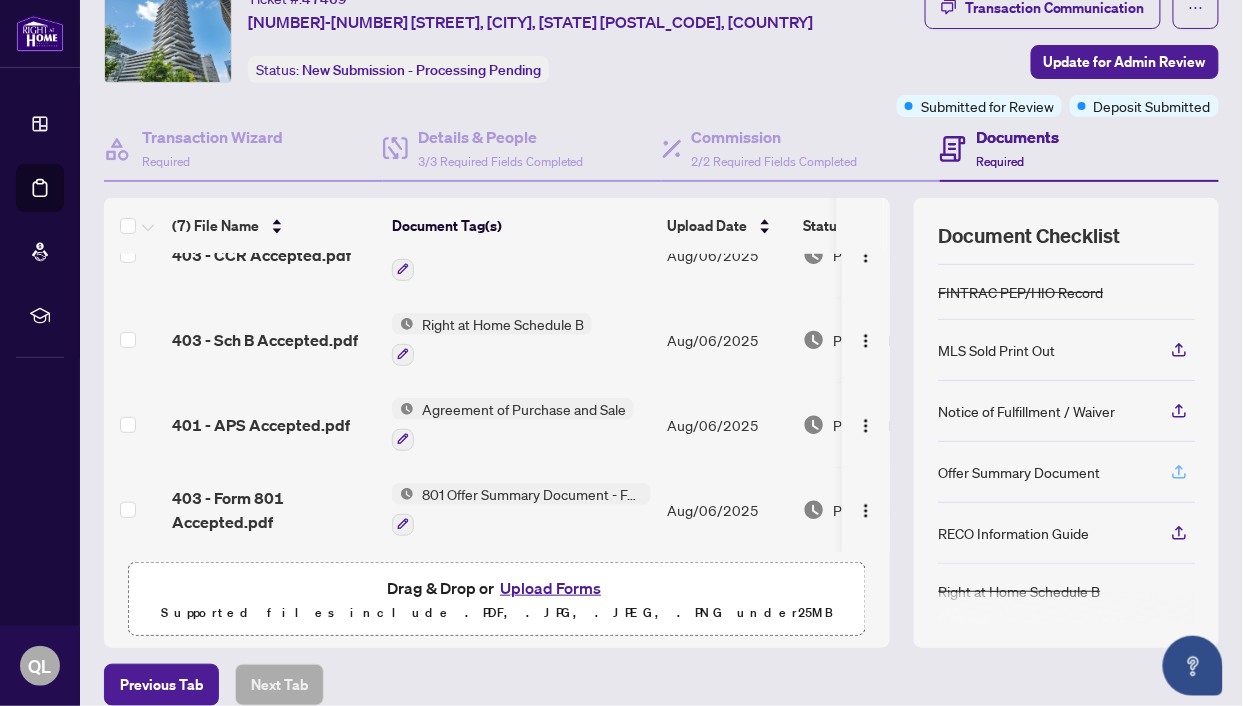 click 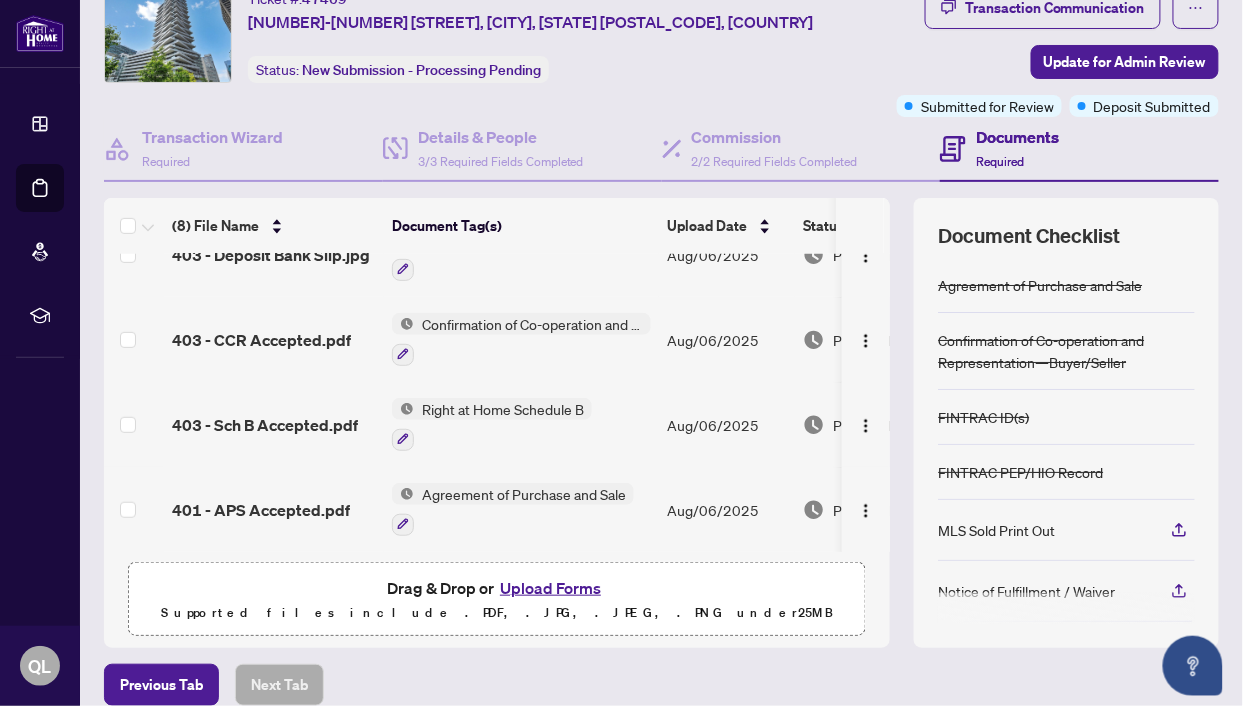 scroll, scrollTop: 174, scrollLeft: 0, axis: vertical 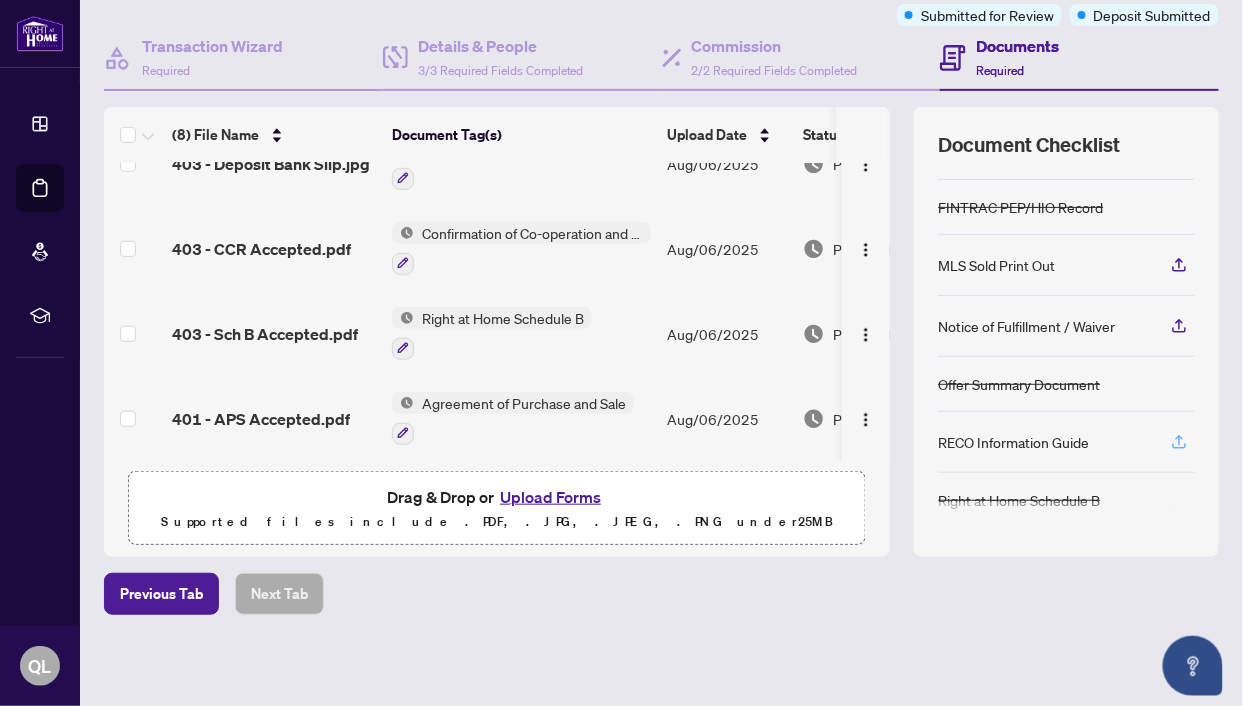 click 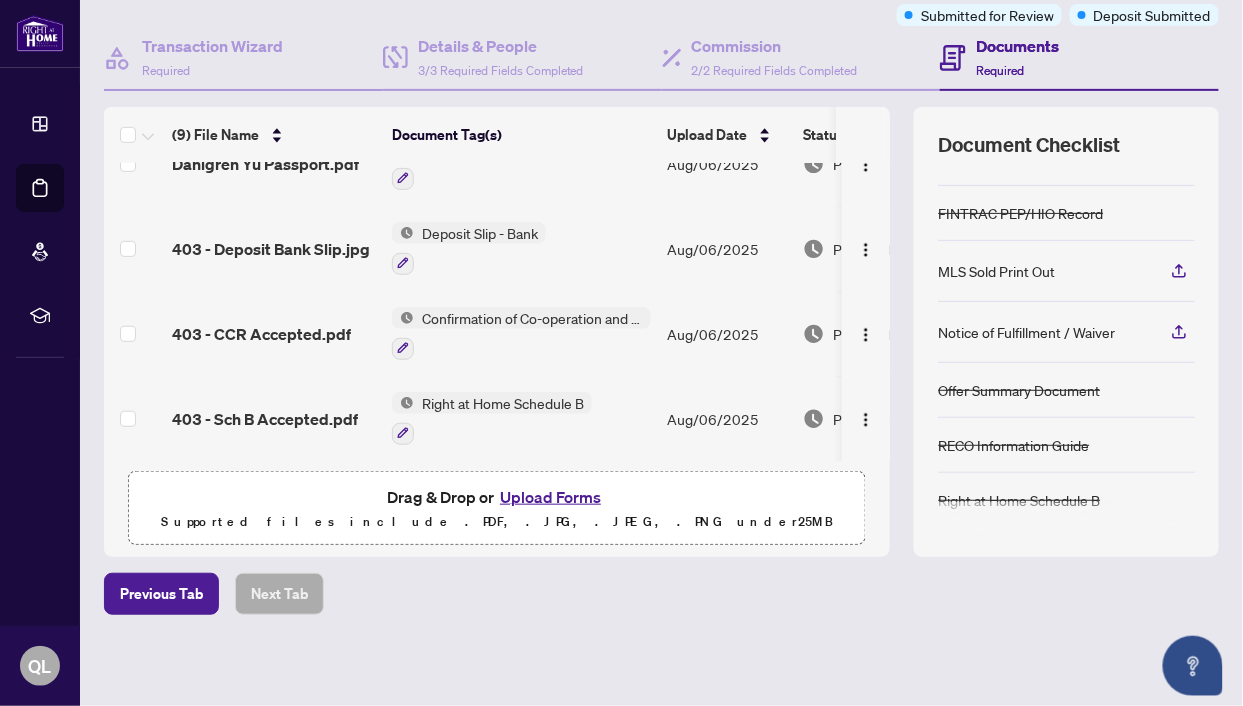 scroll, scrollTop: 0, scrollLeft: 0, axis: both 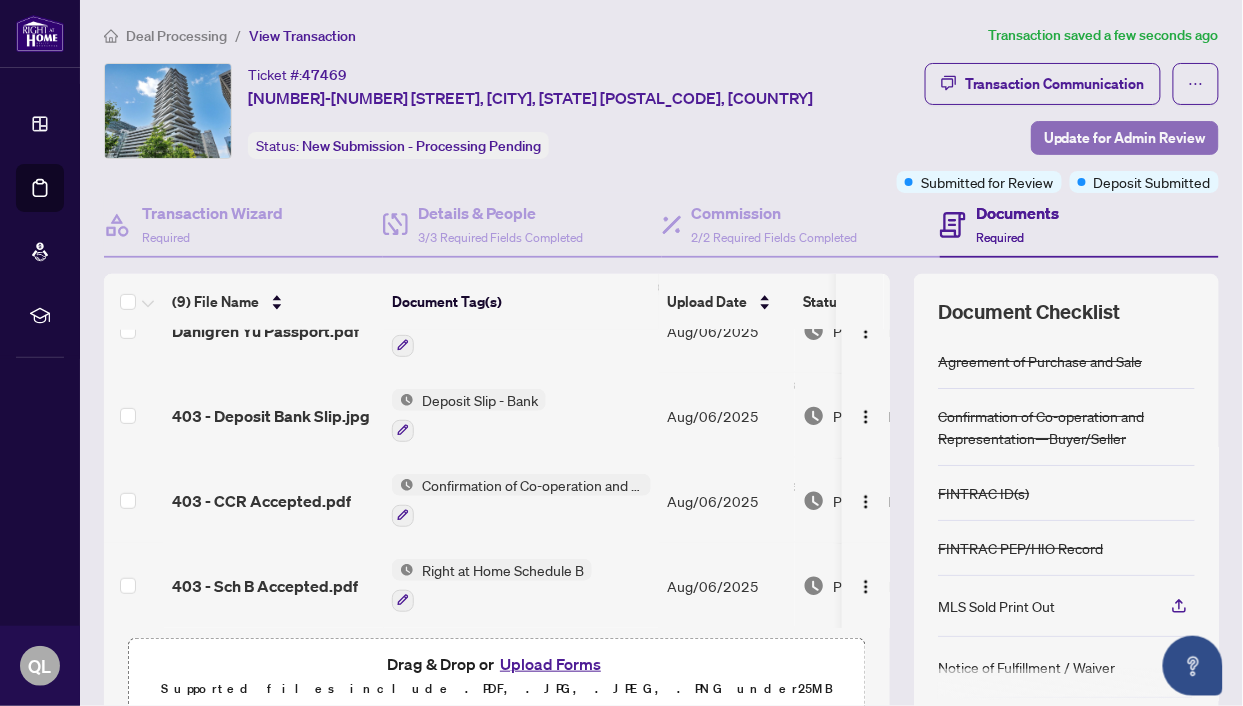 click on "Update for Admin Review" at bounding box center [1125, 138] 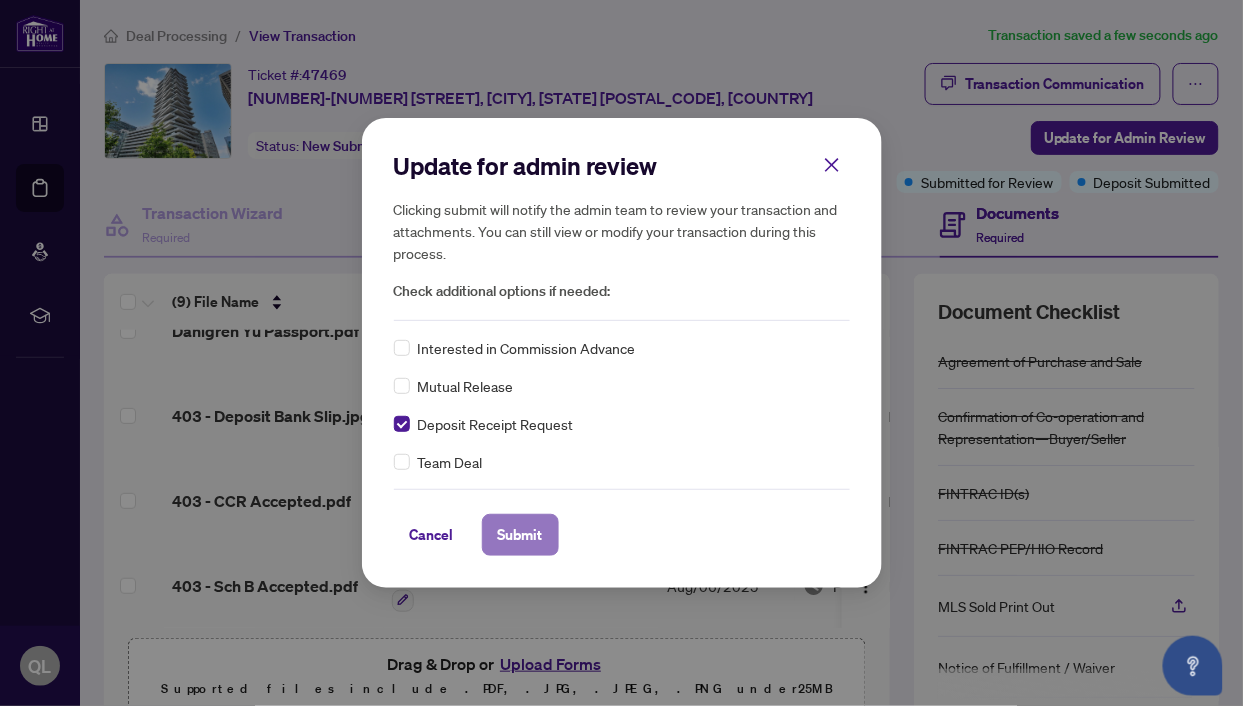 click on "Submit" at bounding box center (520, 535) 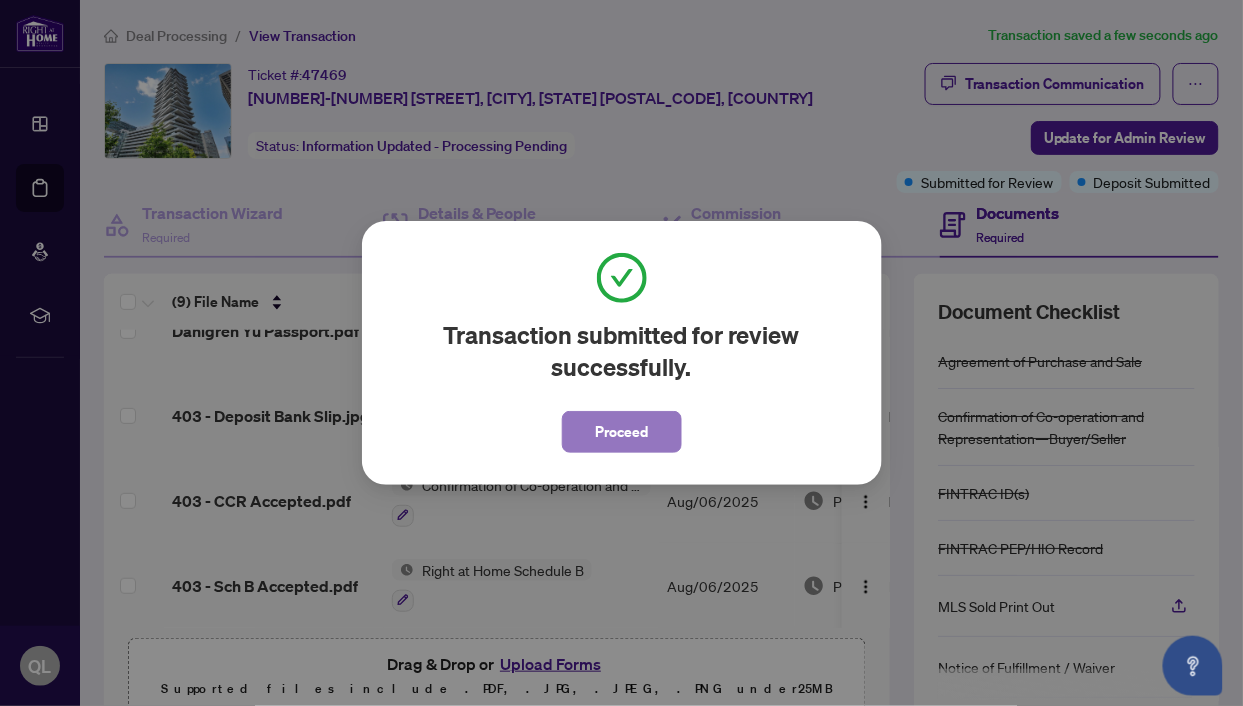 click on "Proceed" at bounding box center (621, 432) 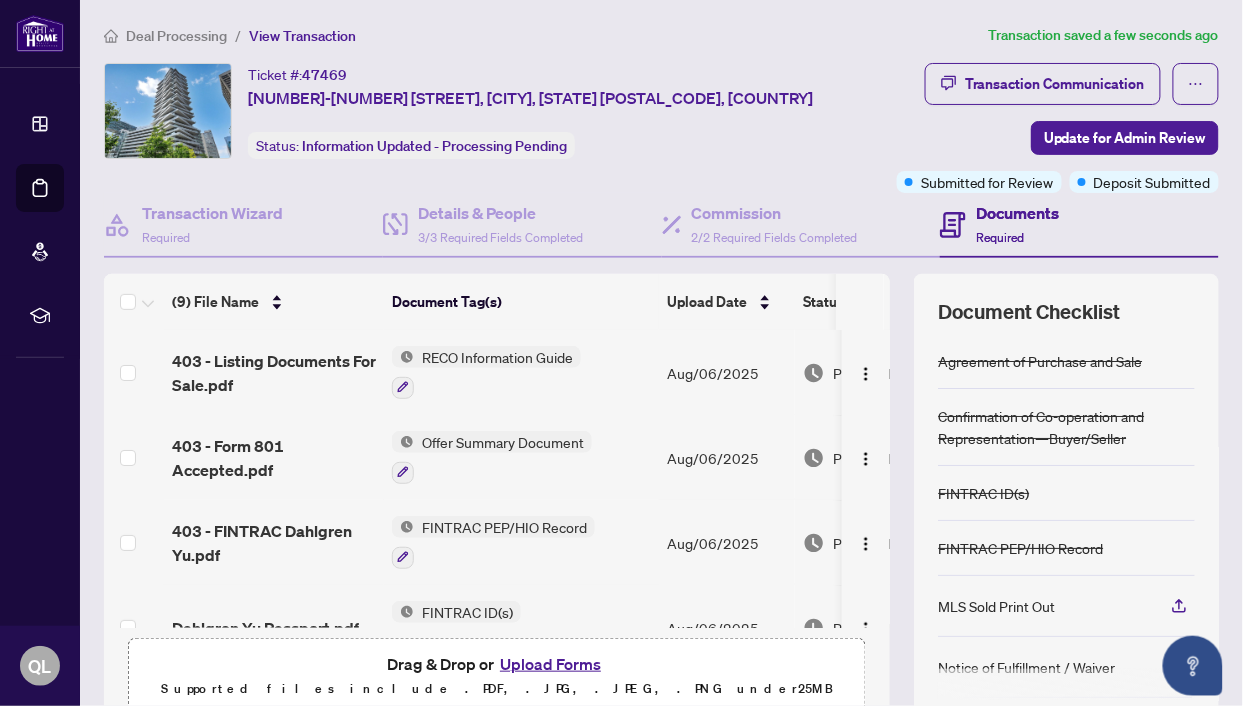 scroll, scrollTop: 0, scrollLeft: 0, axis: both 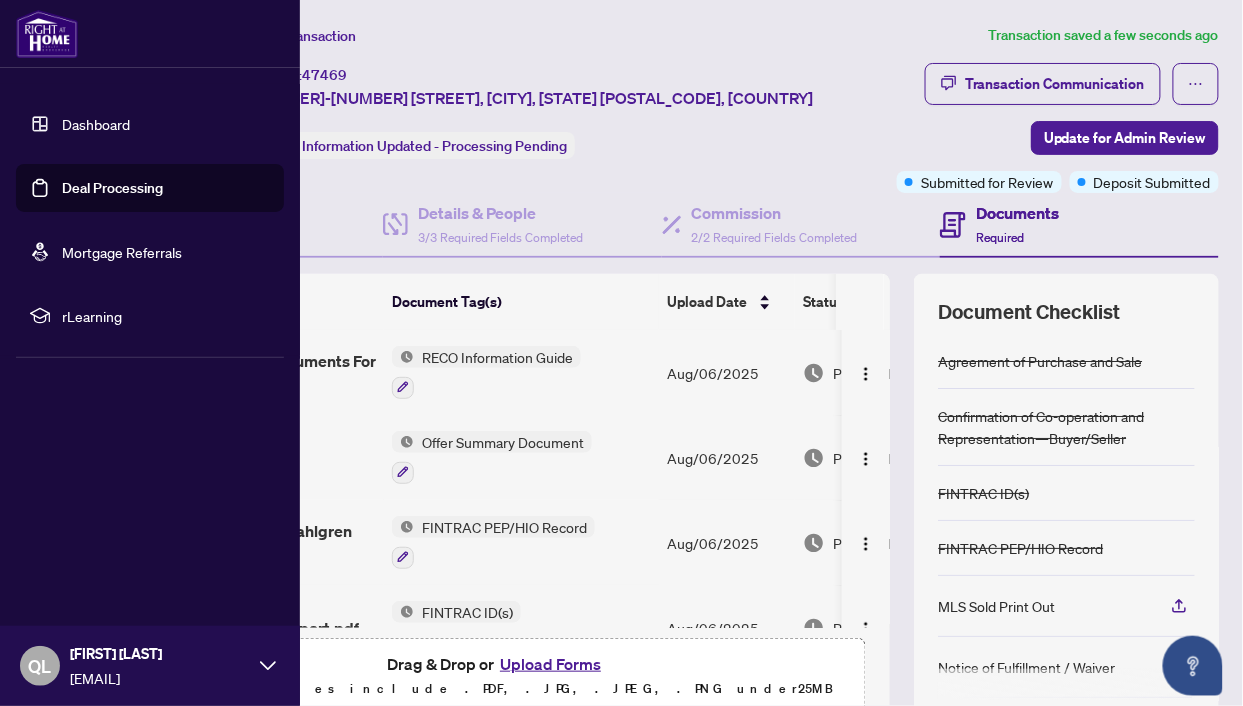 click 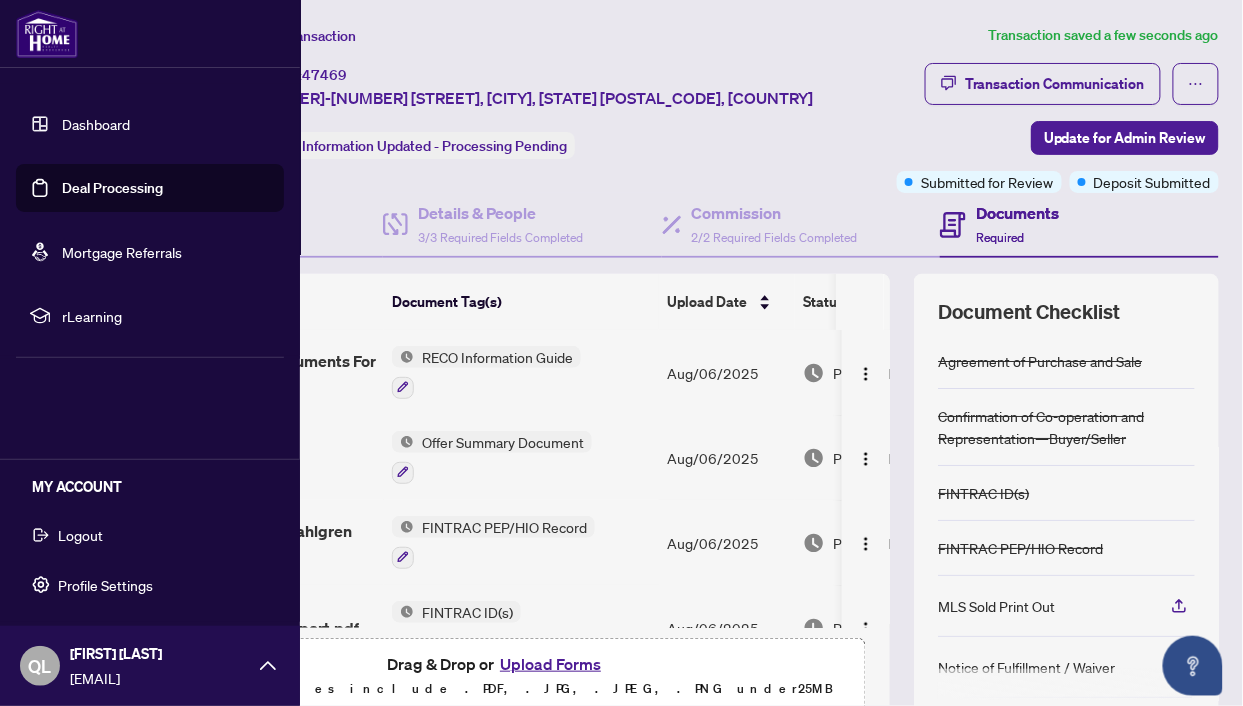 click on "Logout" at bounding box center [80, 535] 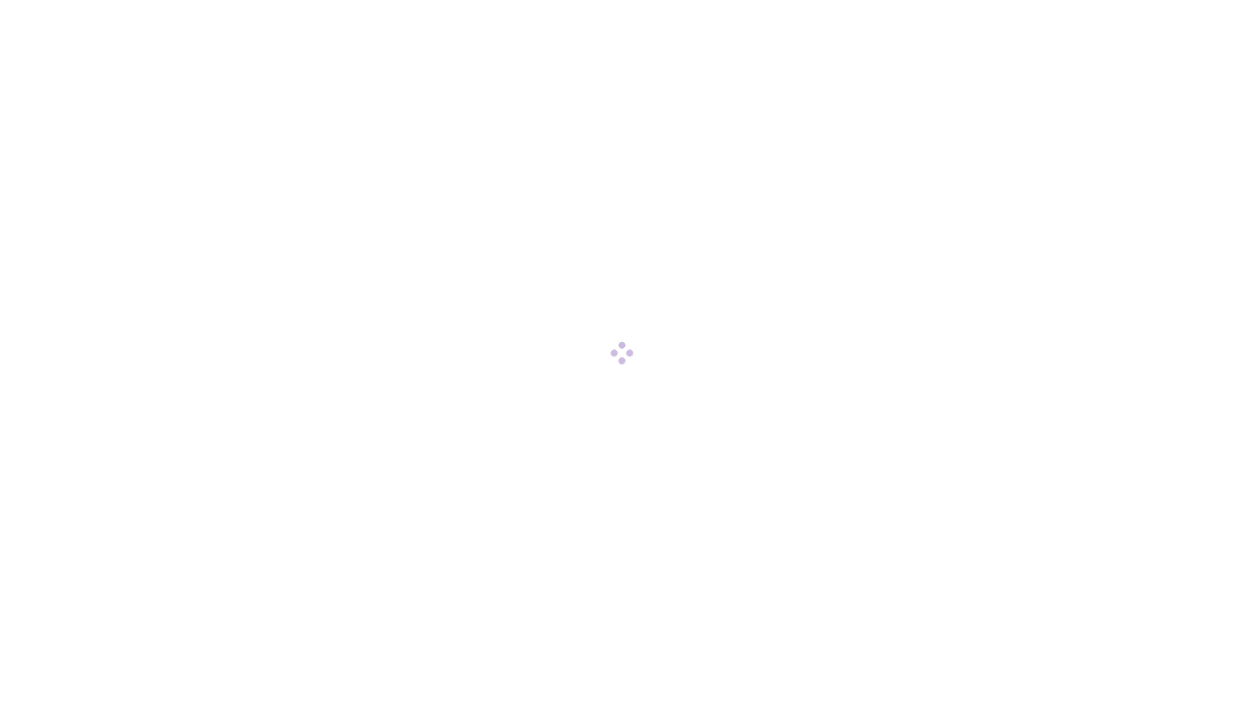 scroll, scrollTop: 0, scrollLeft: 0, axis: both 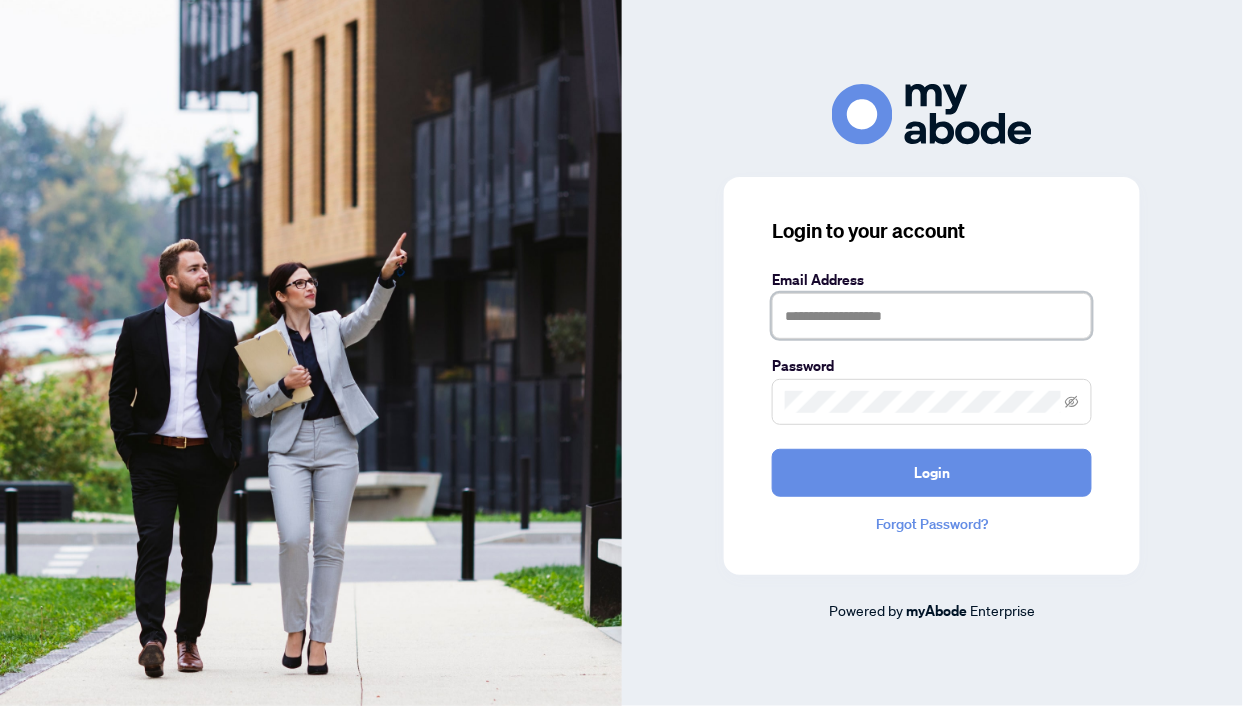click at bounding box center (932, 316) 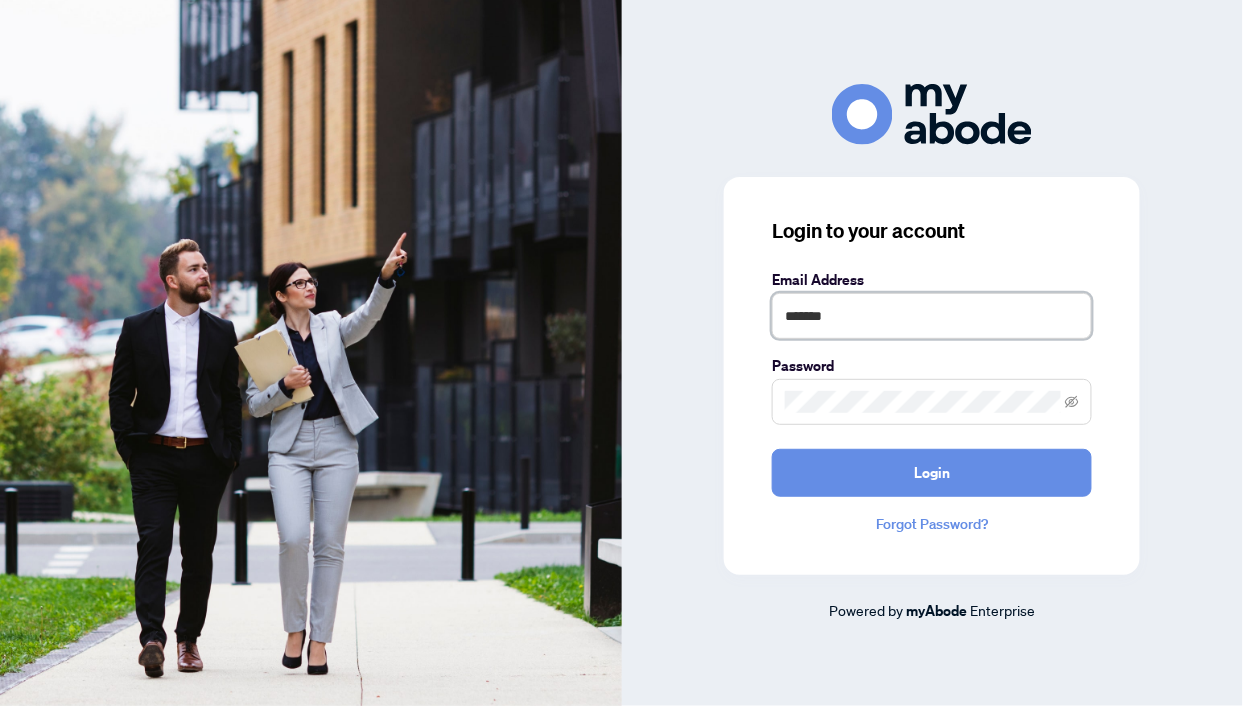type on "**********" 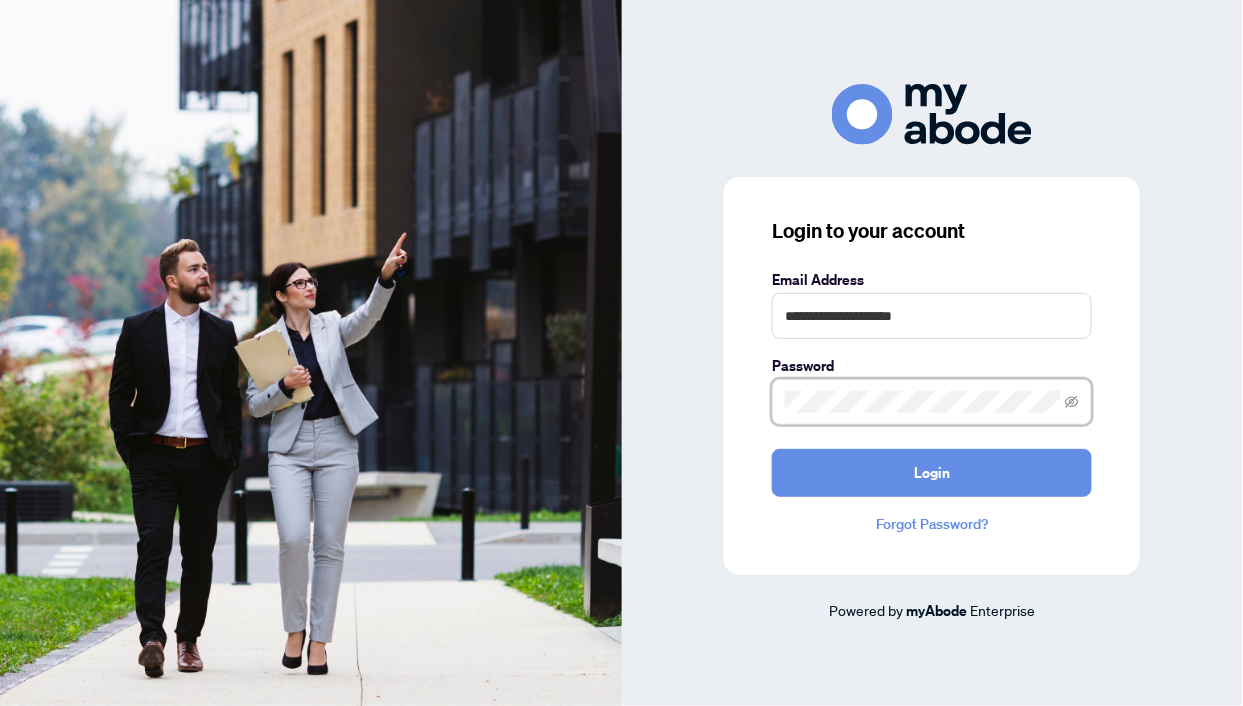 click on "Login" at bounding box center (932, 473) 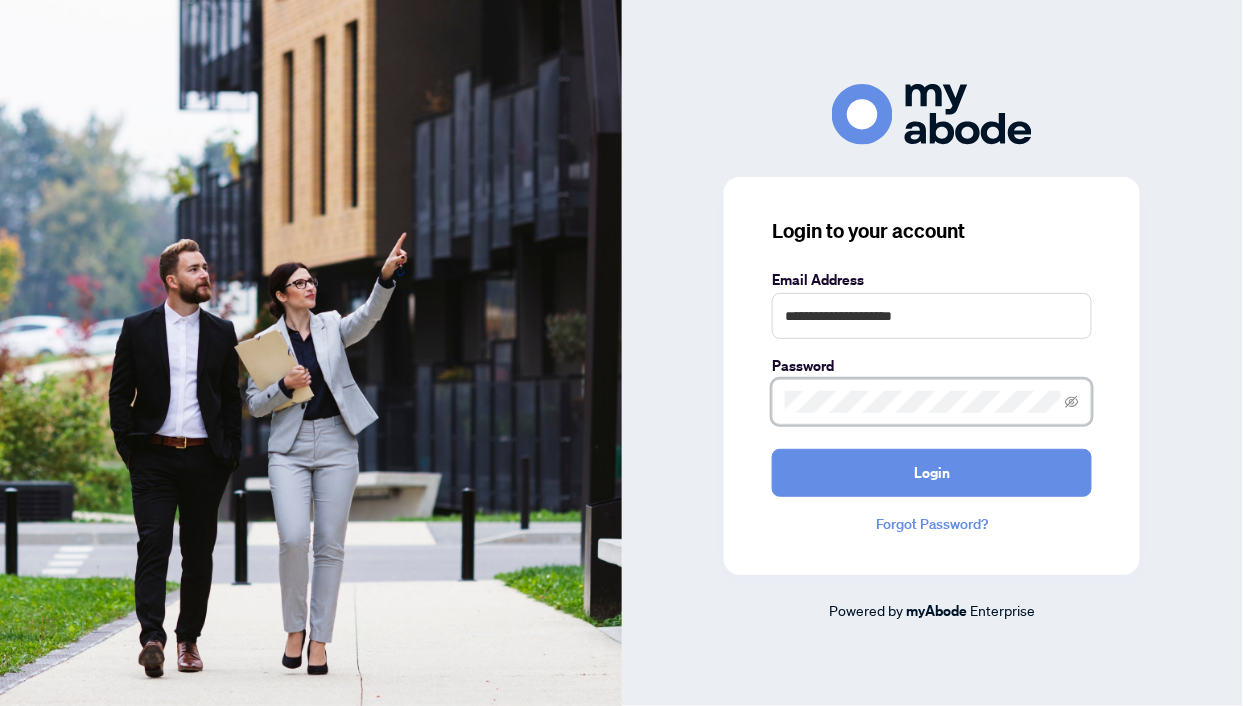 click on "Login" at bounding box center (932, 473) 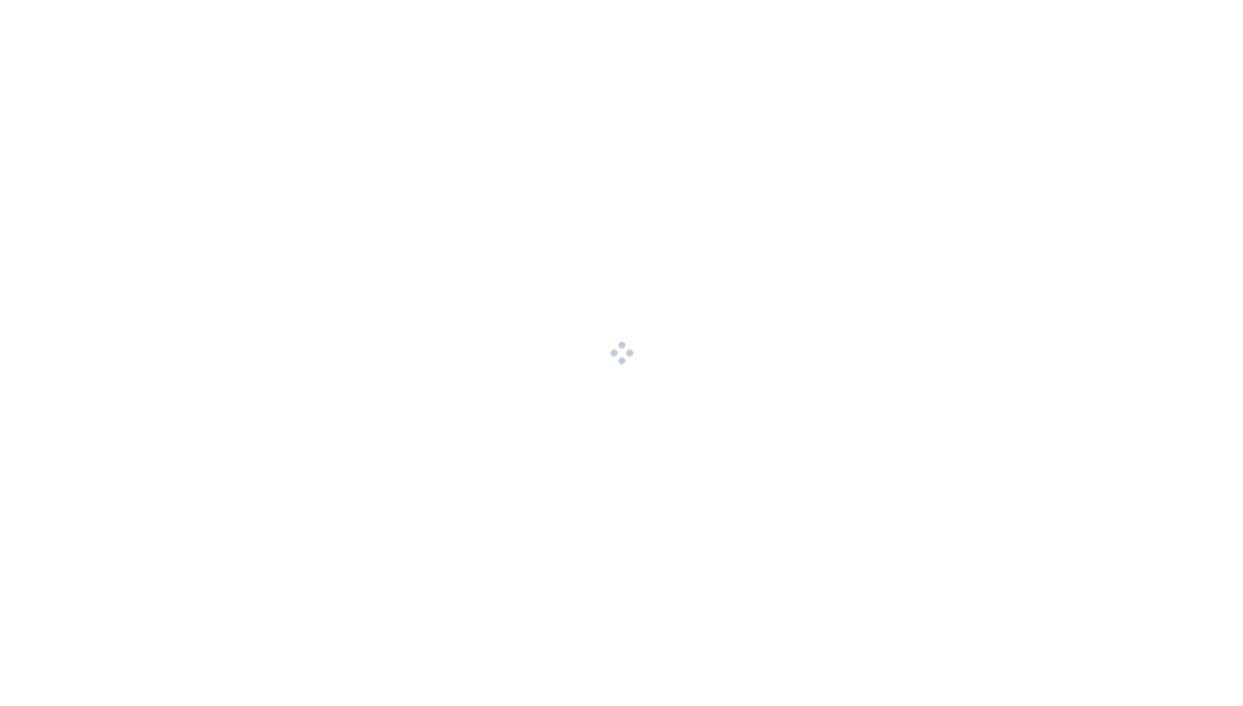 scroll, scrollTop: 0, scrollLeft: 0, axis: both 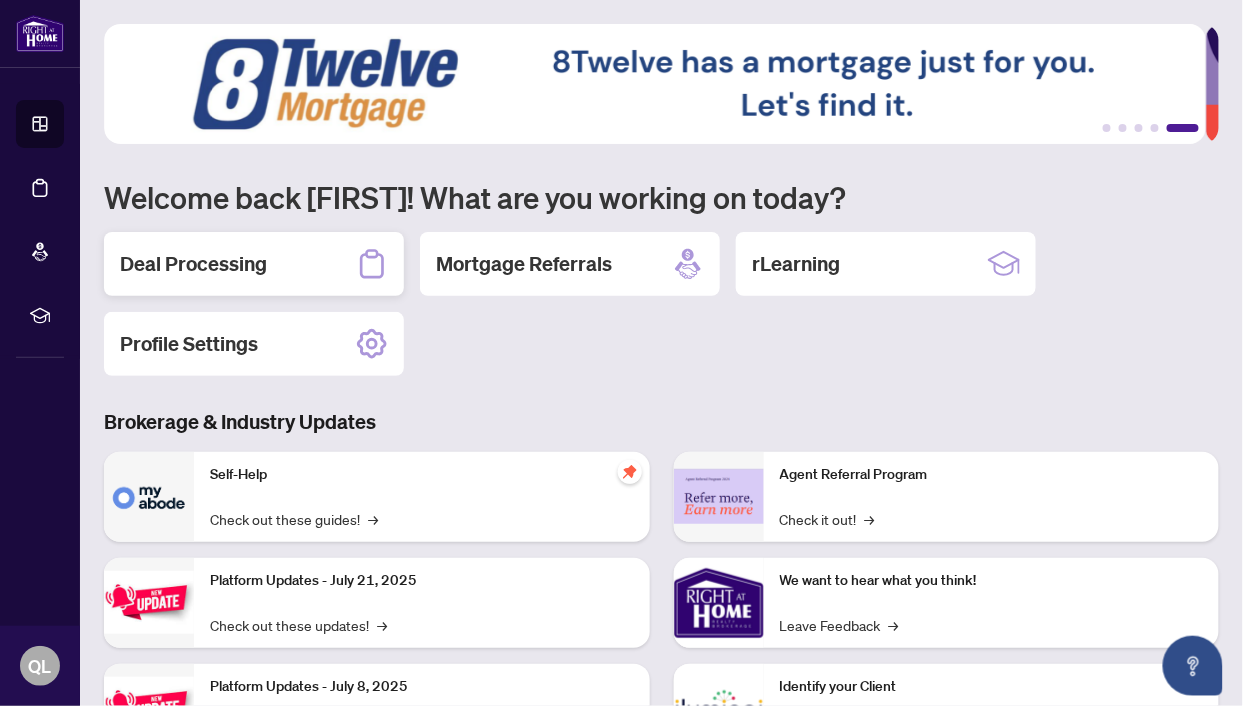 click on "Deal Processing" at bounding box center (193, 264) 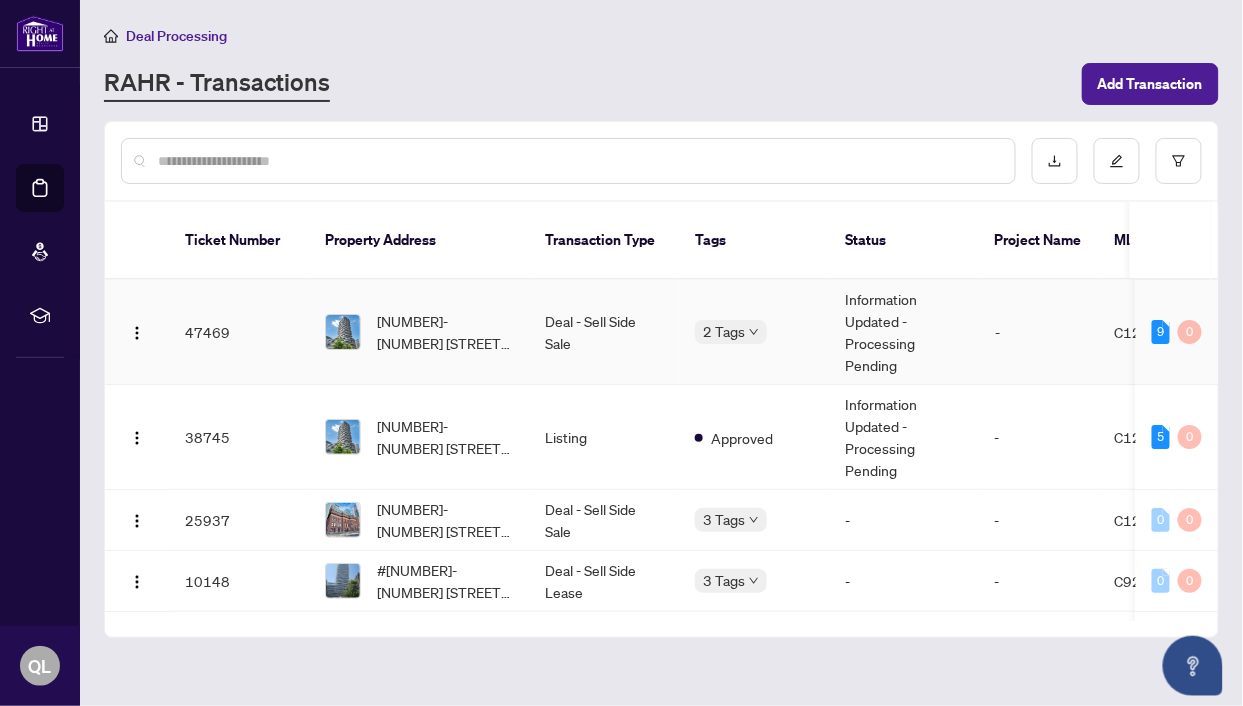 click on "Deal - Sell Side Sale" at bounding box center (604, 332) 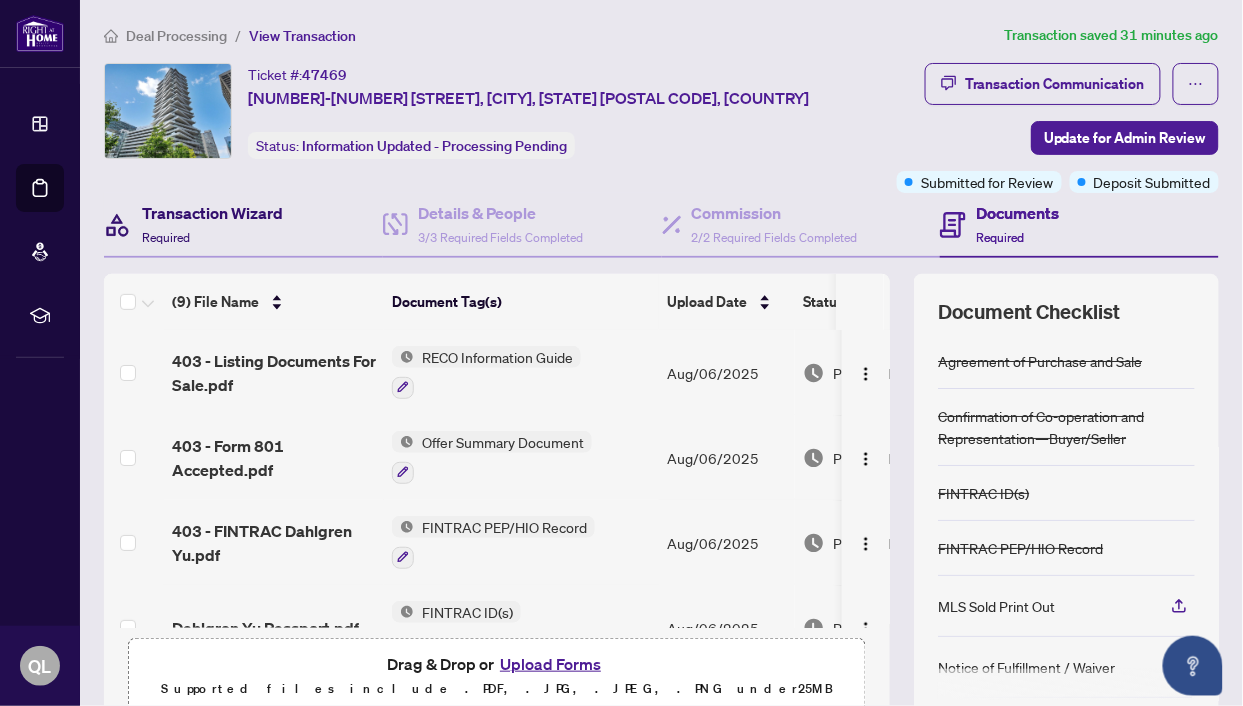 click on "Transaction Wizard" at bounding box center [212, 213] 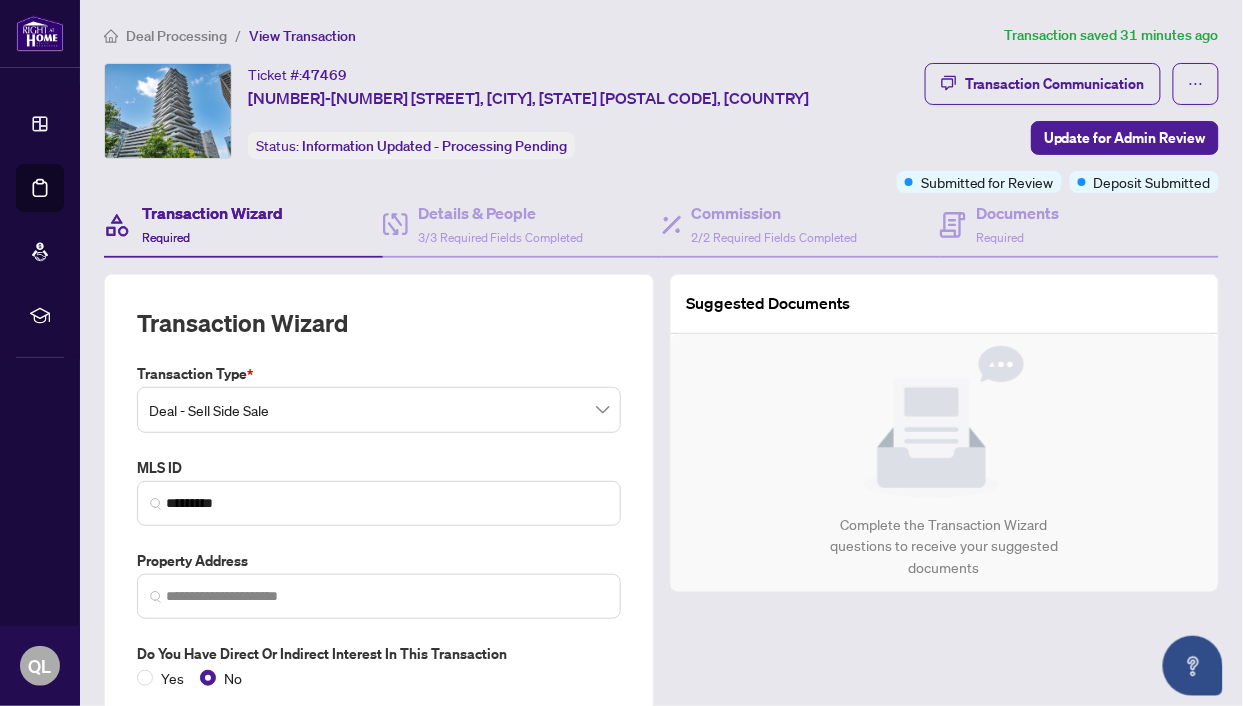 type on "**********" 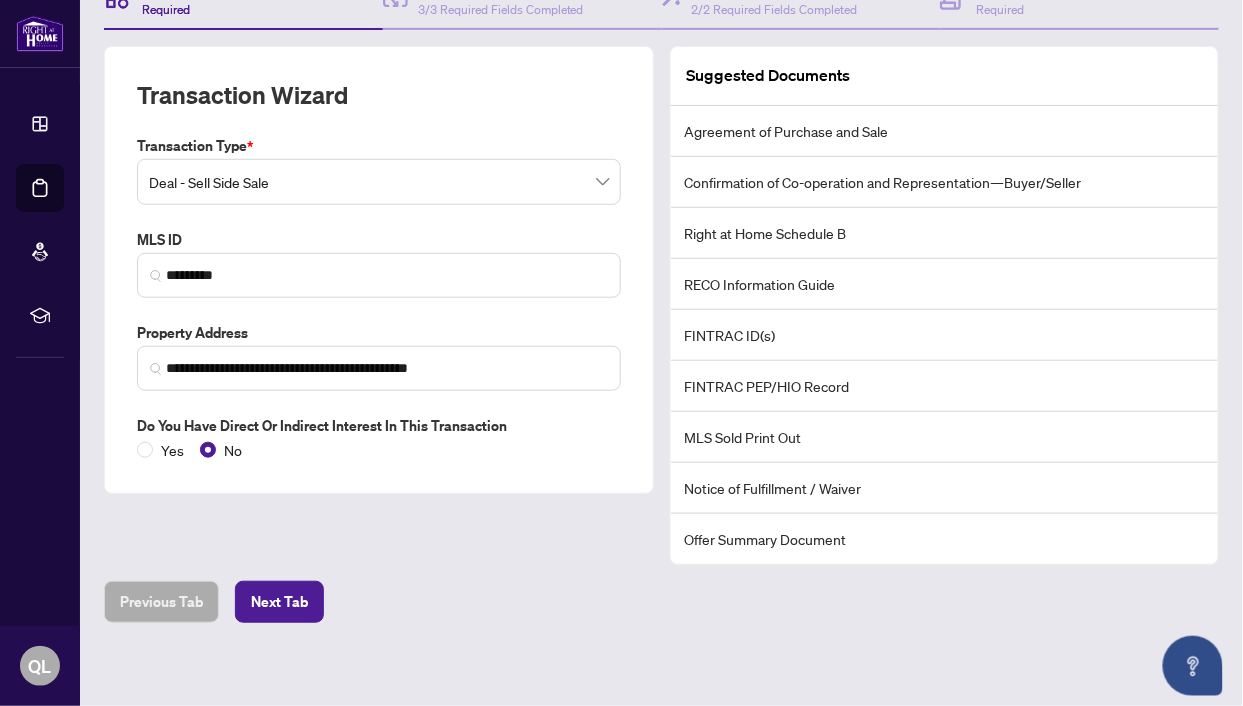 scroll, scrollTop: 234, scrollLeft: 0, axis: vertical 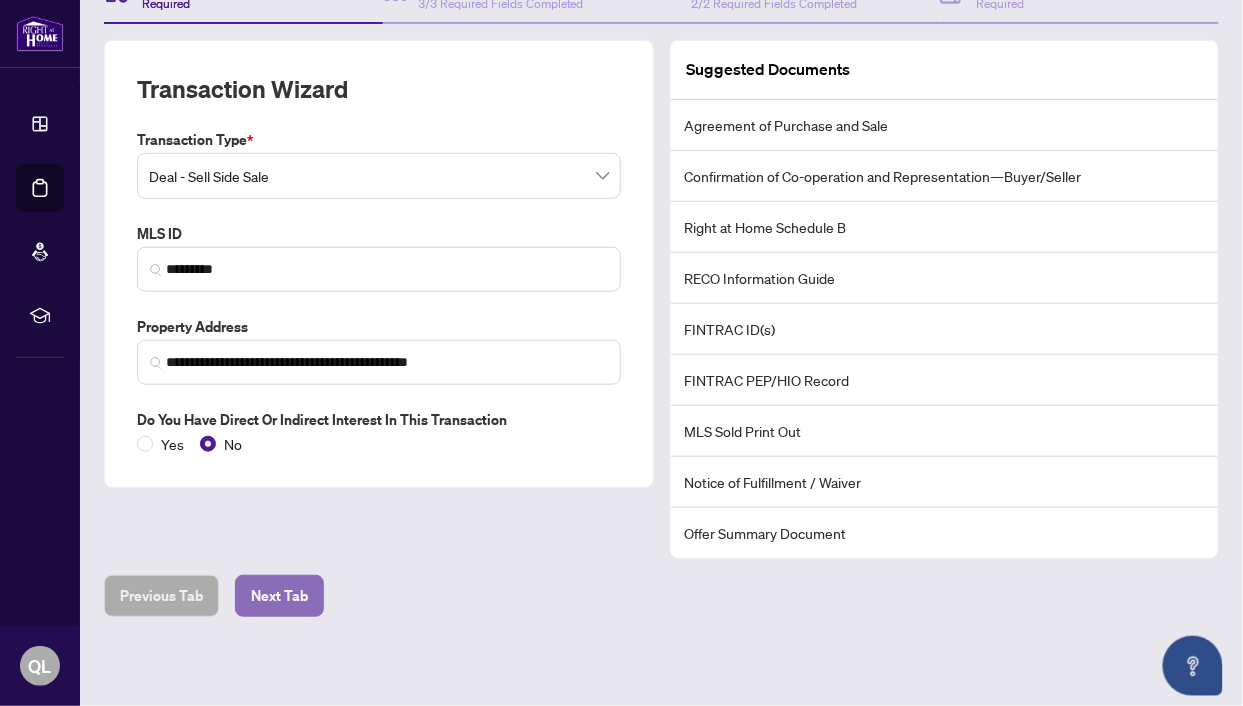 click on "Next Tab" at bounding box center [279, 596] 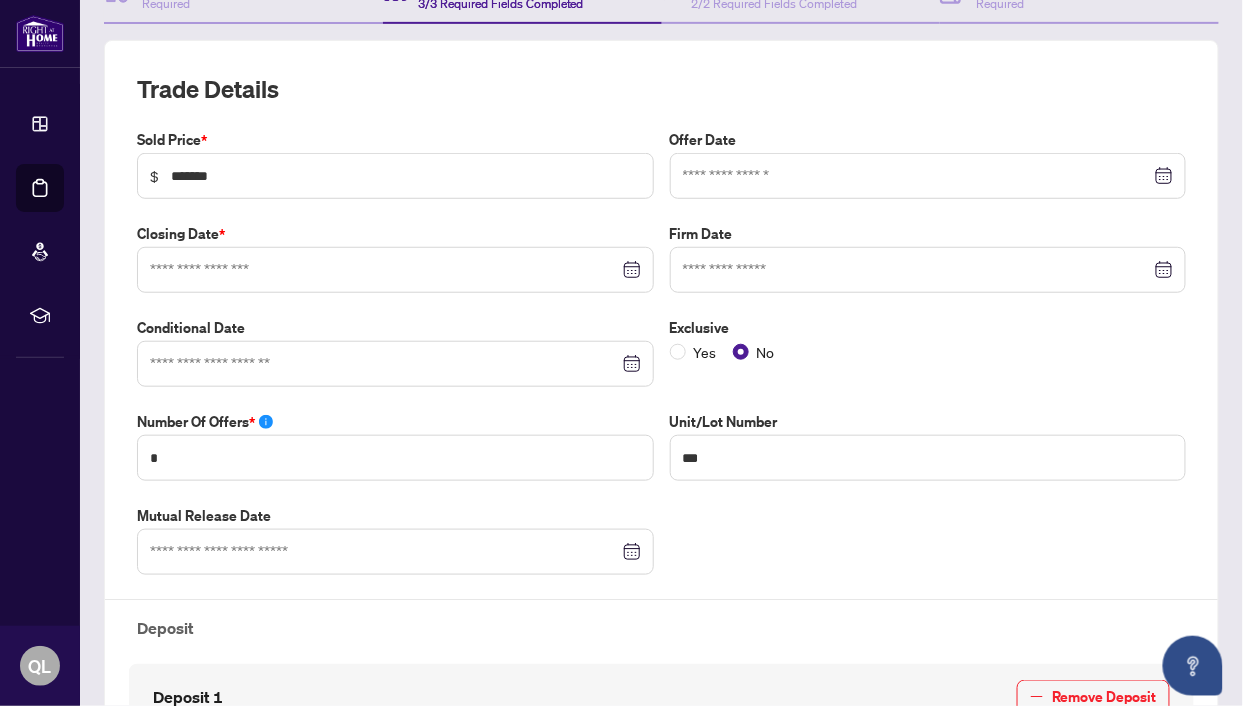 type on "**********" 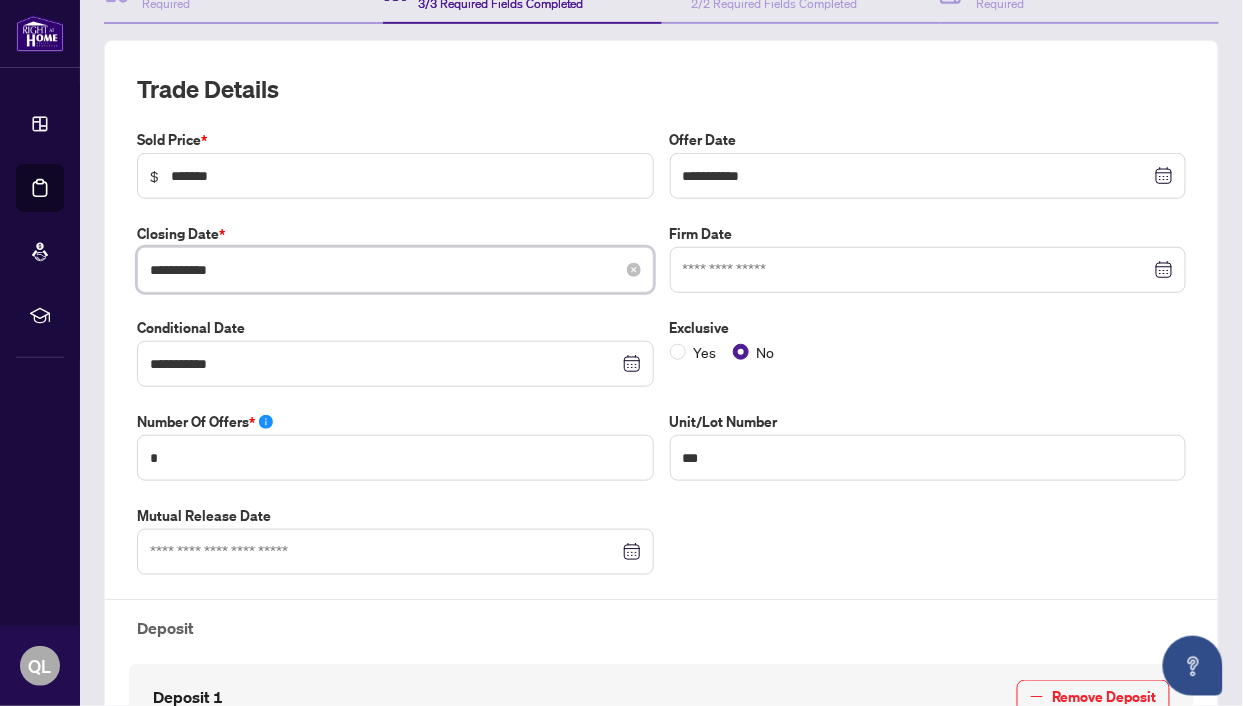 click on "**********" at bounding box center (384, 270) 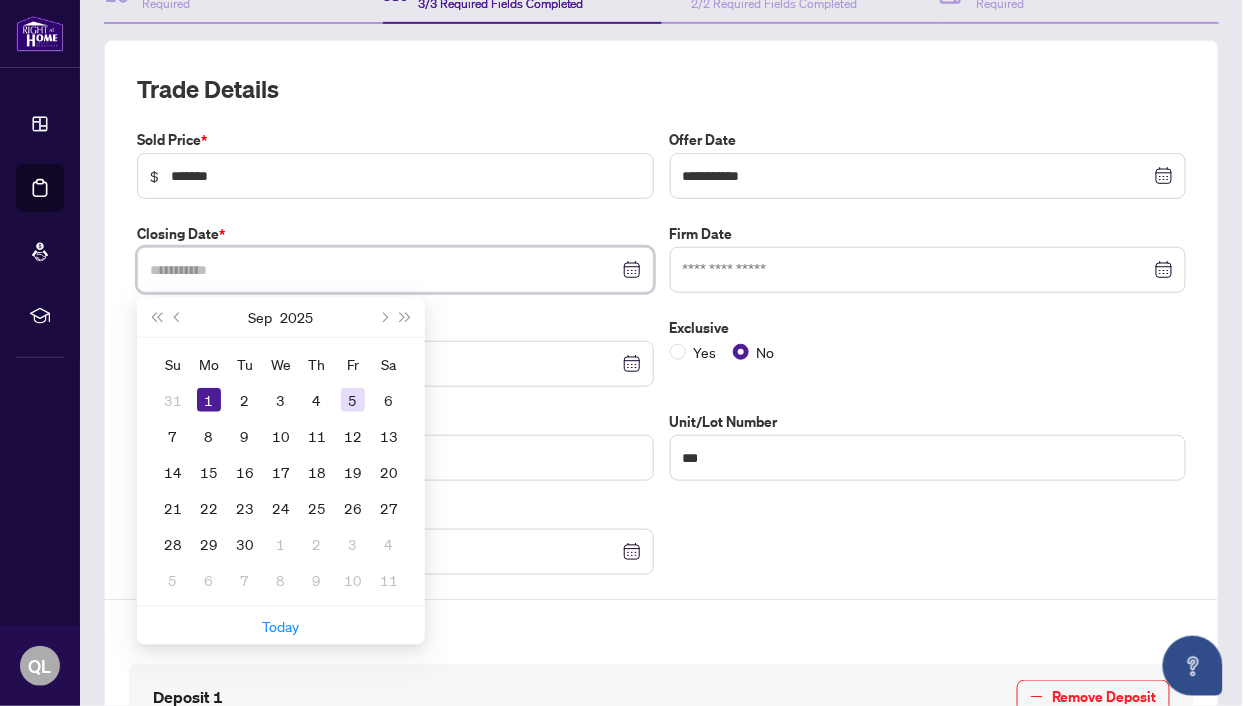 type on "**********" 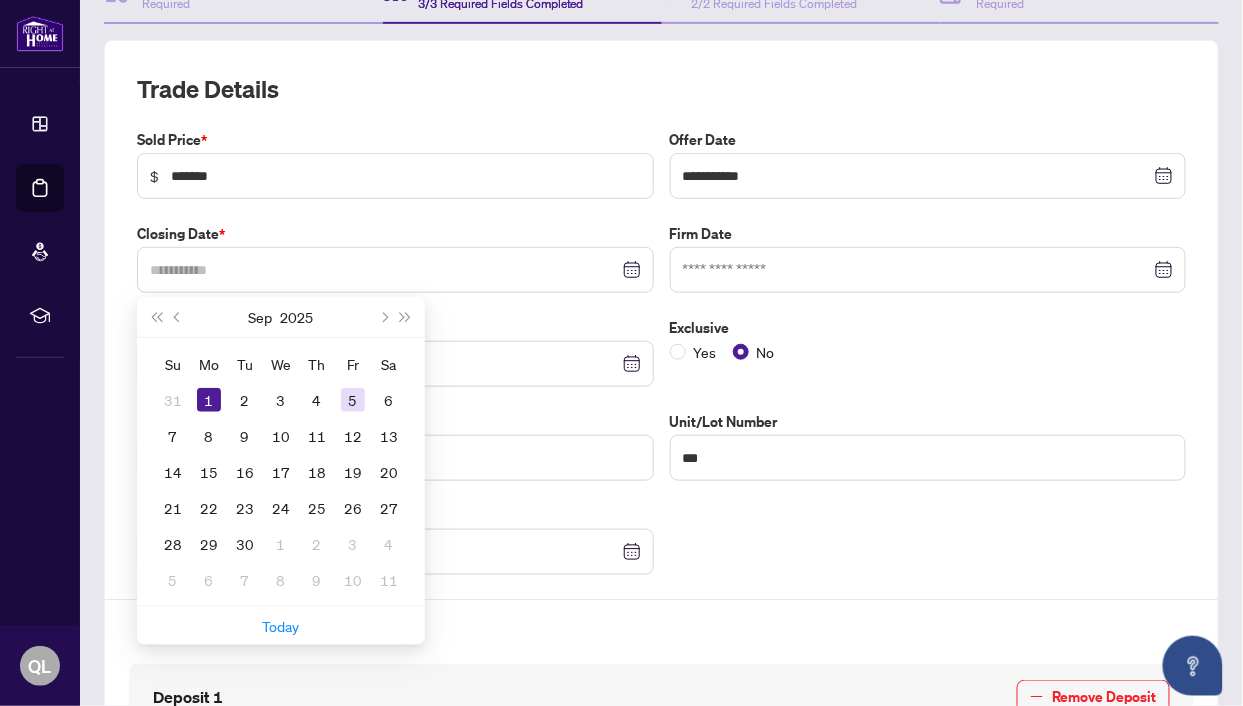 click on "5" at bounding box center (353, 400) 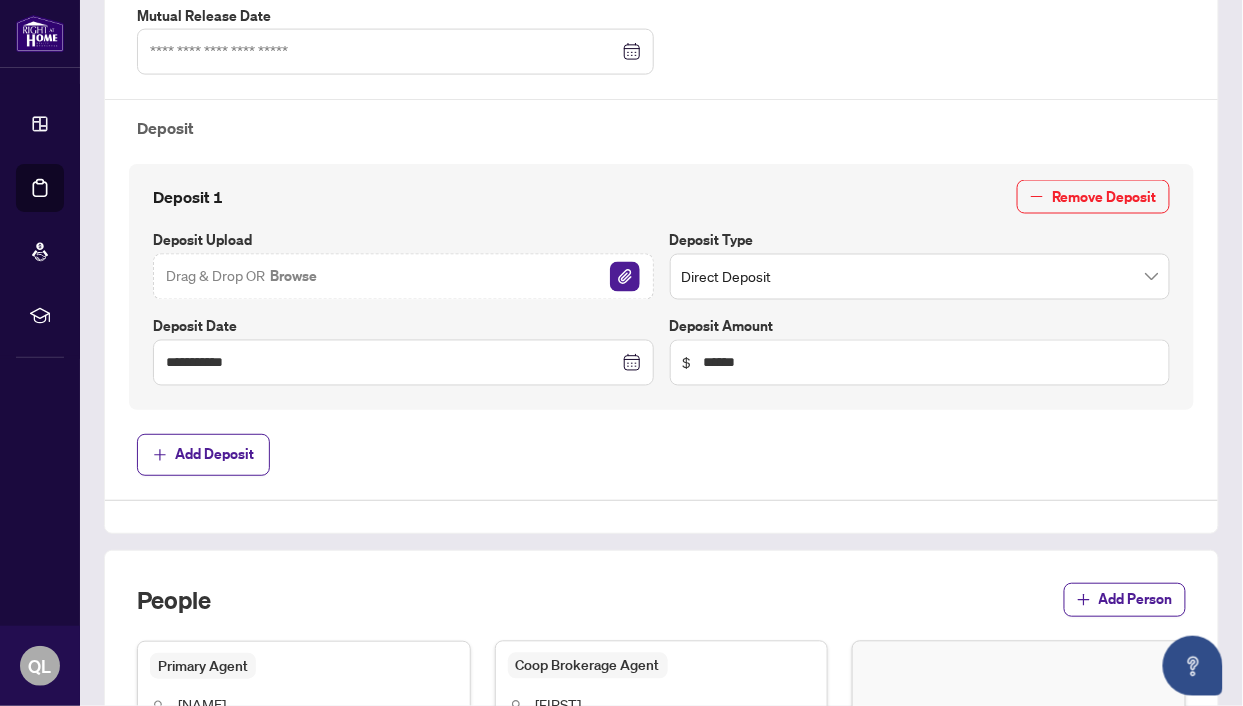 scroll, scrollTop: 1108, scrollLeft: 0, axis: vertical 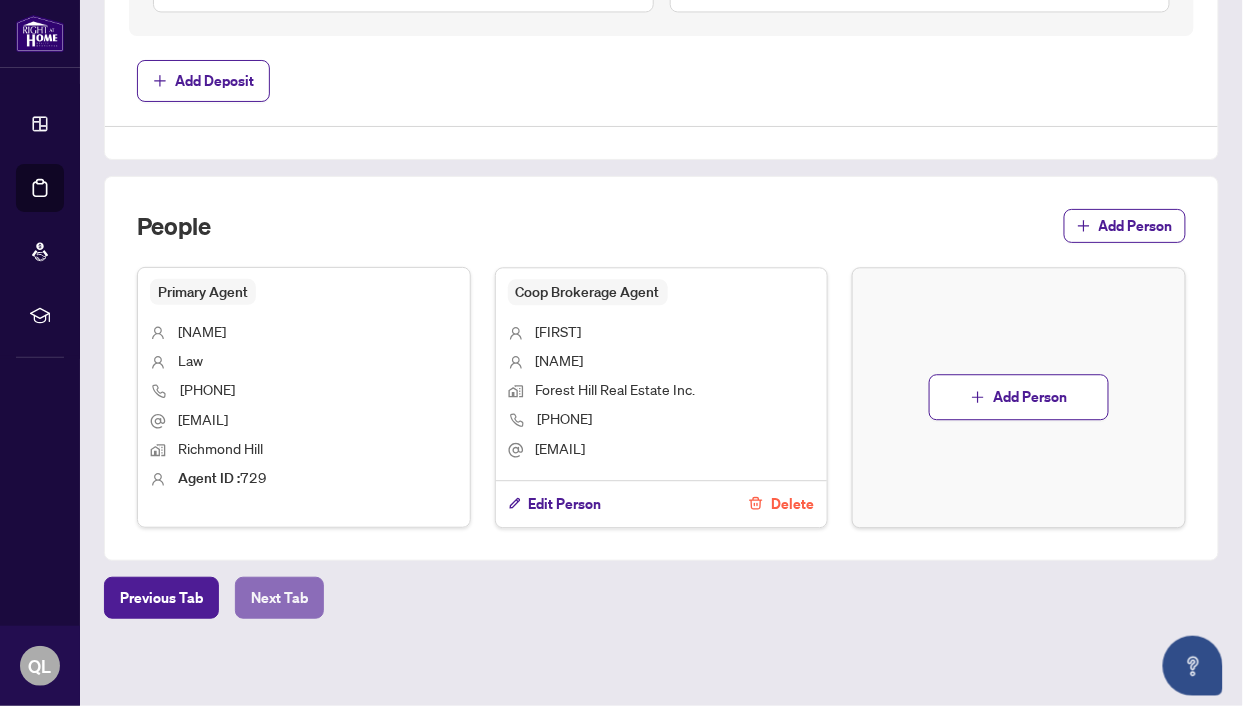 click on "Next Tab" at bounding box center (279, 598) 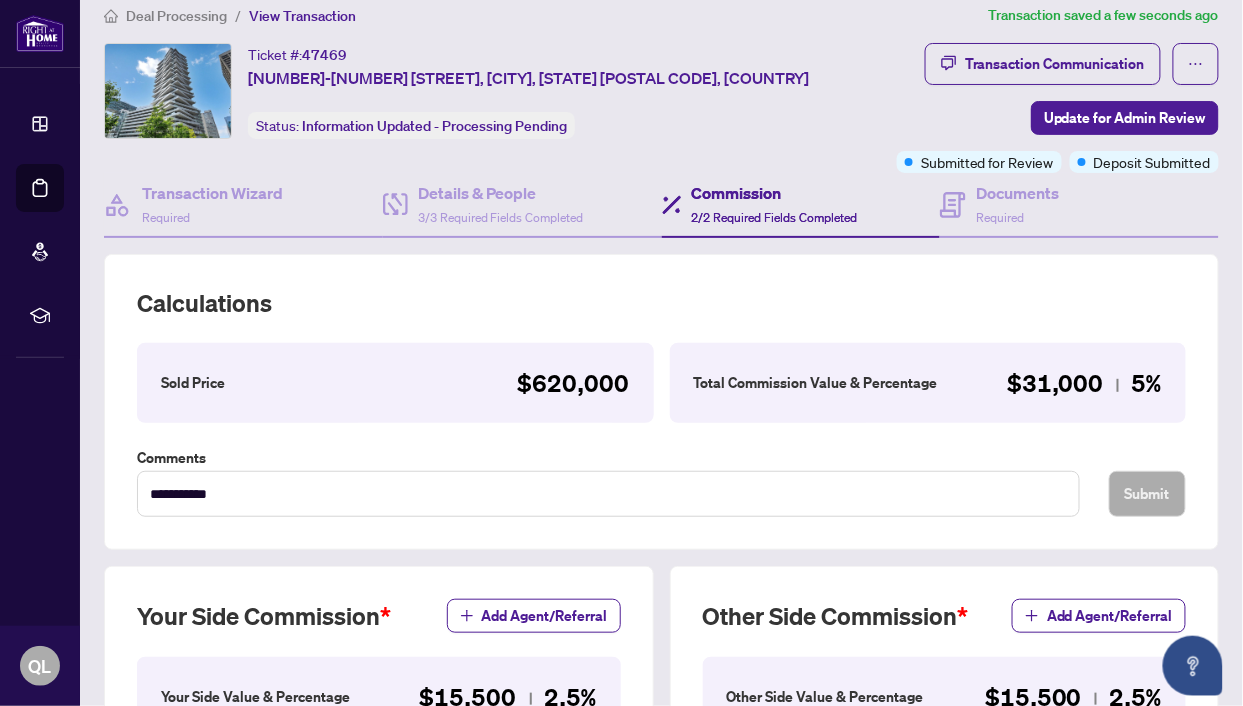 scroll, scrollTop: 741, scrollLeft: 0, axis: vertical 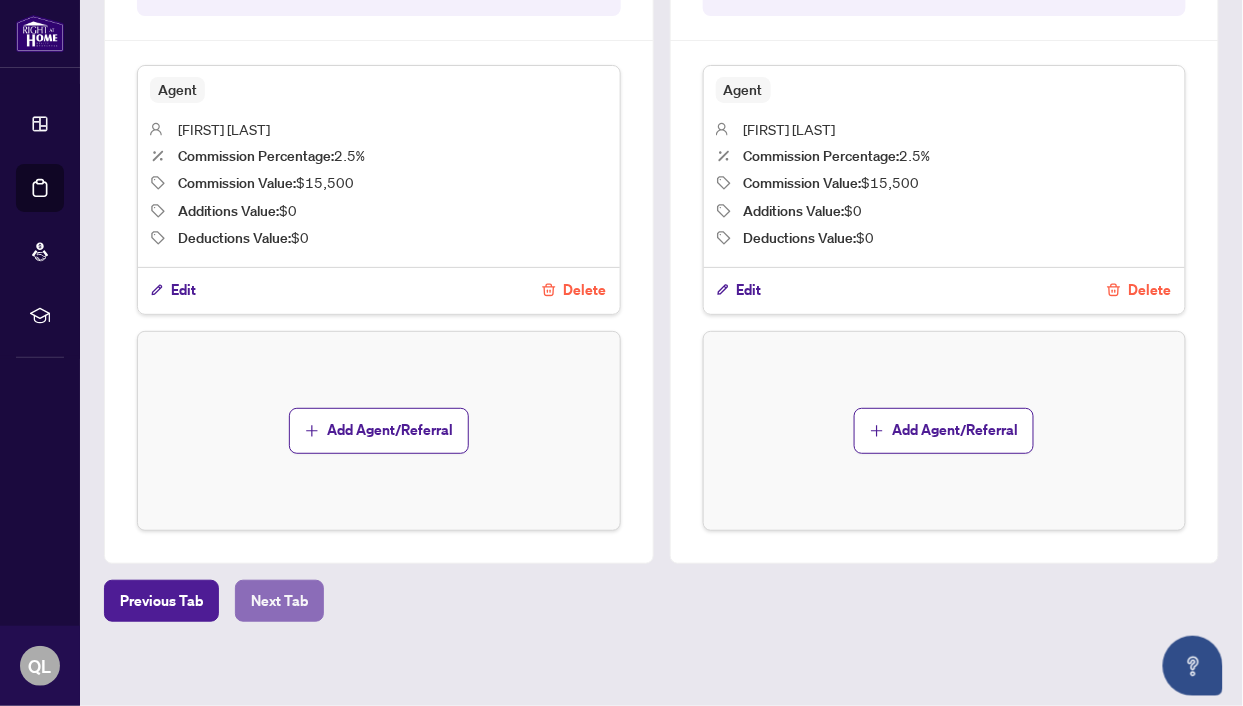 click on "Next Tab" at bounding box center [279, 601] 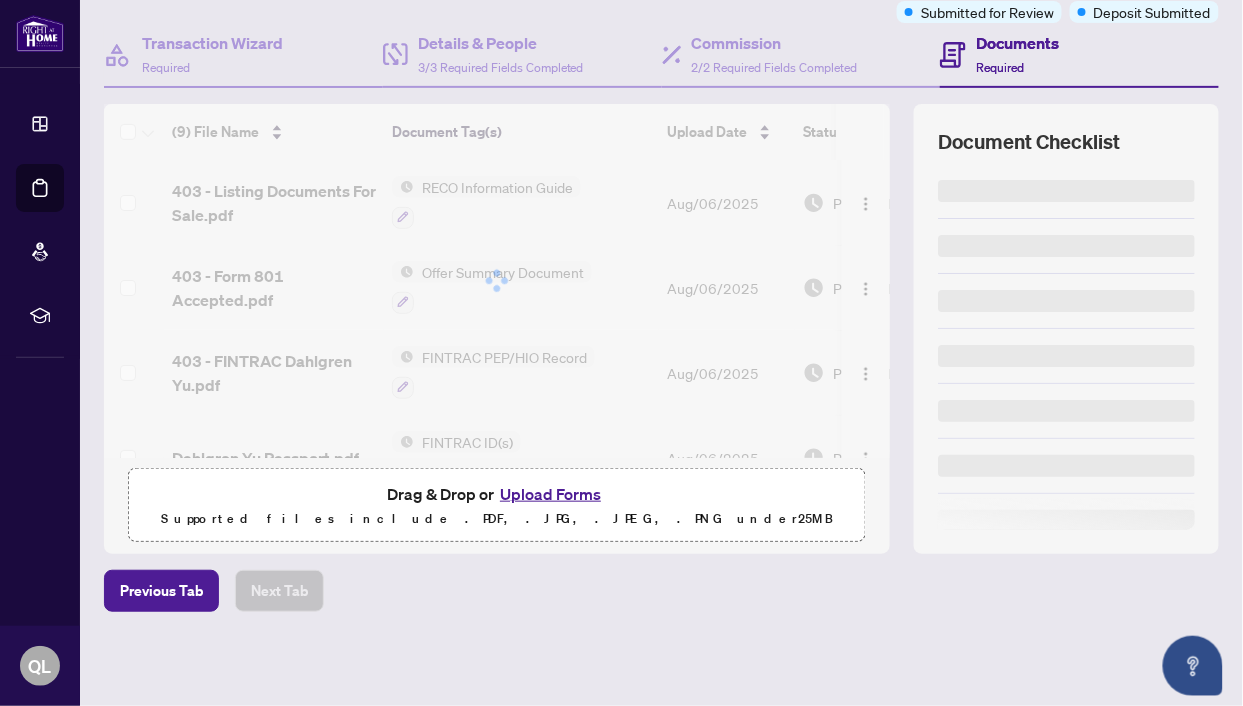 scroll, scrollTop: 0, scrollLeft: 0, axis: both 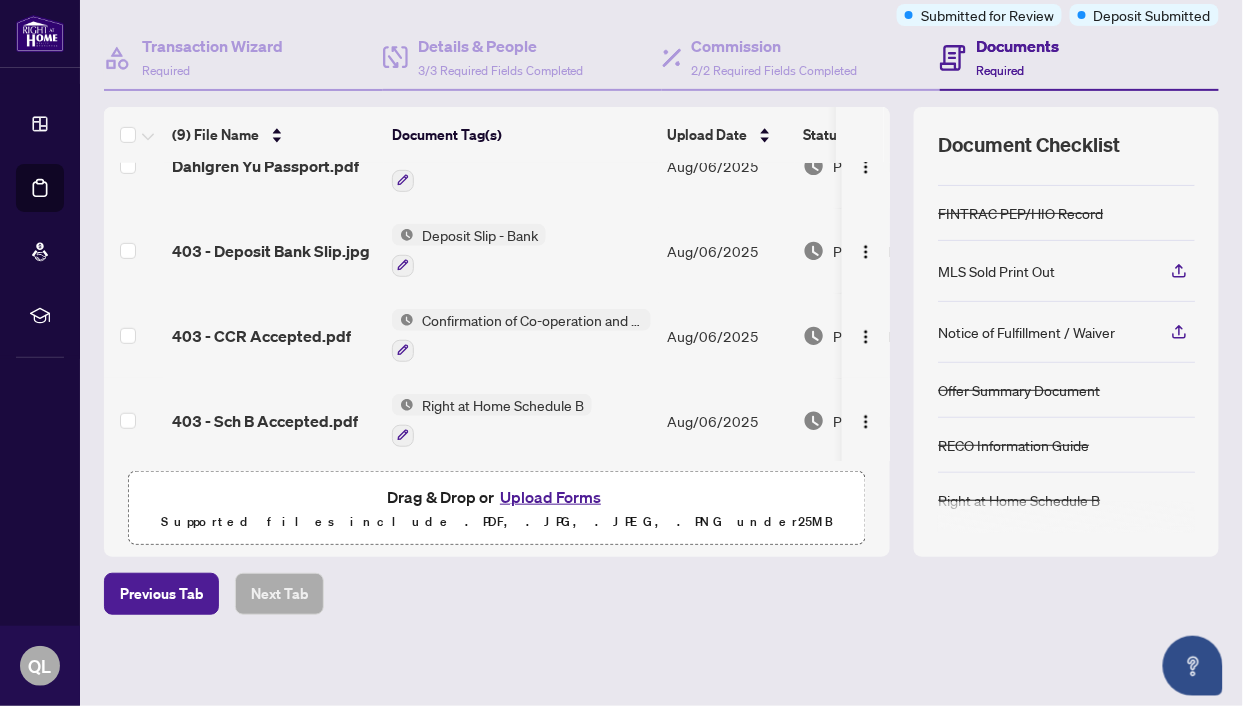 click on "Upload Forms" at bounding box center [550, 497] 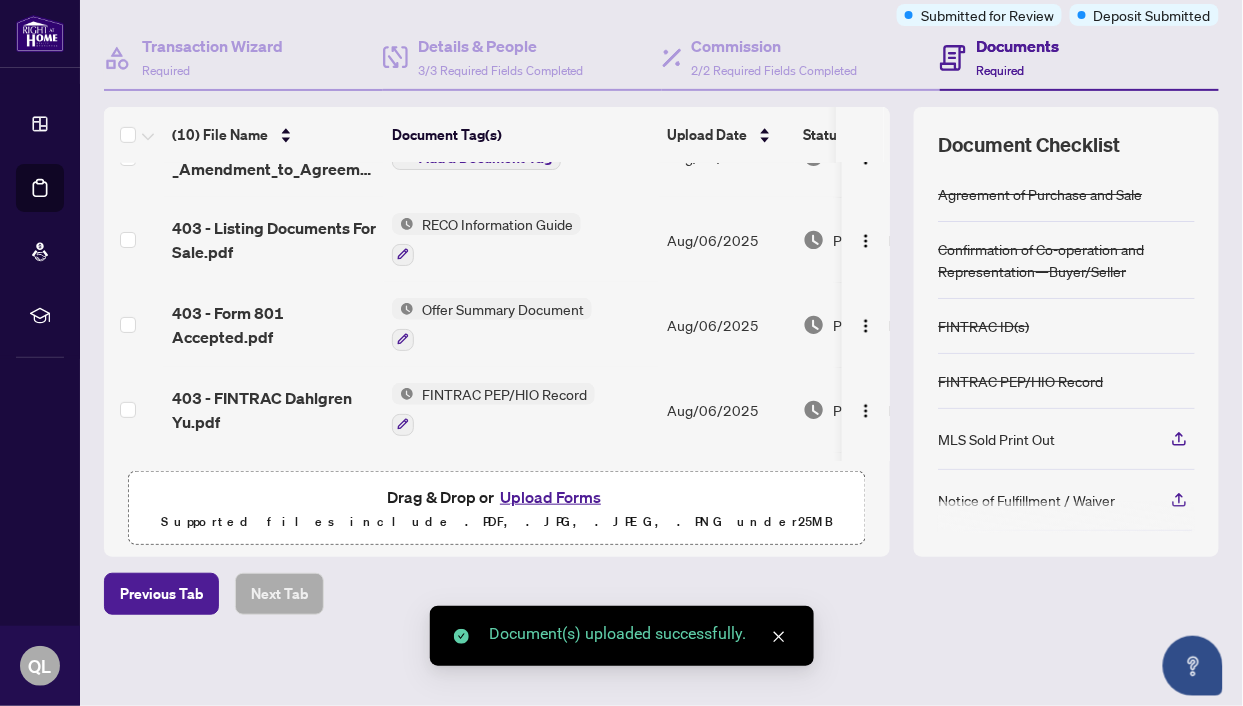 scroll, scrollTop: 0, scrollLeft: 0, axis: both 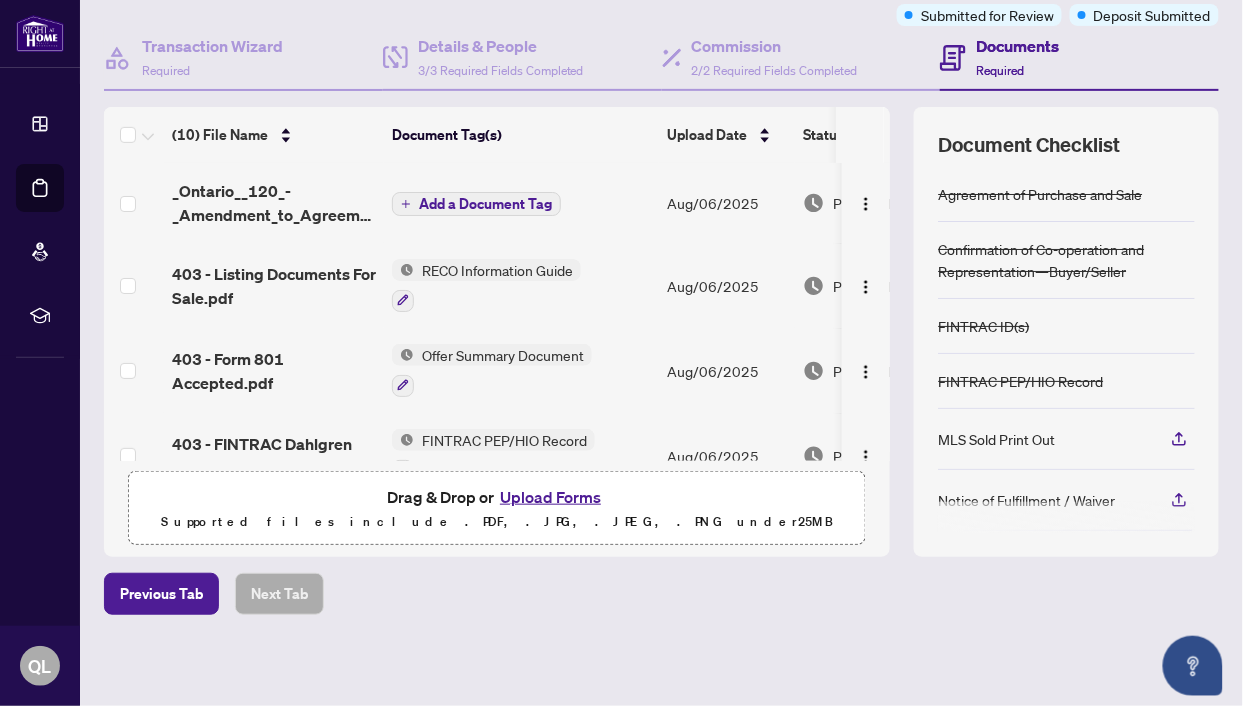 click on "Add a Document Tag" at bounding box center [485, 204] 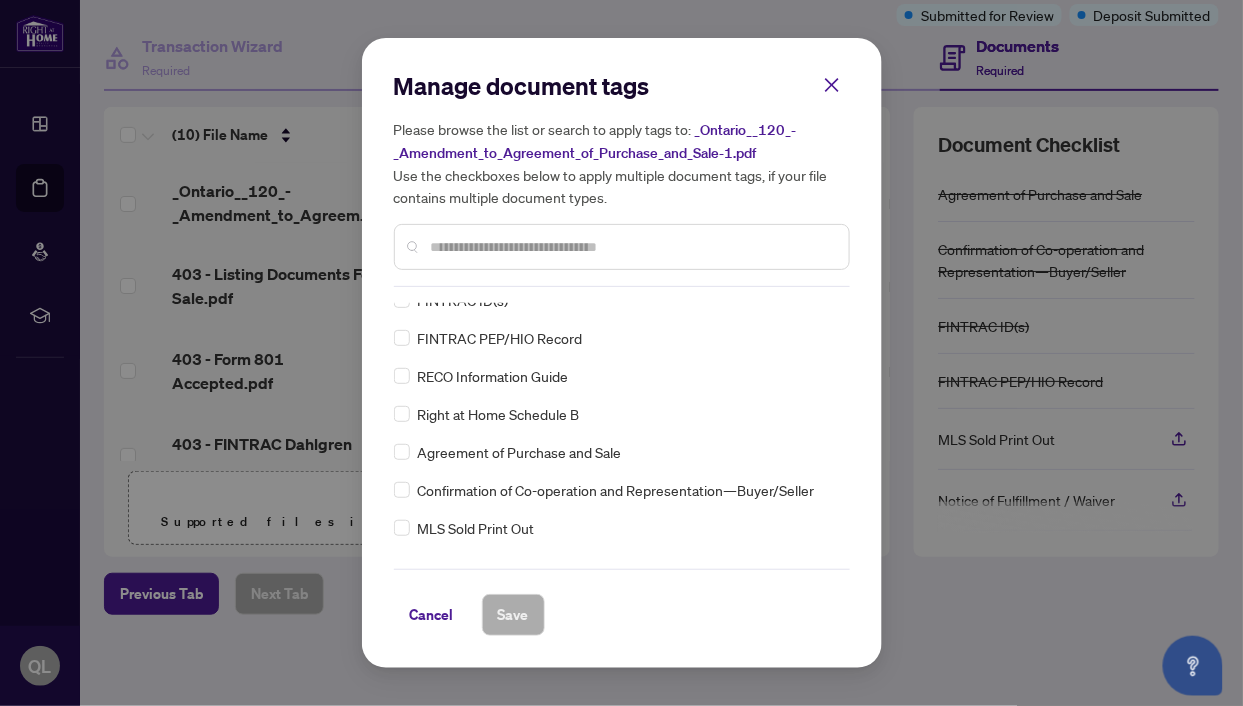 scroll, scrollTop: 22, scrollLeft: 0, axis: vertical 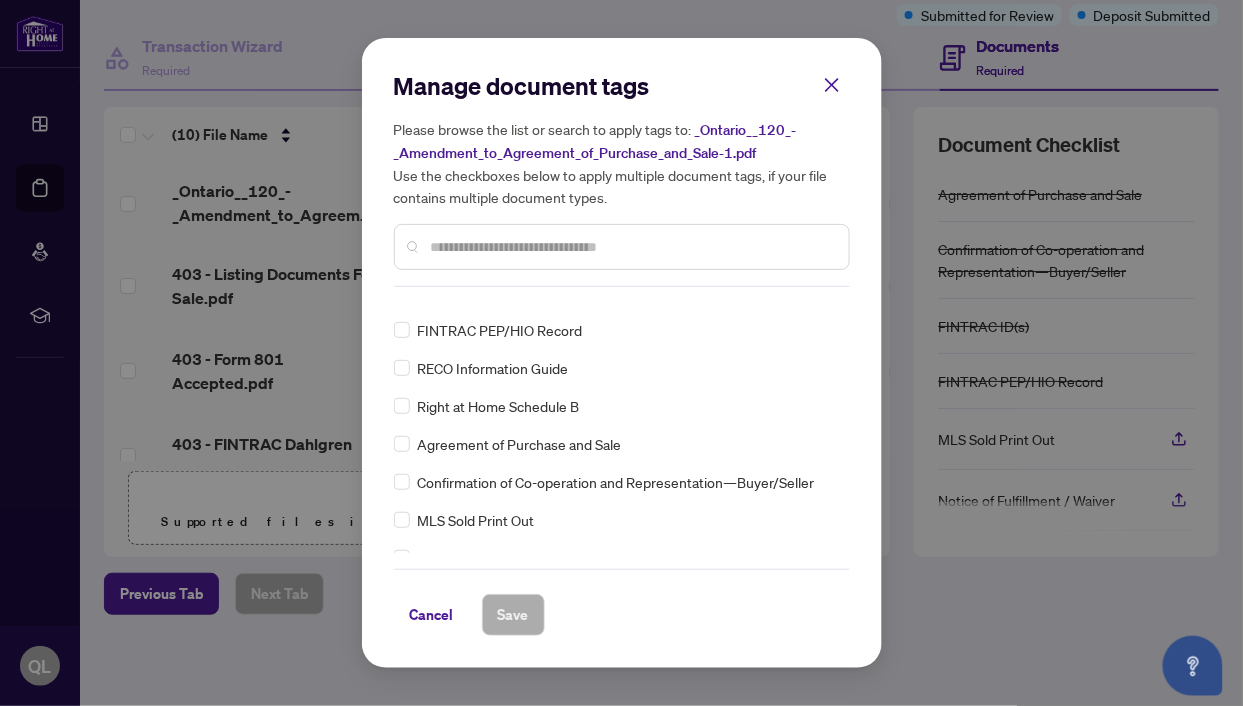 click at bounding box center (632, 247) 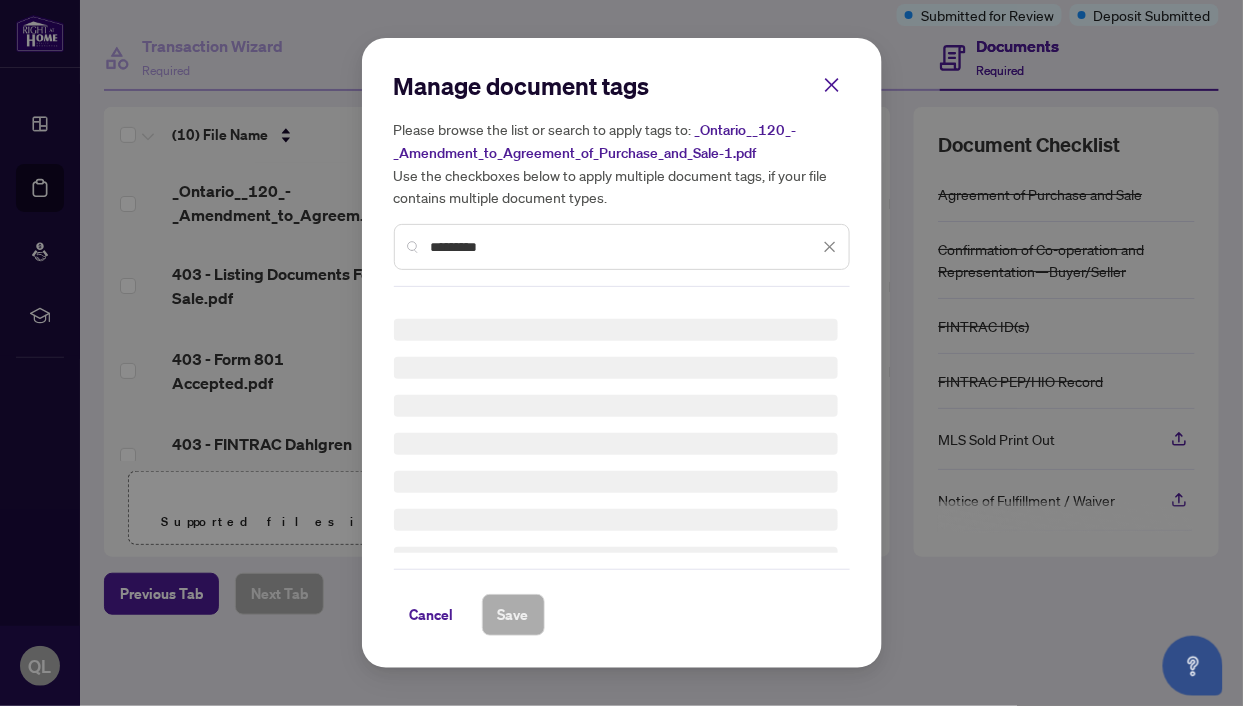 scroll, scrollTop: 0, scrollLeft: 0, axis: both 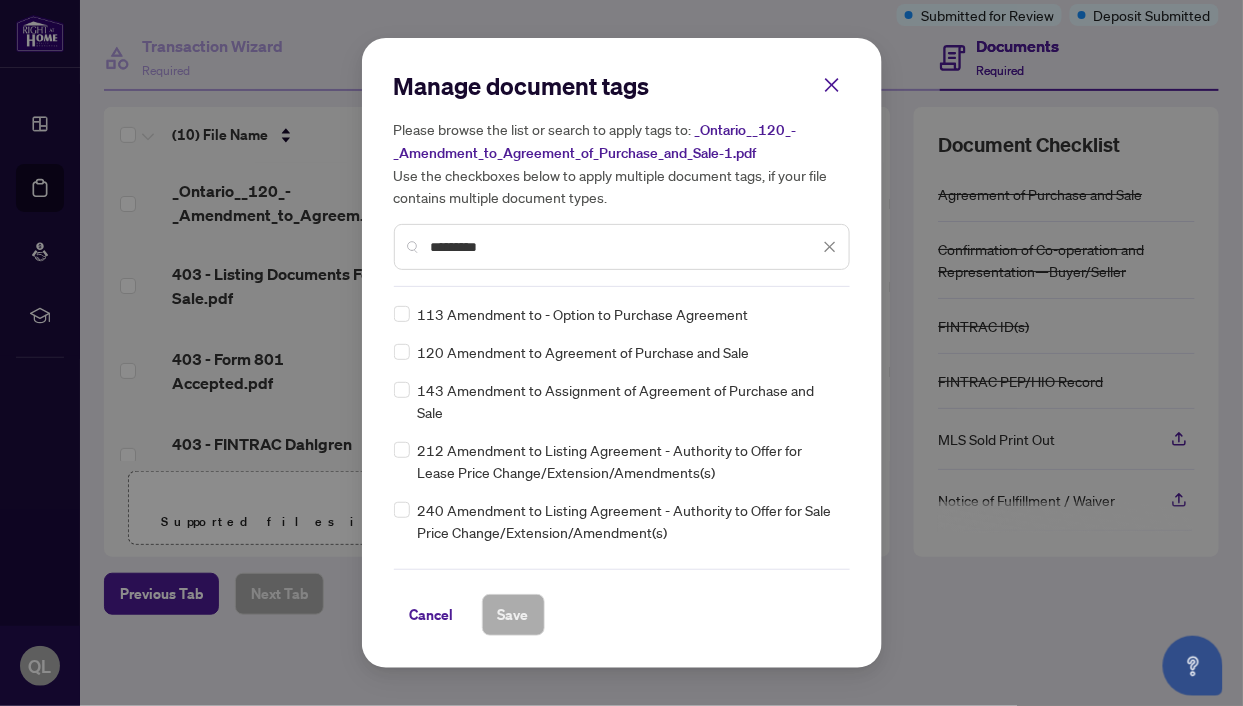 type on "*********" 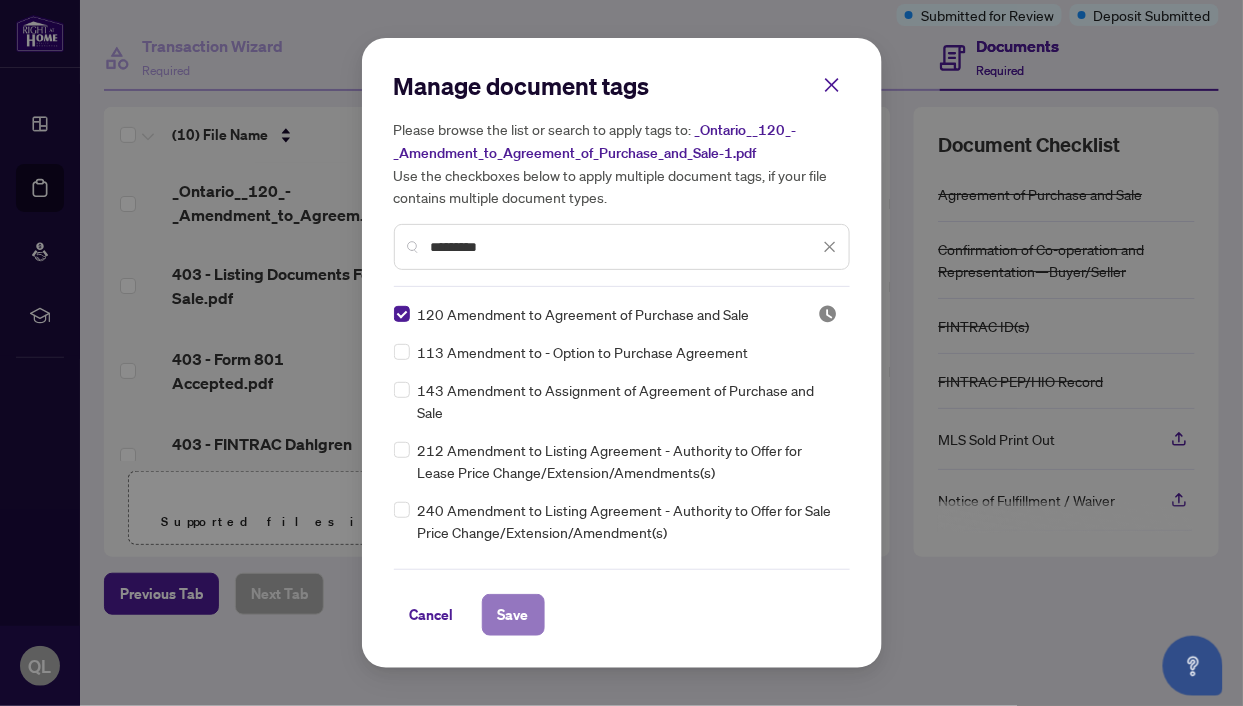click on "Save" at bounding box center [513, 615] 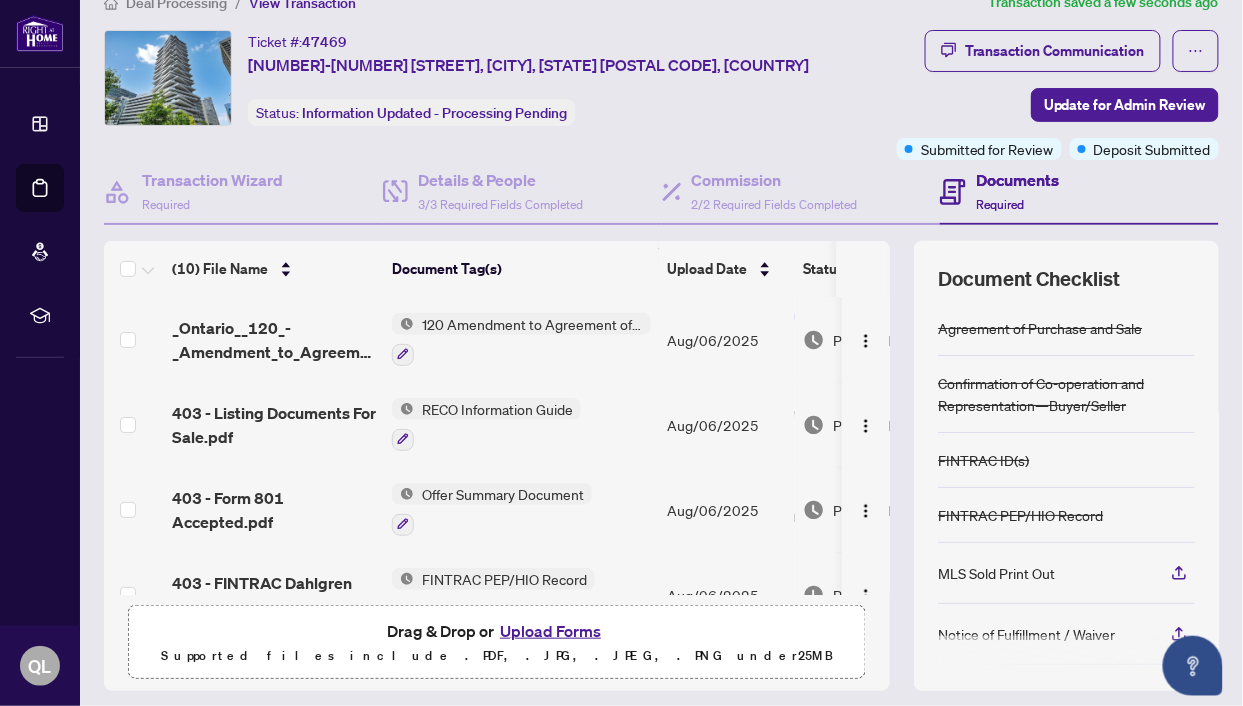 scroll, scrollTop: 0, scrollLeft: 0, axis: both 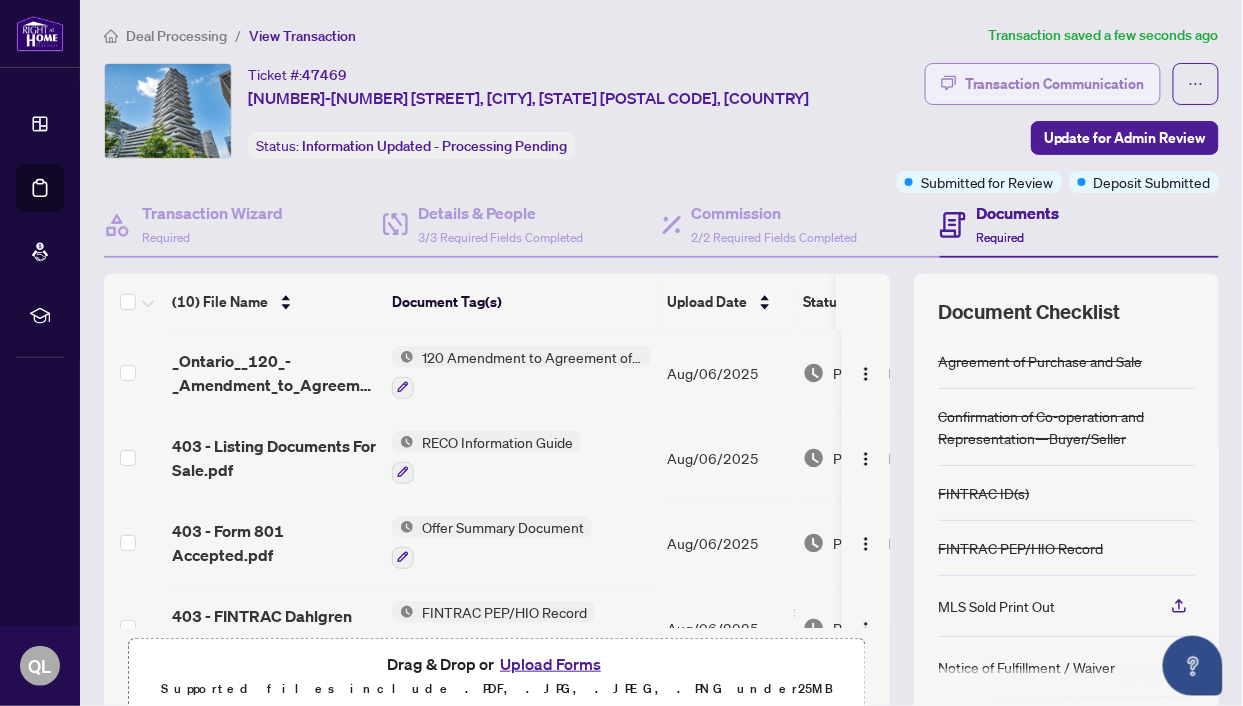 click on "Transaction Communication" at bounding box center (1055, 84) 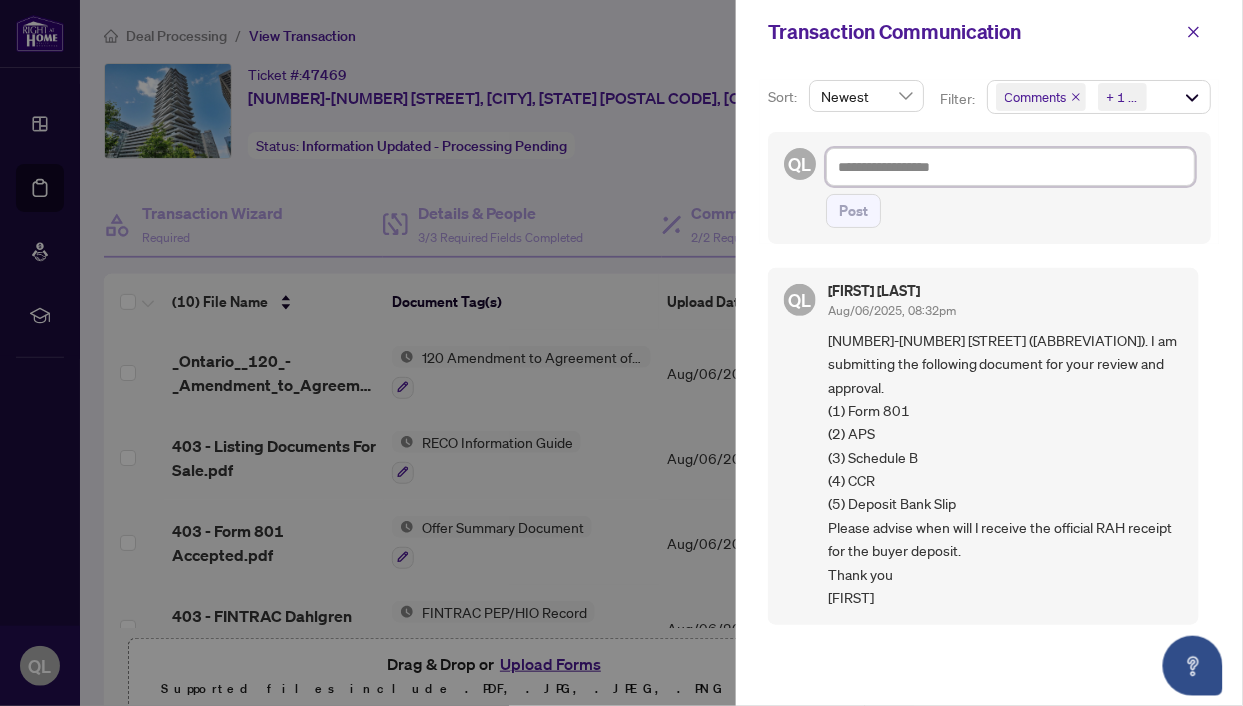 click at bounding box center (1010, 167) 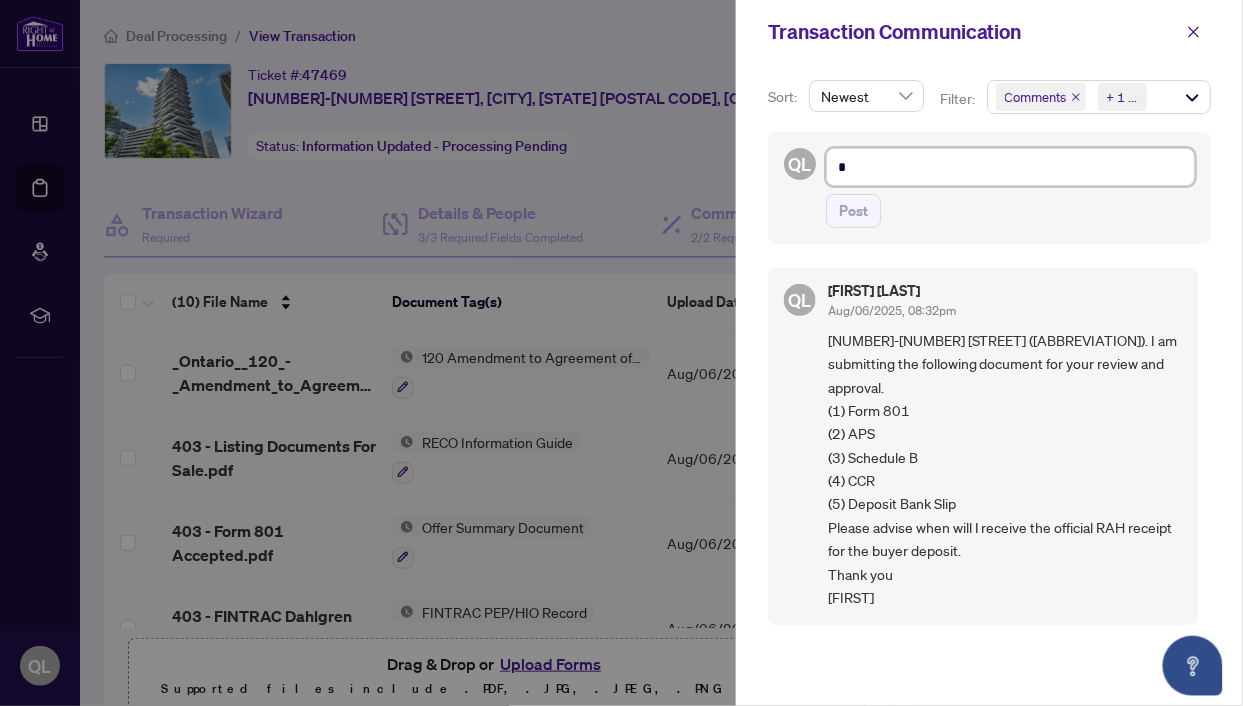 type on "*" 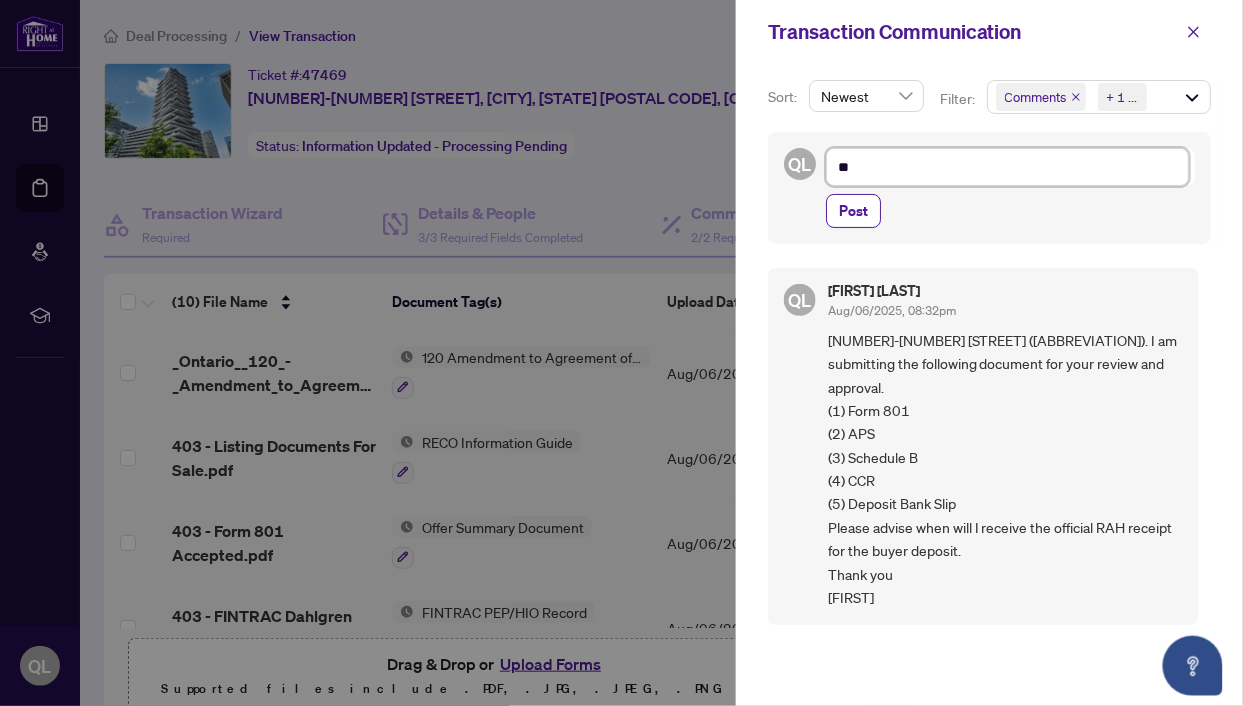 type on "***" 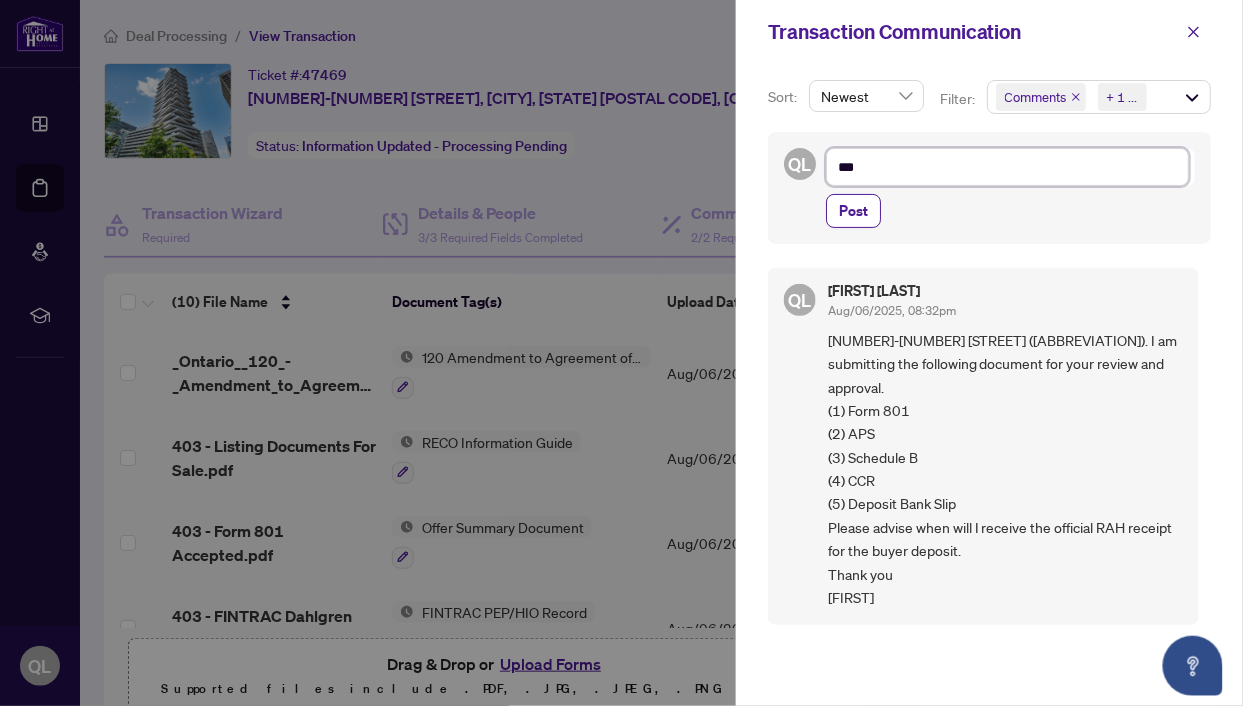 type on "****" 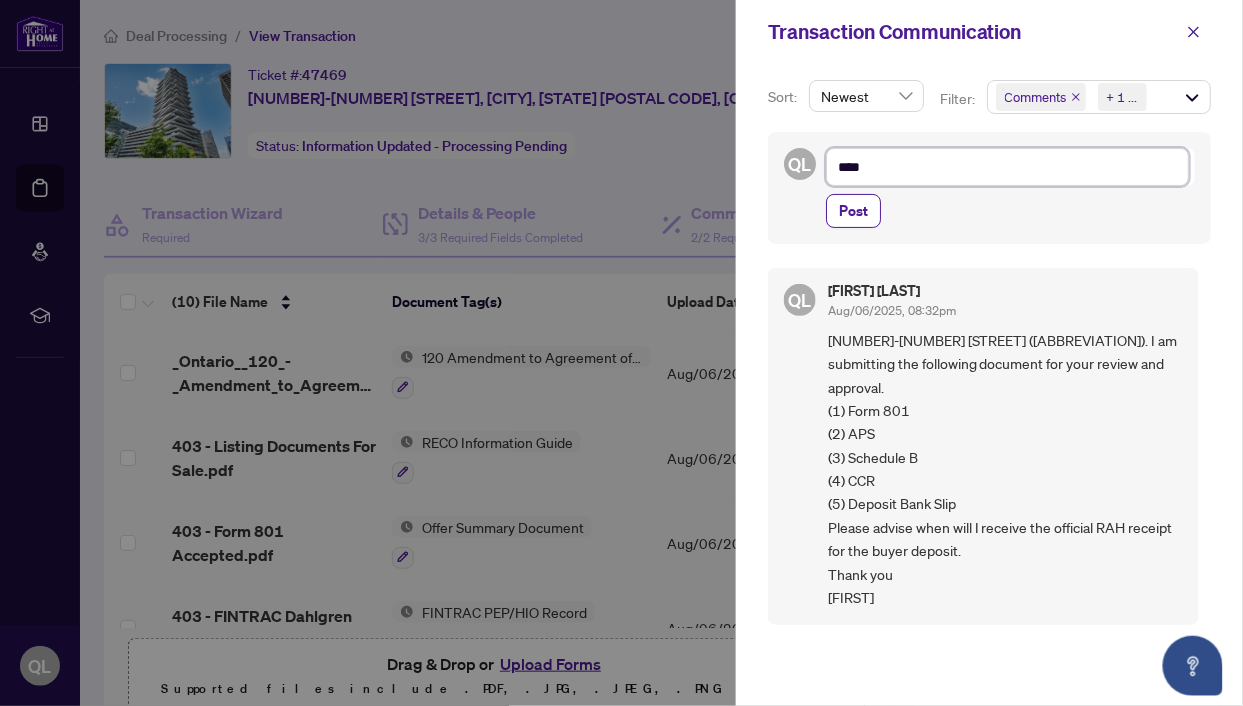 type on "*****" 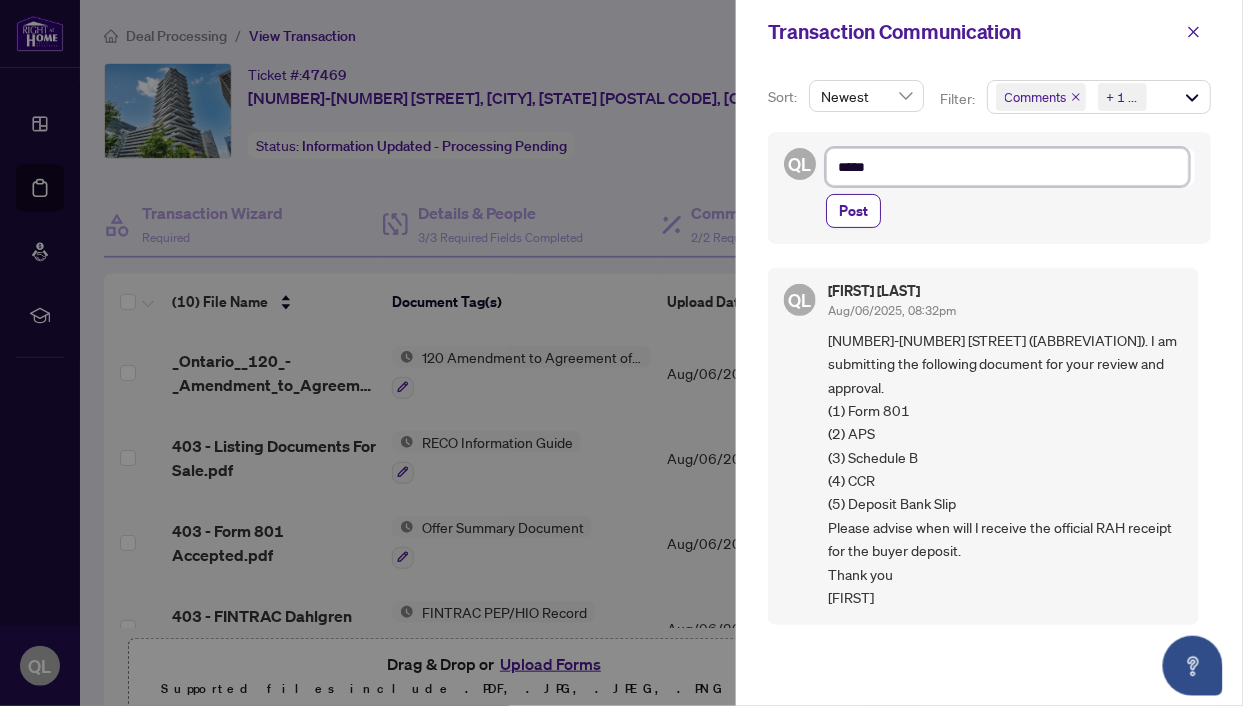 type on "******" 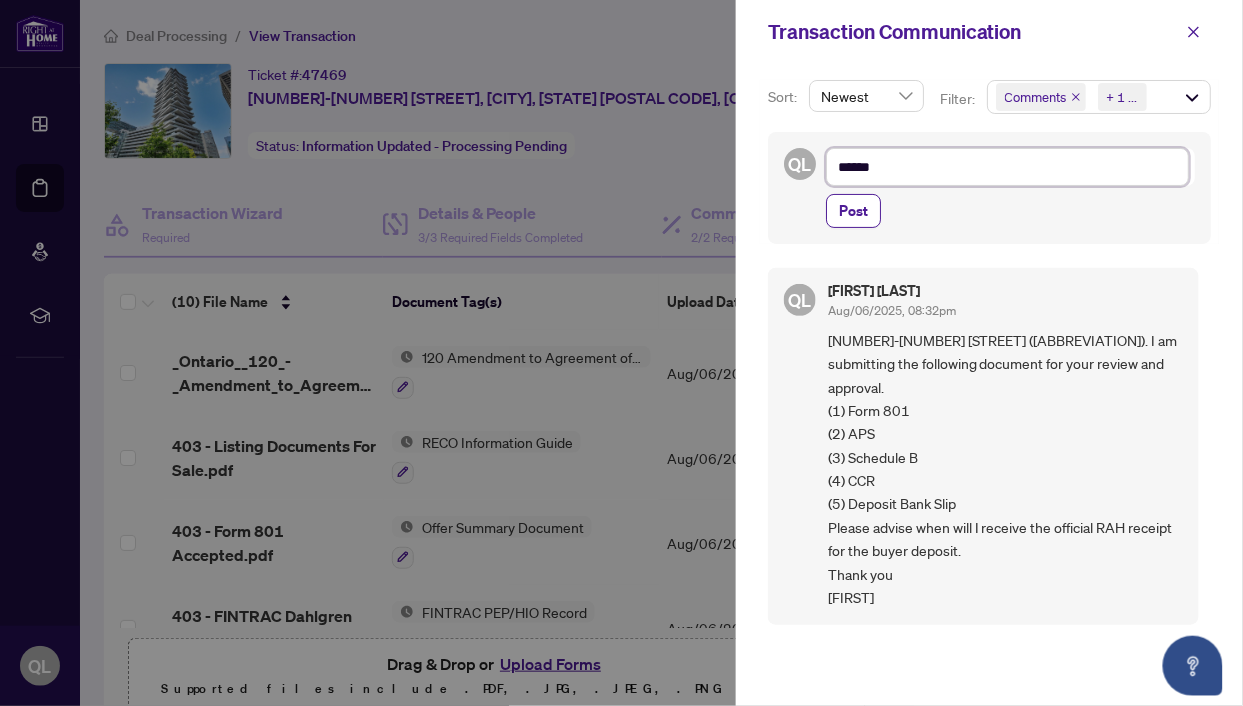 type on "******" 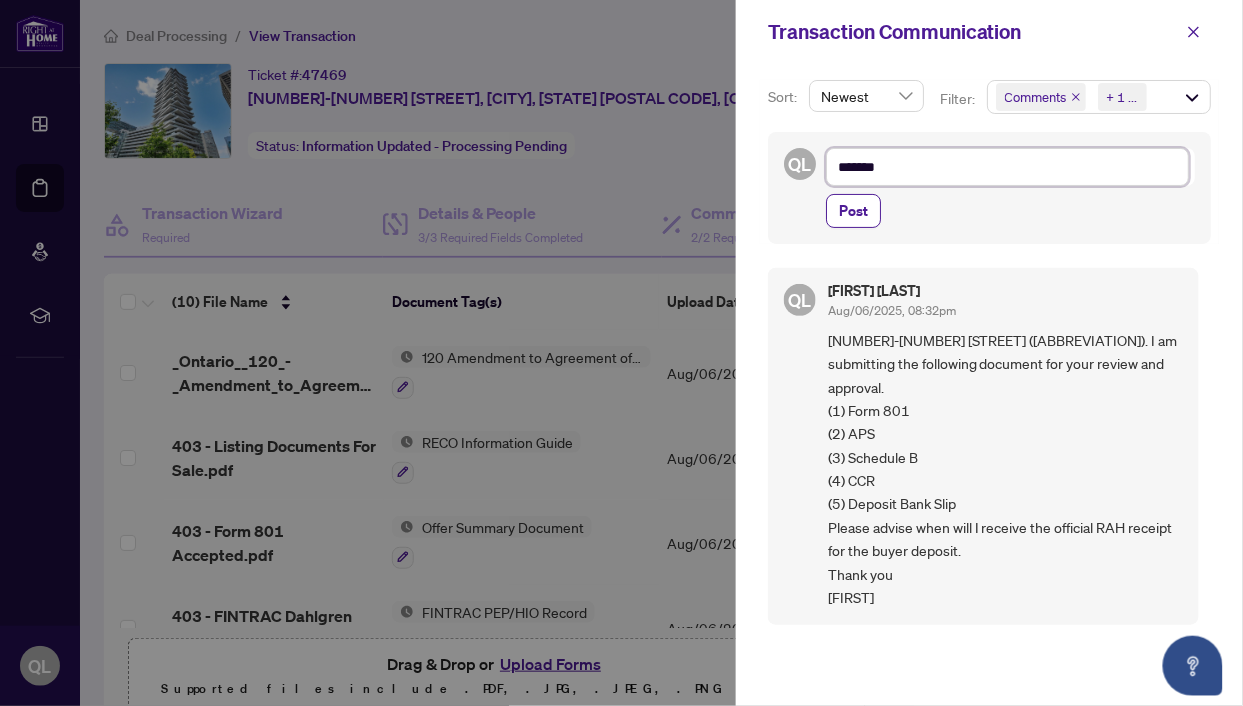 type on "********" 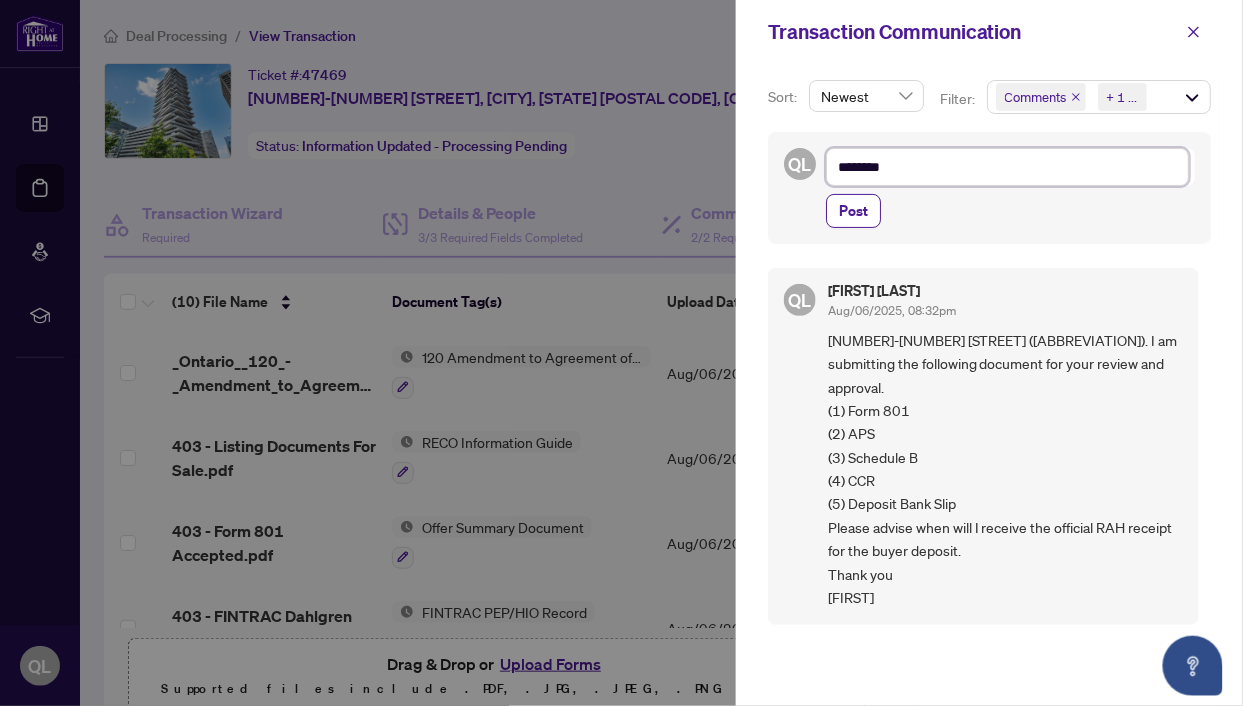 type on "*********" 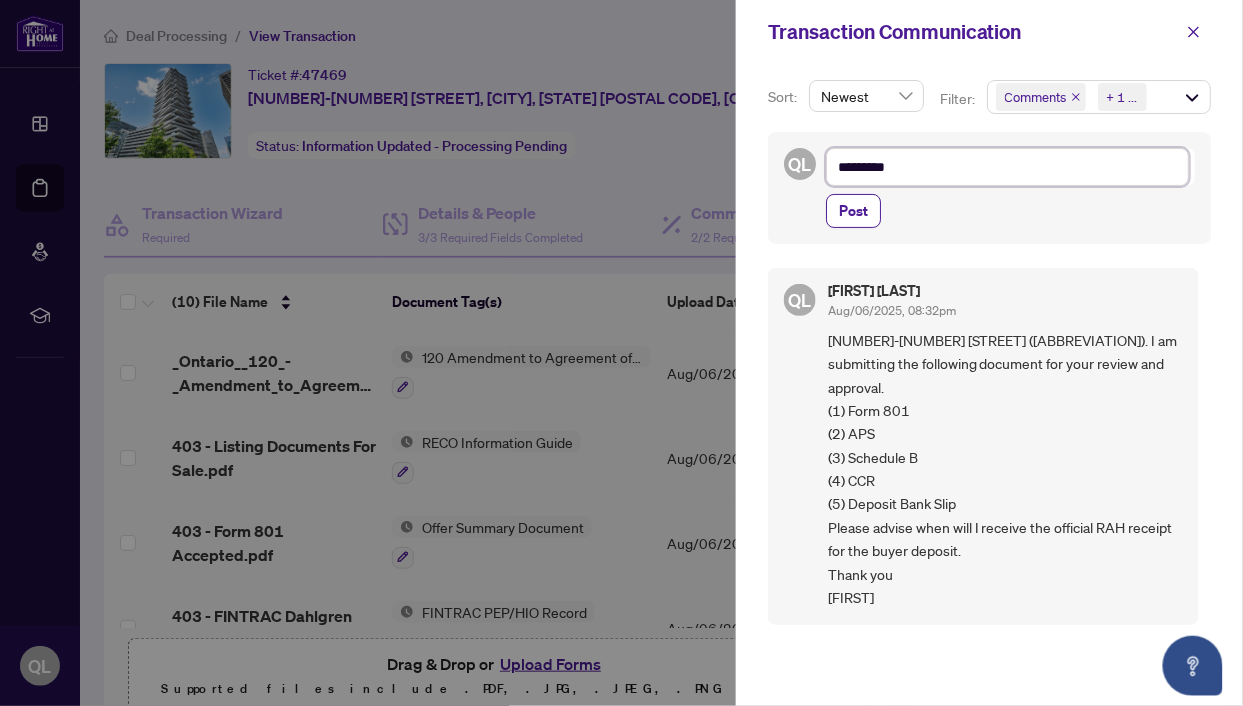 type on "**********" 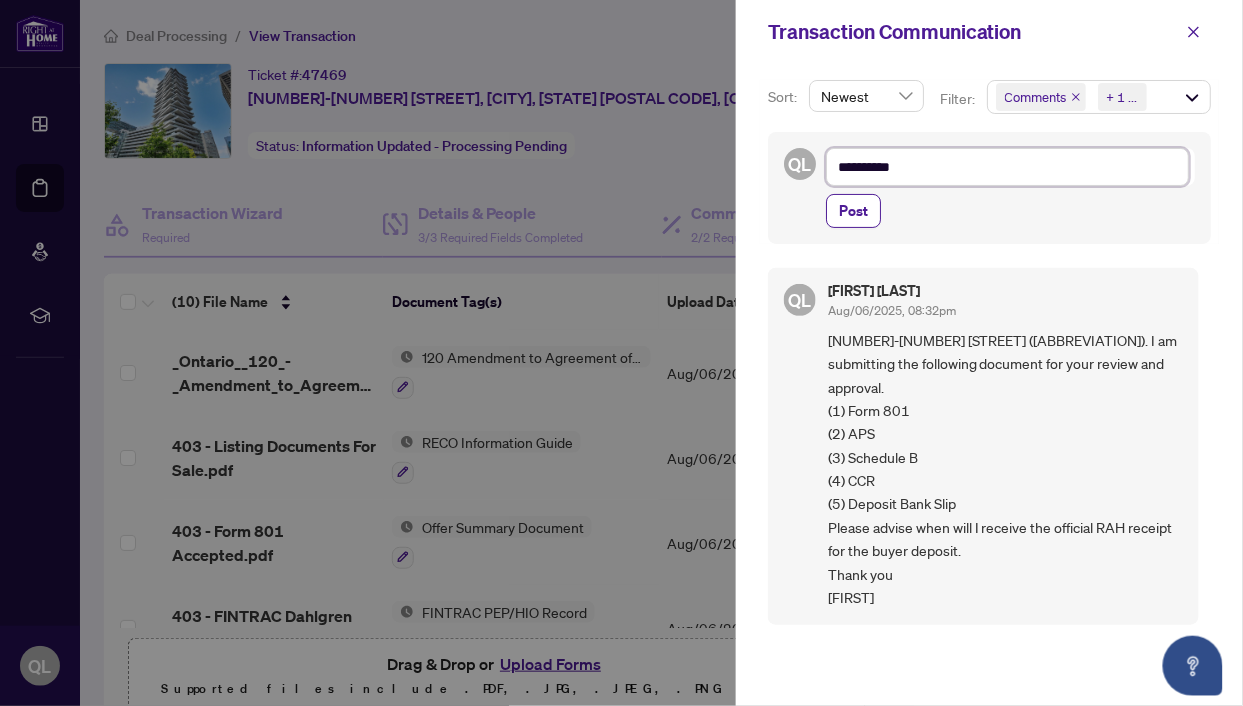 type on "**********" 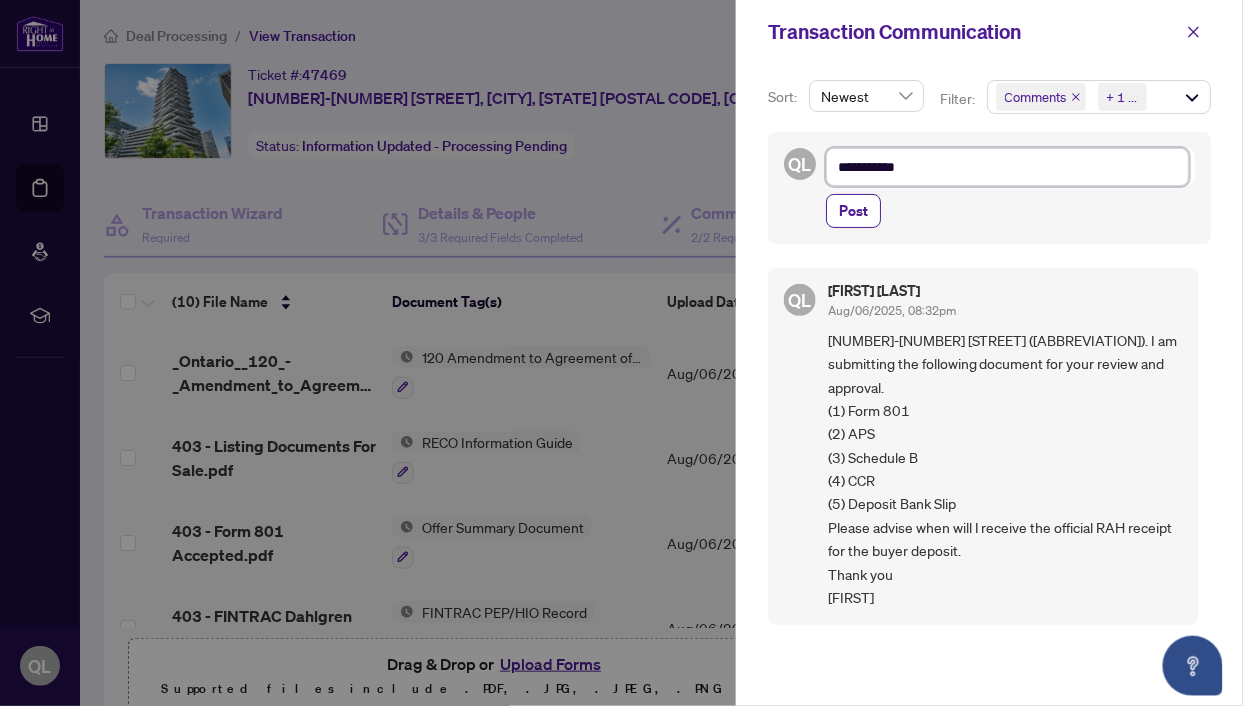 type on "**********" 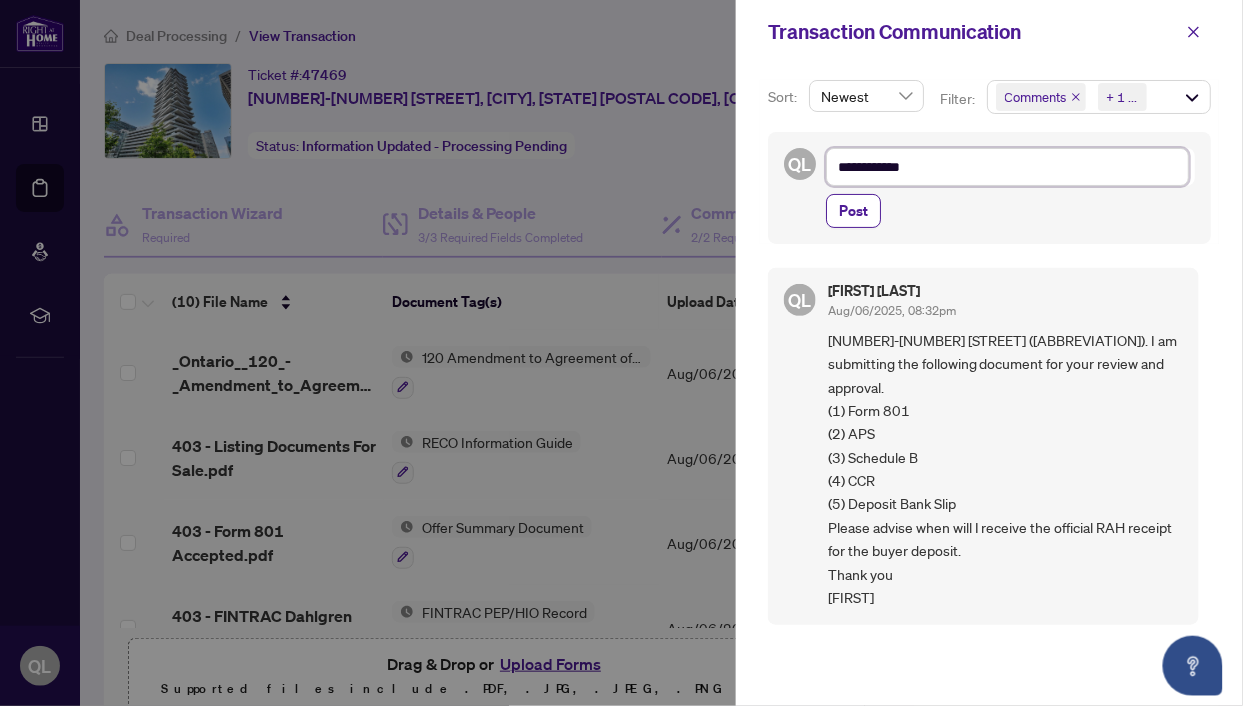 type on "**********" 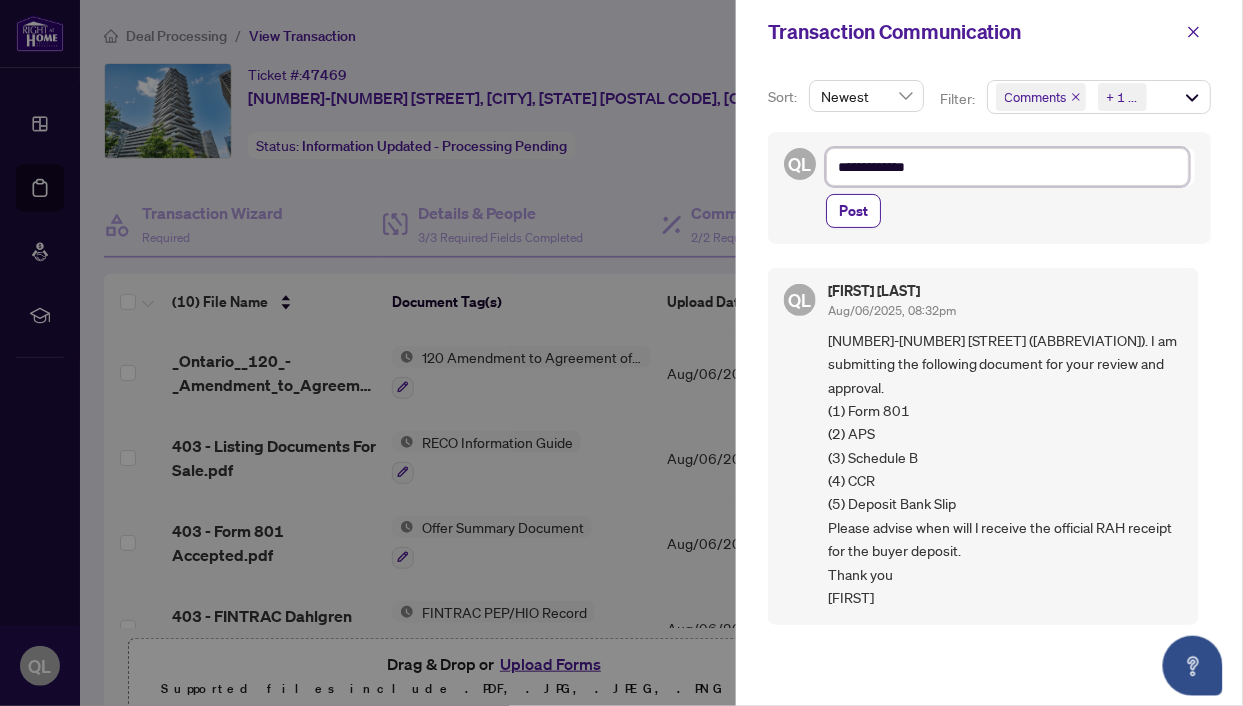 type on "**********" 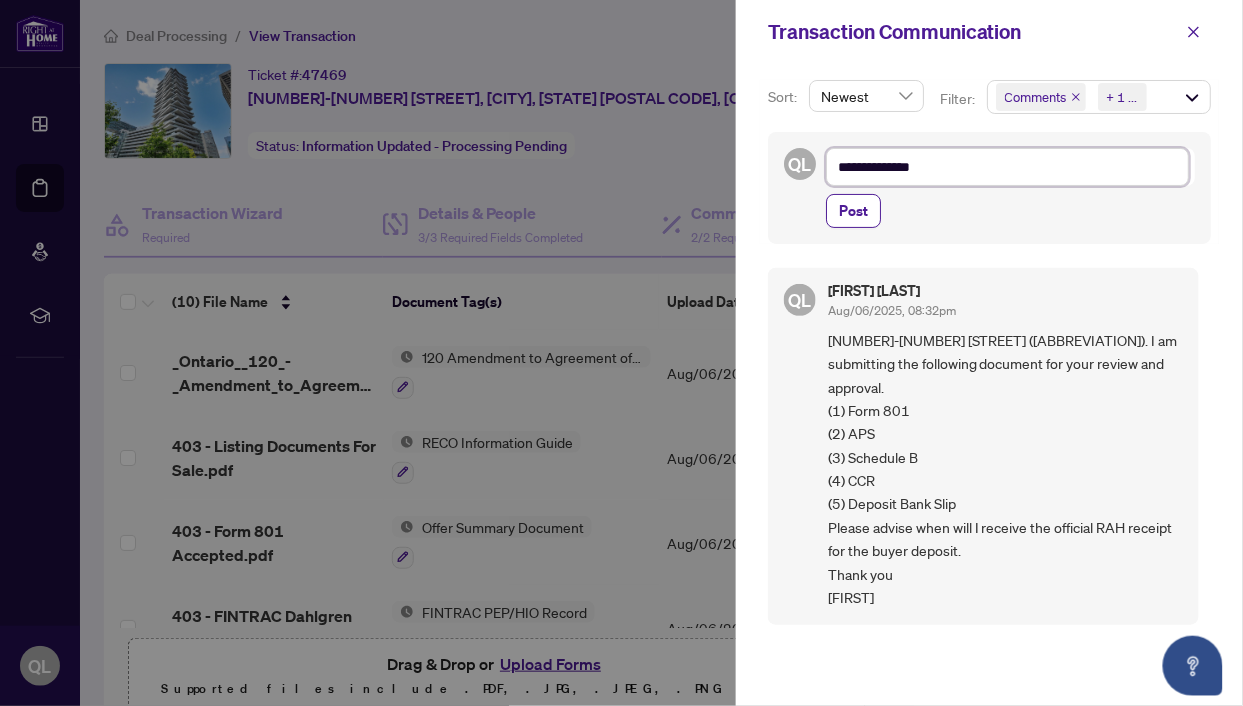 type on "**********" 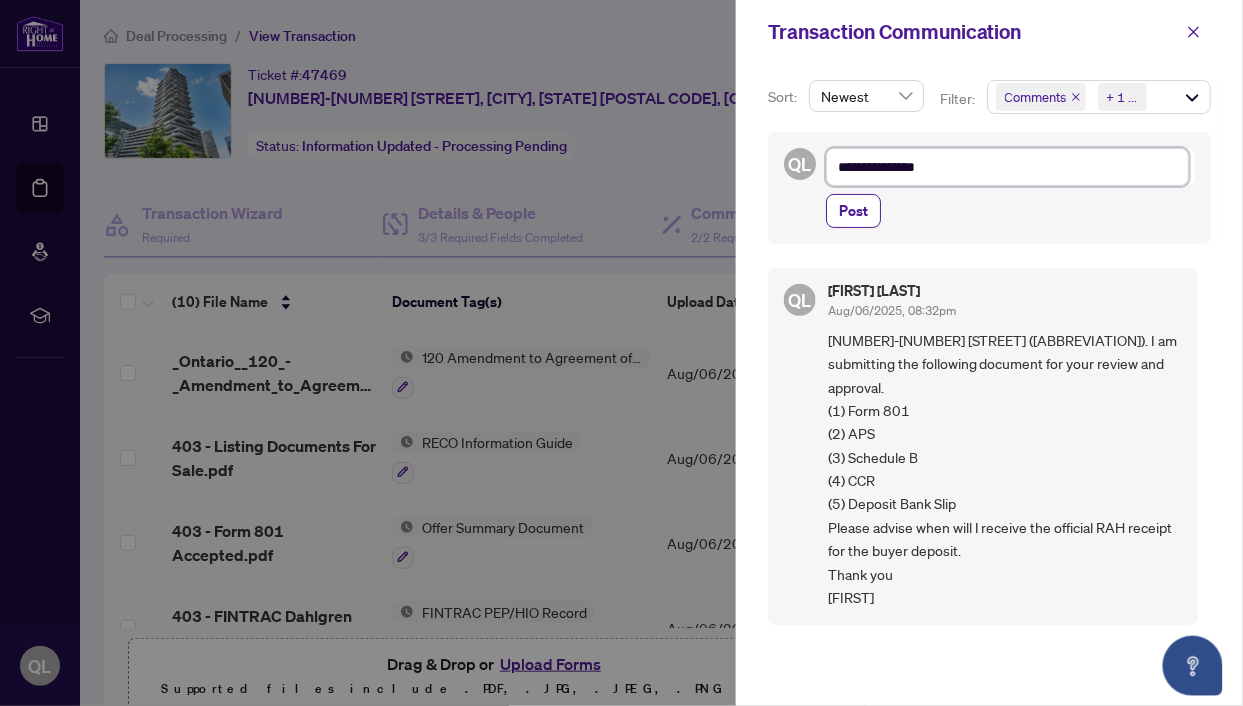 type on "**********" 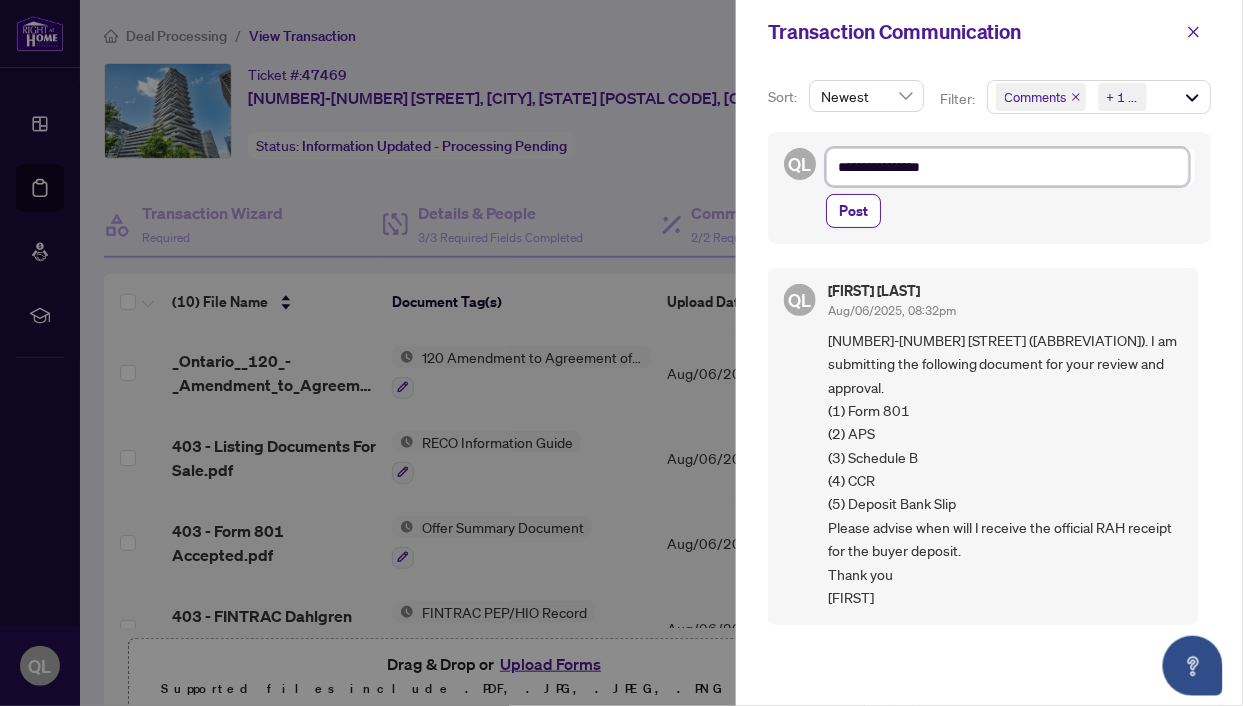 type on "**********" 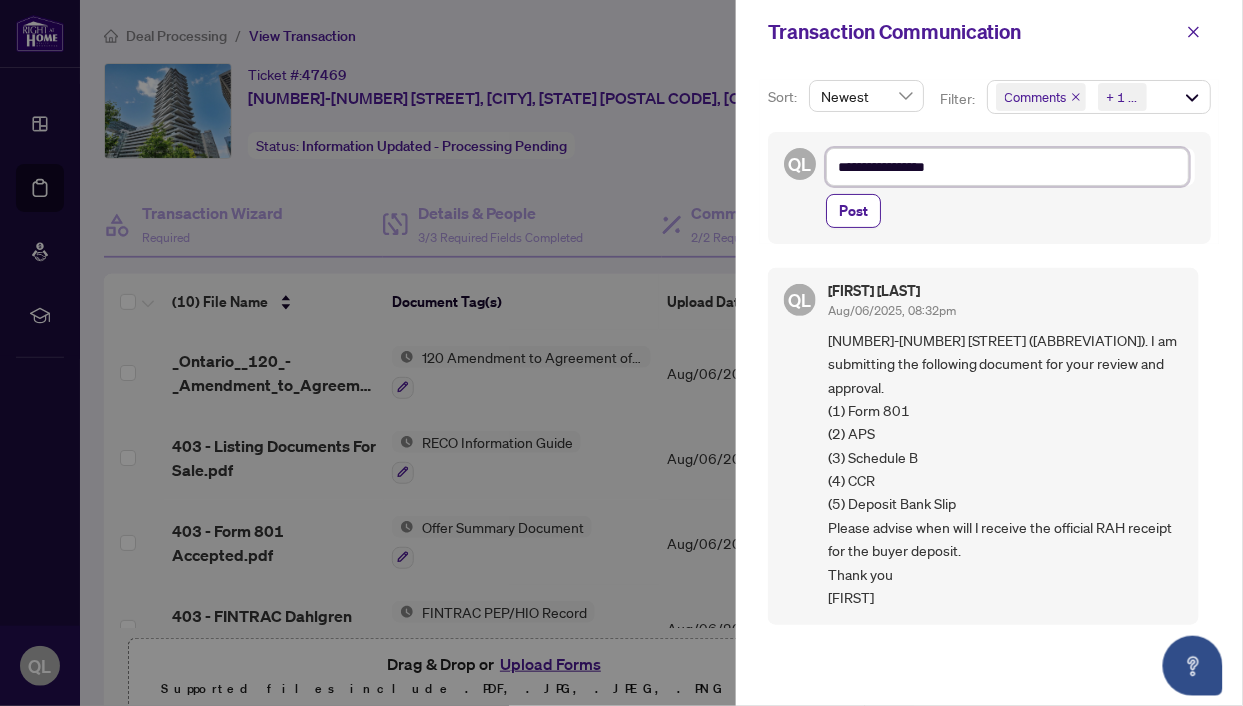 type on "**********" 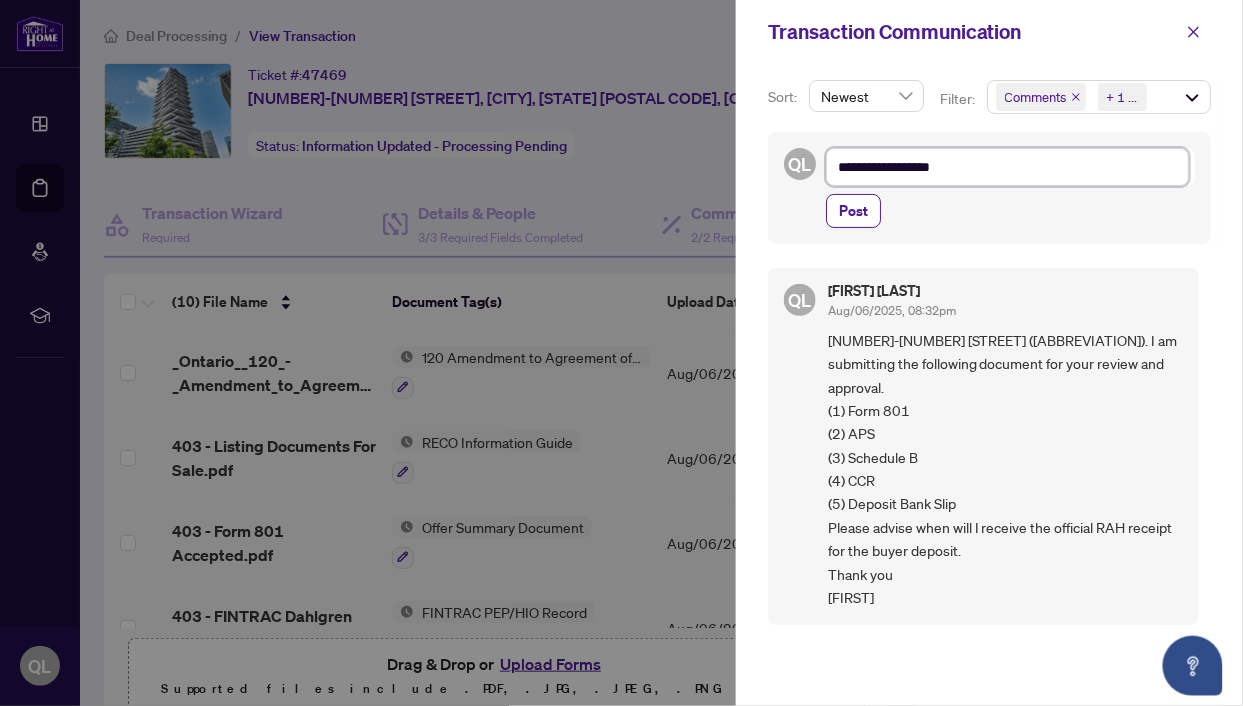 type on "**********" 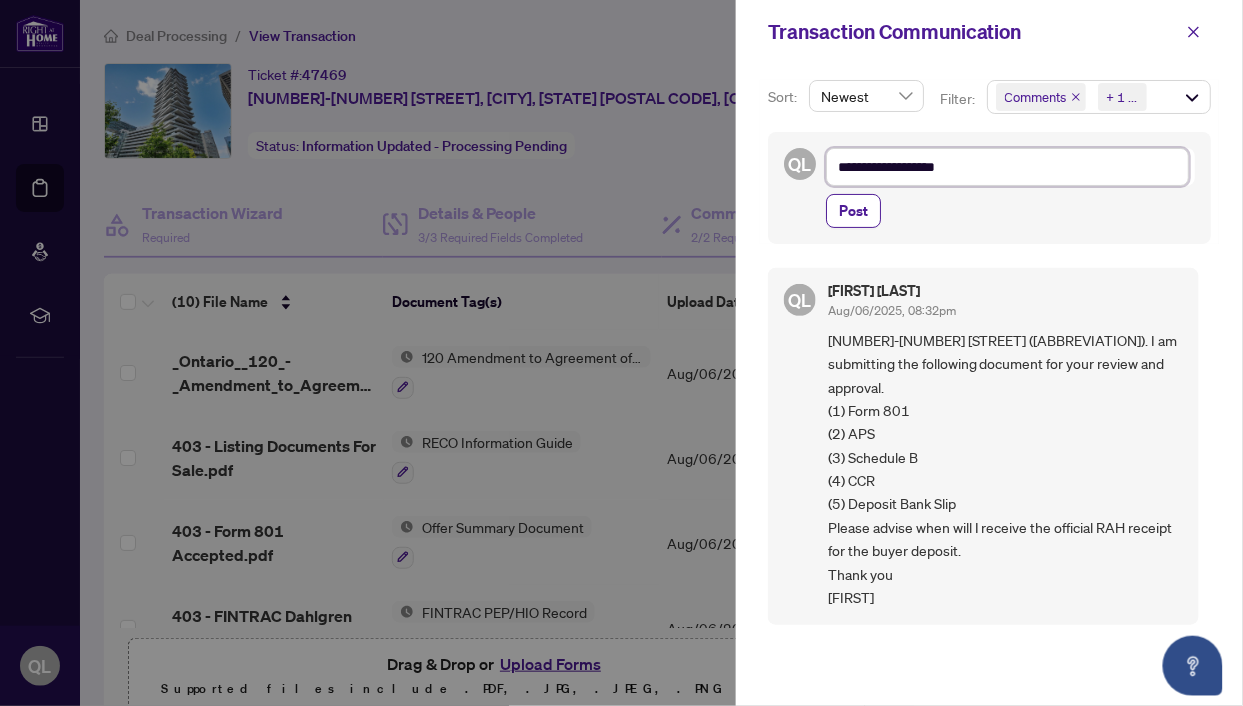 type on "**********" 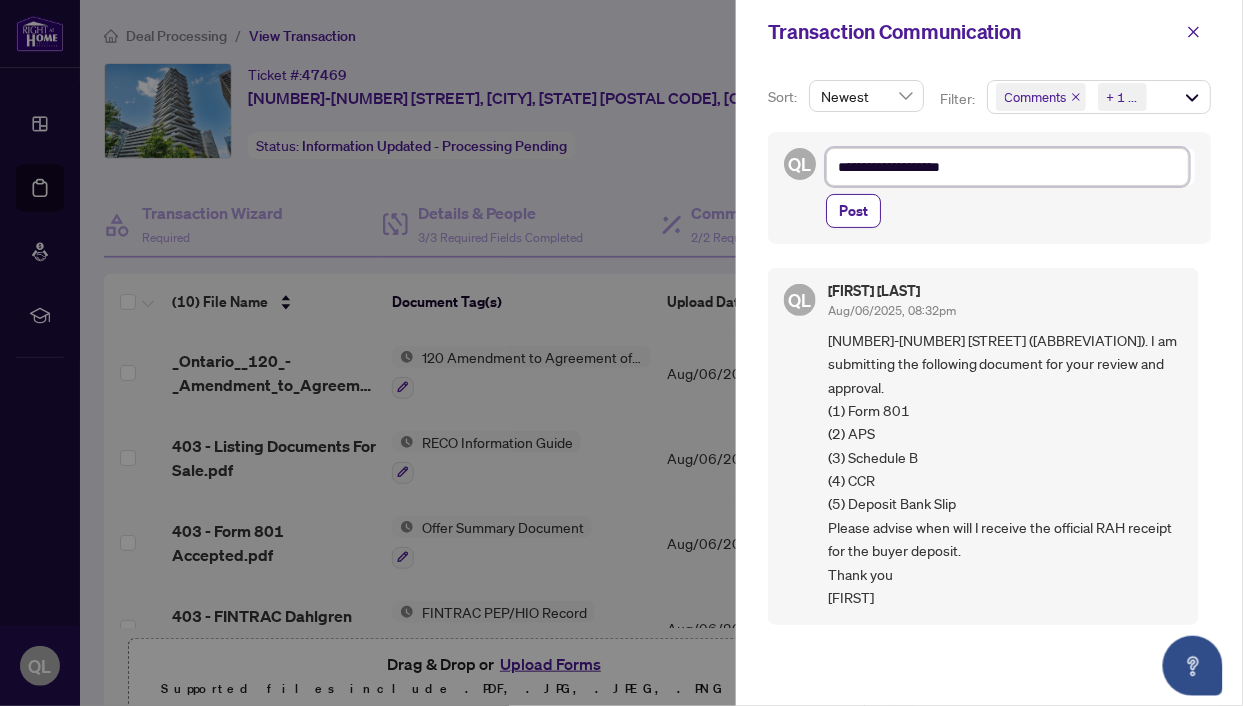 type on "**********" 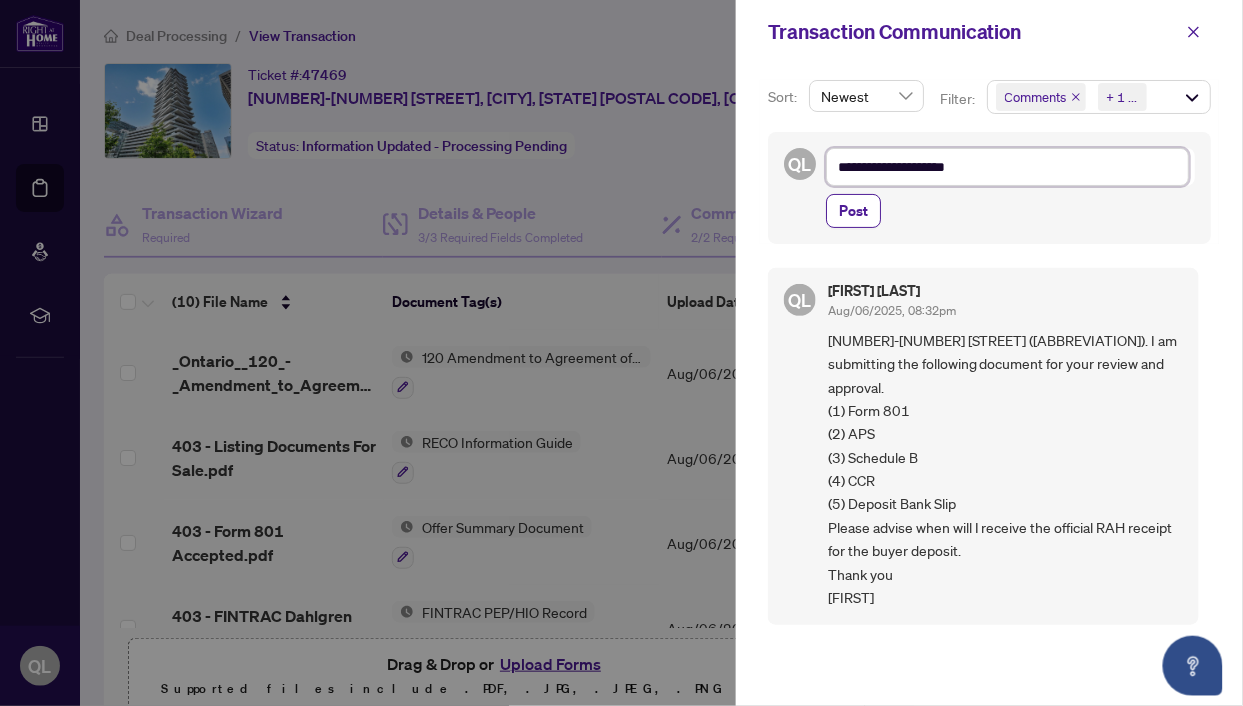 type on "**********" 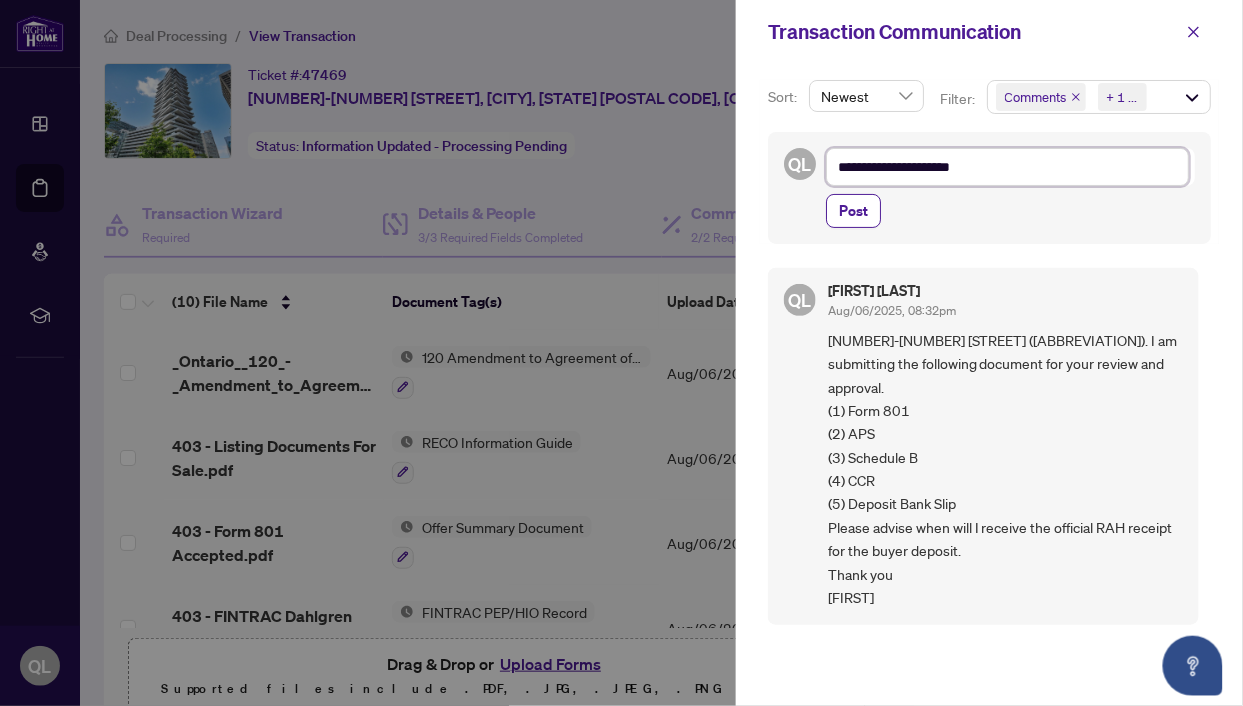 type on "**********" 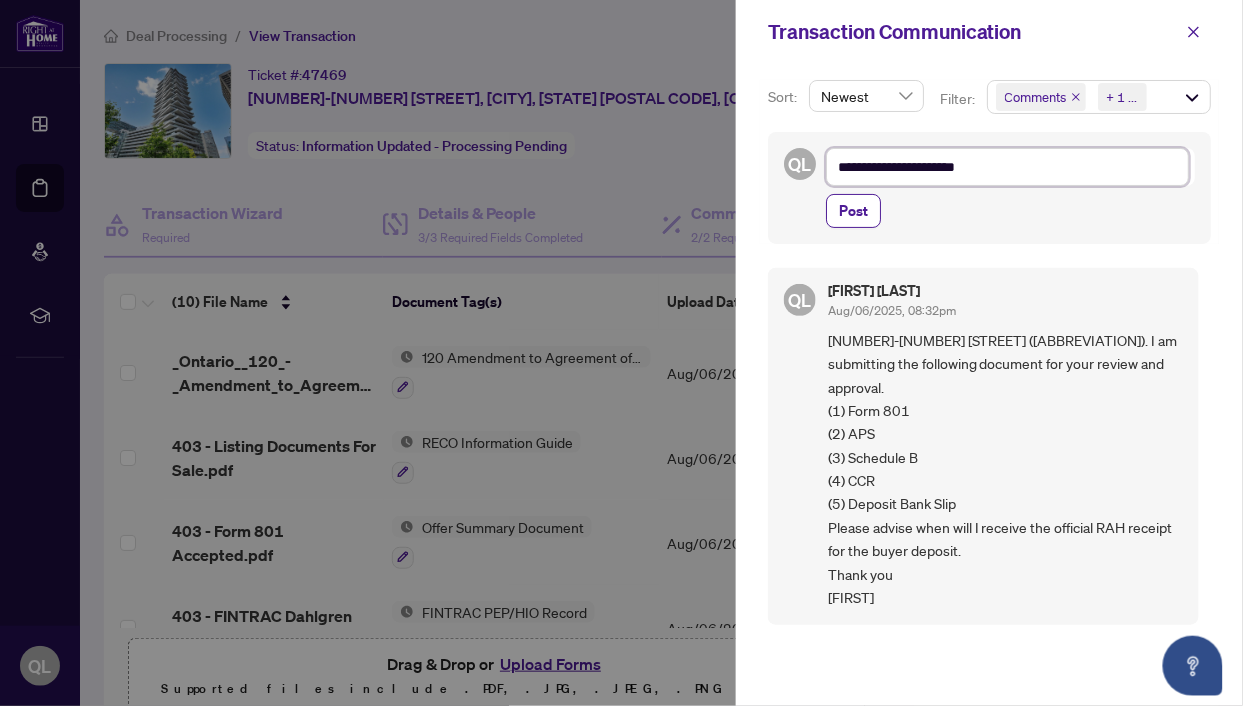 type on "**********" 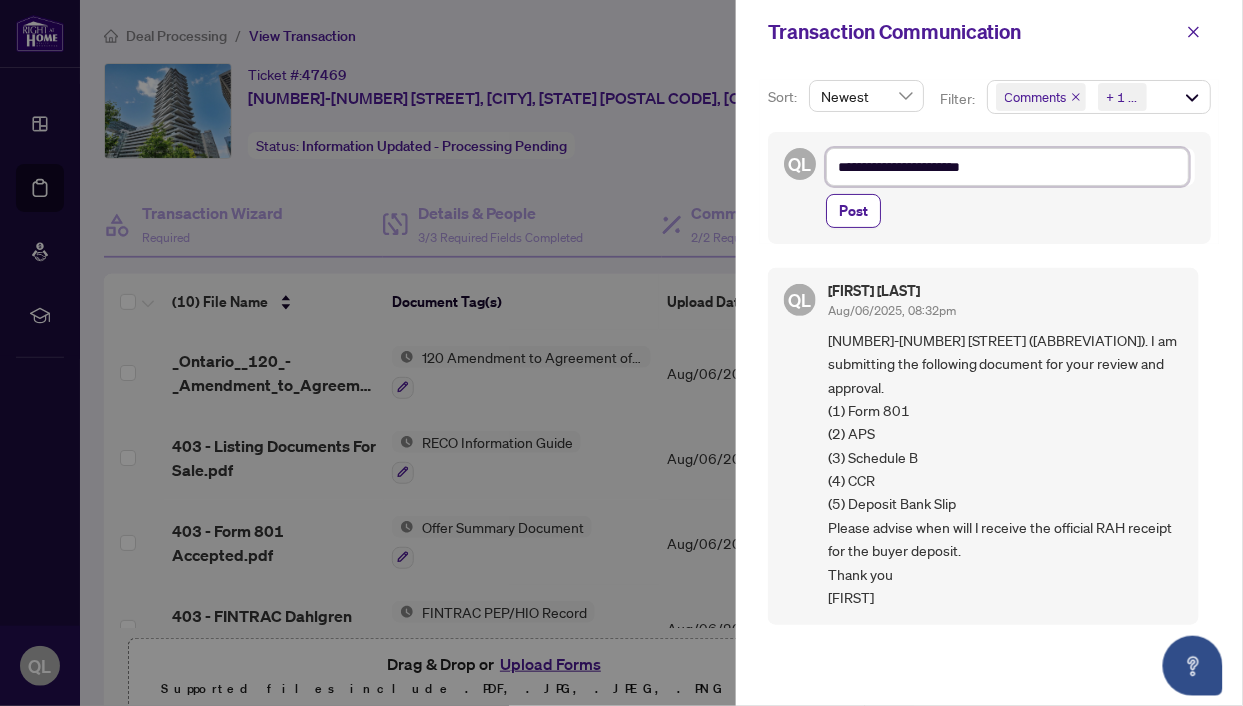 type on "**********" 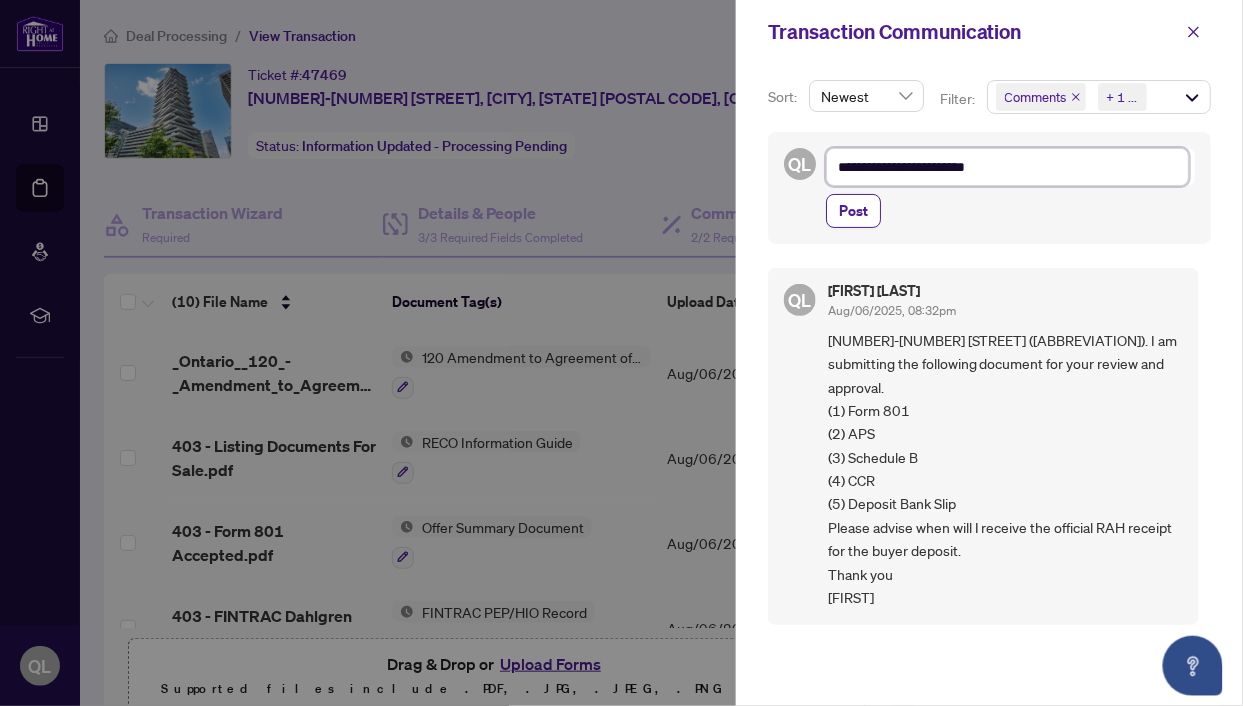 type on "**********" 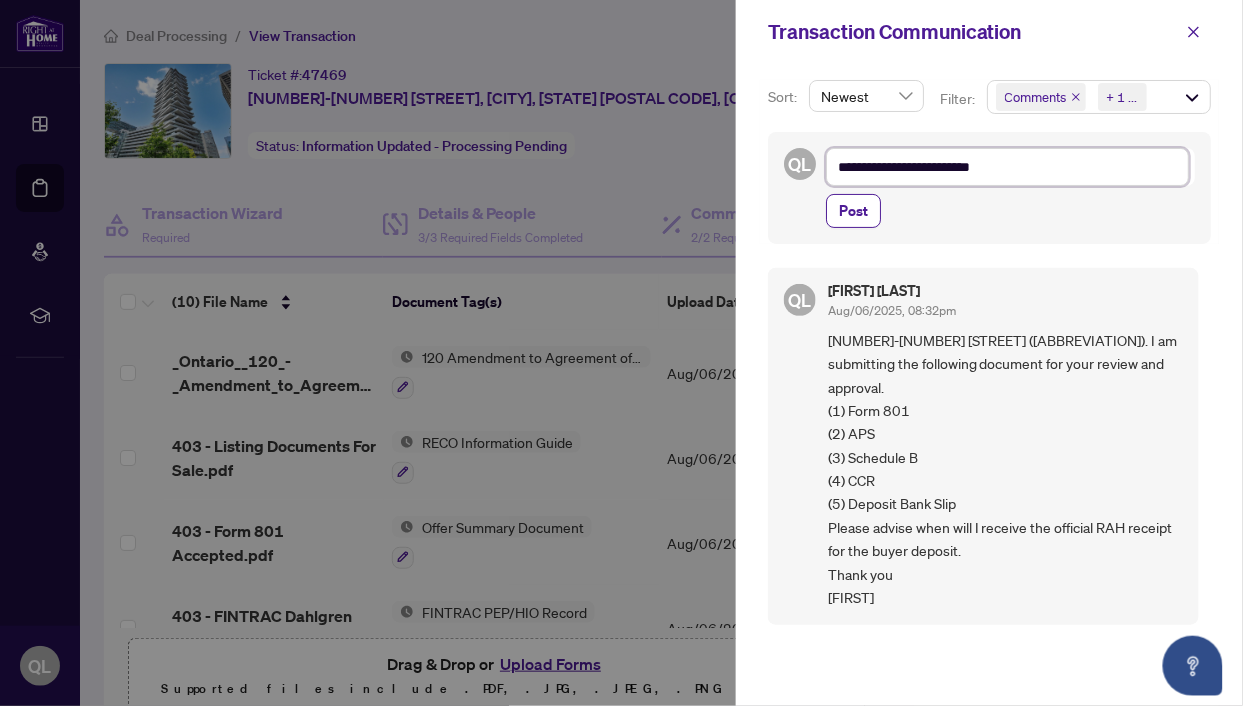 type on "**********" 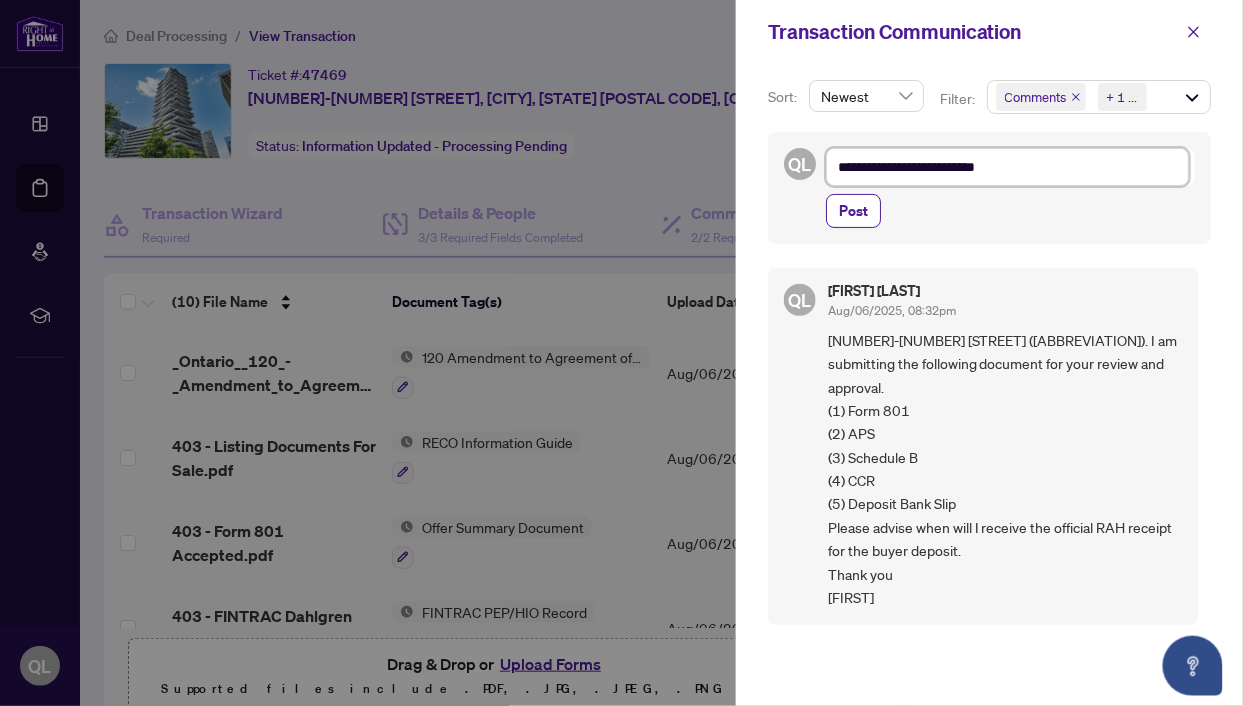type on "**********" 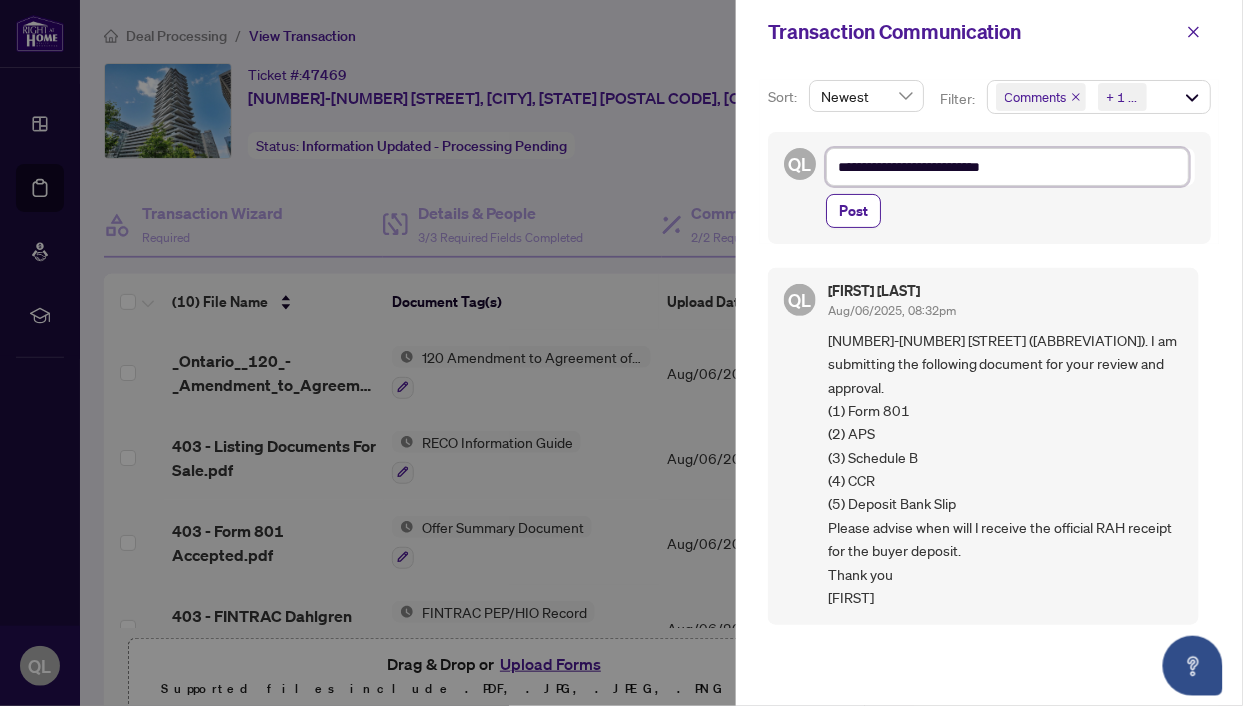 type on "**********" 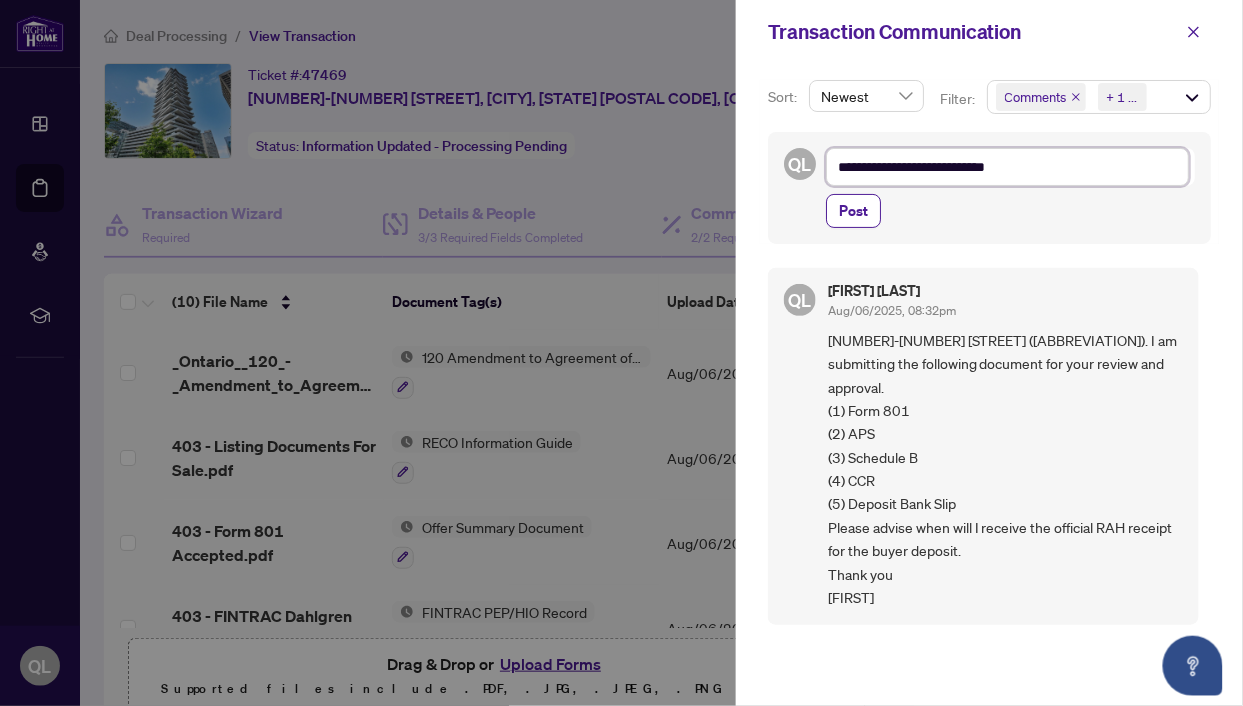 type on "**********" 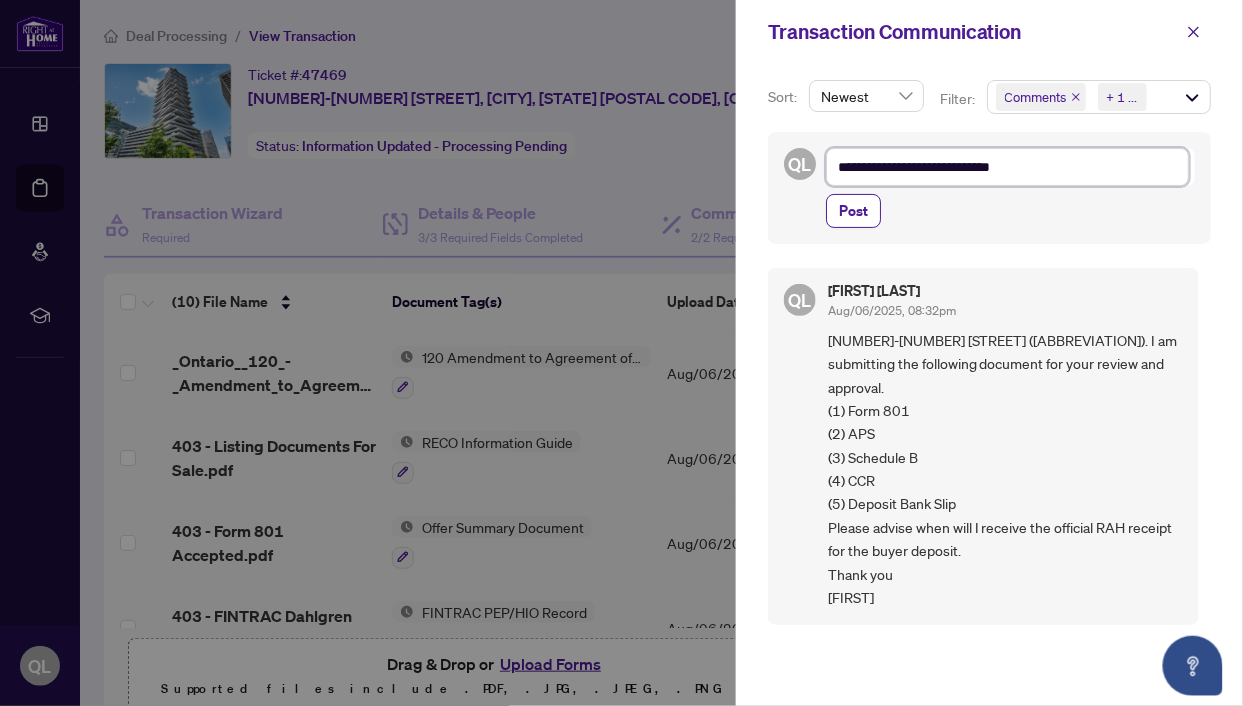 type on "**********" 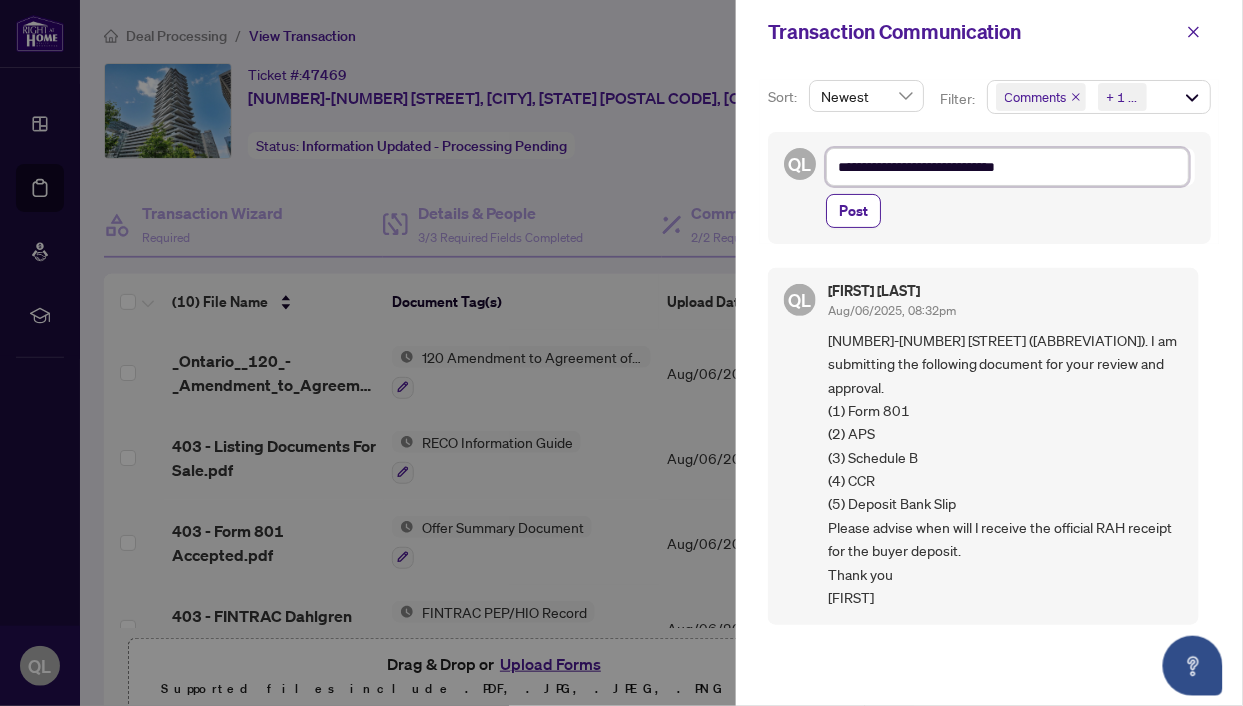 type on "**********" 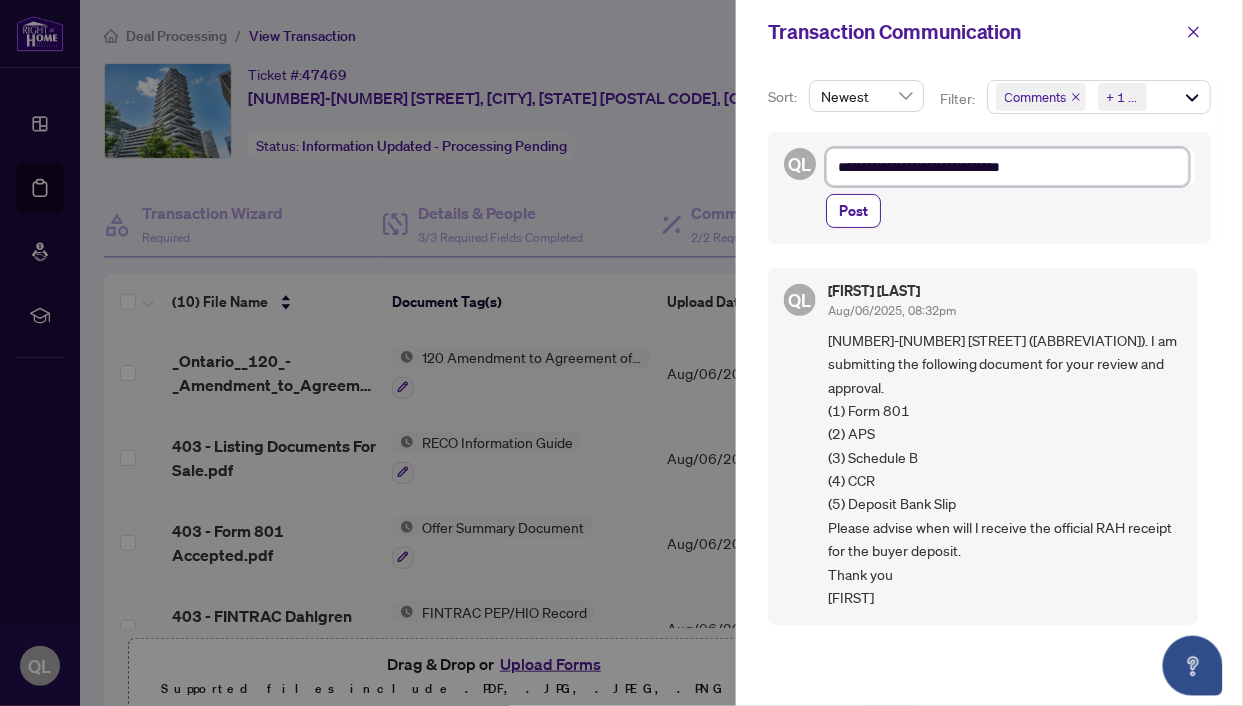type on "**********" 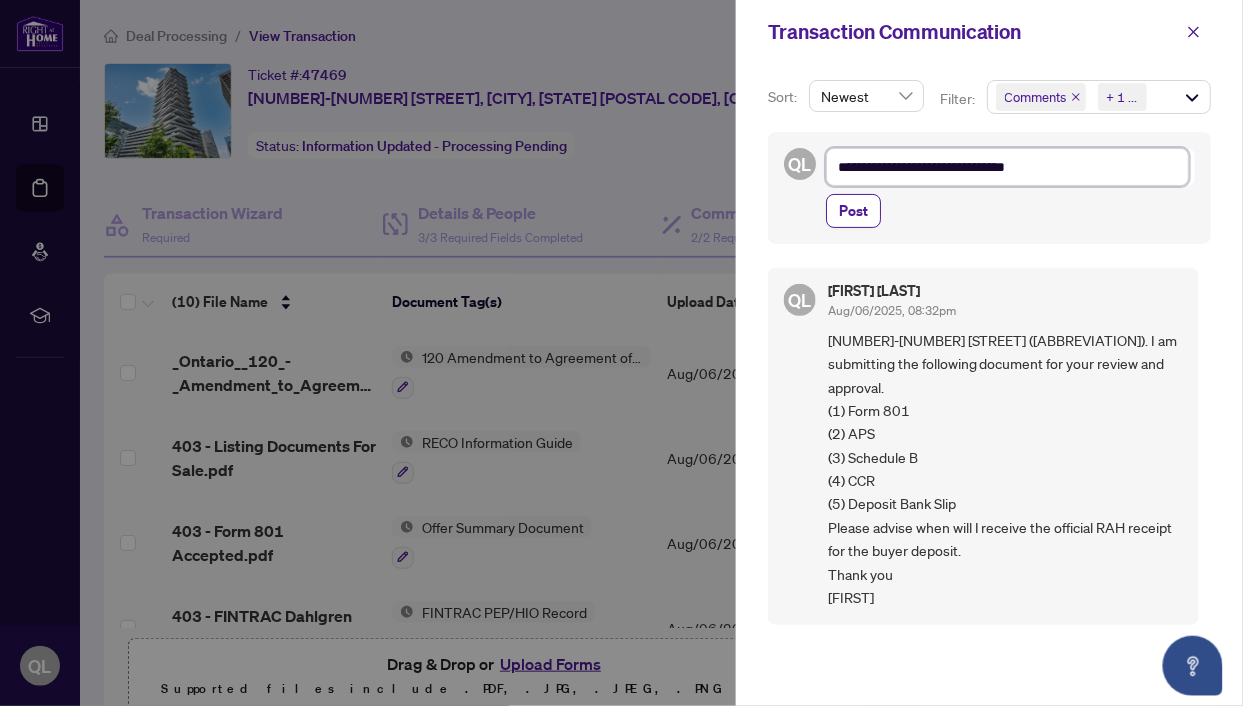 type on "**********" 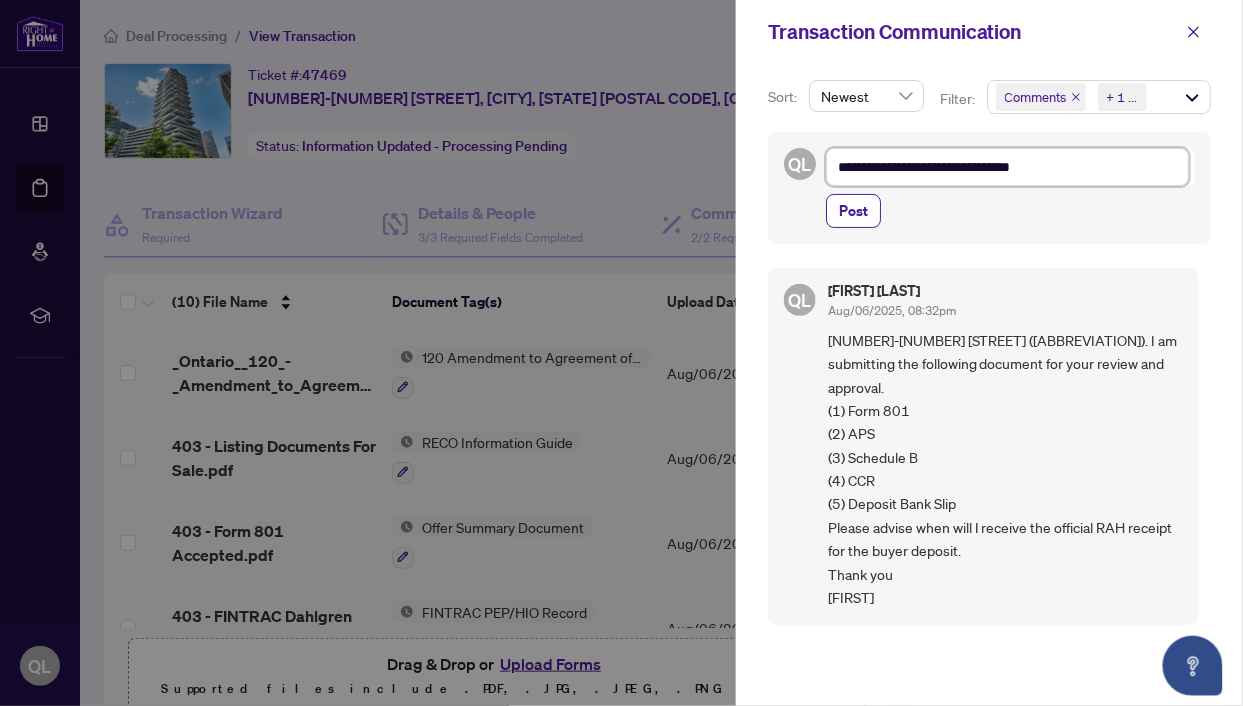 type on "**********" 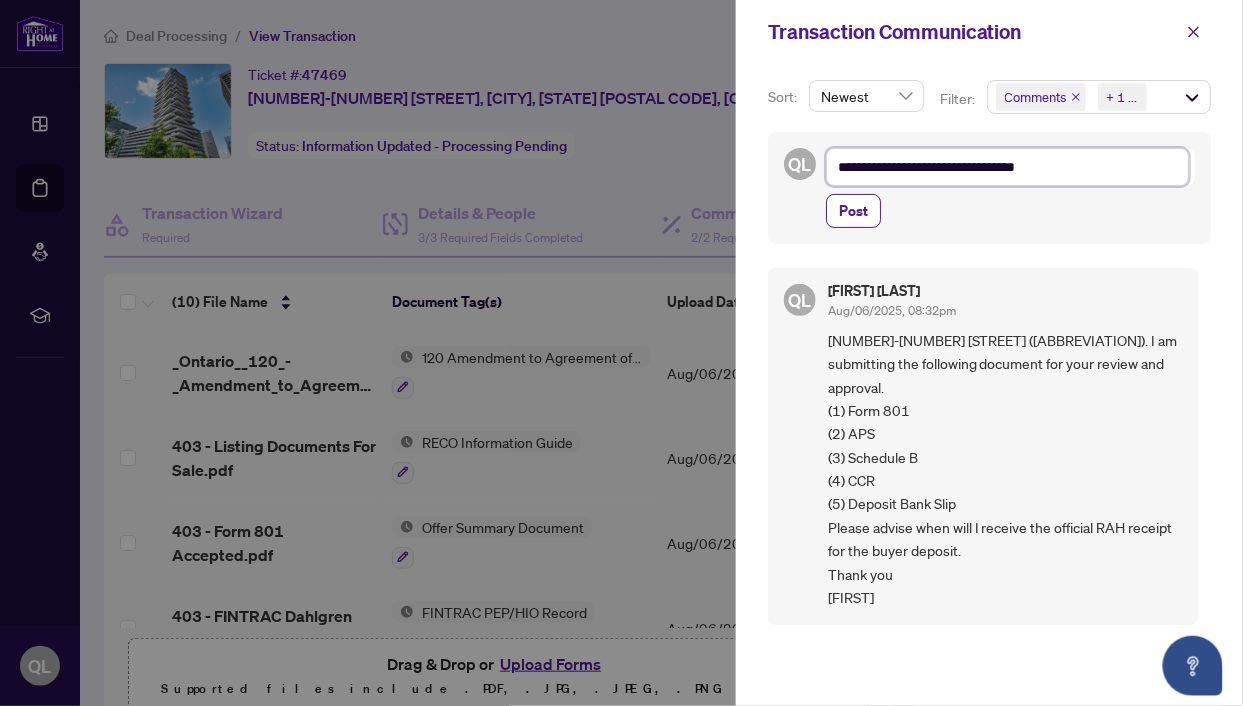 type on "**********" 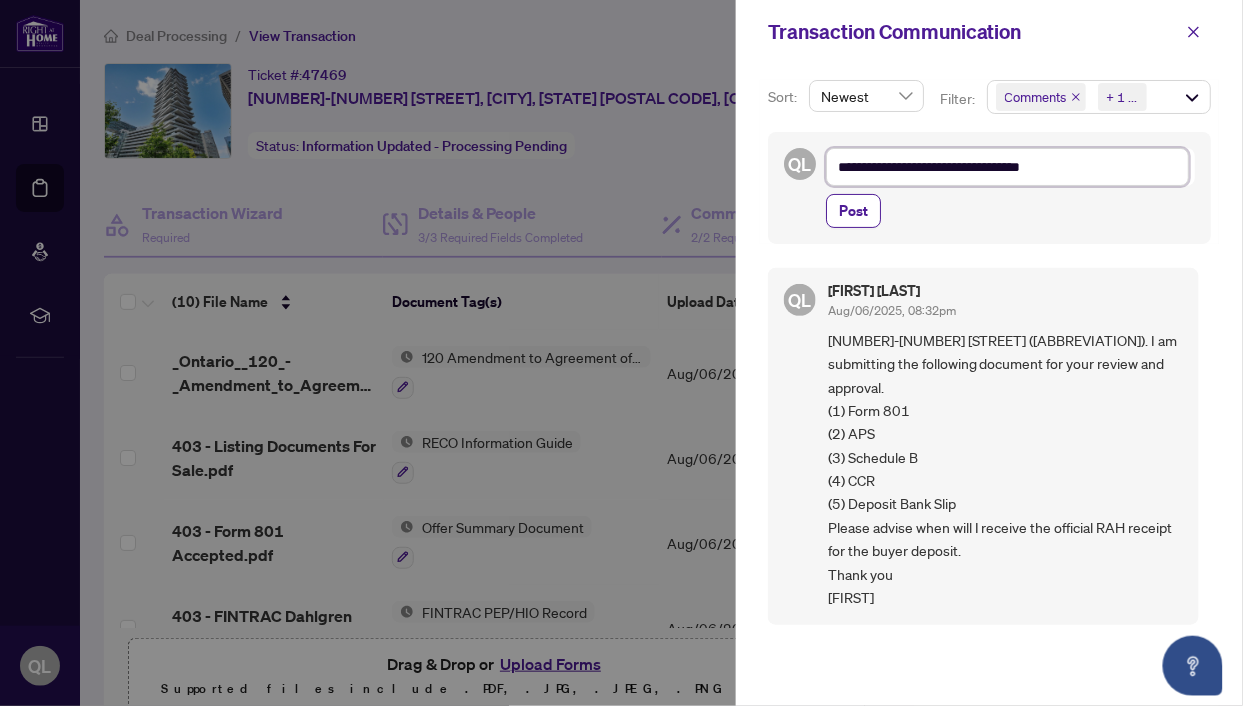 type on "**********" 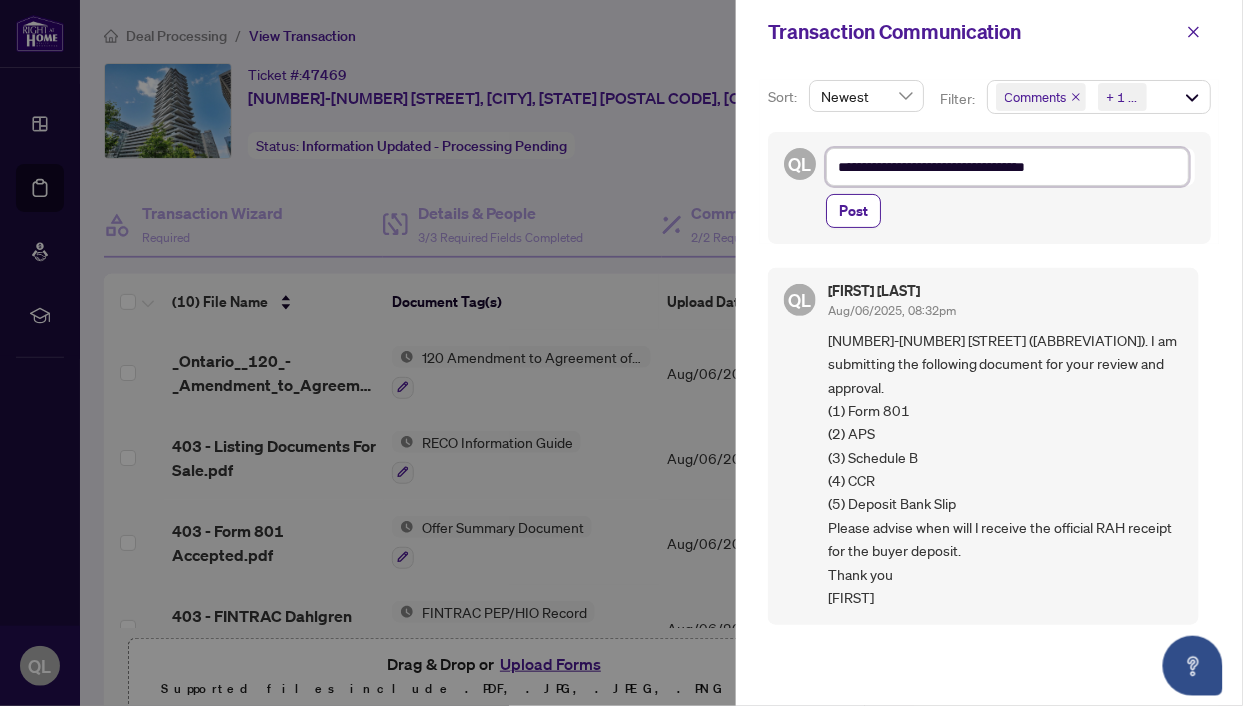 type on "**********" 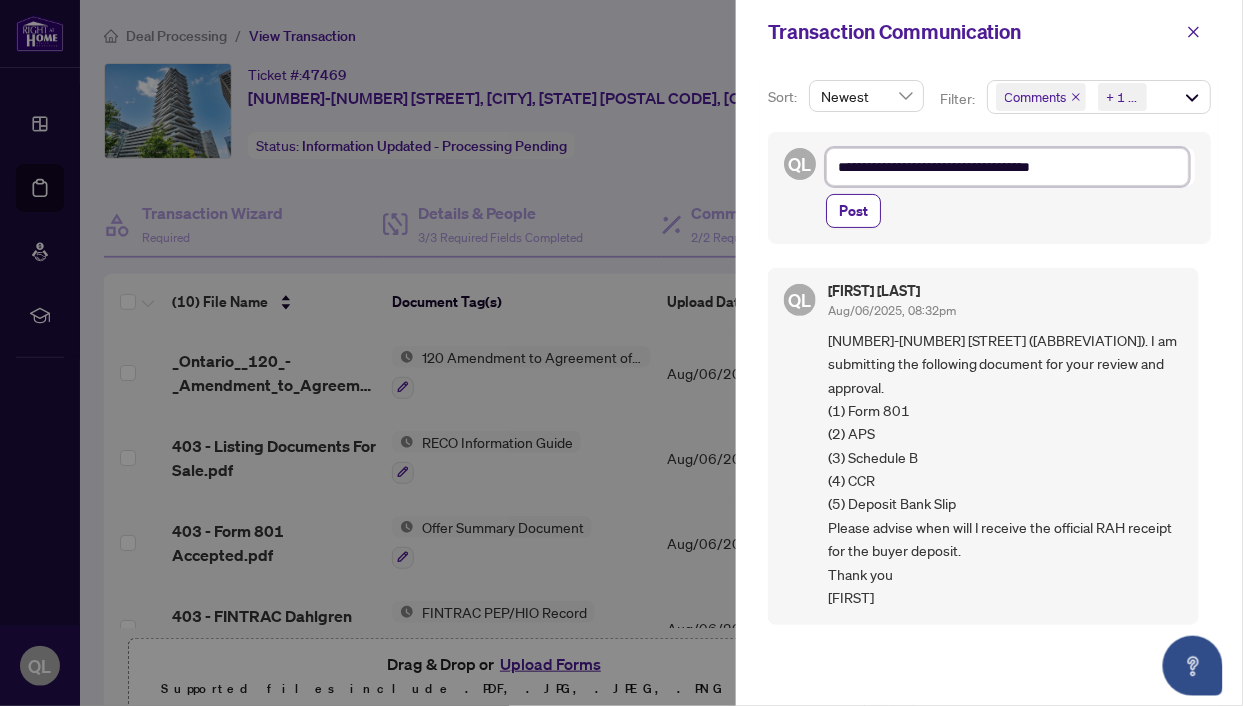 type on "**********" 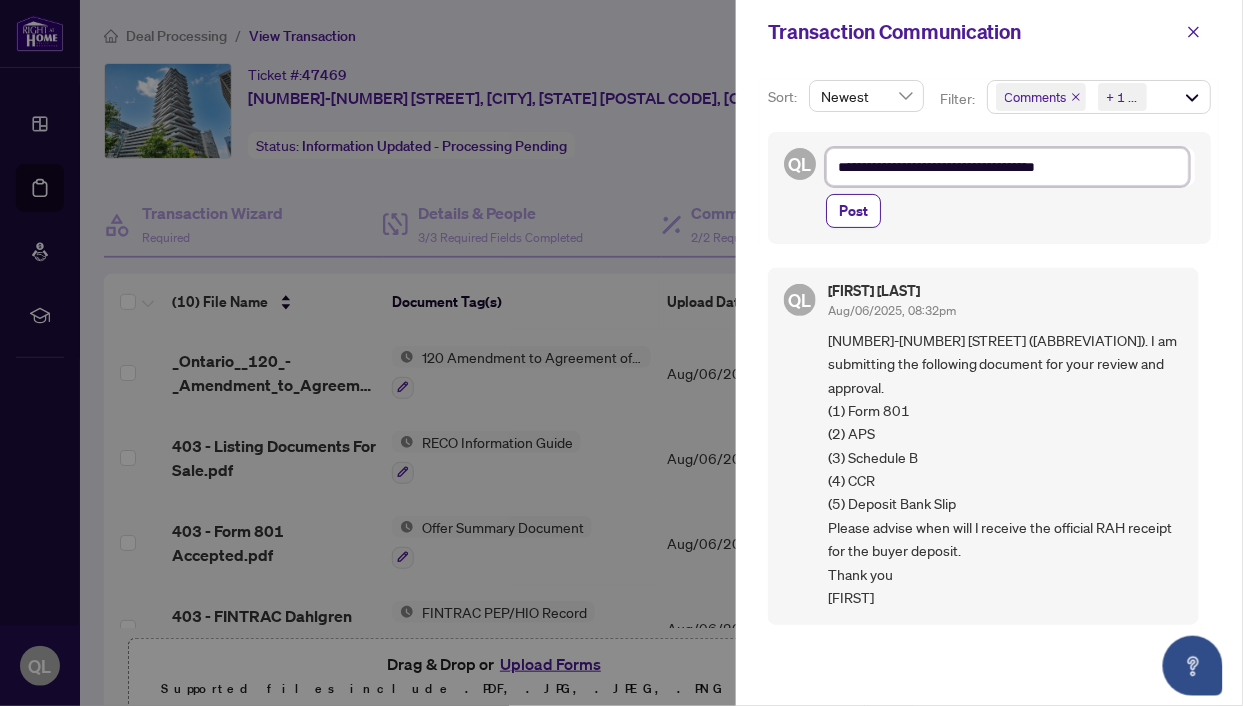 type on "**********" 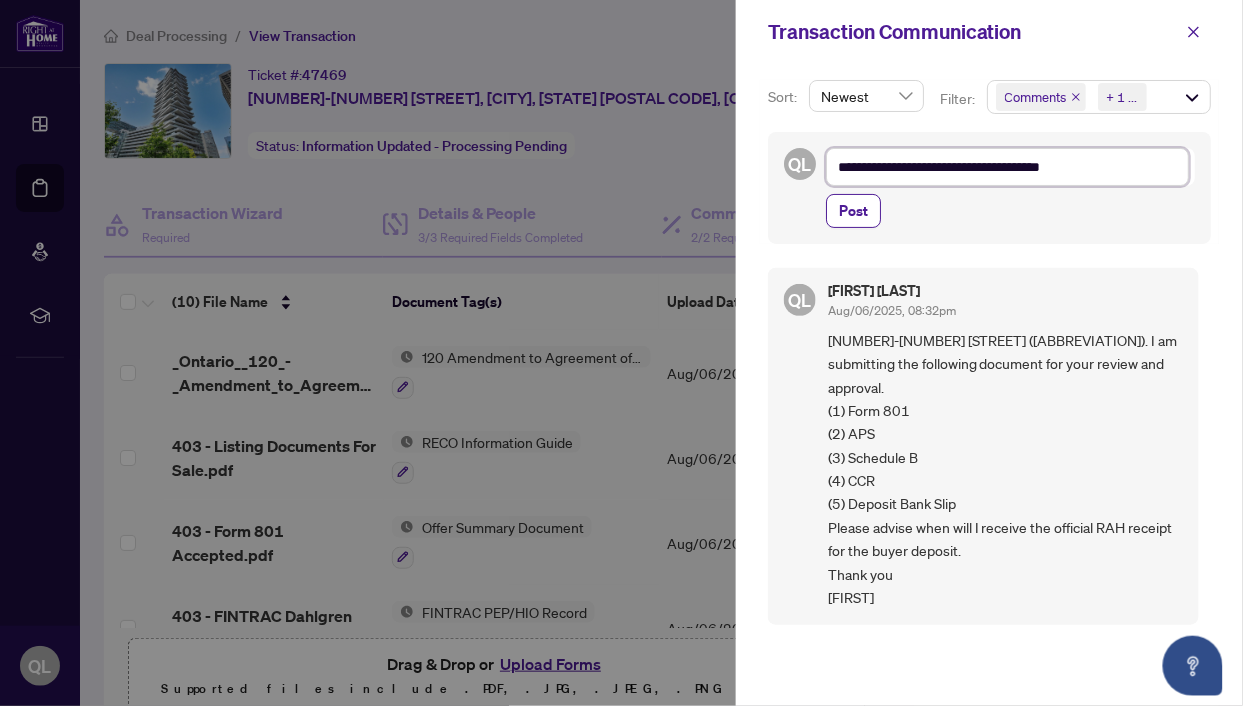type on "**********" 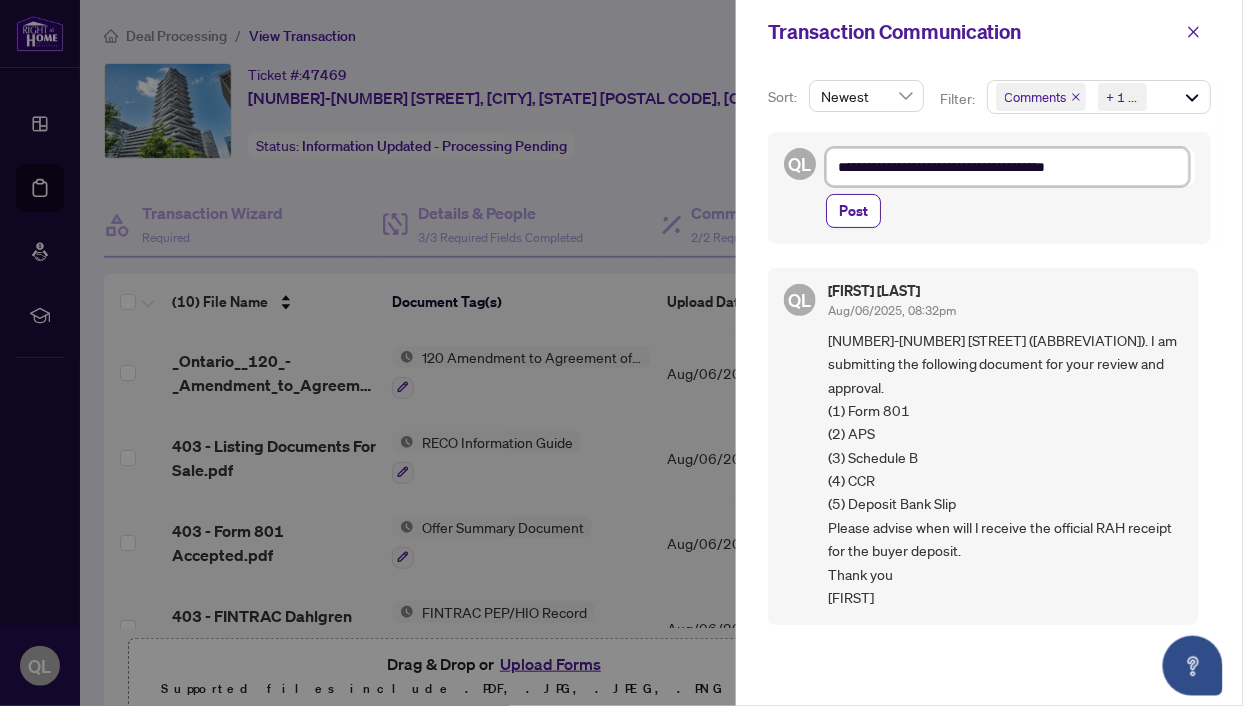 type on "**********" 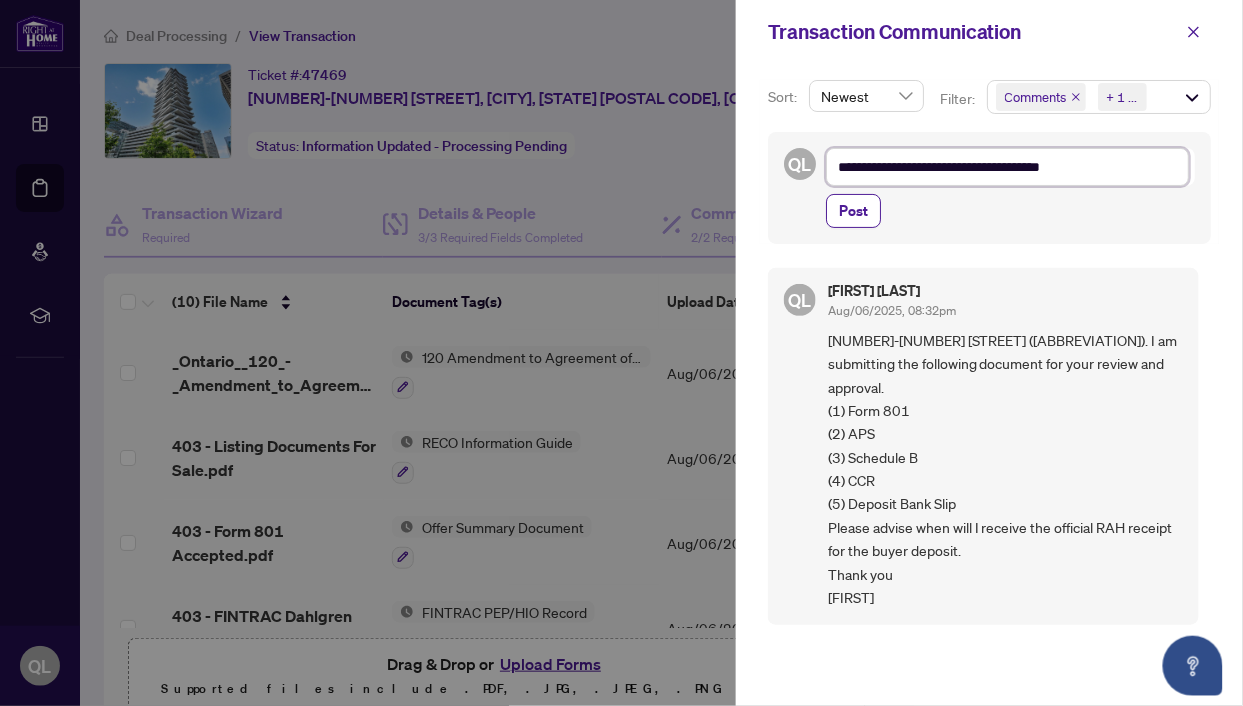 type on "**********" 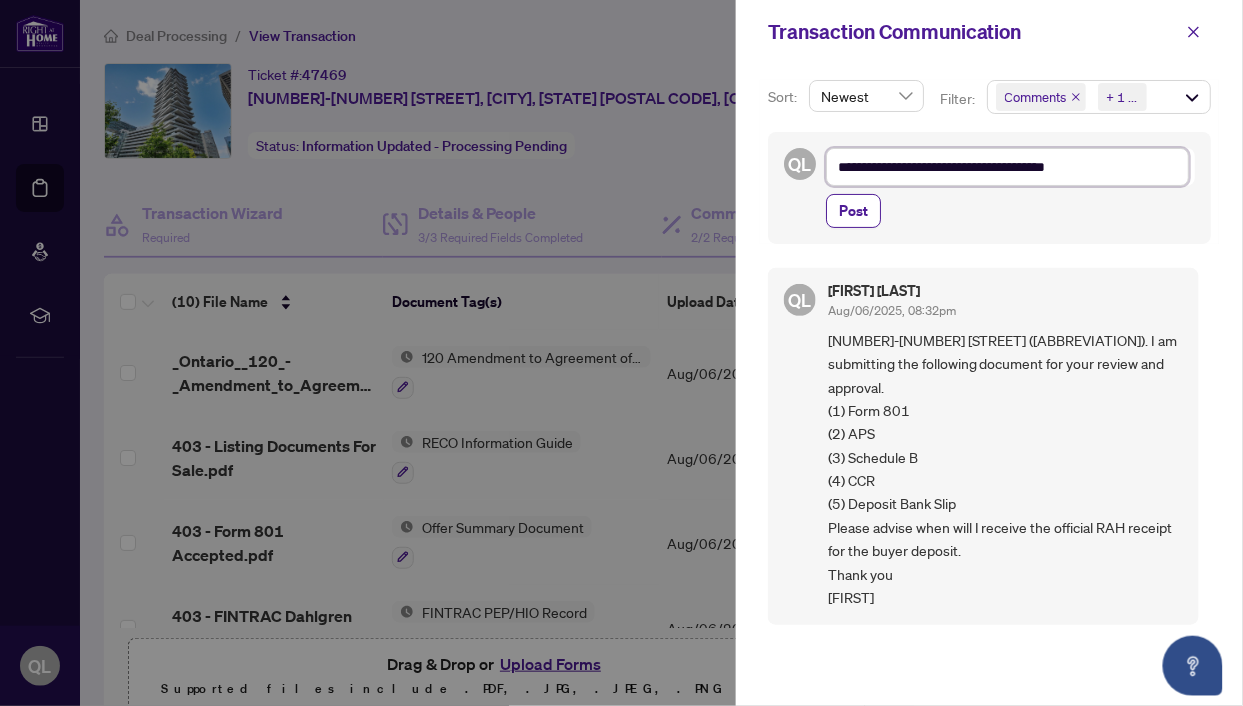 type on "**********" 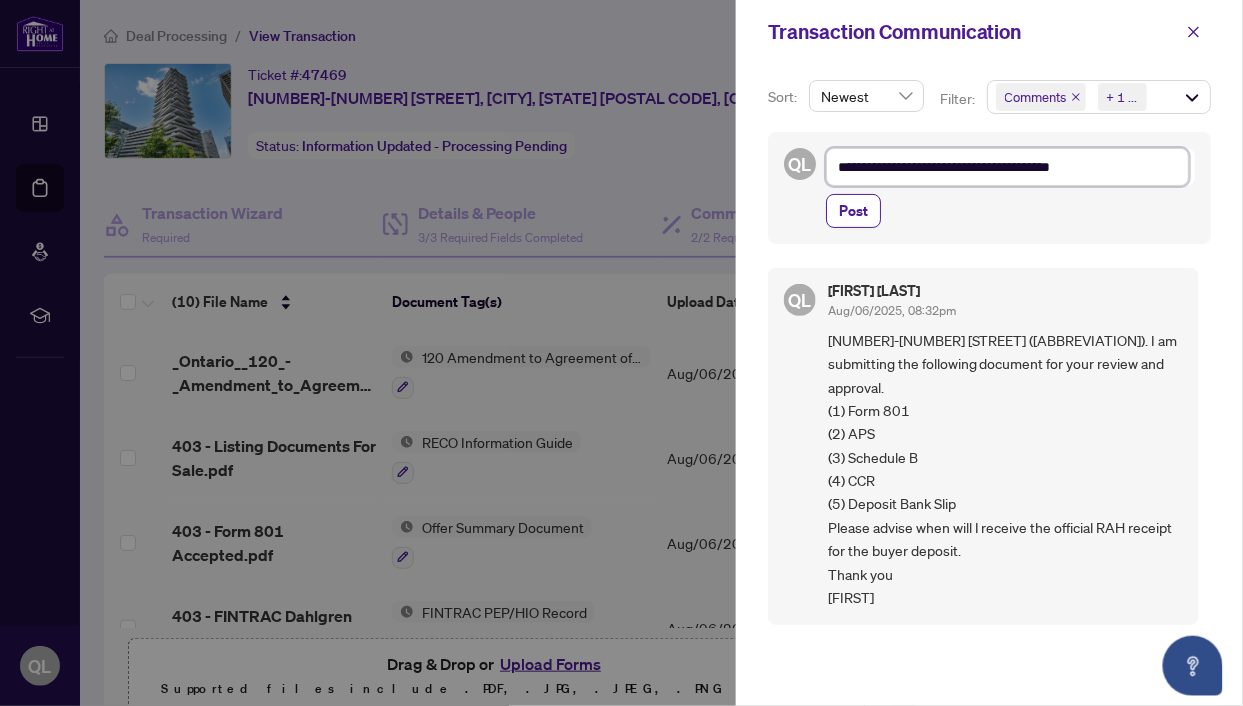 type on "**********" 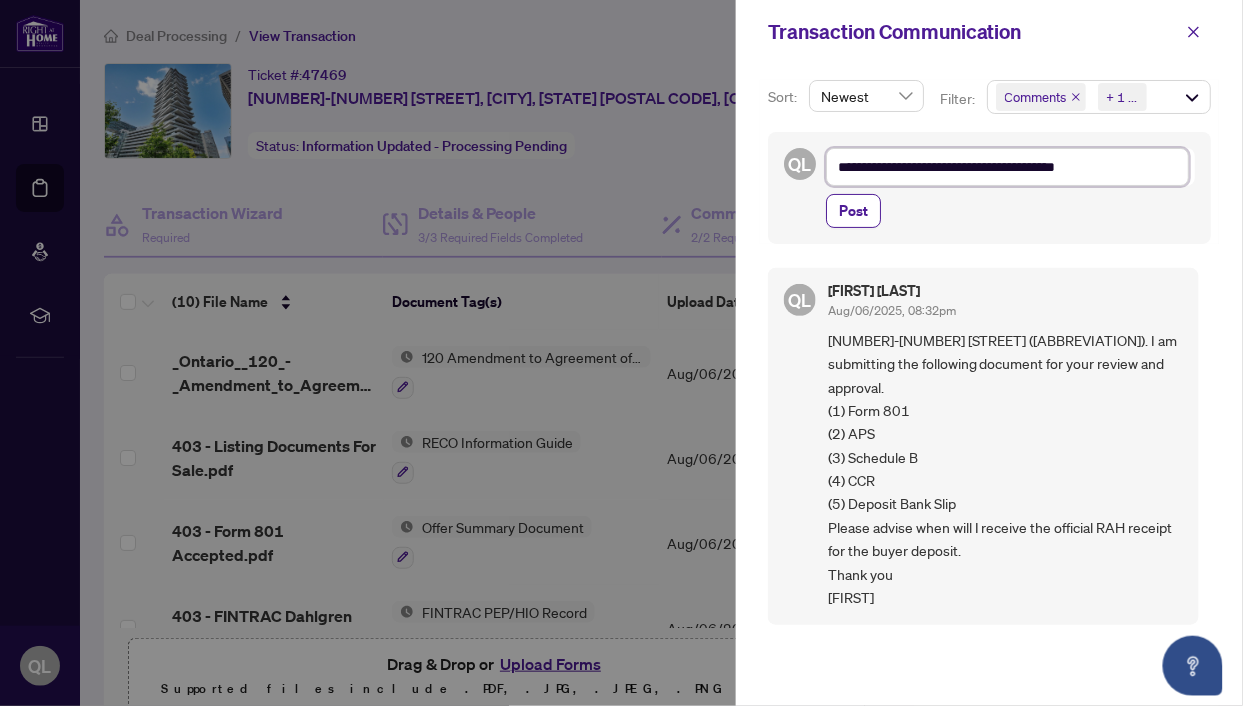 type on "**********" 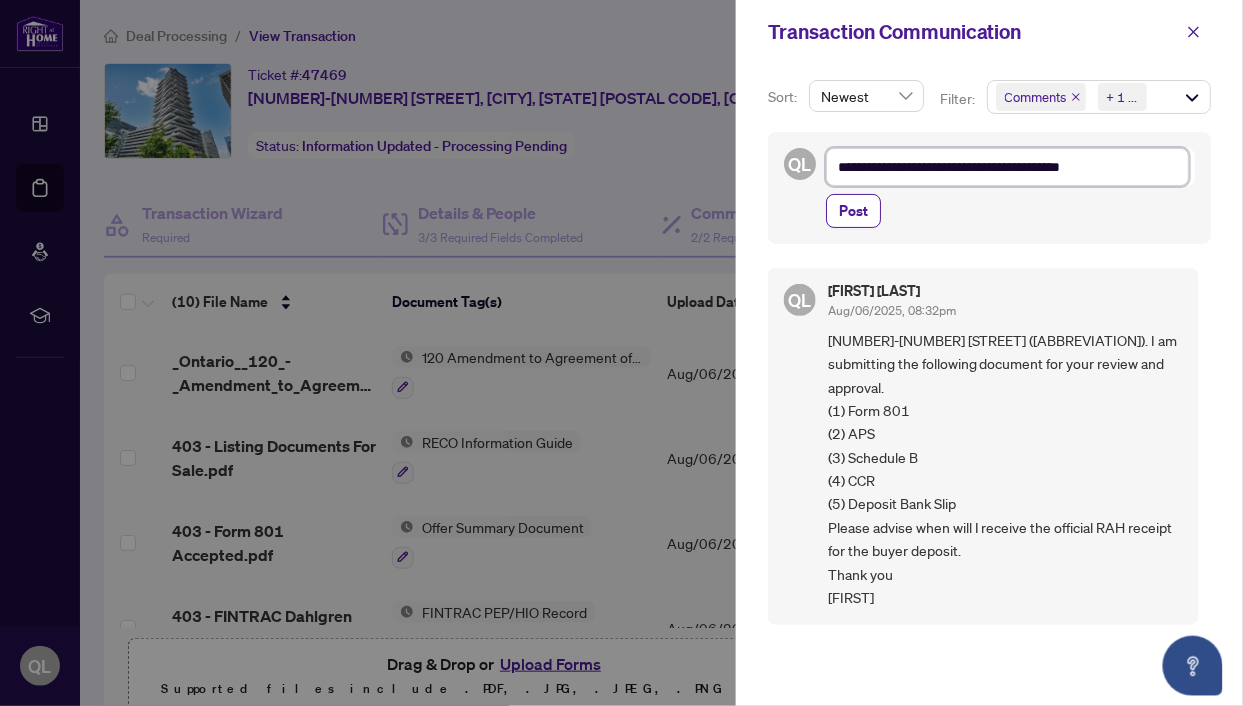 type on "**********" 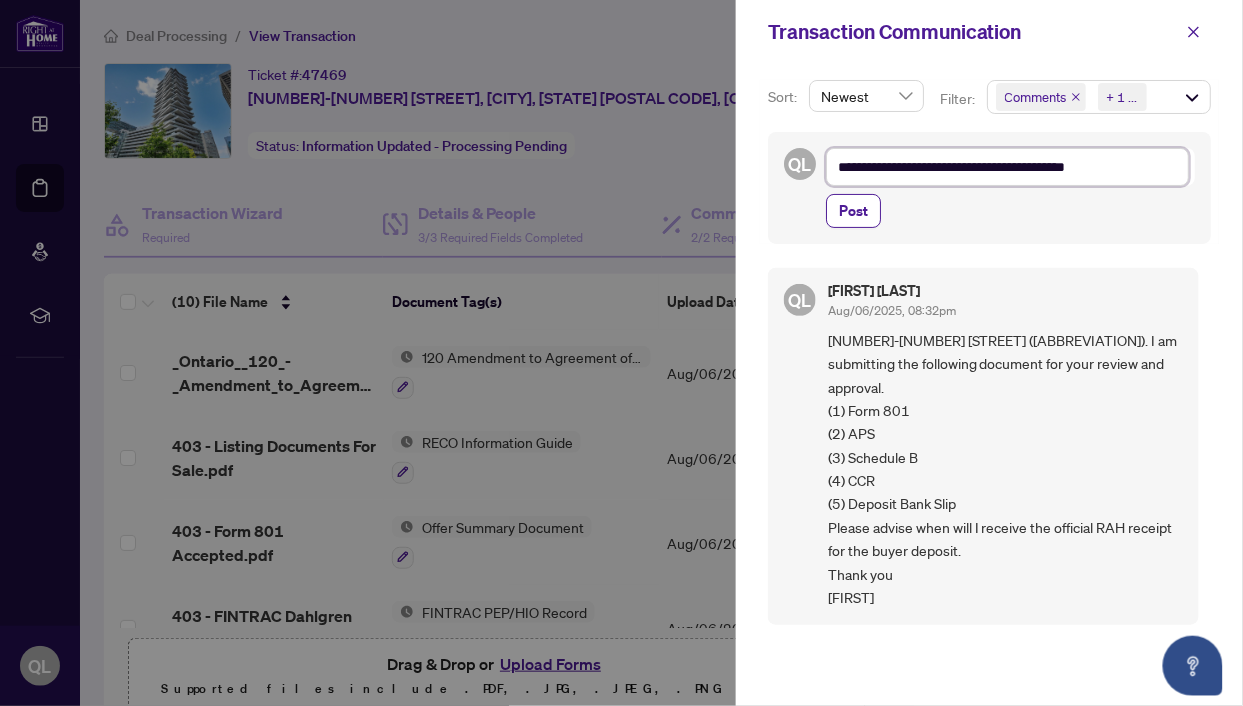 type on "**********" 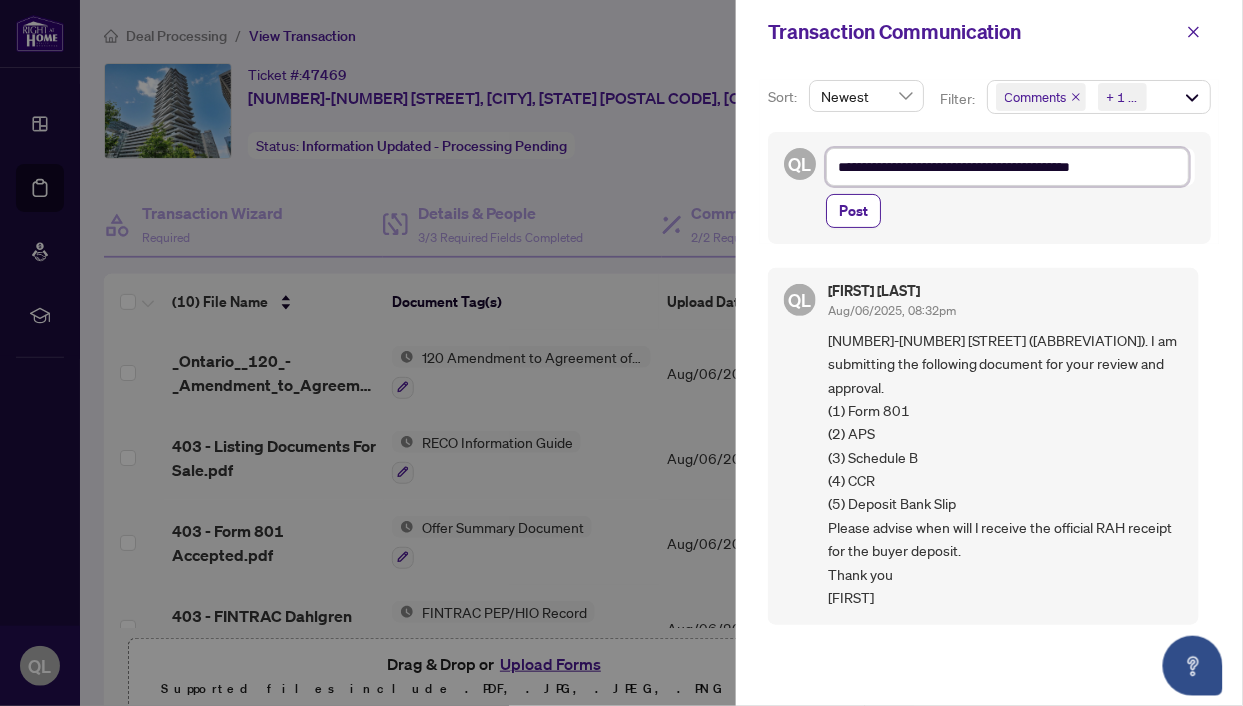 type on "**********" 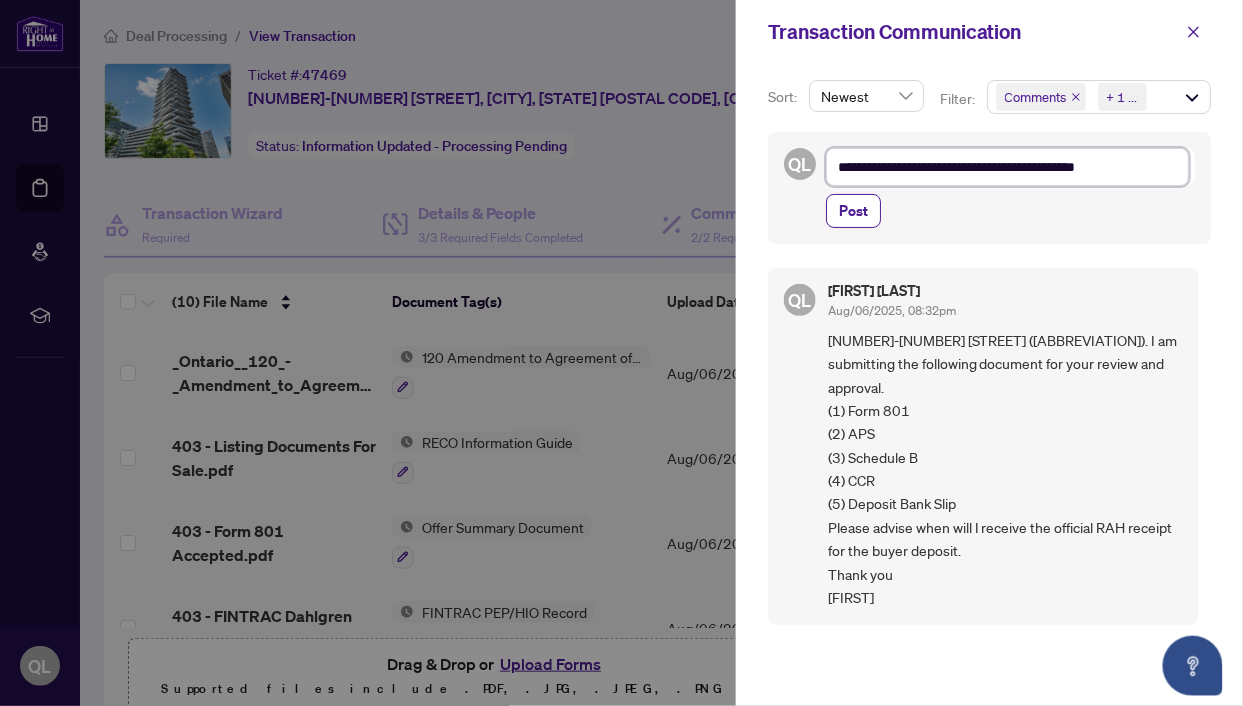 type on "**********" 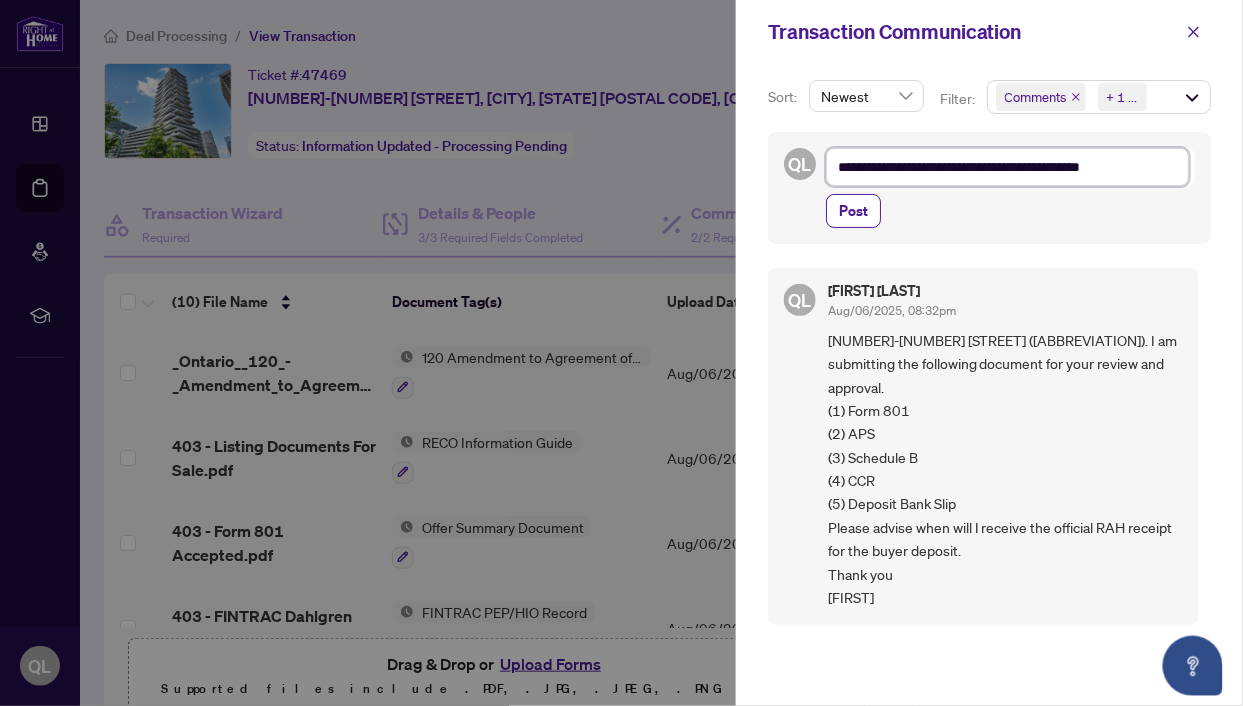 type on "**********" 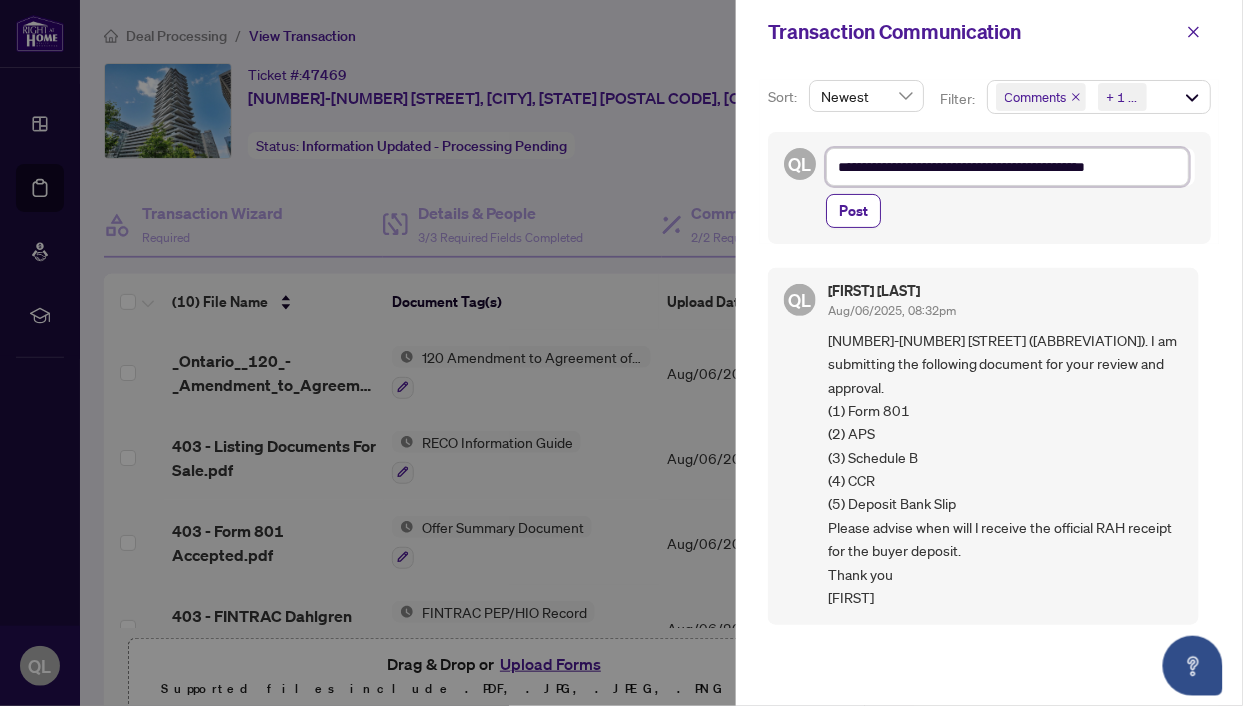 type on "**********" 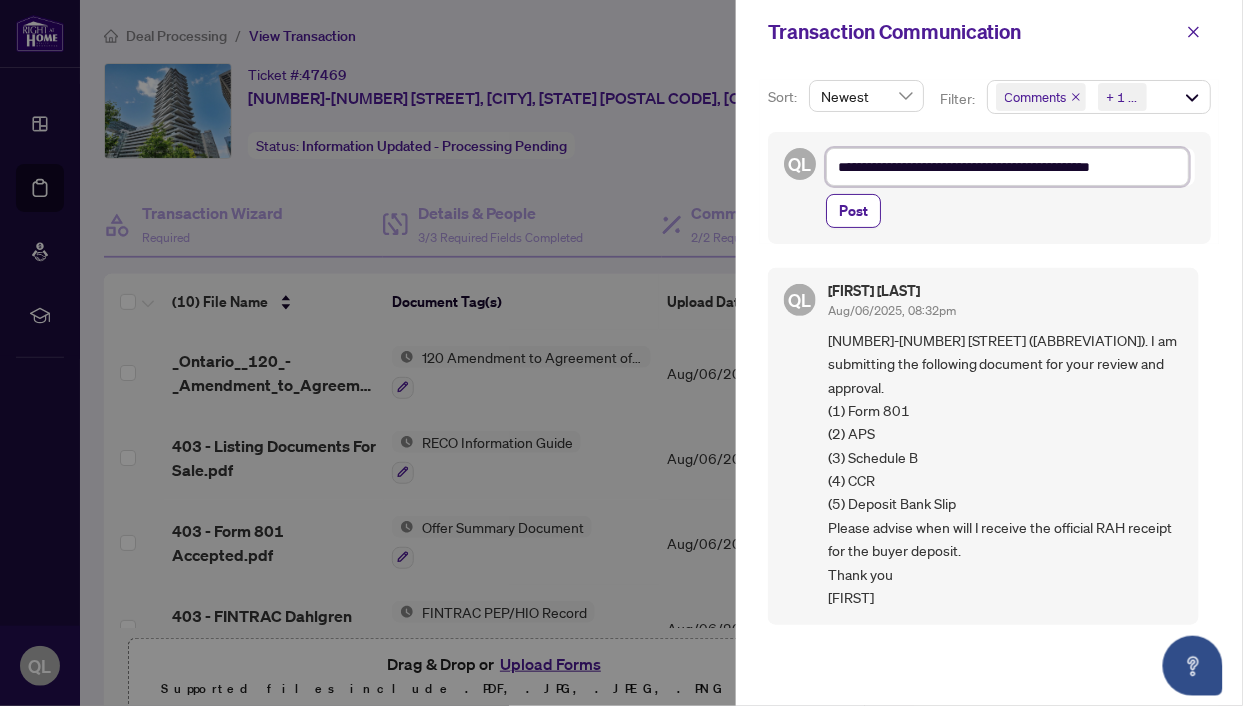 type on "**********" 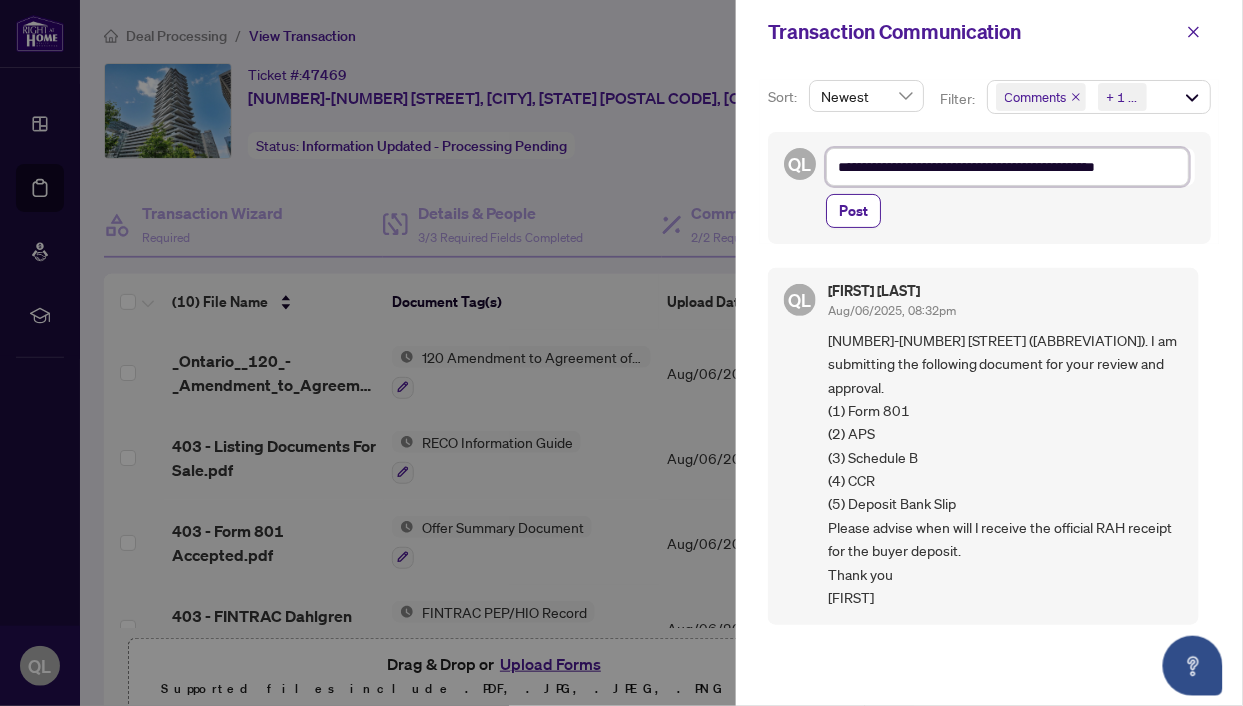 type on "**********" 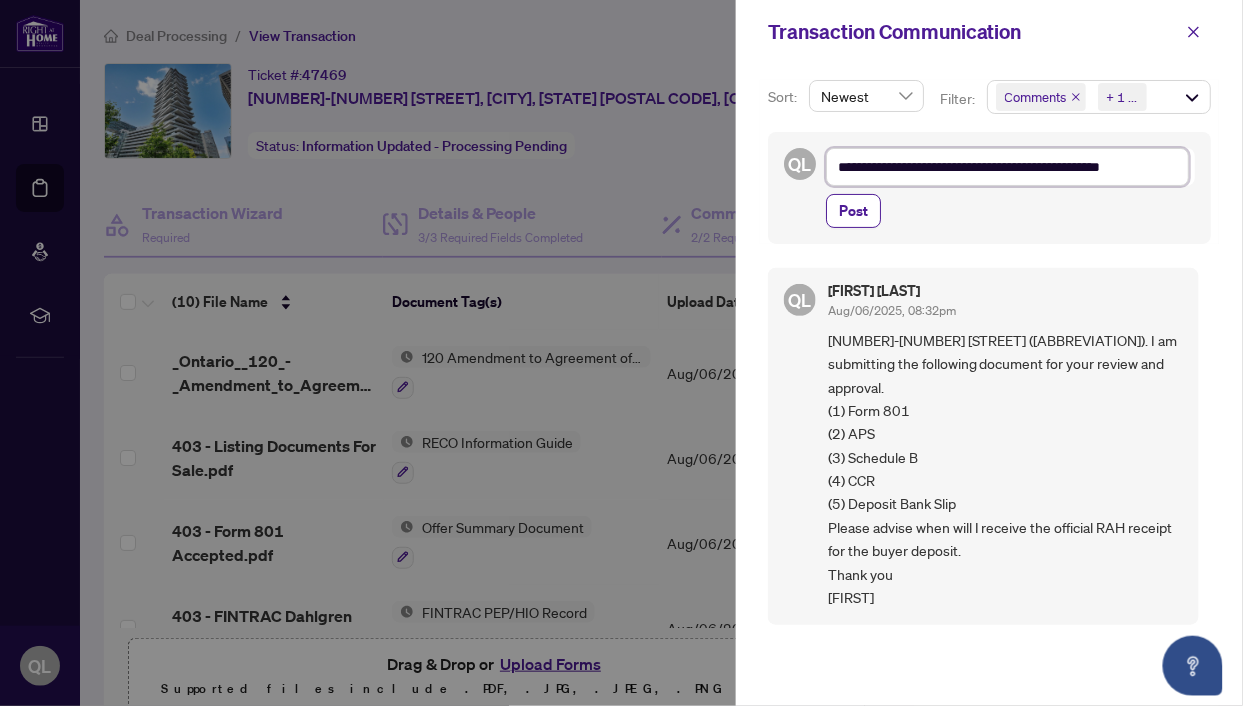 type on "**********" 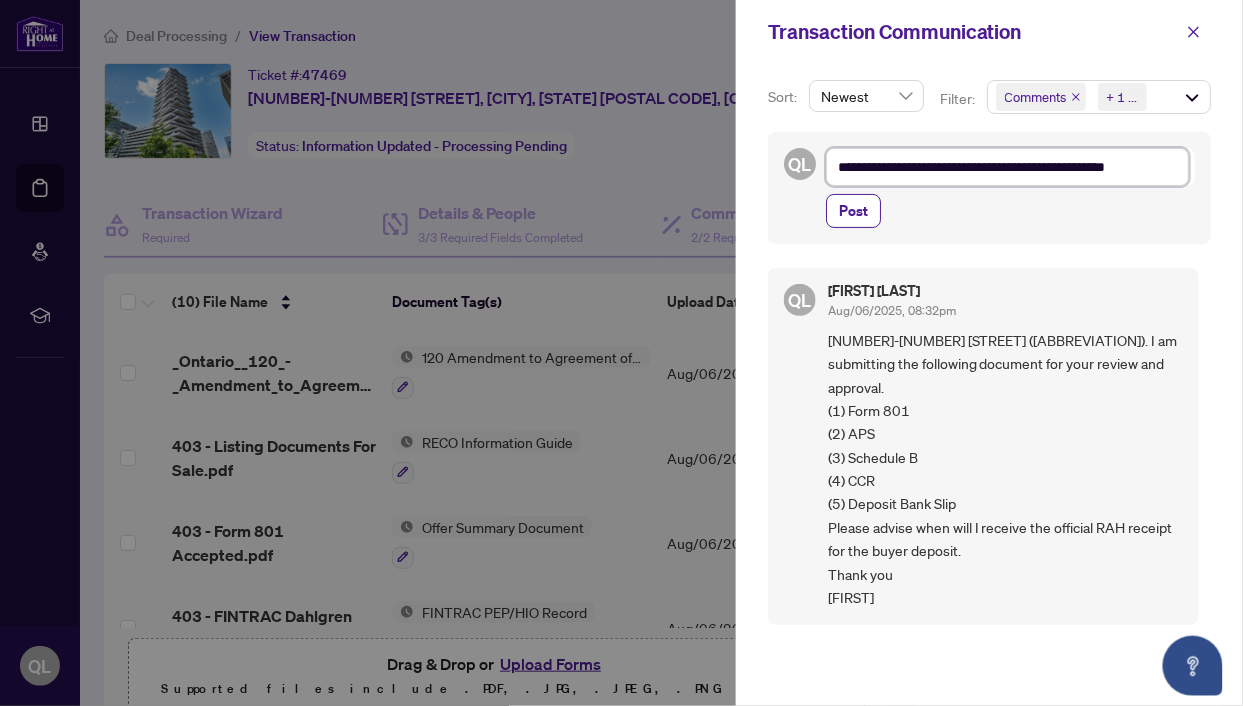 type on "**********" 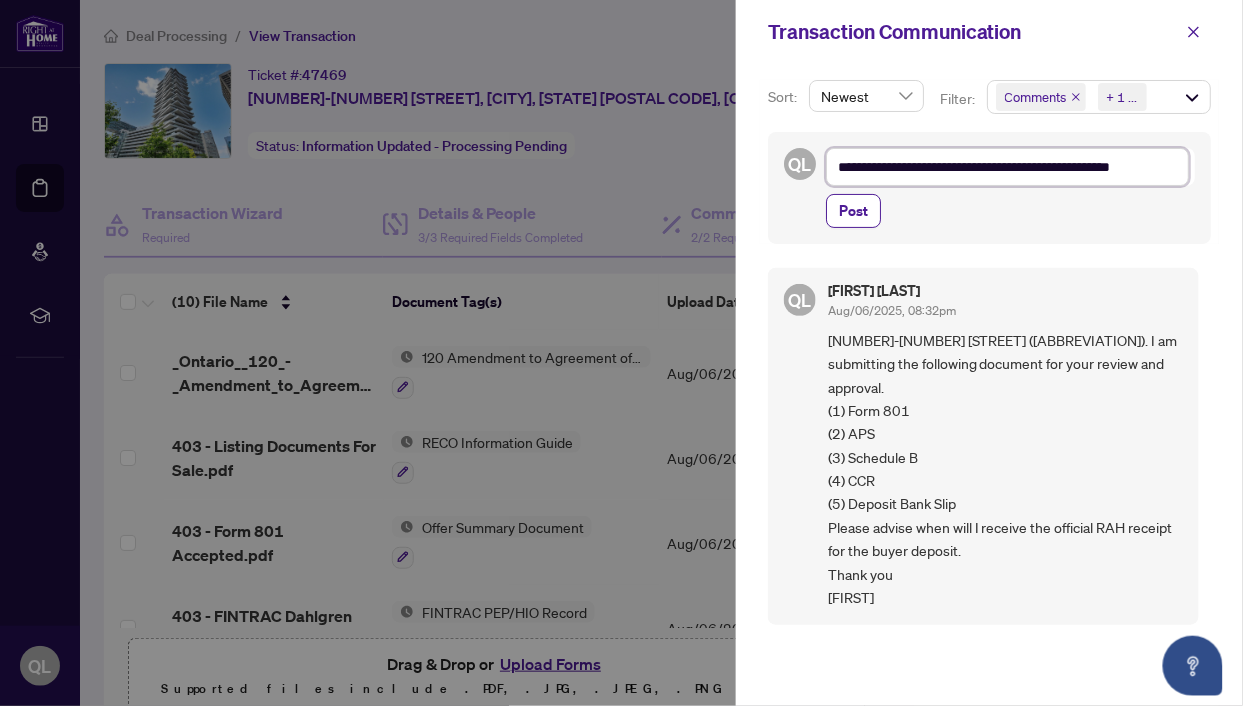 type on "**********" 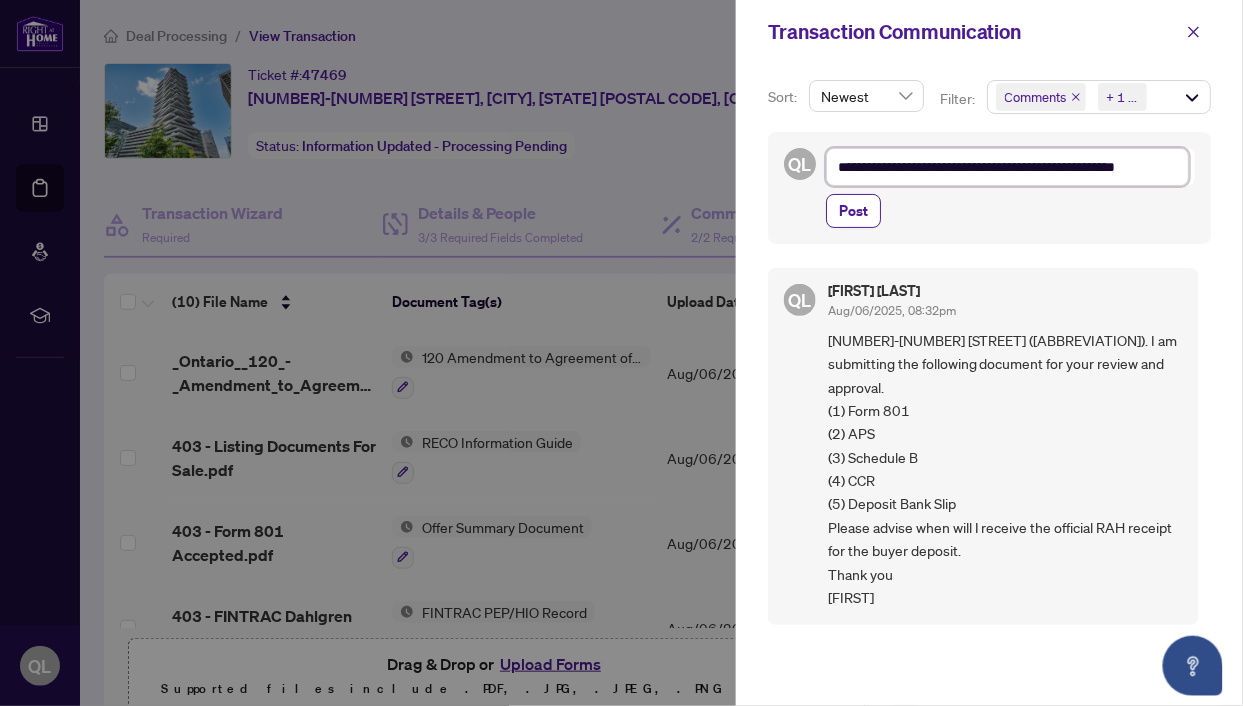 type on "**********" 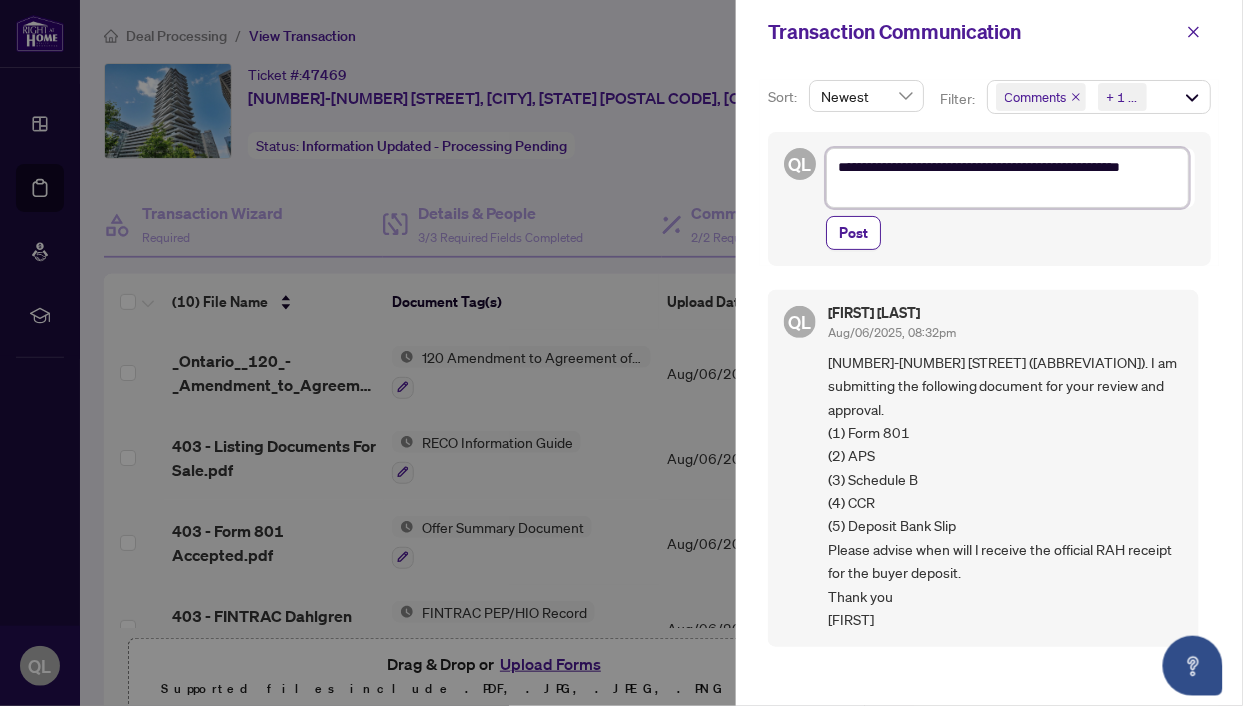 type on "**********" 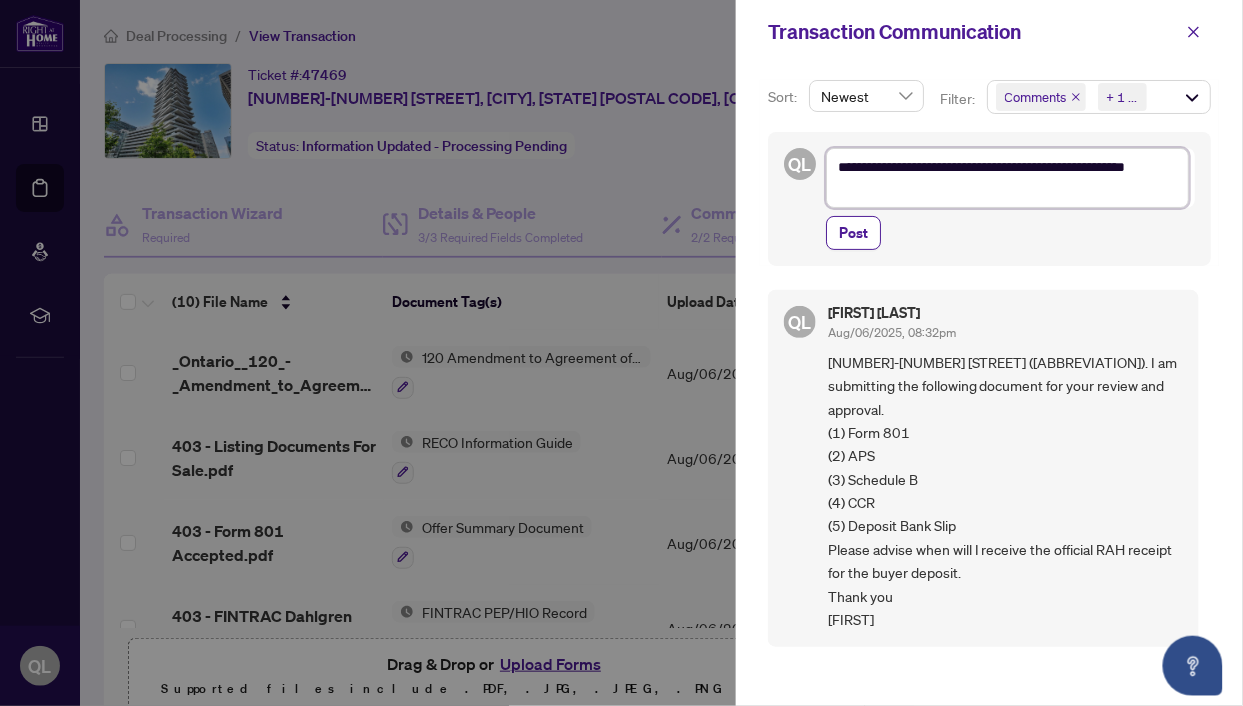 type on "**********" 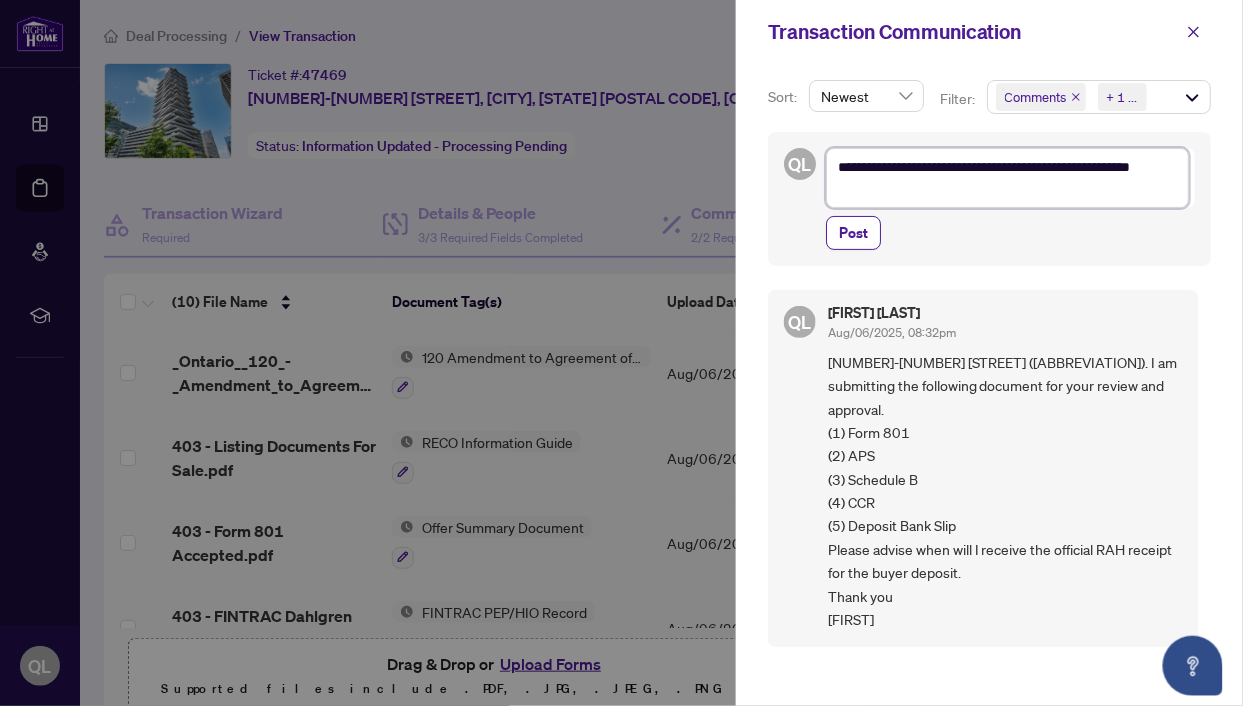 type on "**********" 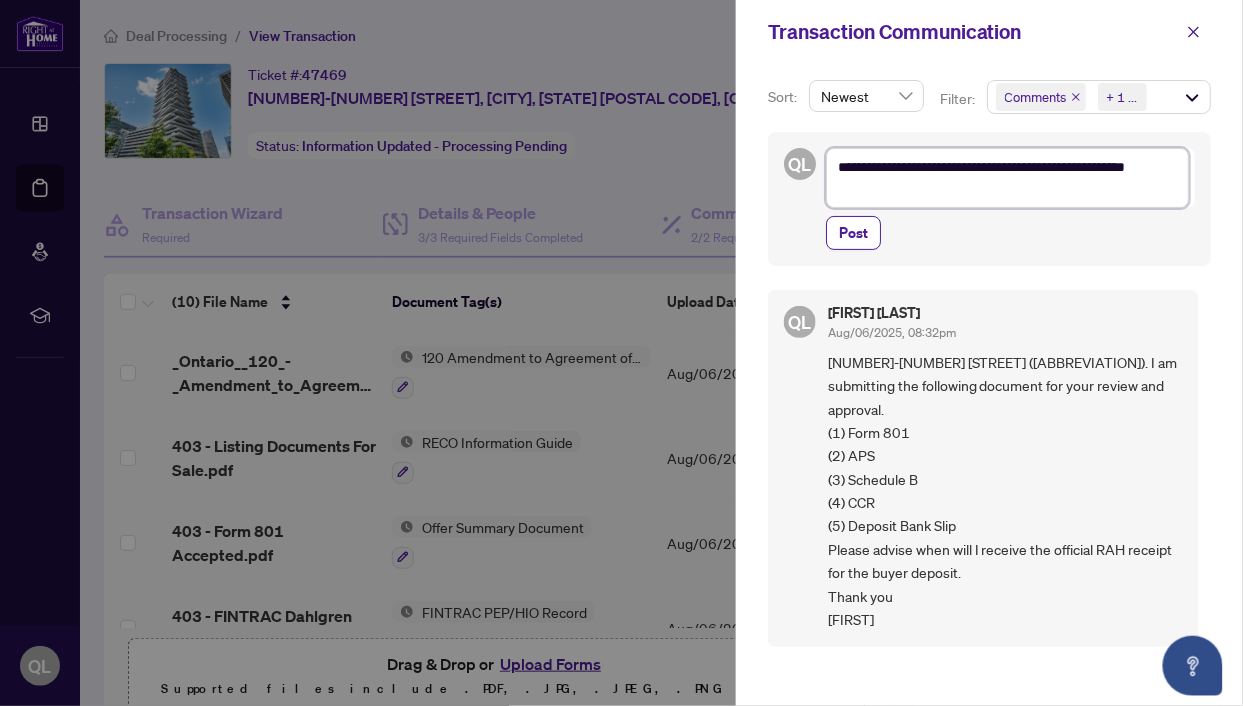 type on "**********" 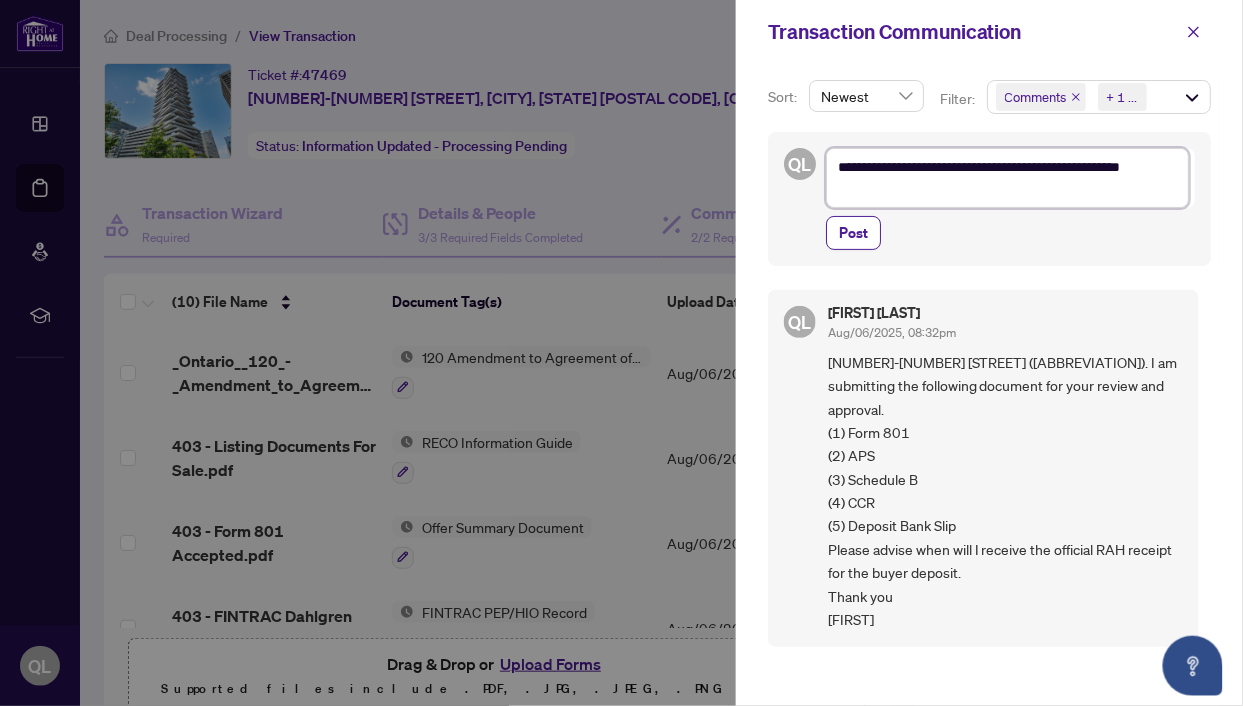type on "**********" 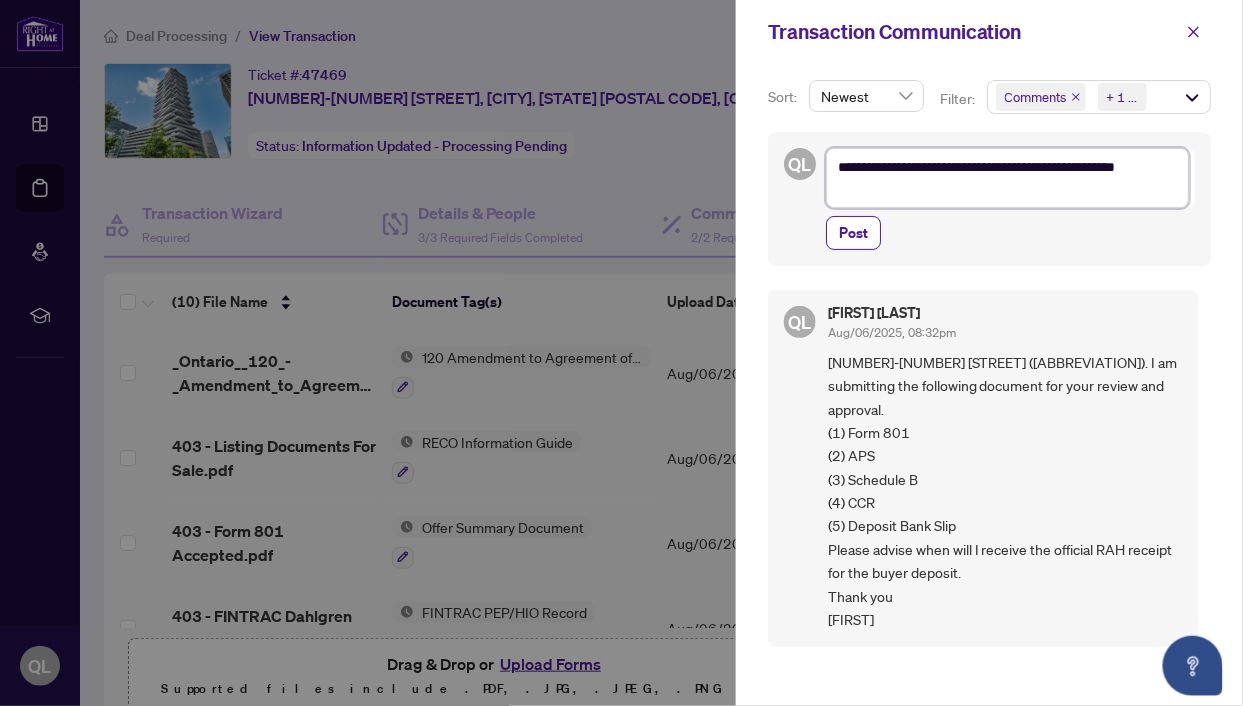 type on "**********" 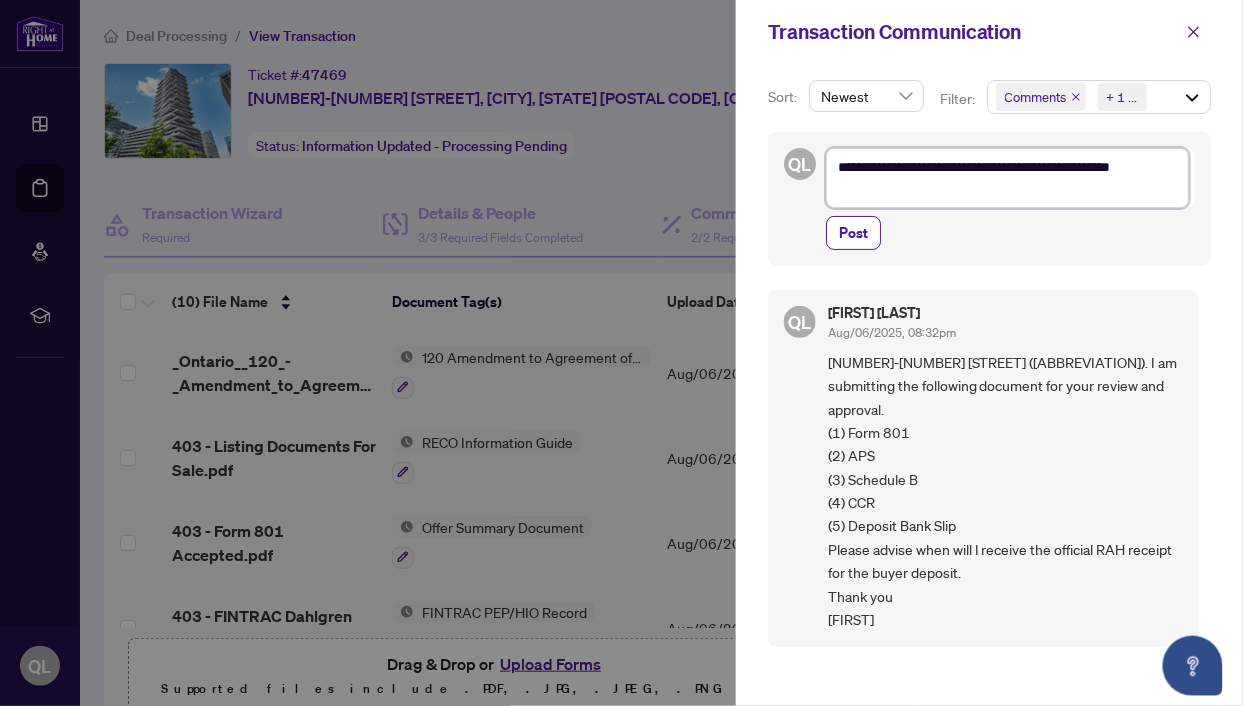 type on "**********" 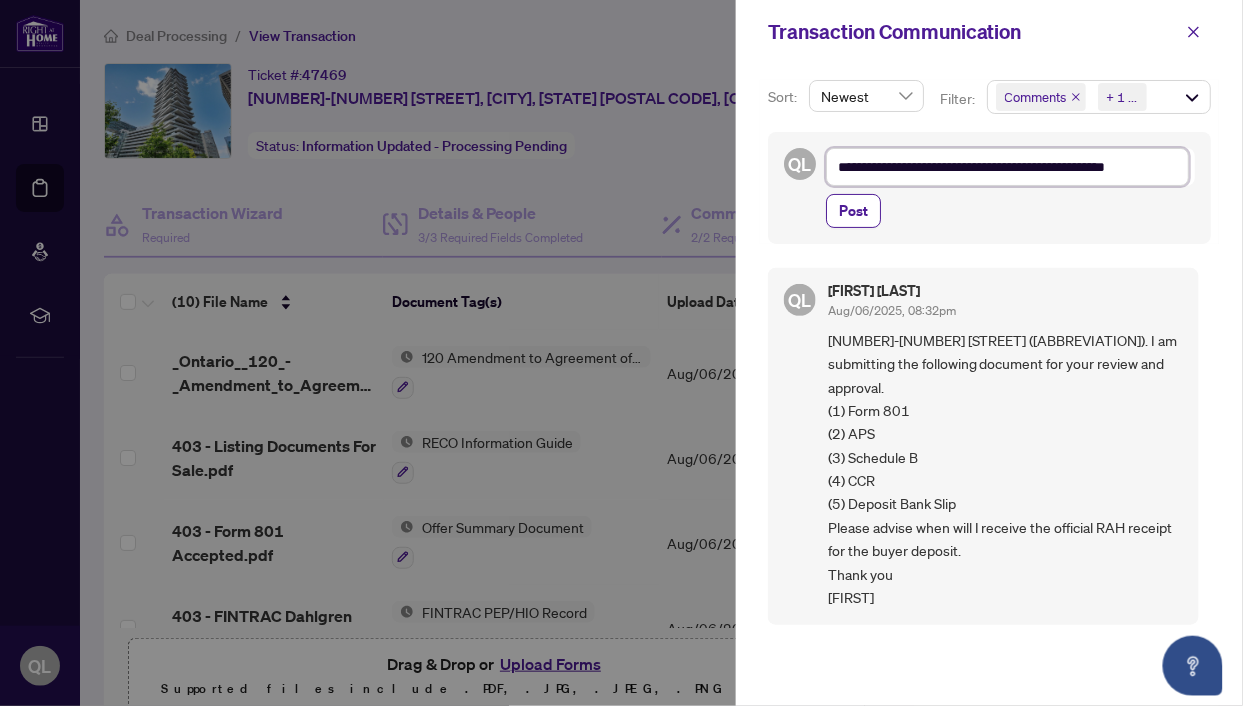 type on "**********" 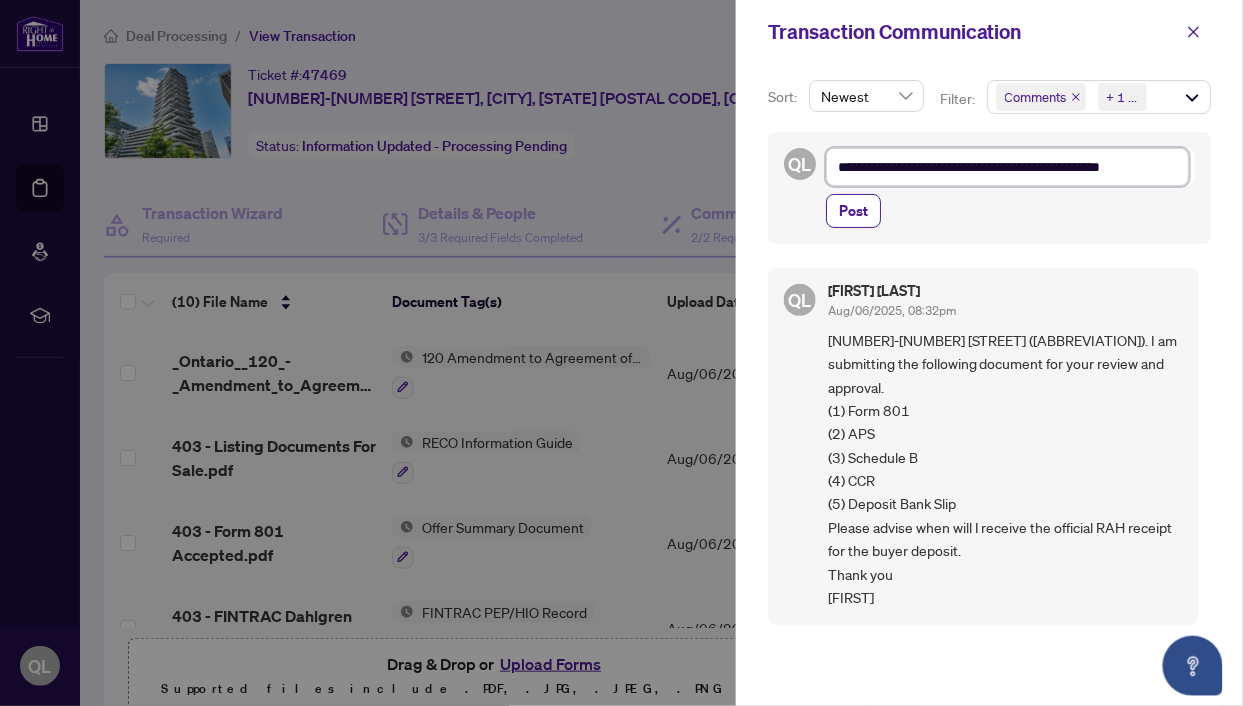 type on "**********" 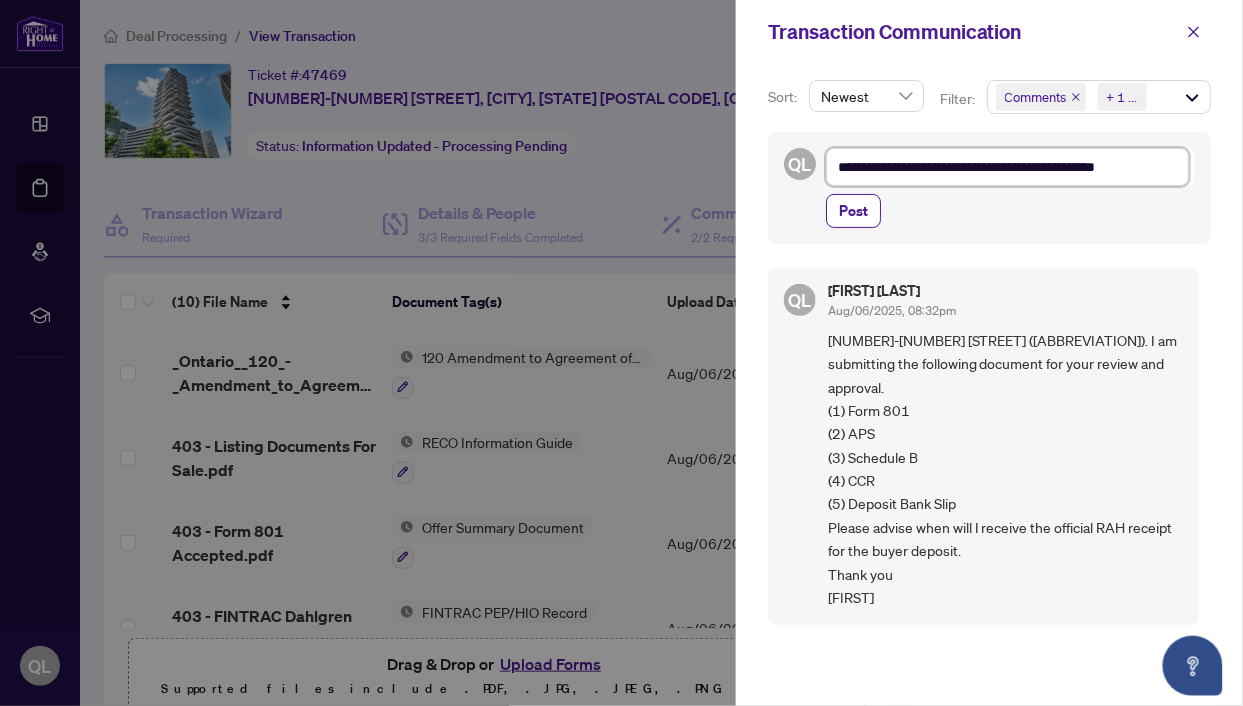 type on "**********" 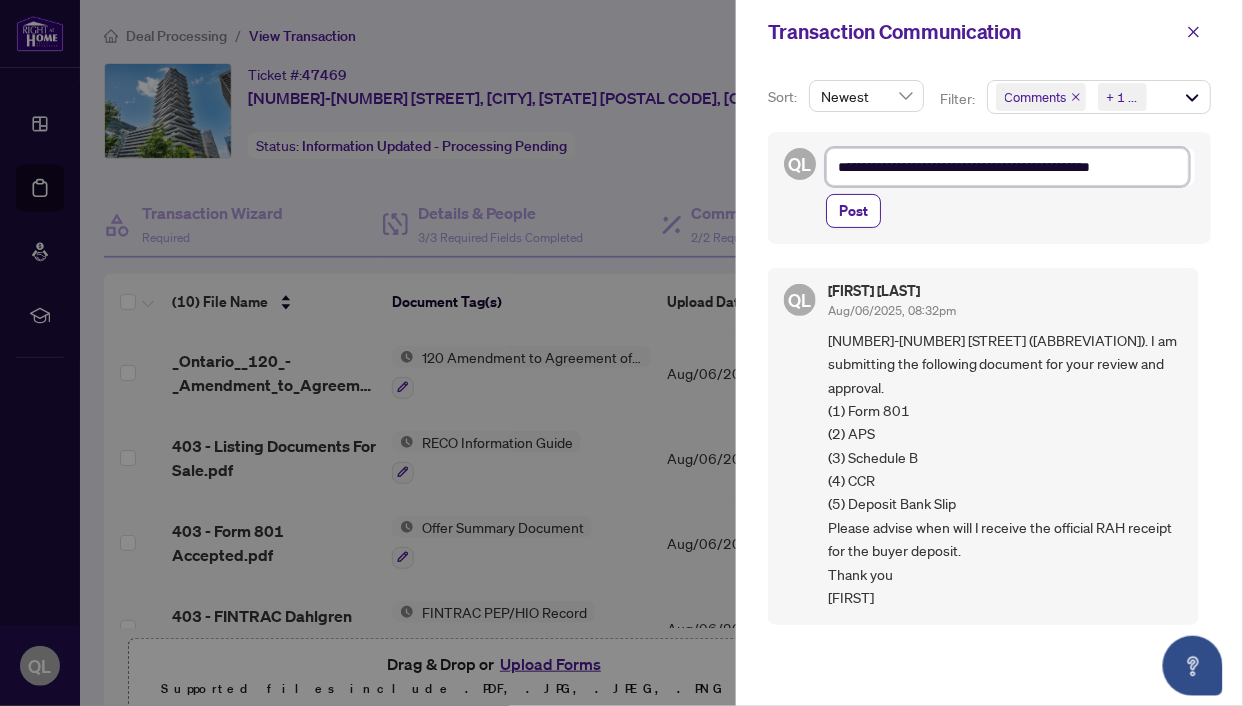 type on "**********" 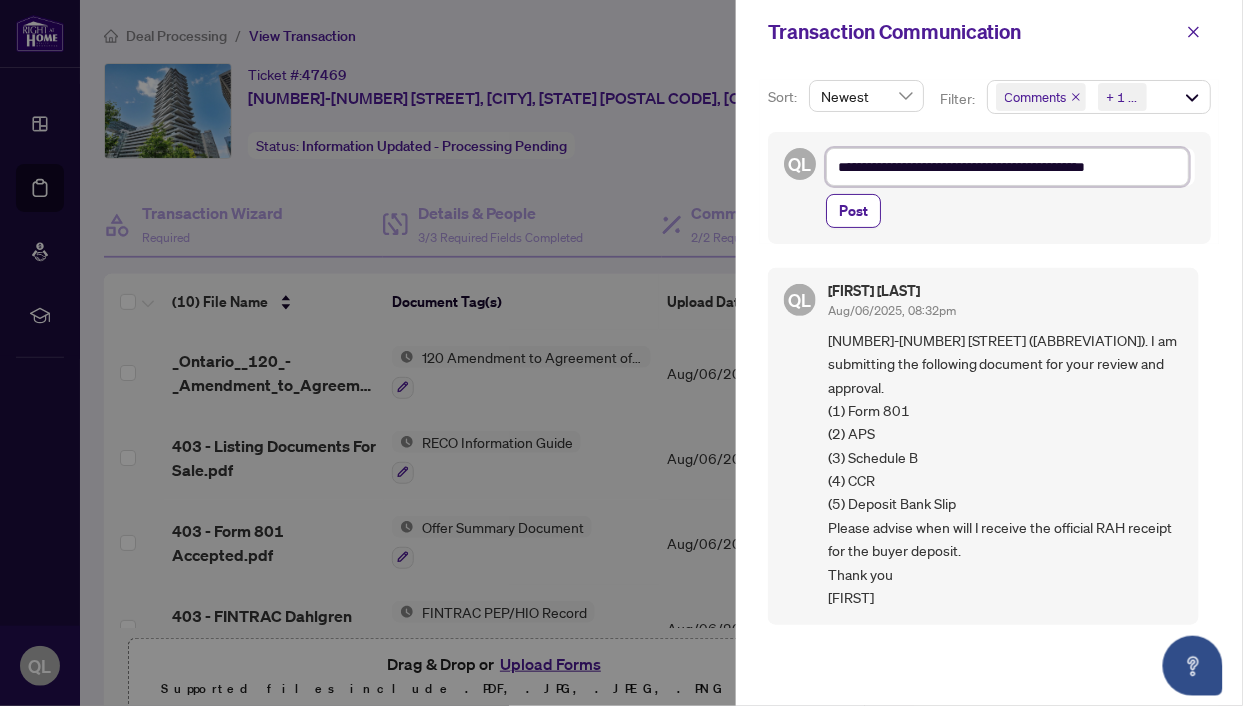 type on "**********" 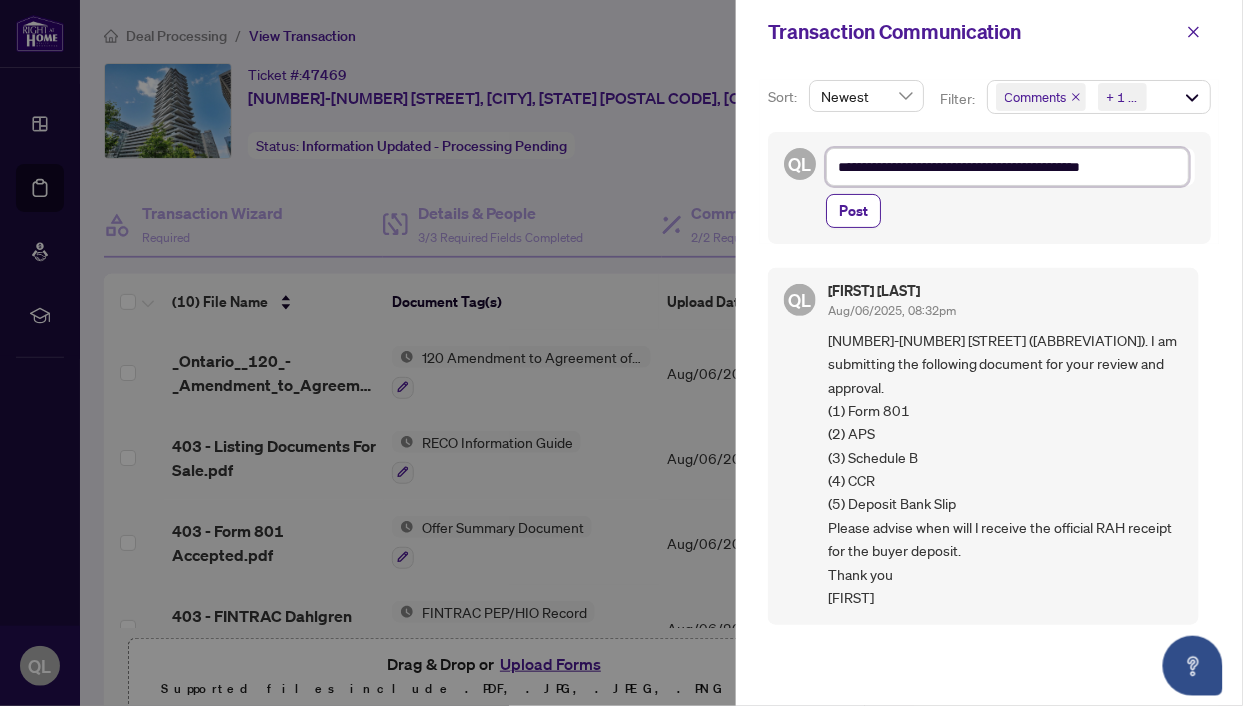type on "**********" 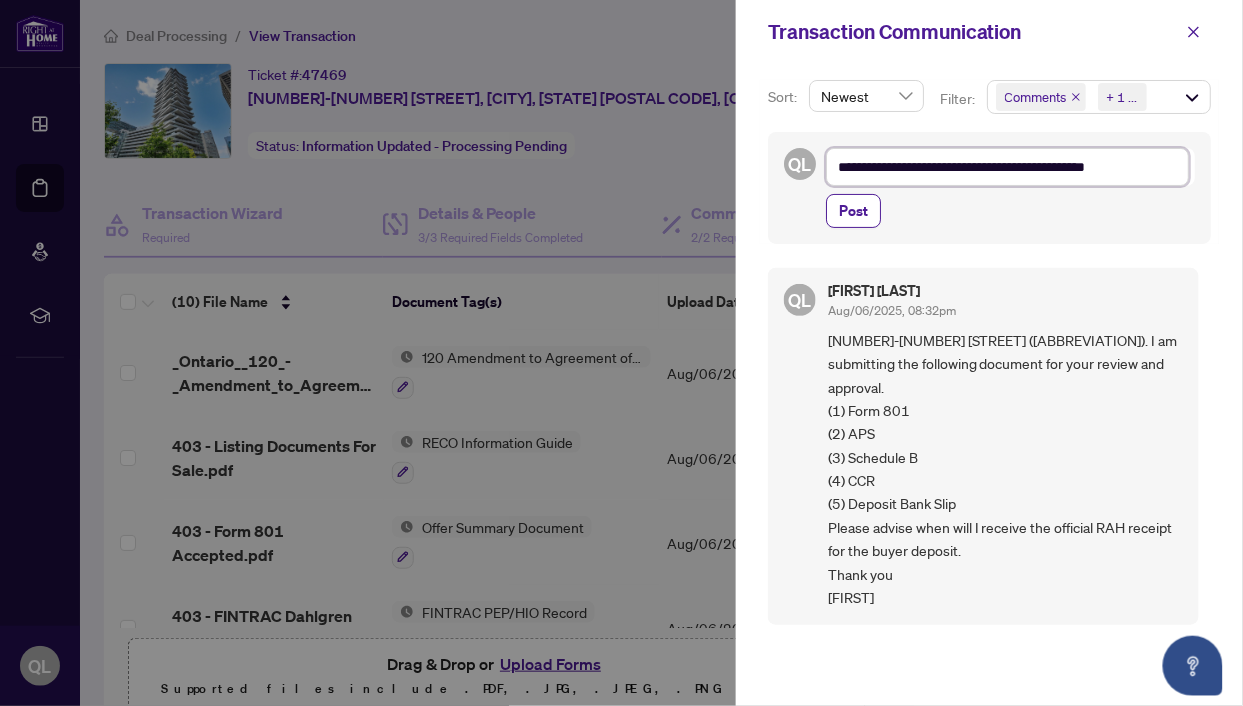 type on "**********" 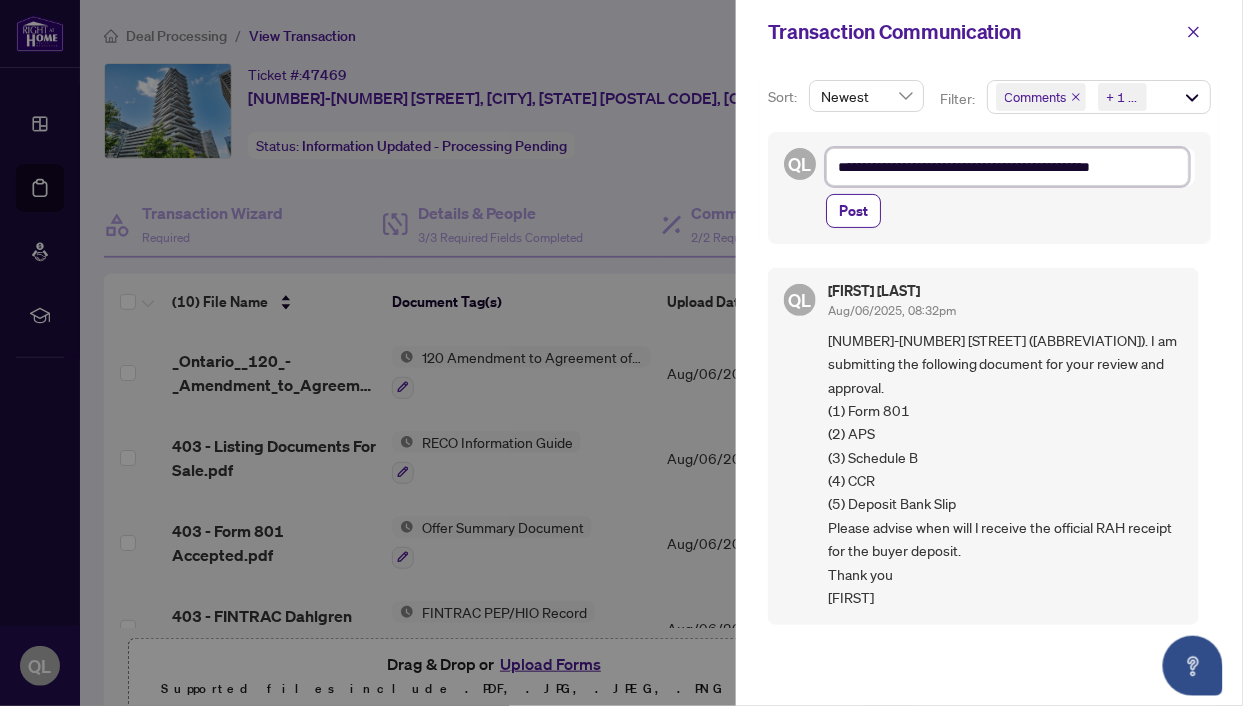 type on "**********" 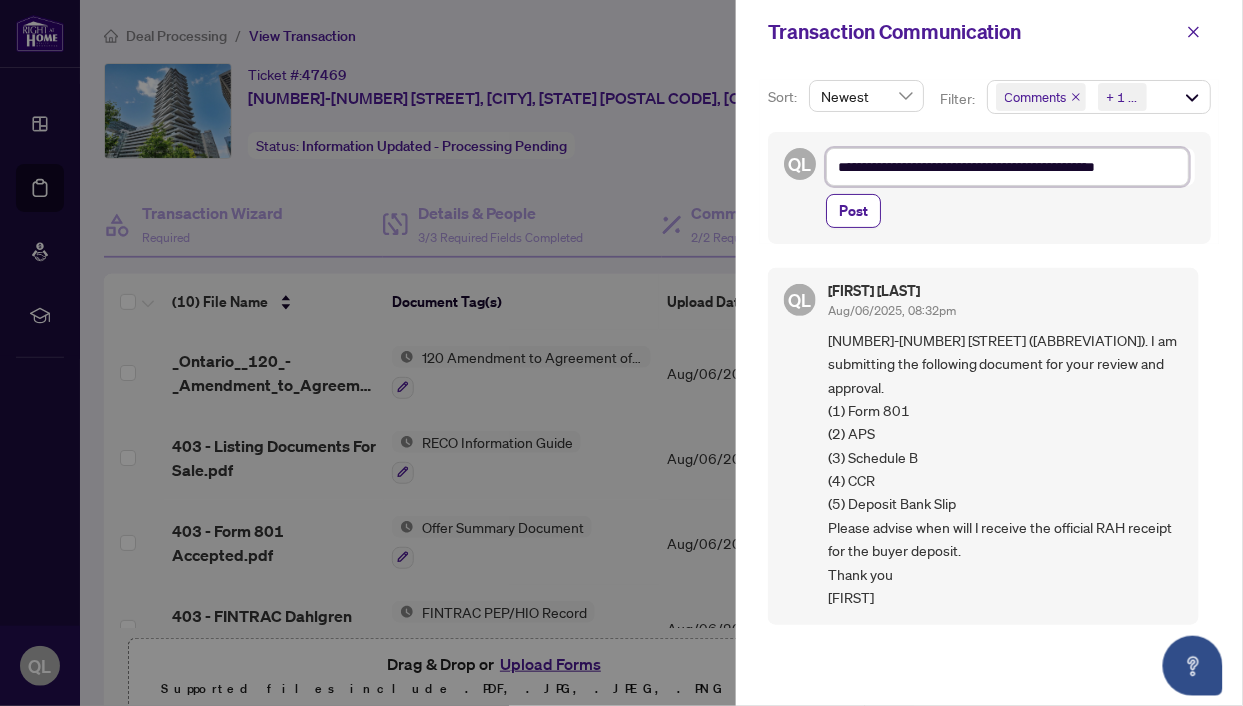 type on "**********" 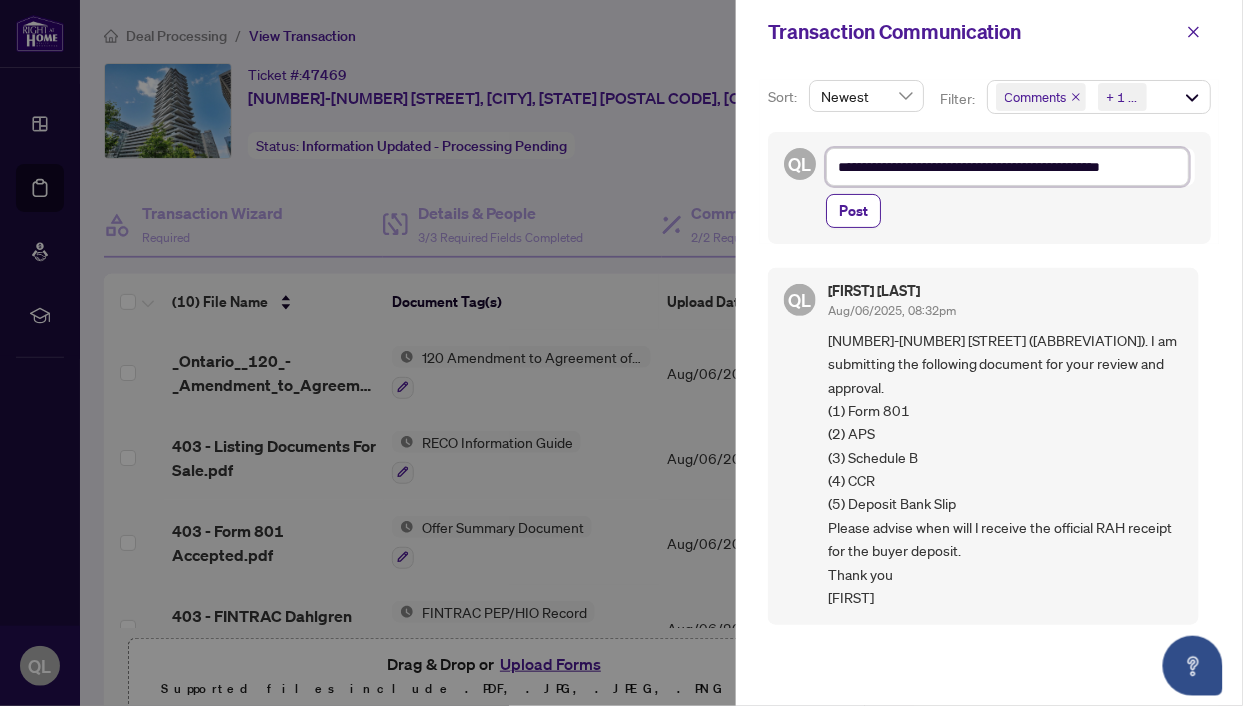 type on "**********" 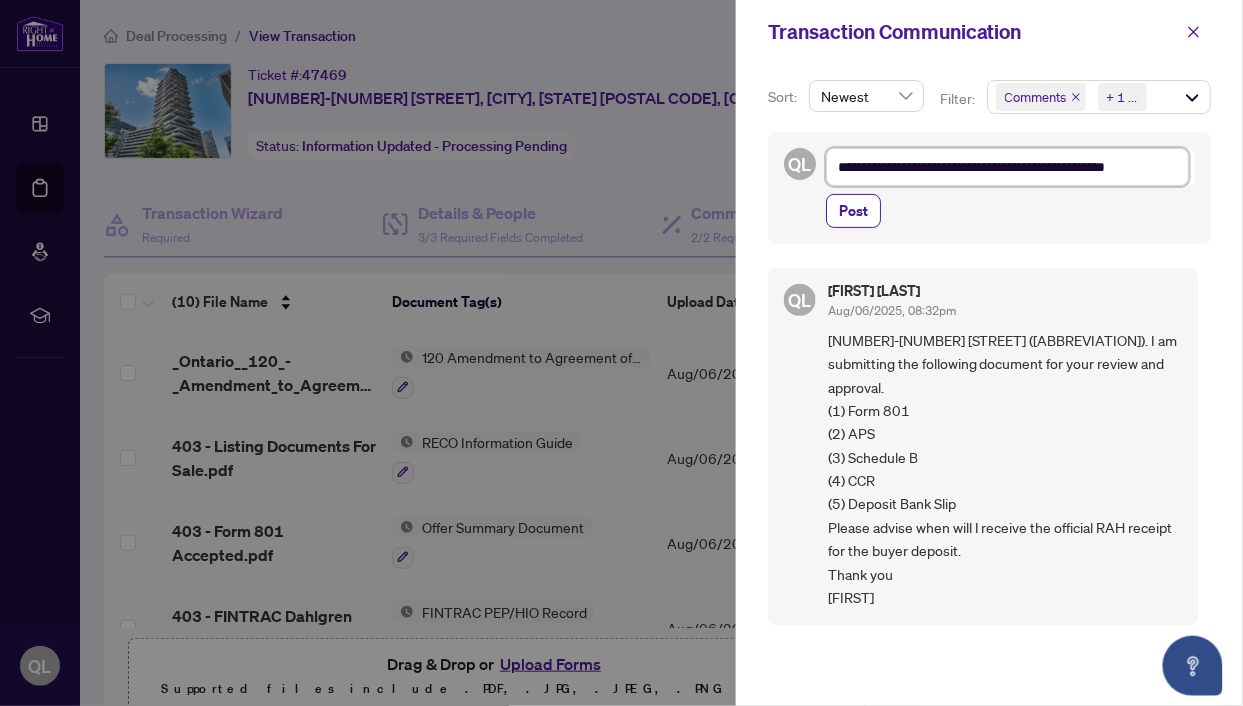 type on "**********" 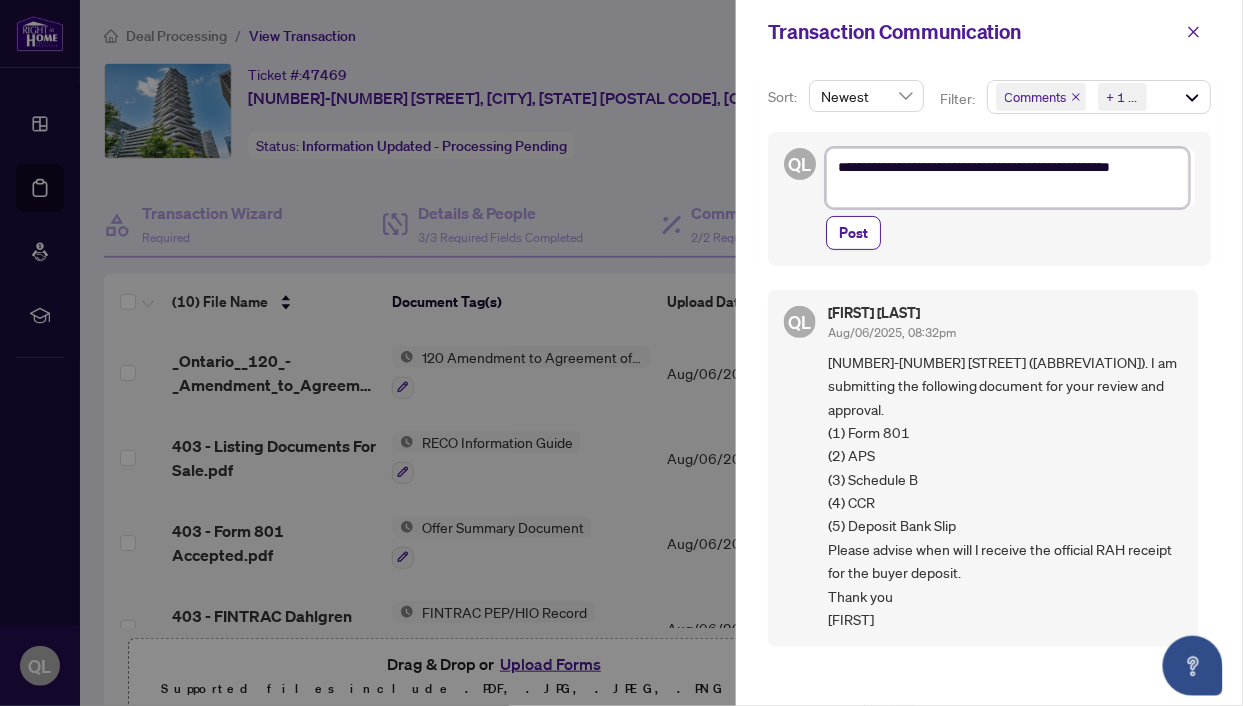 type on "**********" 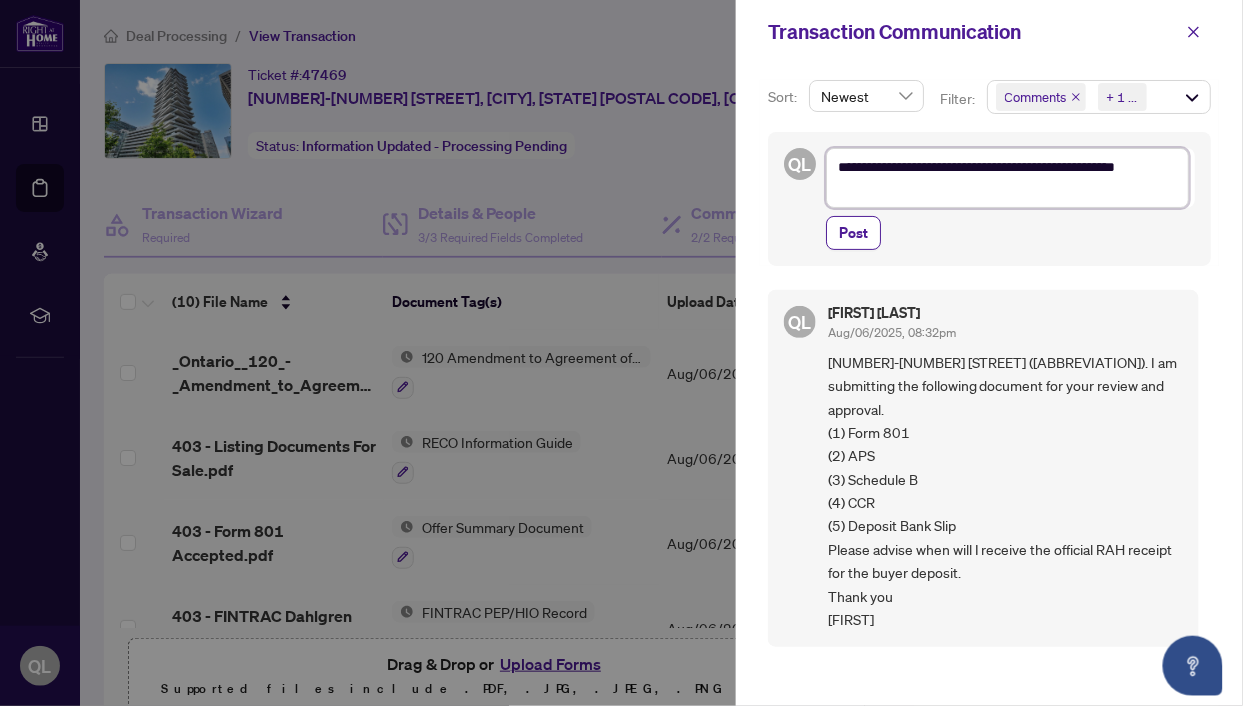 type on "**********" 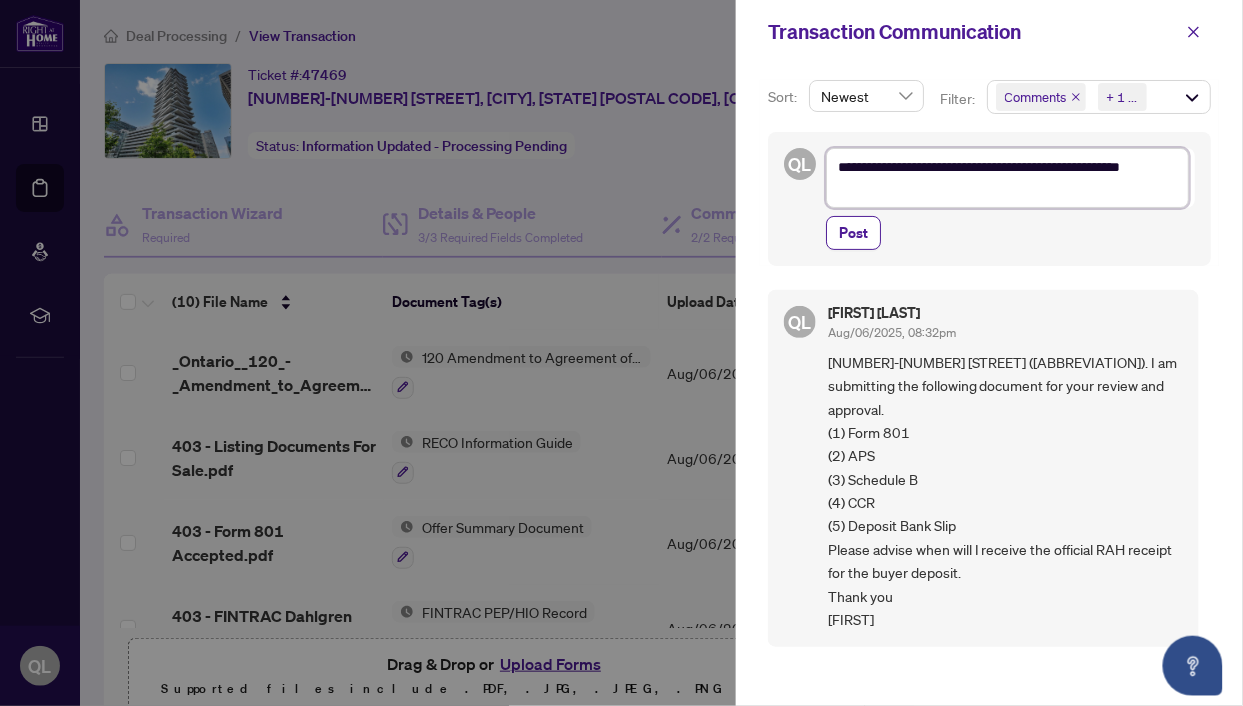 type on "**********" 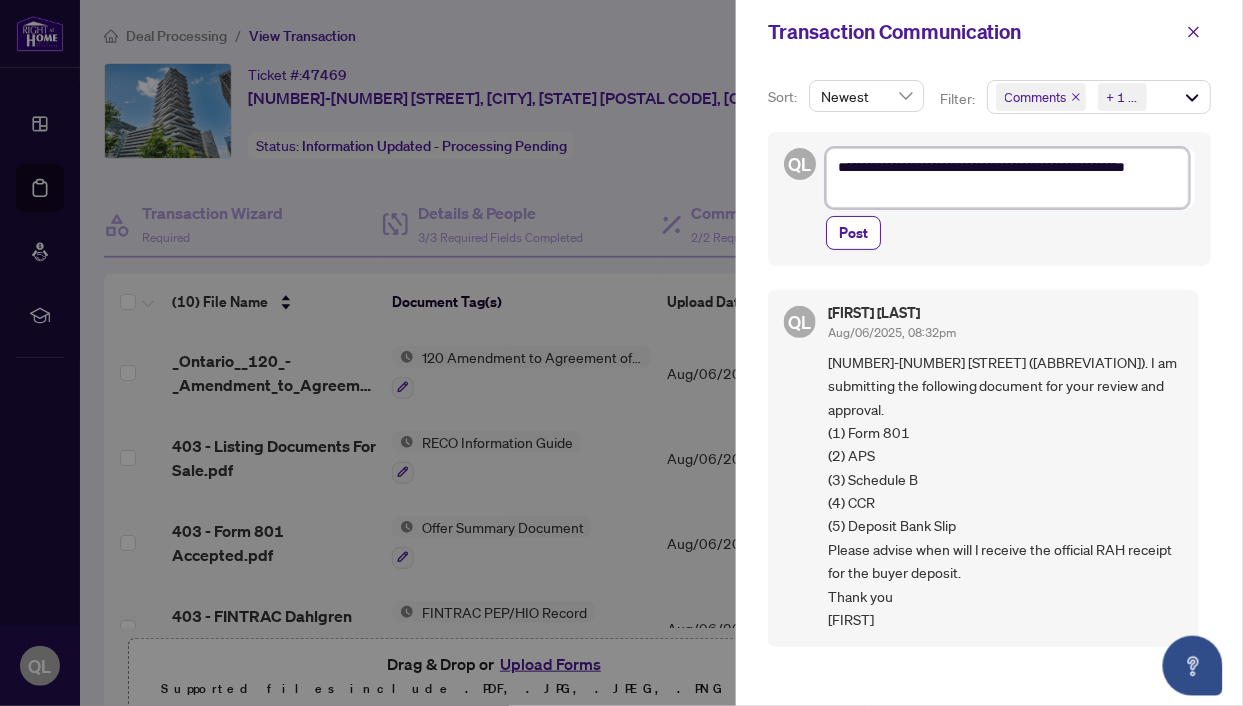 type on "**********" 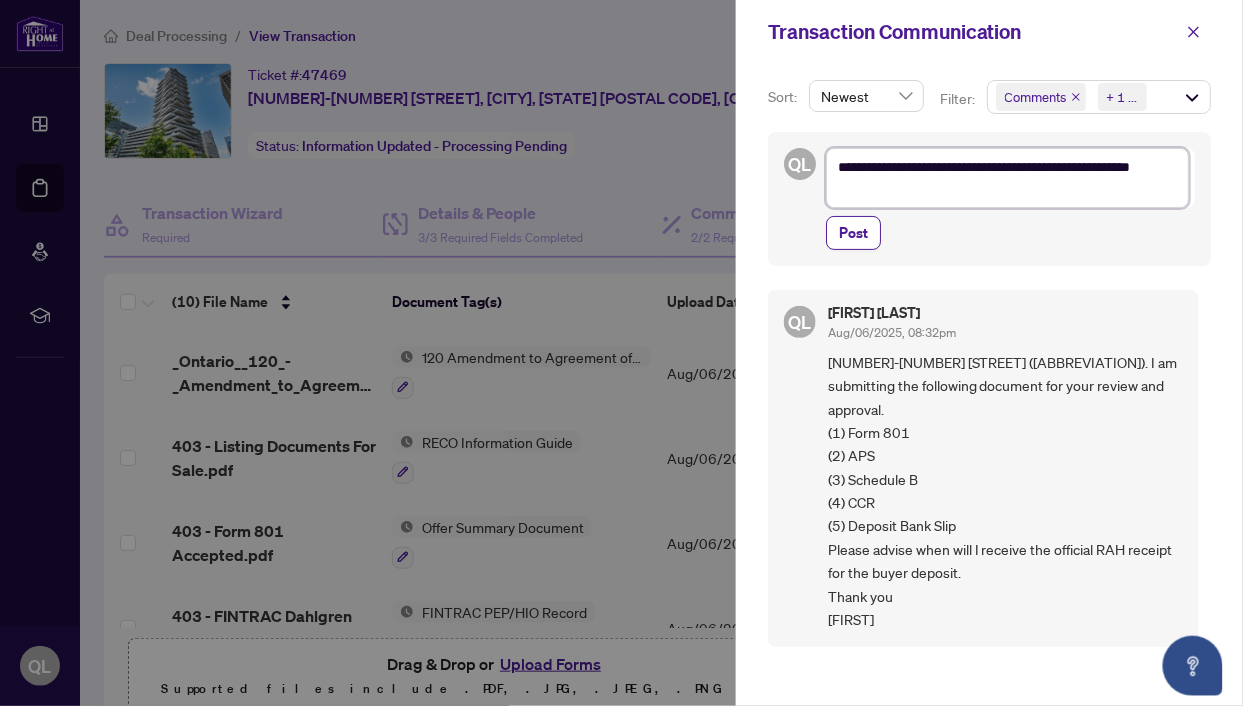 type on "**********" 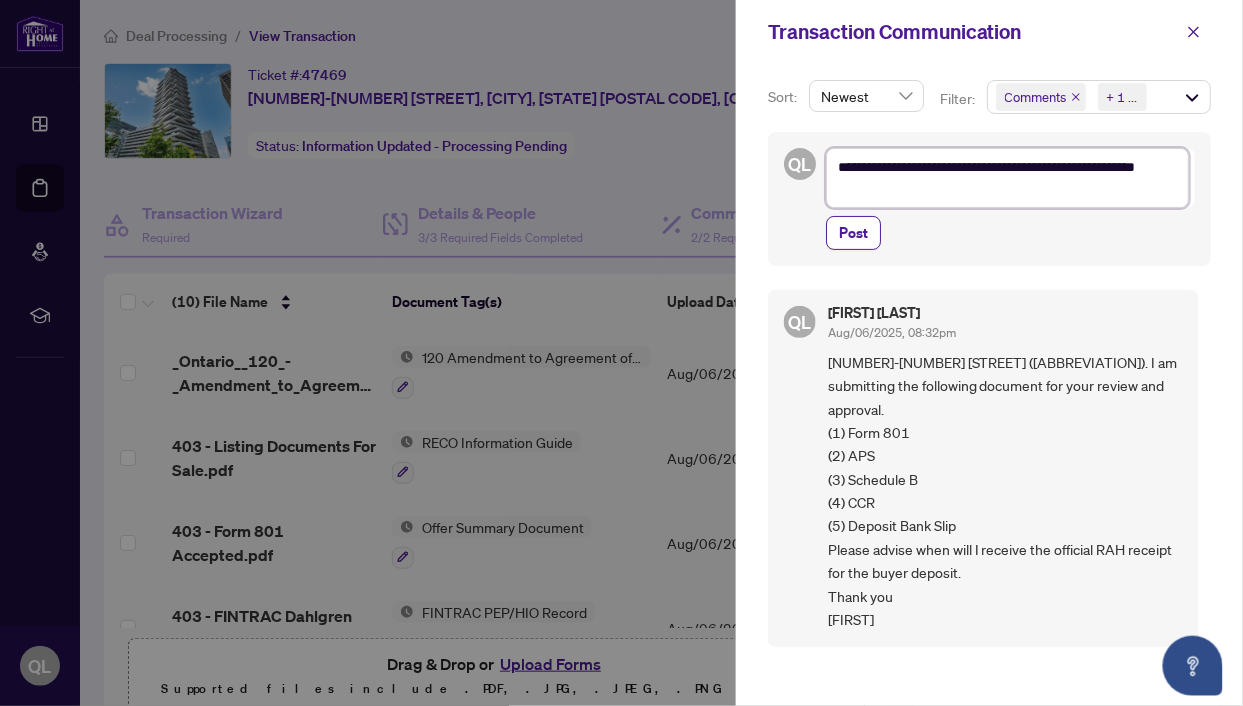 type on "**********" 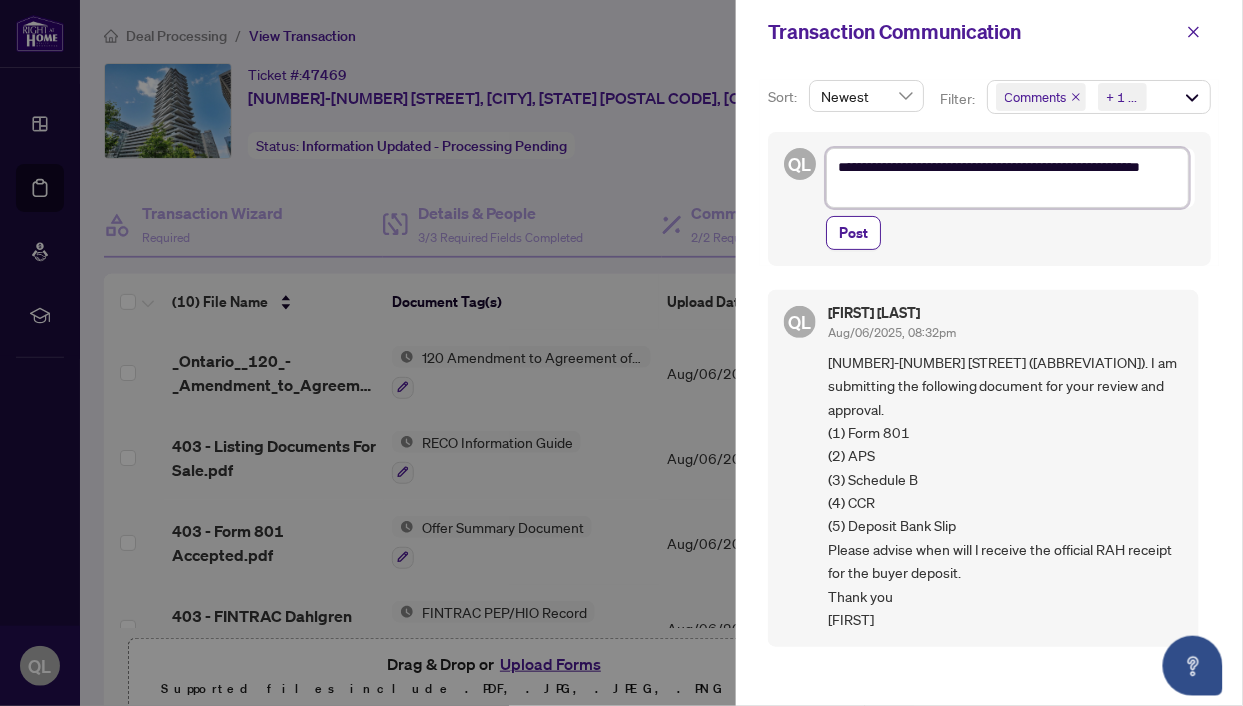 type on "**********" 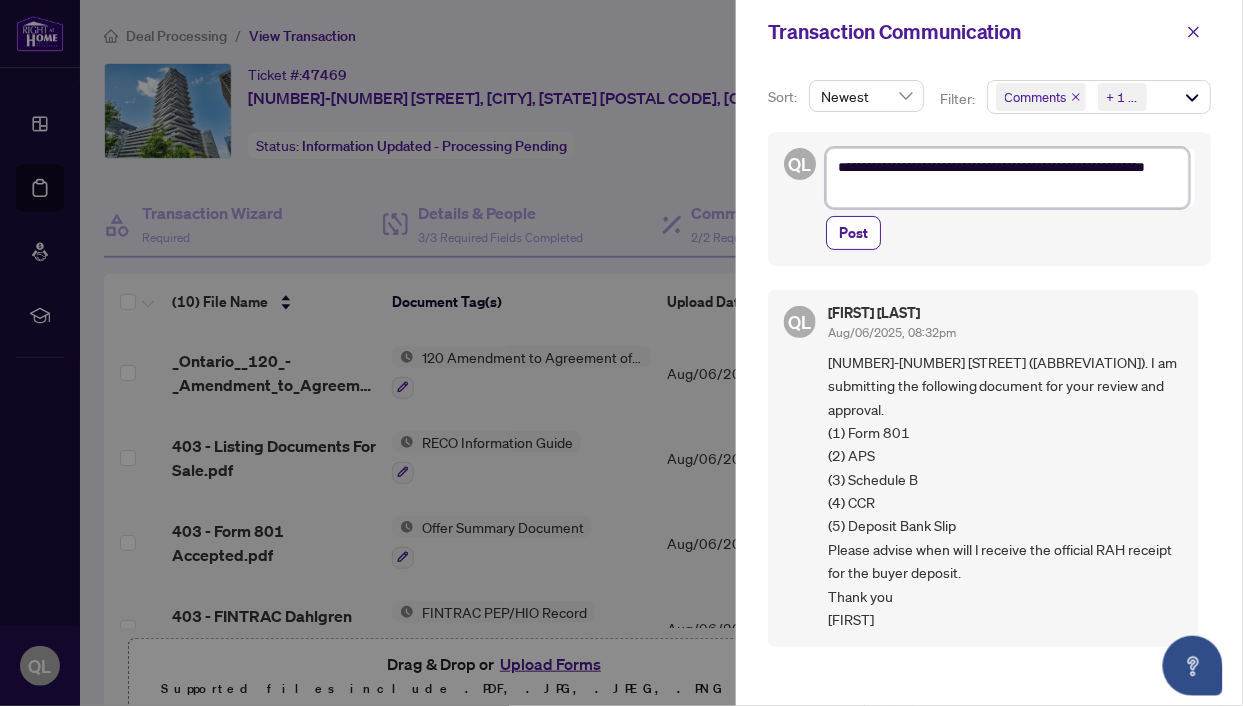type on "**********" 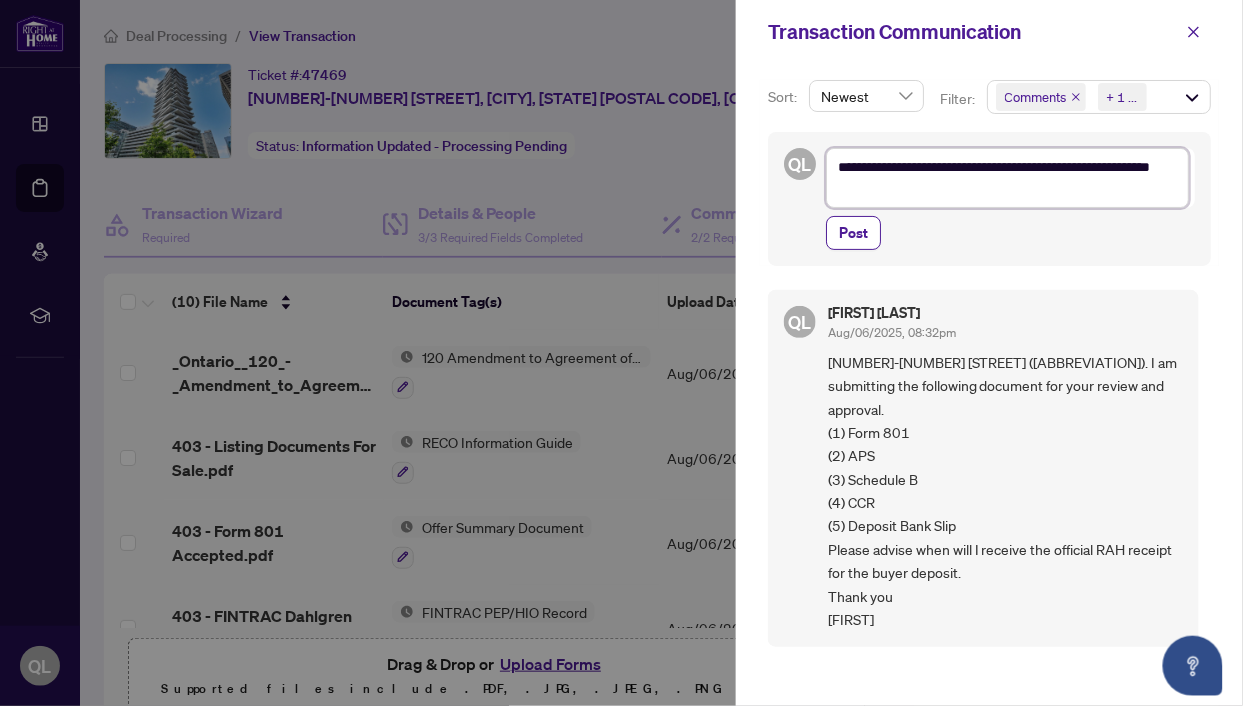 type on "**********" 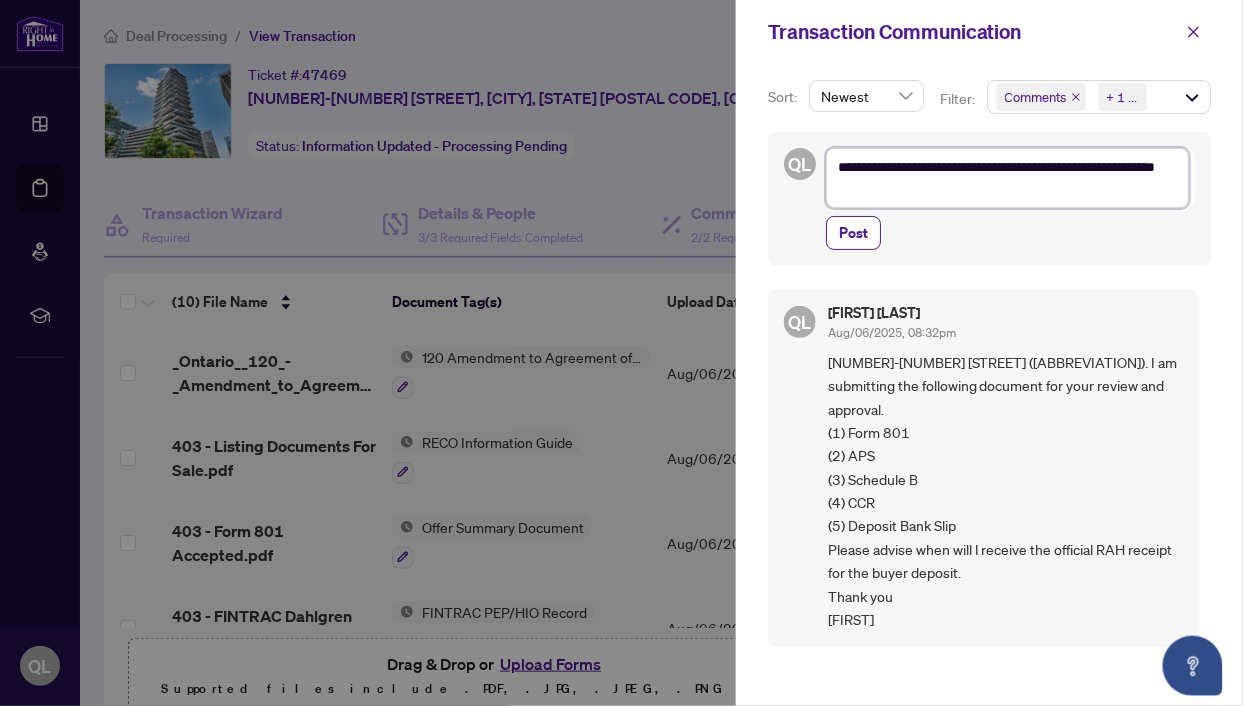 type on "**********" 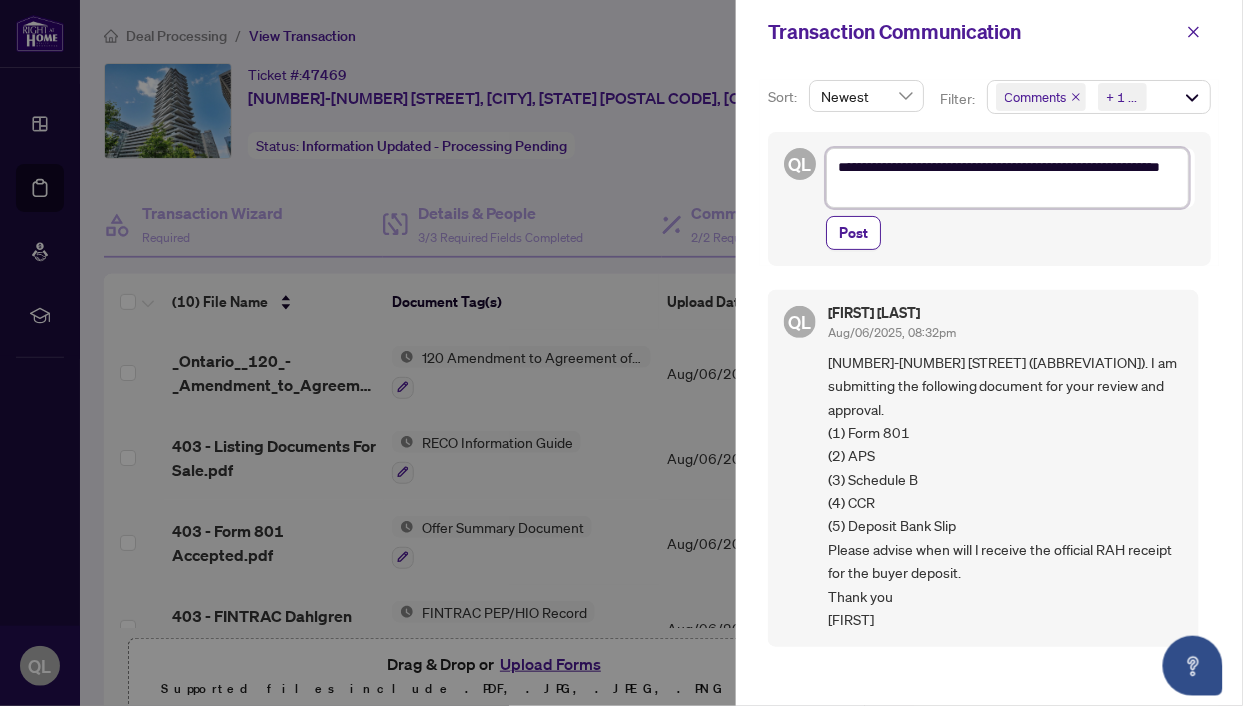 type on "**********" 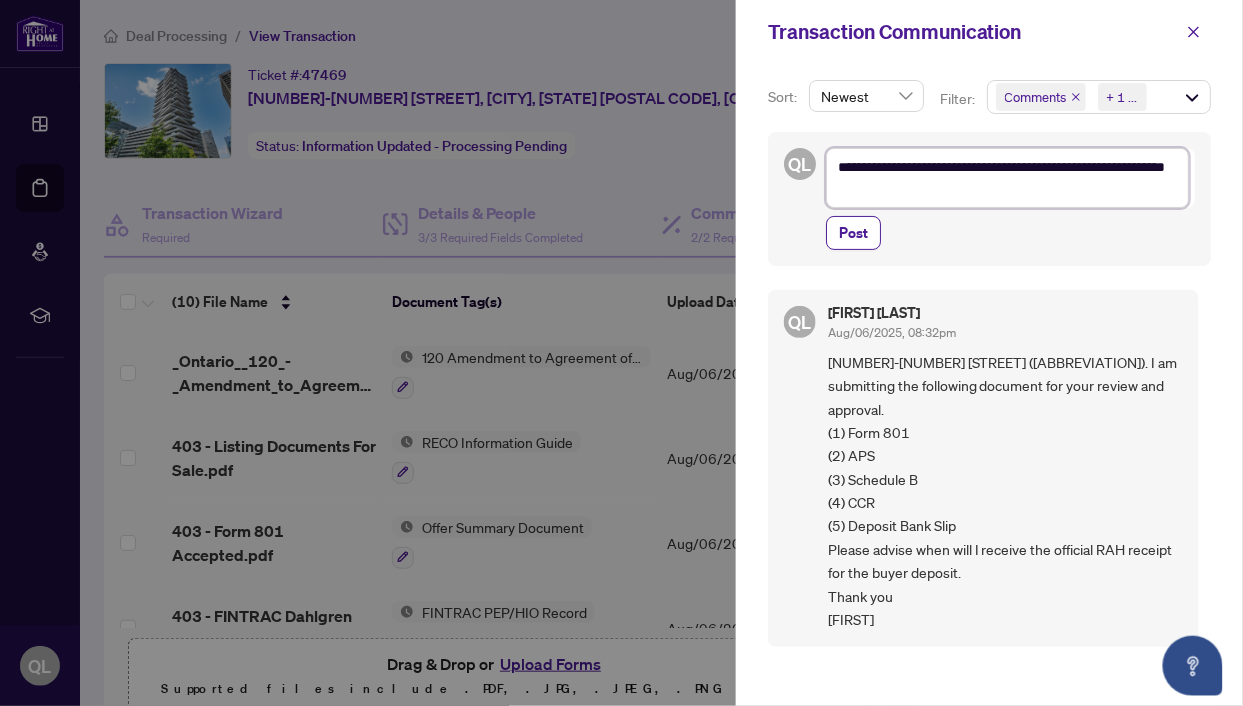 type on "**********" 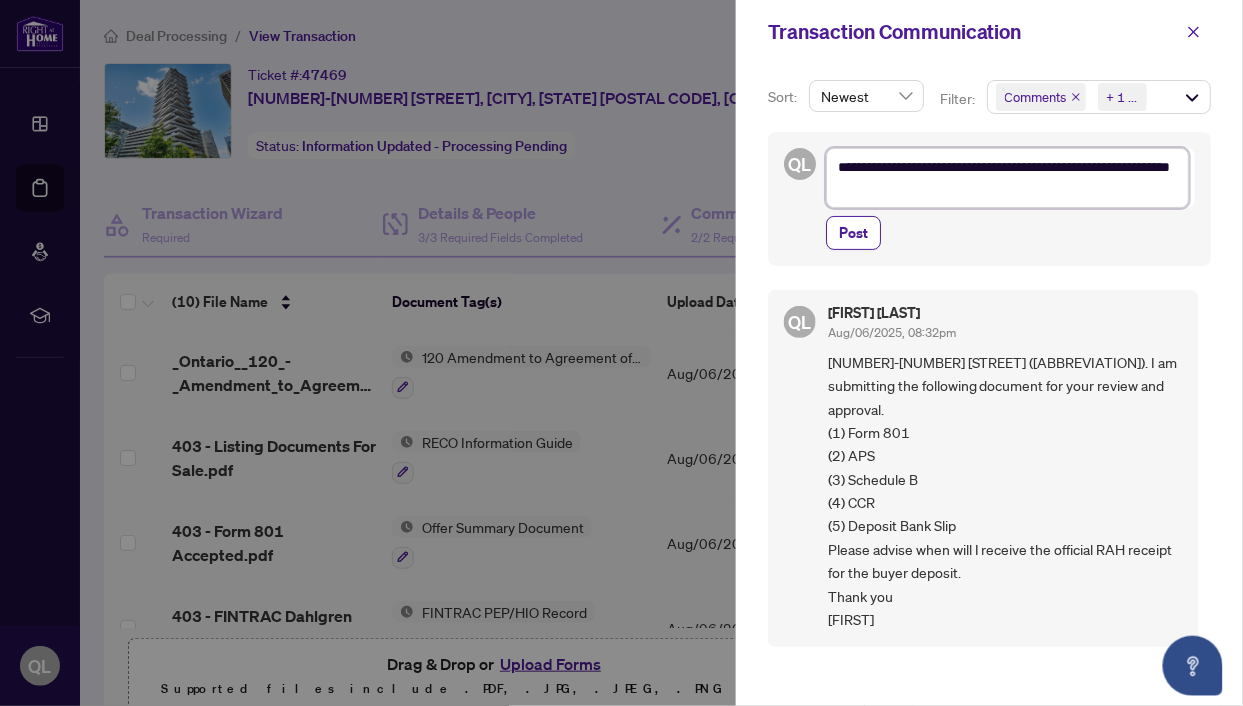 type on "**********" 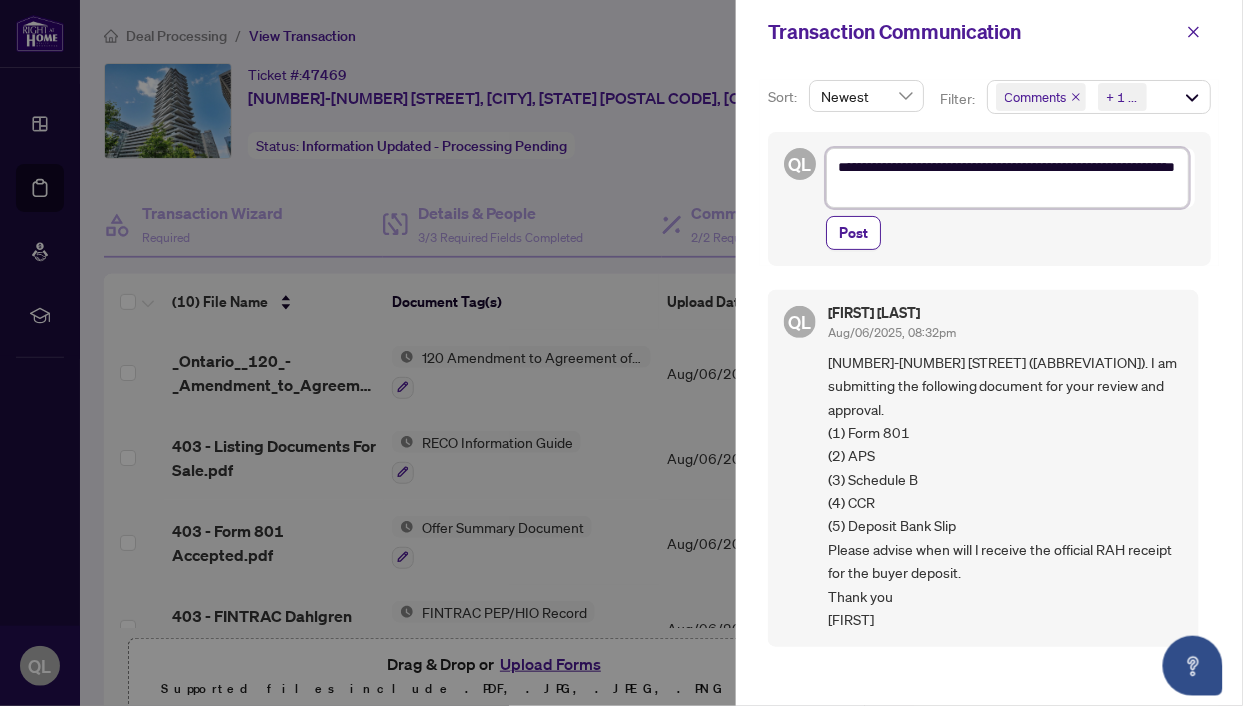 type on "**********" 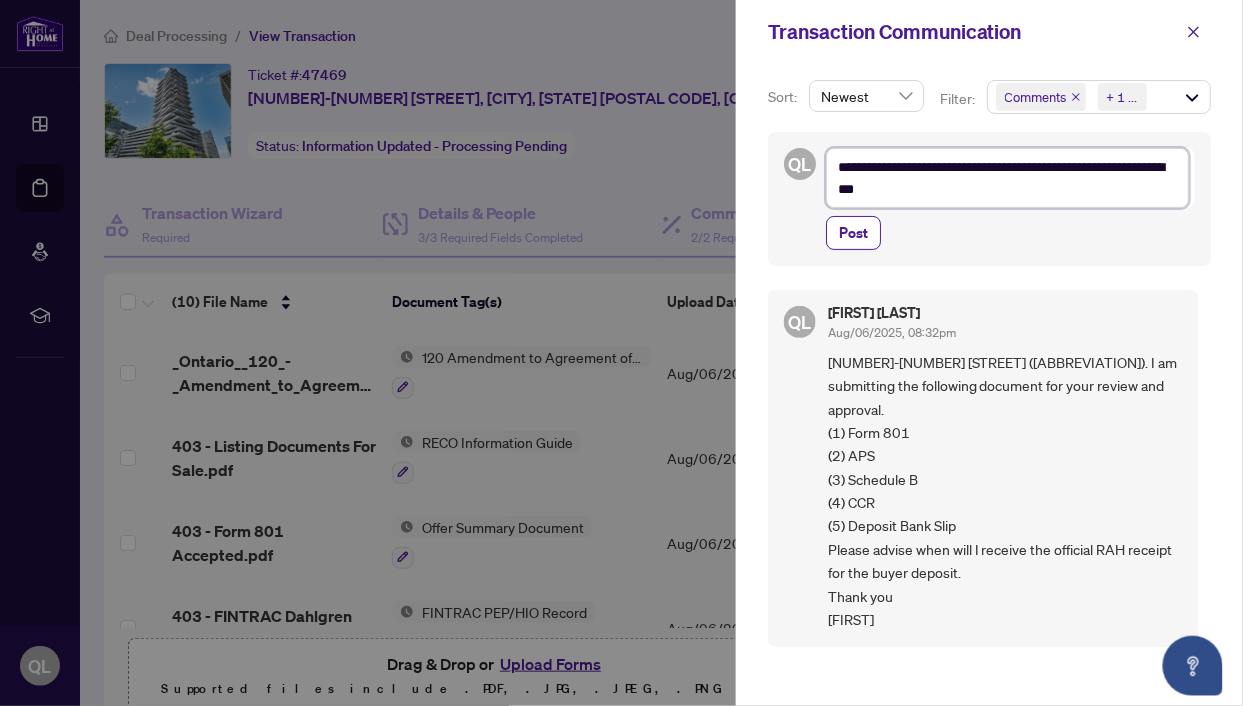 type on "**********" 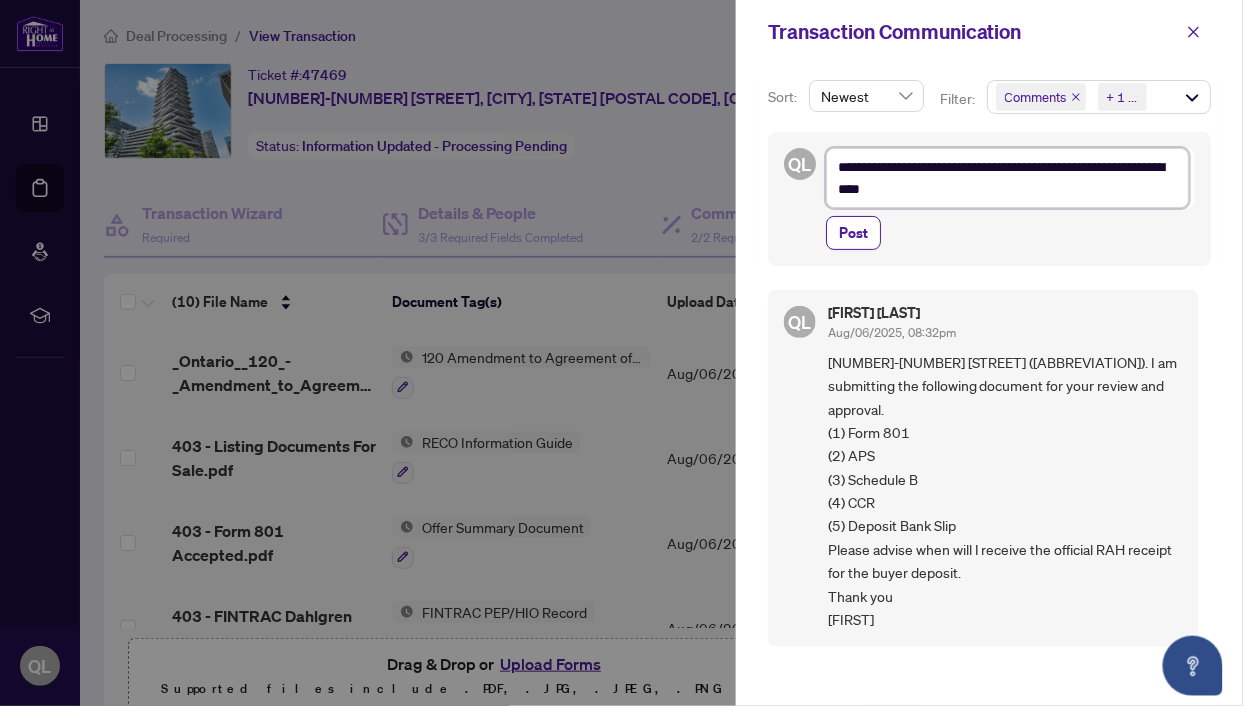 type on "**********" 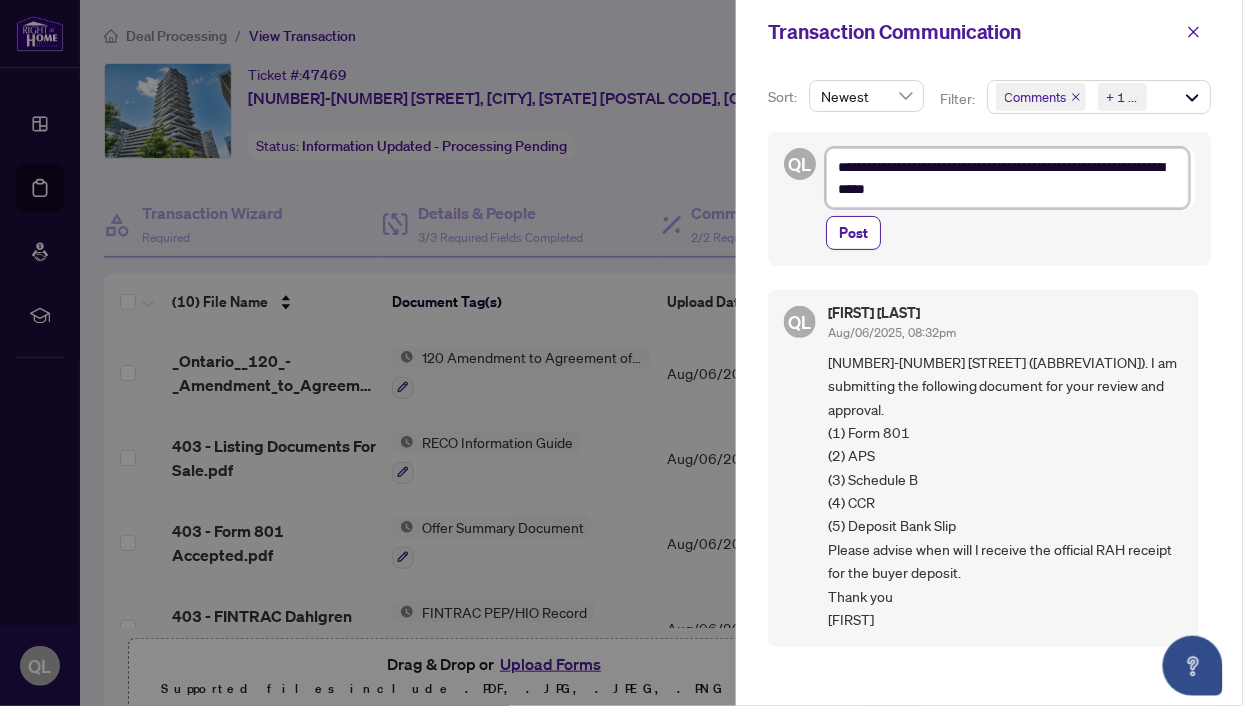 type on "**********" 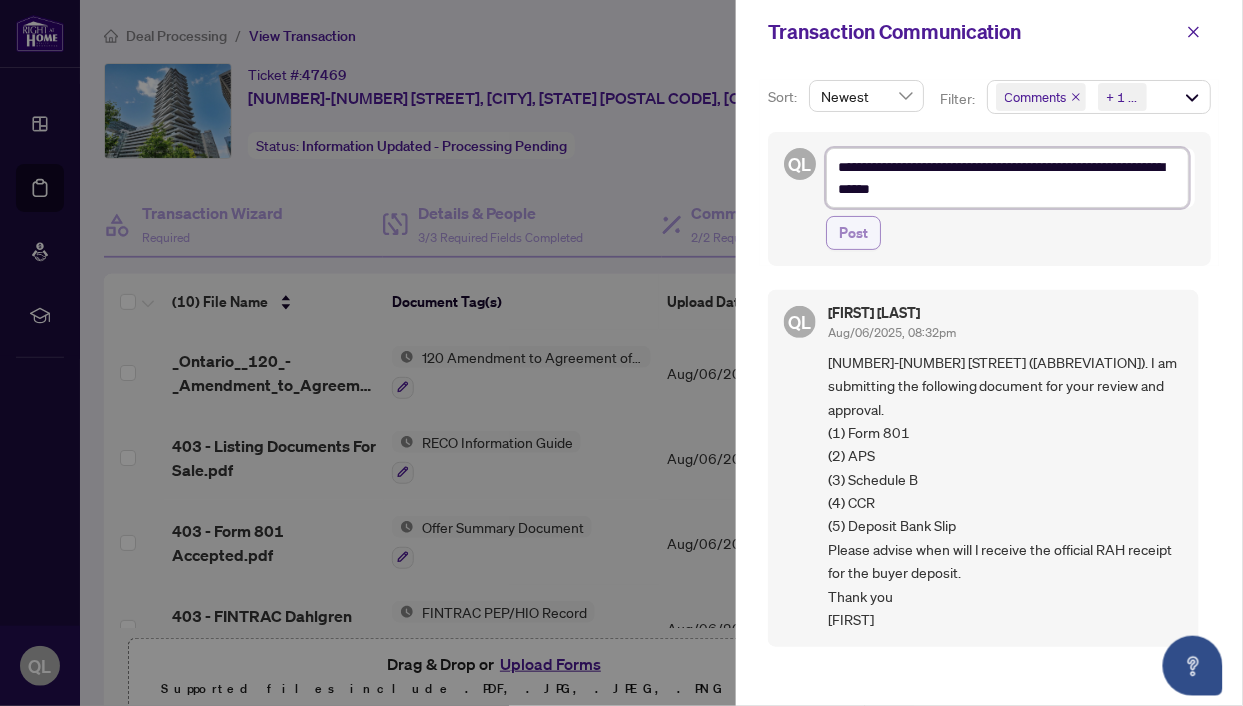 type on "**********" 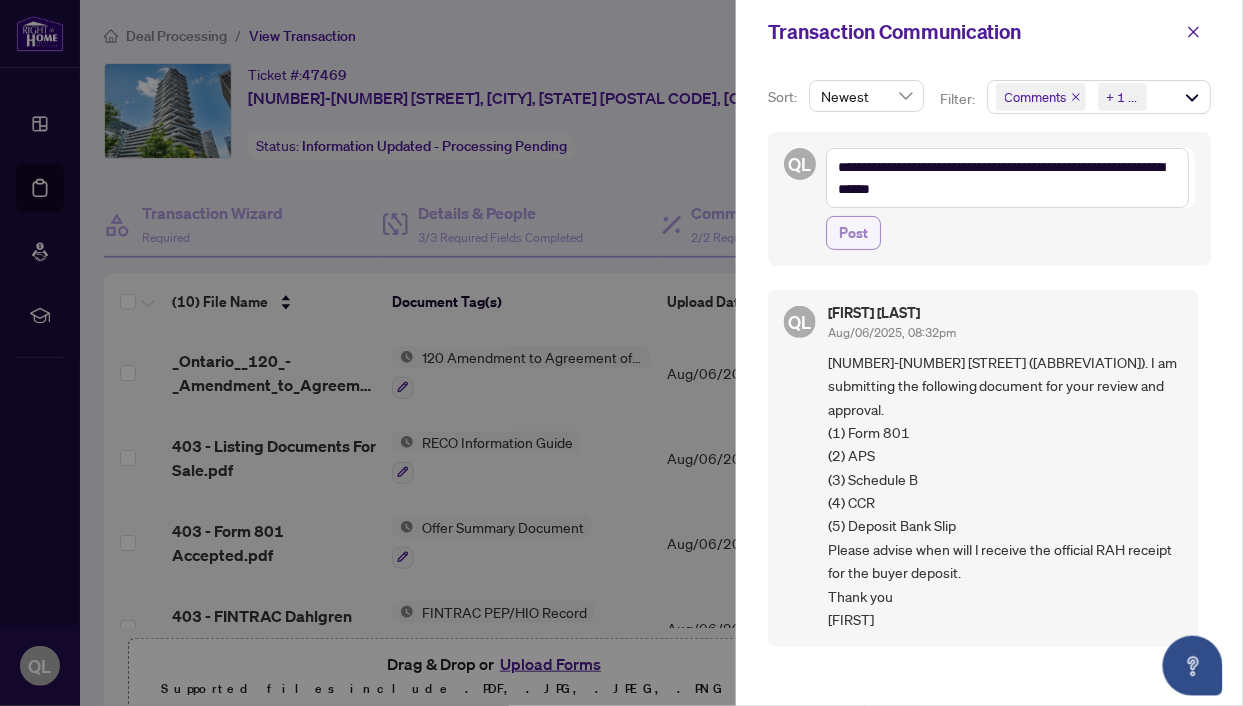 click on "Post" at bounding box center [853, 233] 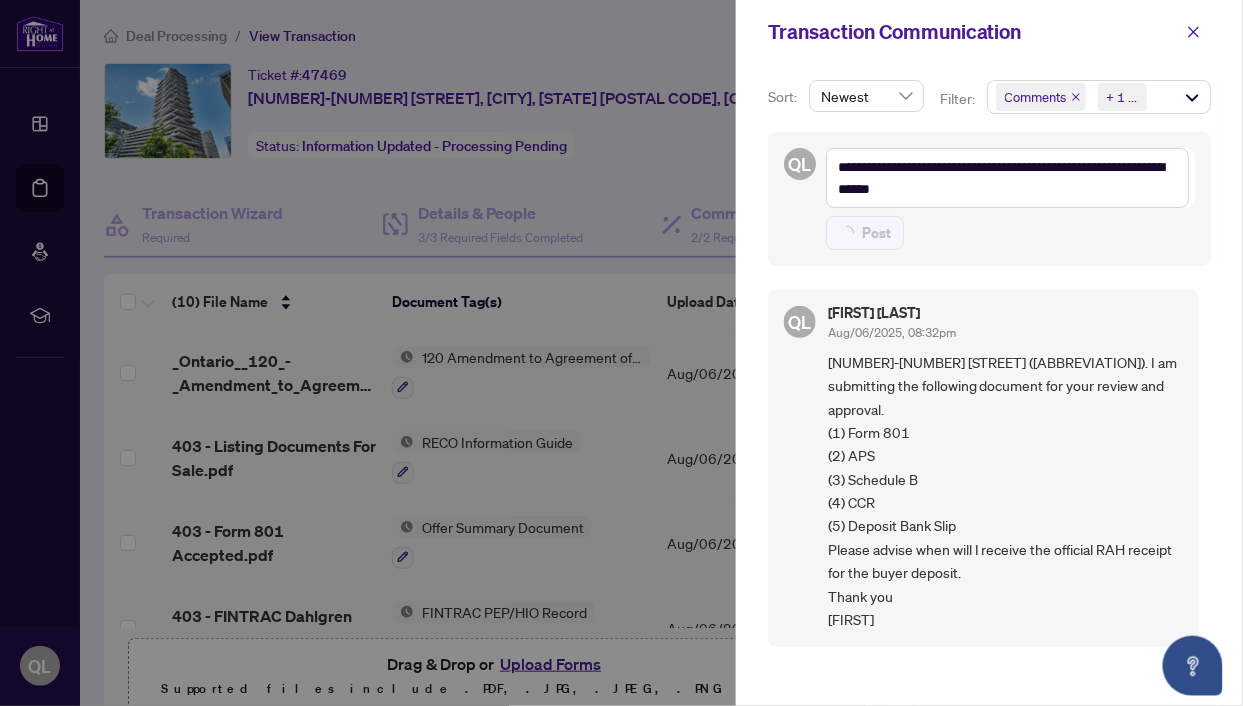 type on "**********" 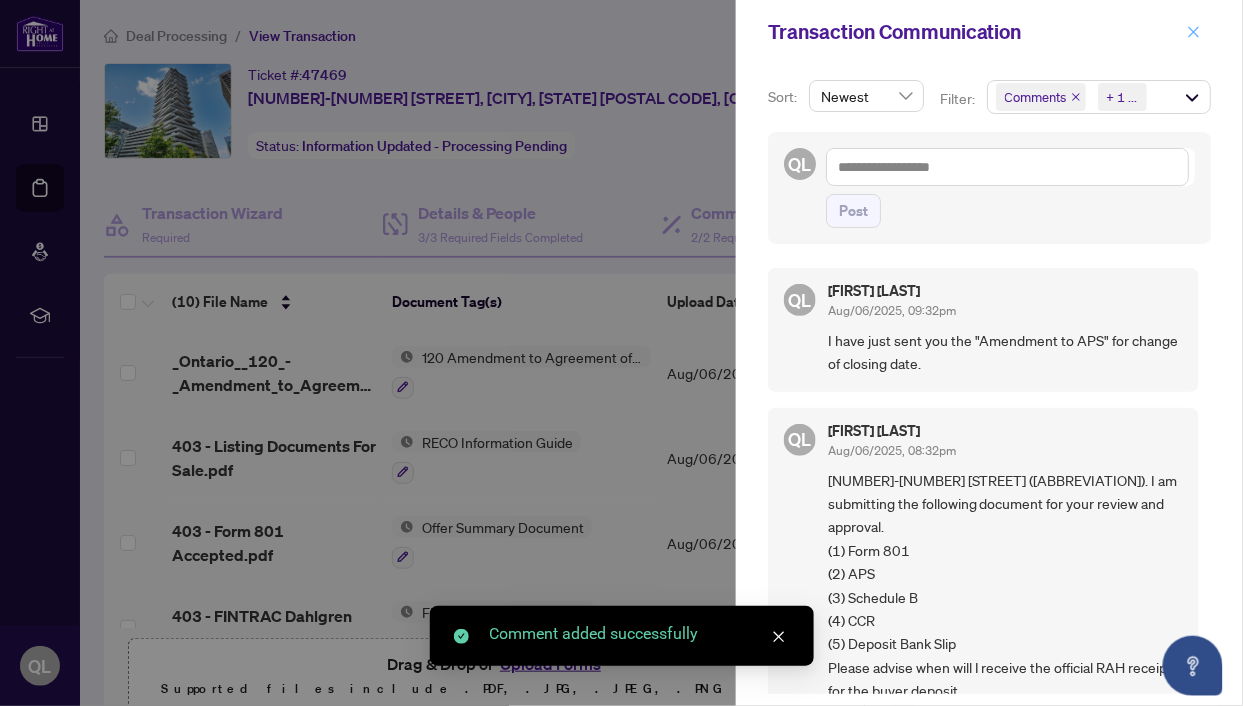 click 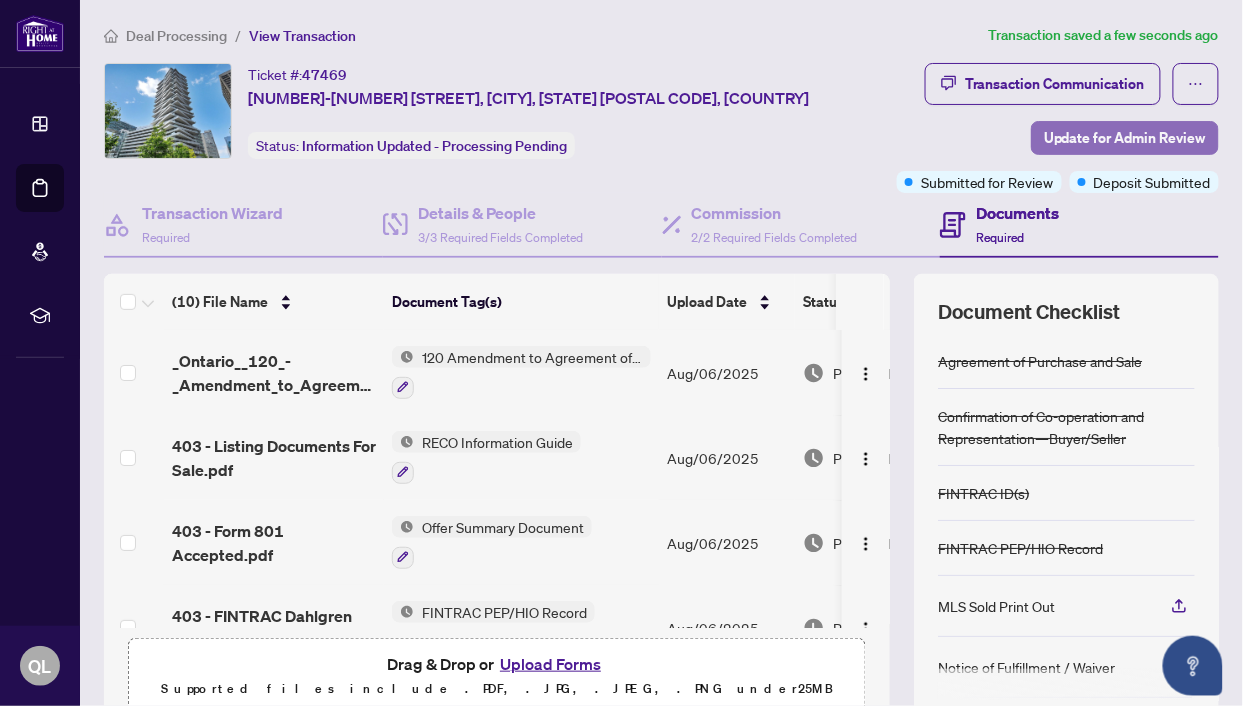 click on "Update for Admin Review" at bounding box center [1125, 138] 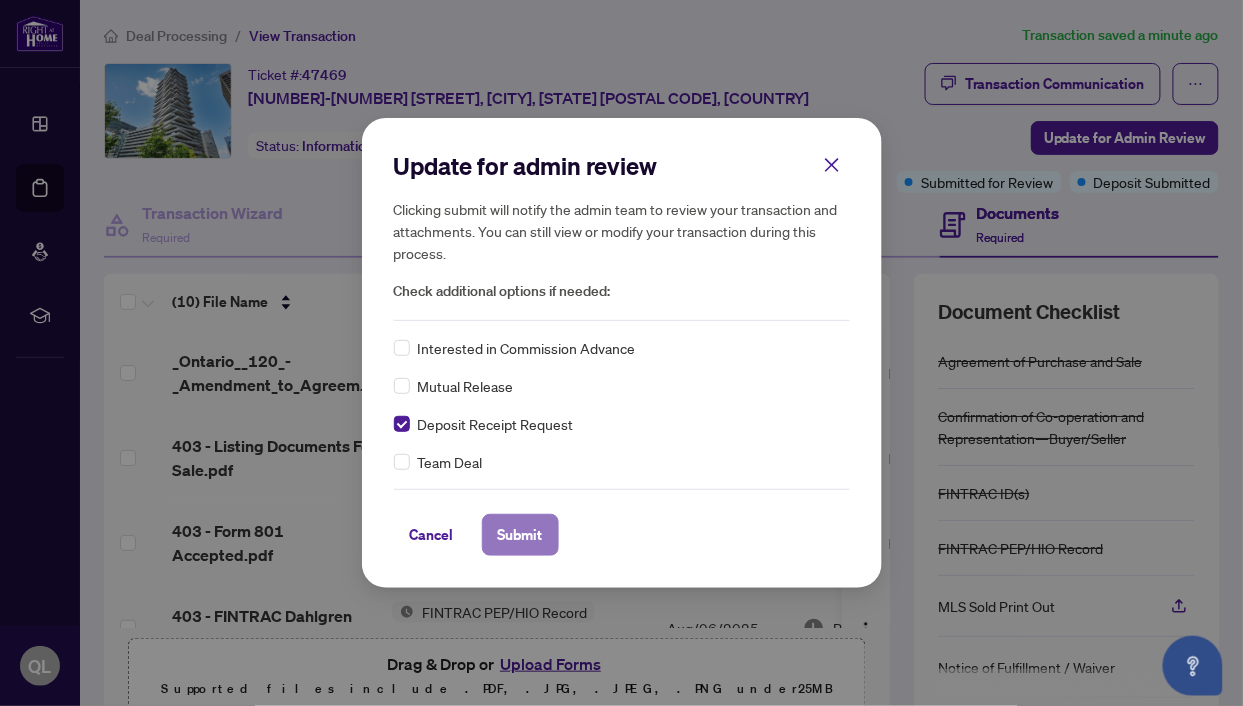 click on "Submit" at bounding box center [520, 535] 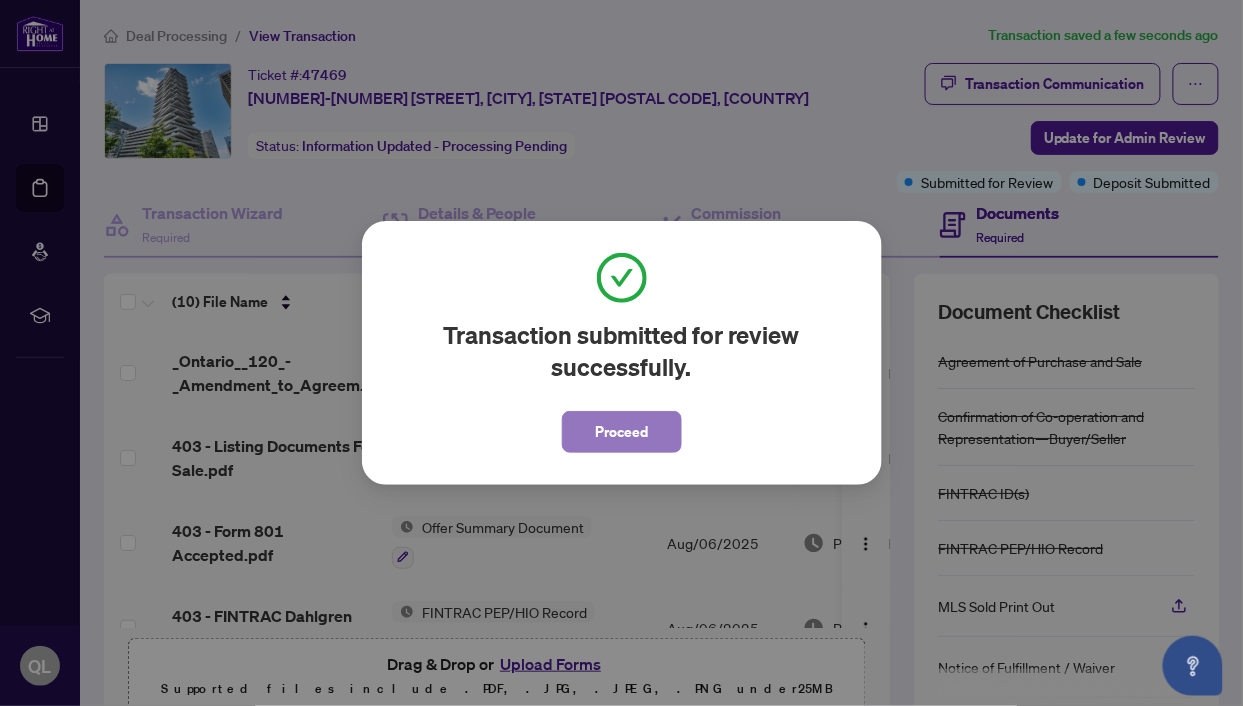click on "Proceed" at bounding box center [621, 432] 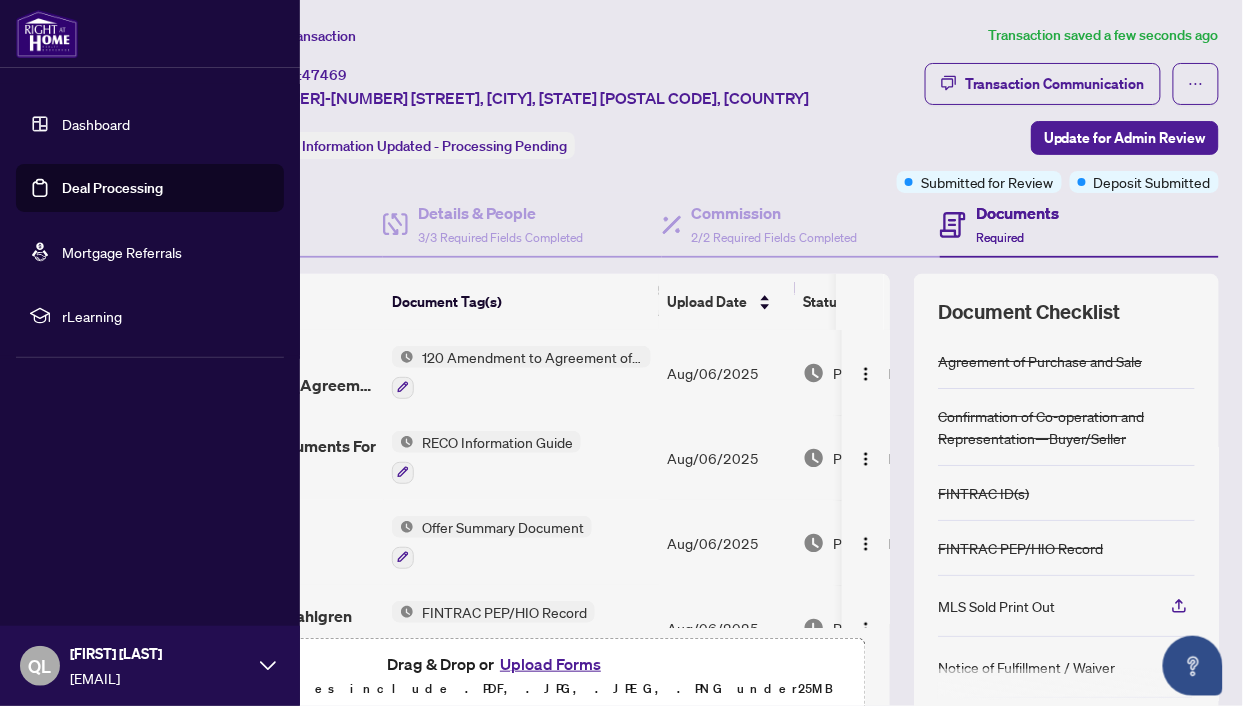 click on "QL Queenie Law queenieplaw@gmail.com" at bounding box center (150, 666) 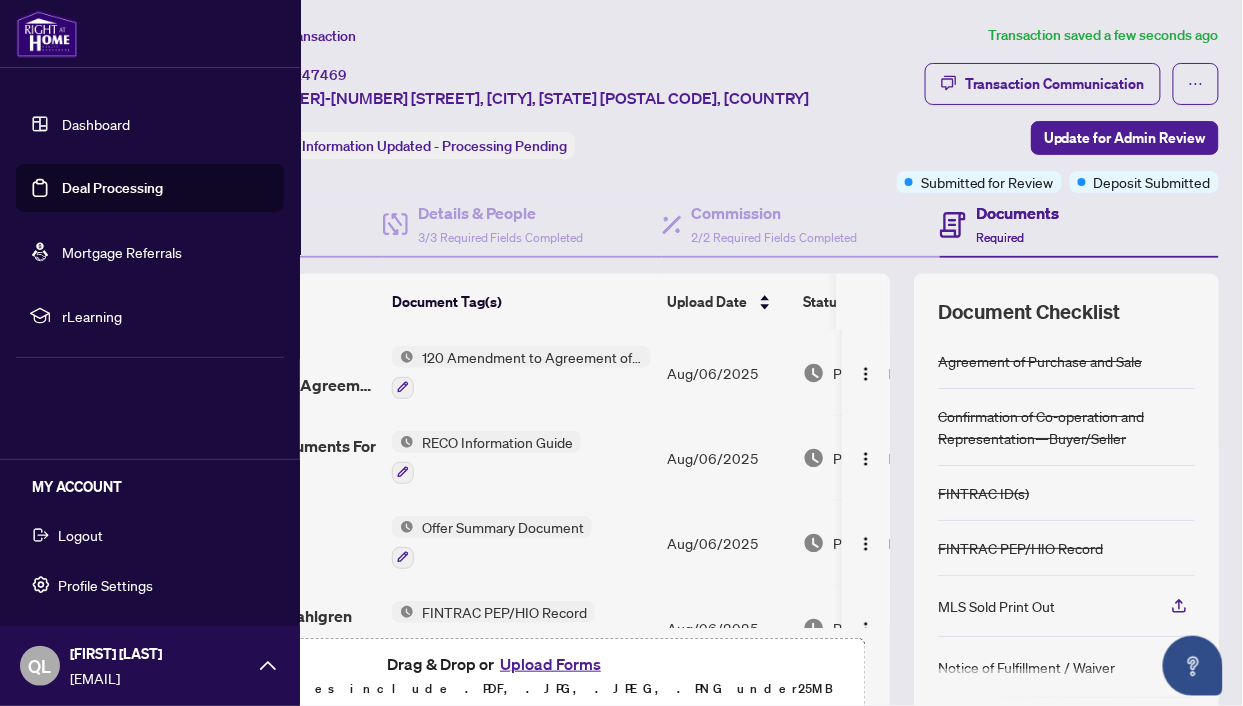 click on "Logout" at bounding box center (80, 535) 